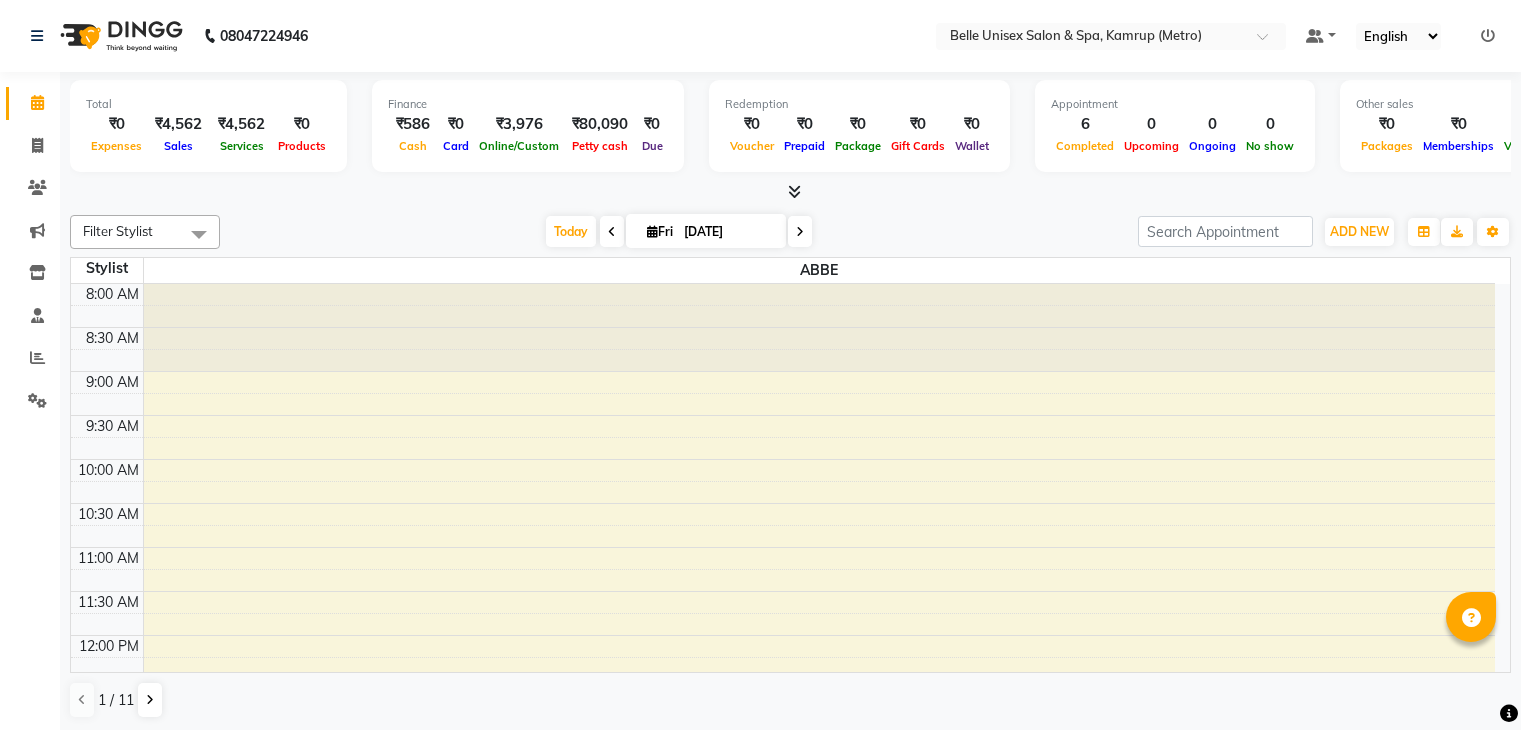 scroll, scrollTop: 0, scrollLeft: 0, axis: both 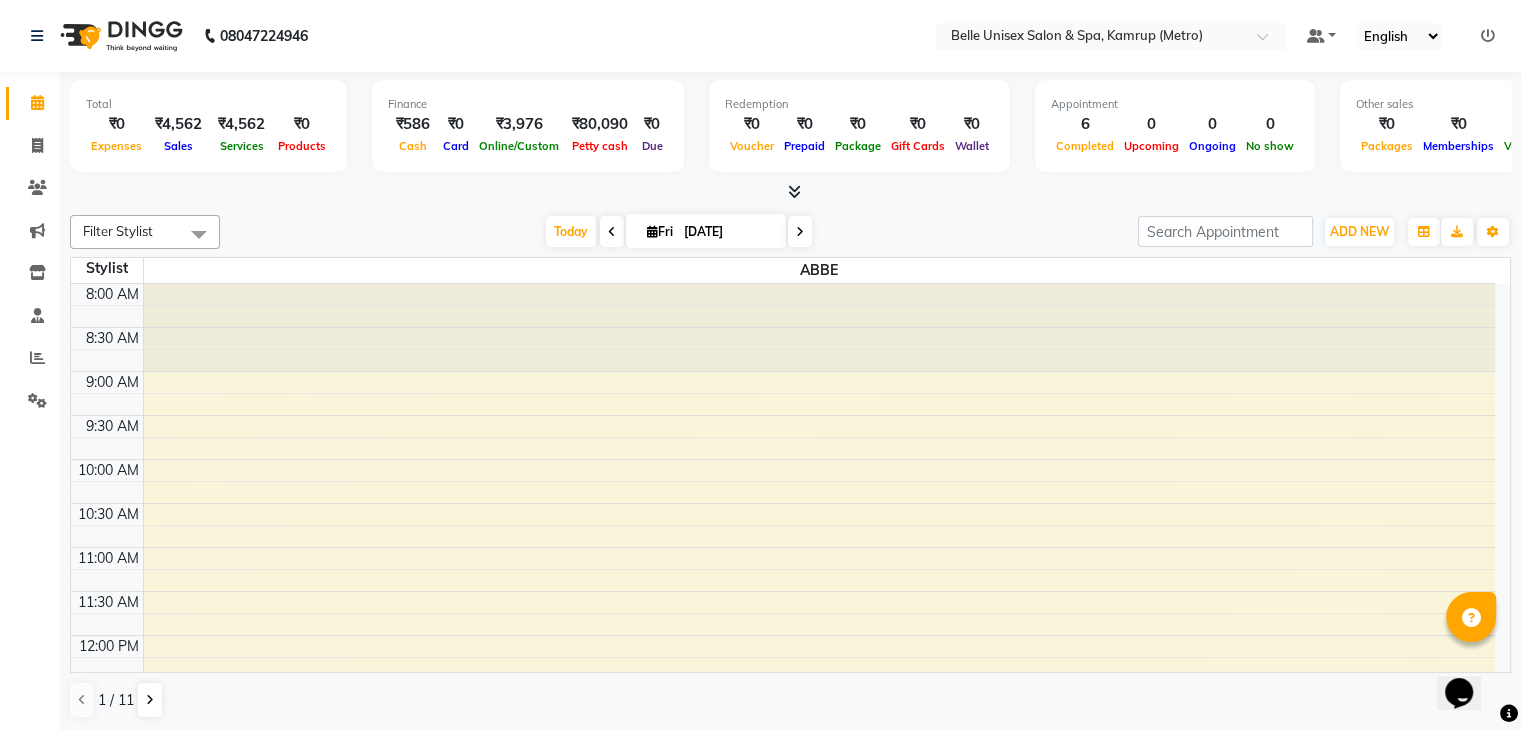 click at bounding box center (790, 192) 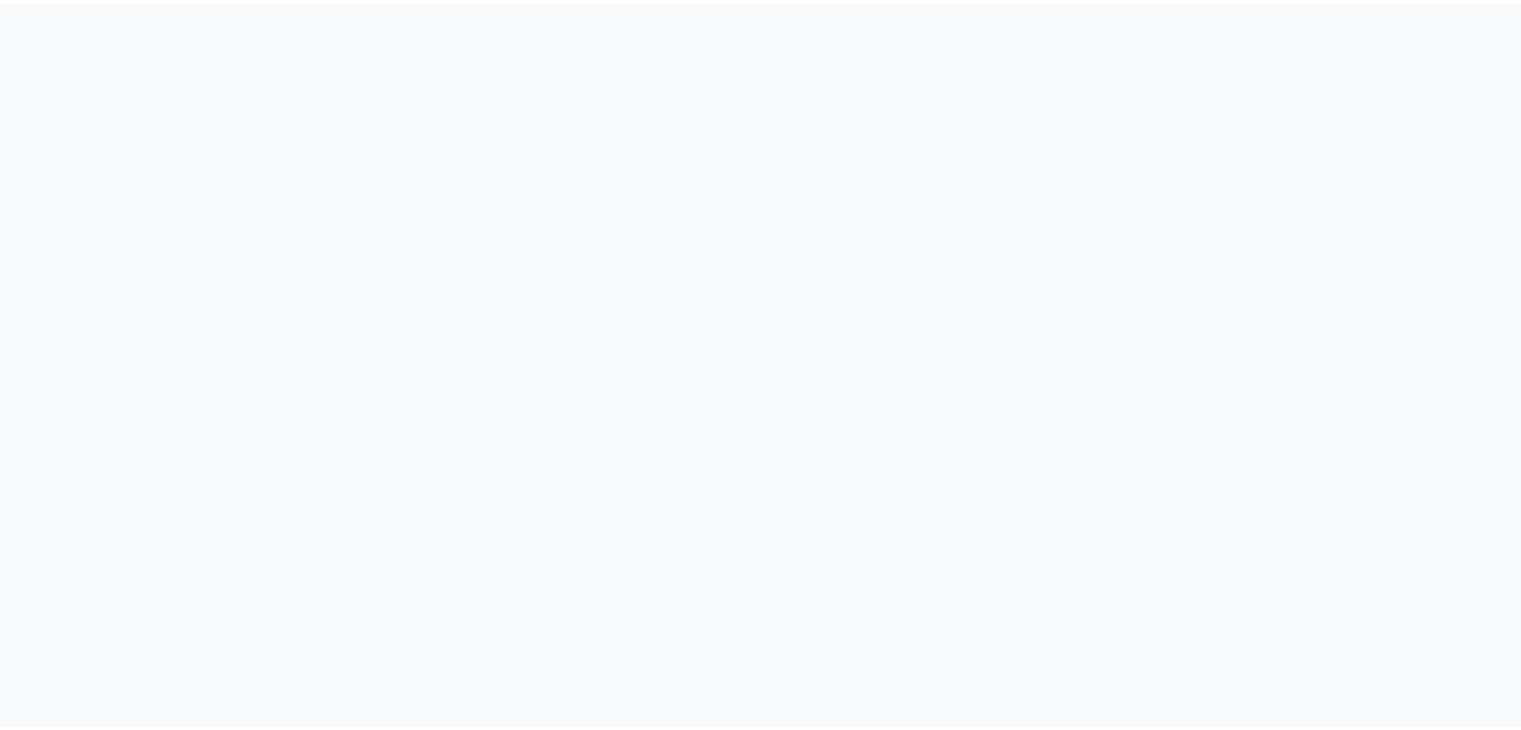 scroll, scrollTop: 0, scrollLeft: 0, axis: both 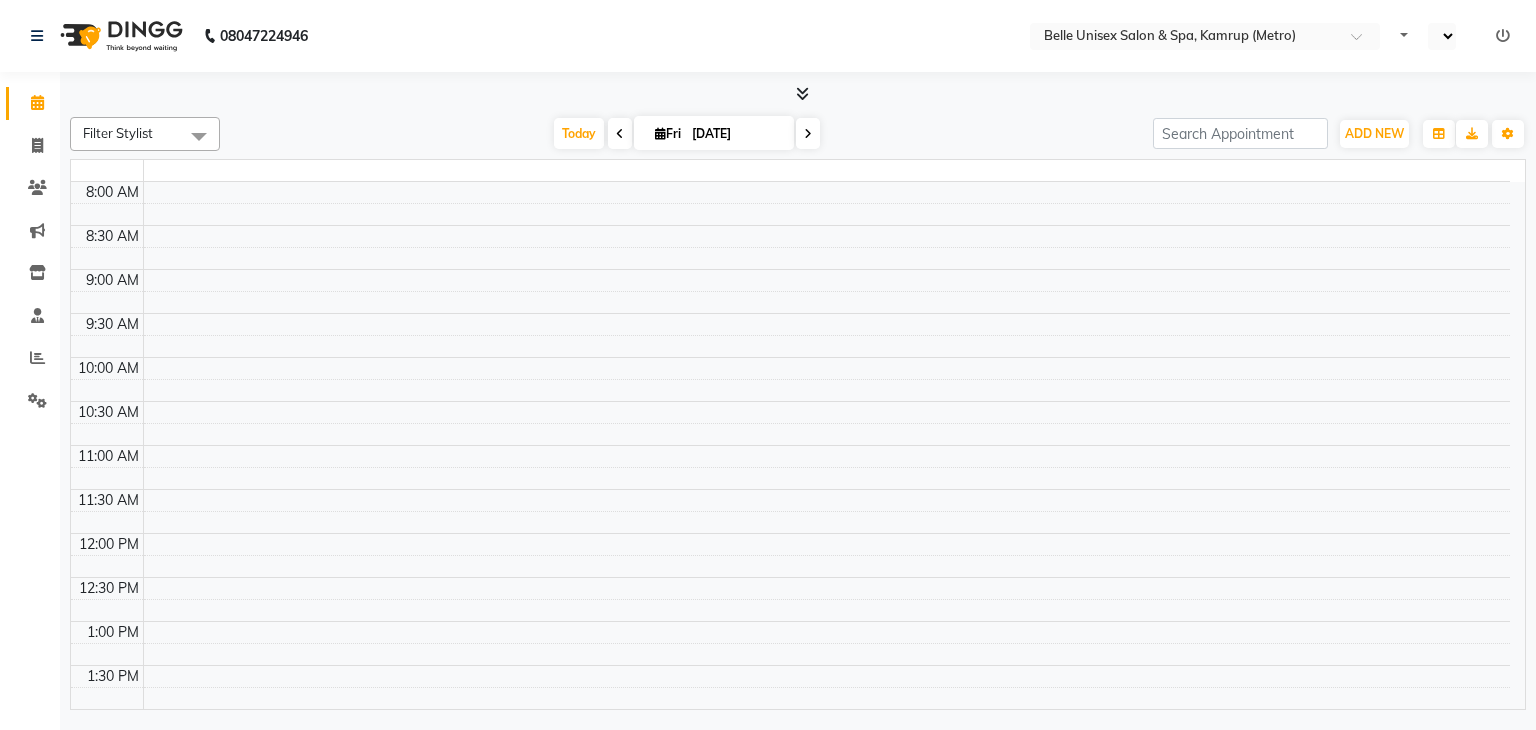 select on "en" 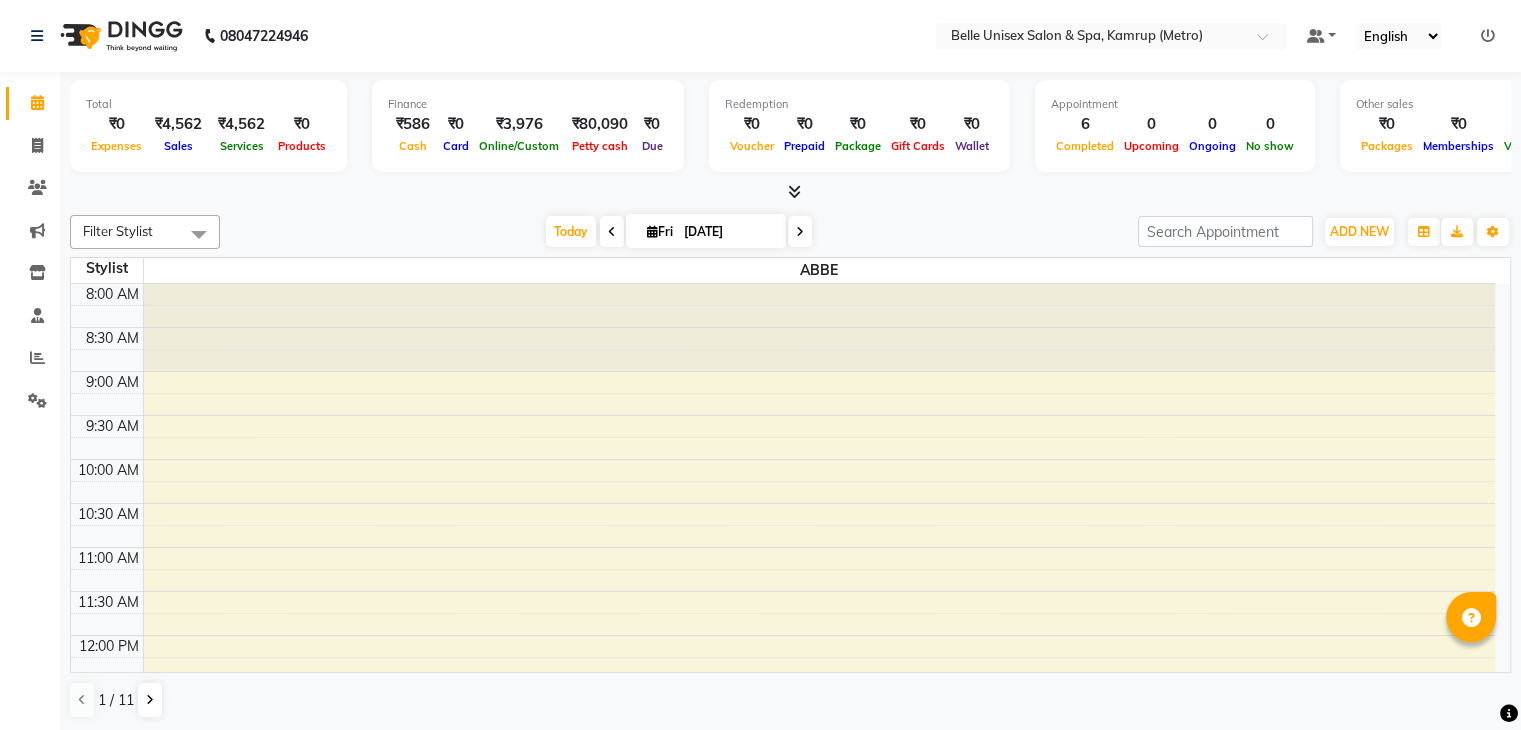 scroll, scrollTop: 0, scrollLeft: 0, axis: both 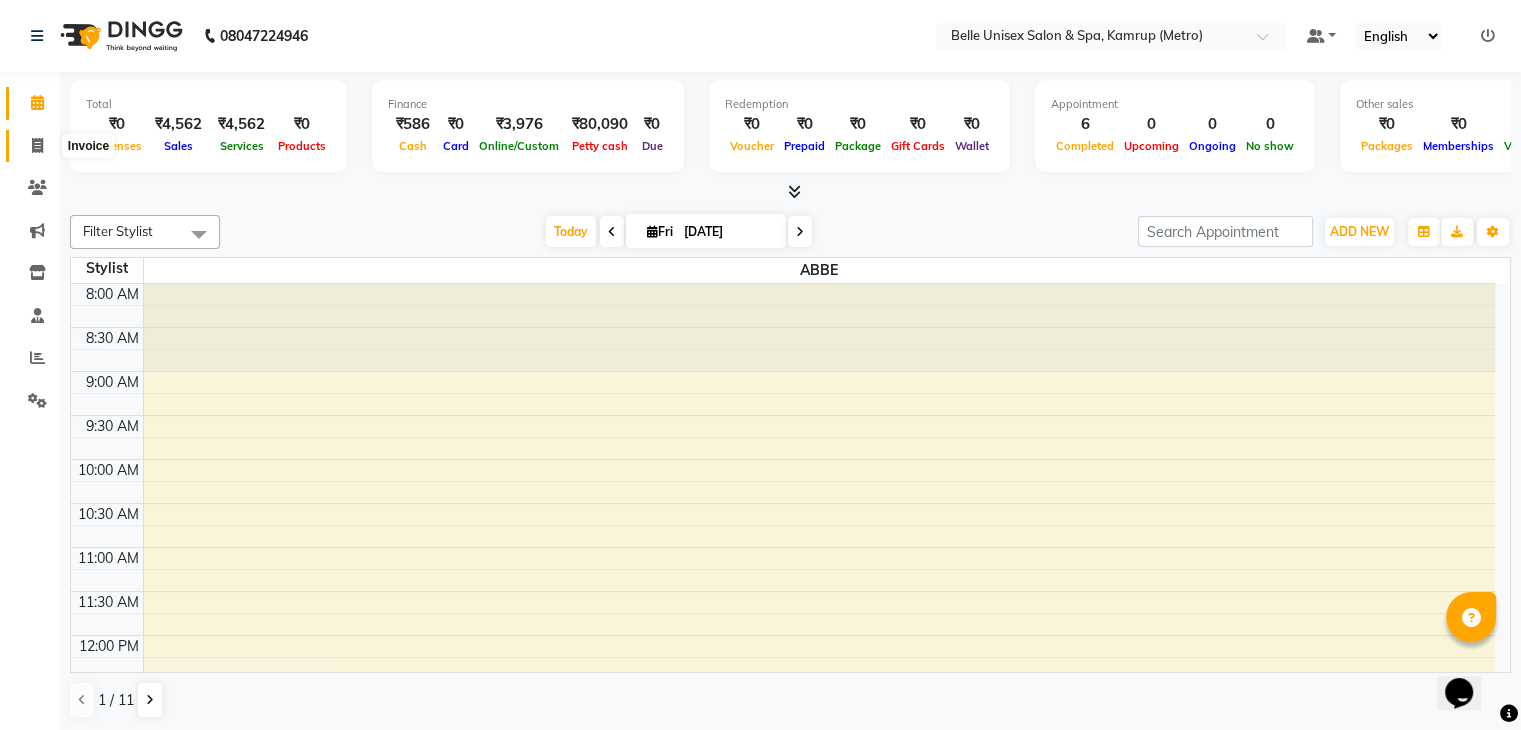 click 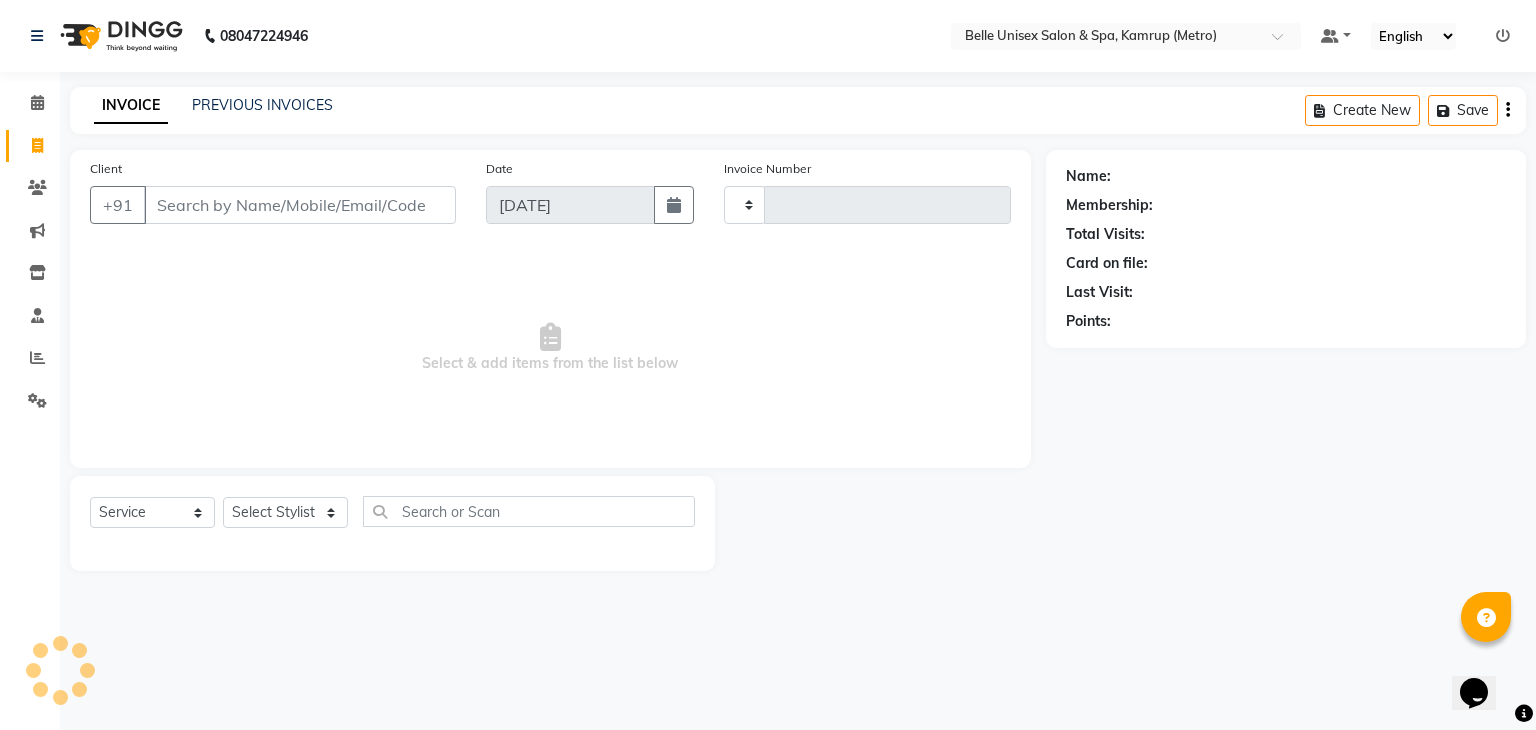type on "0710" 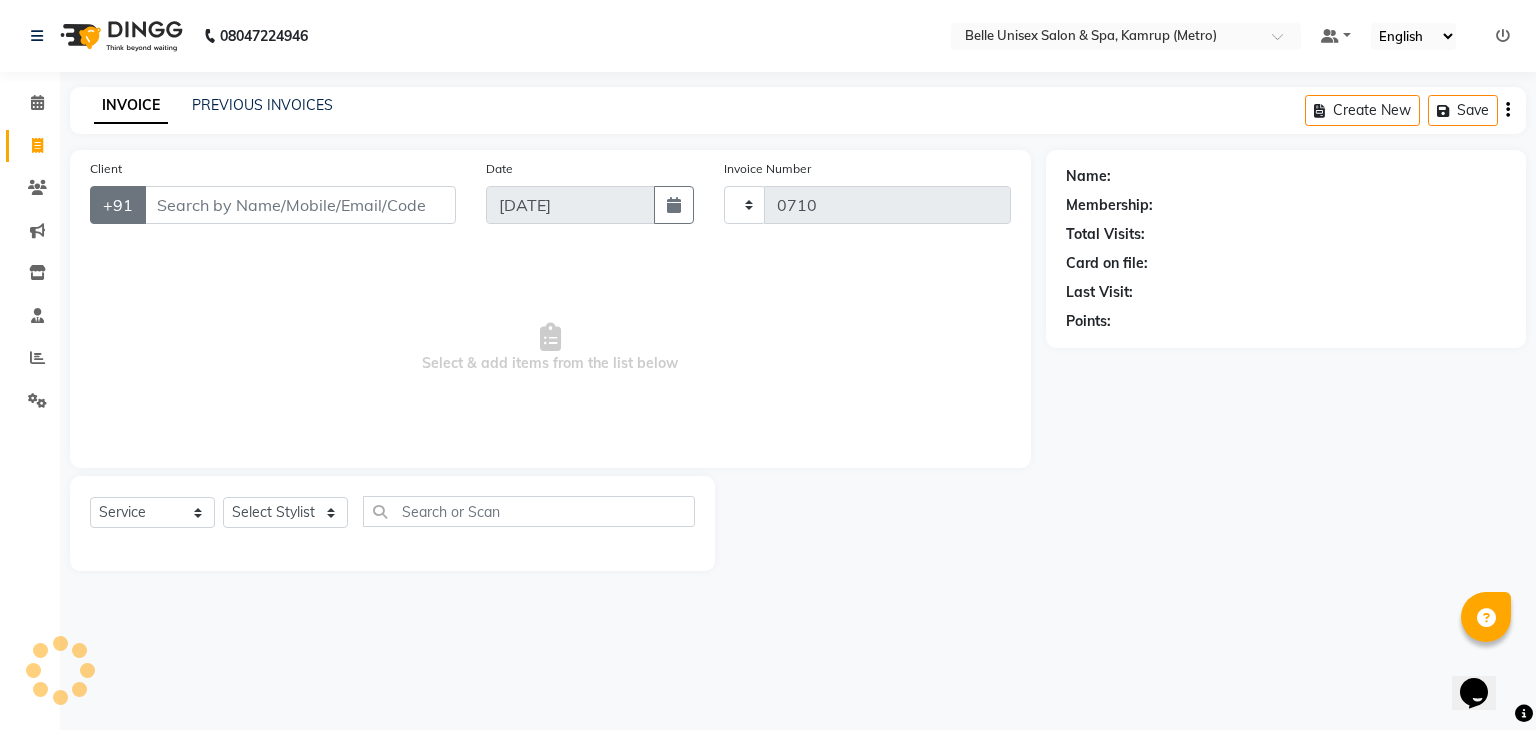 select on "7291" 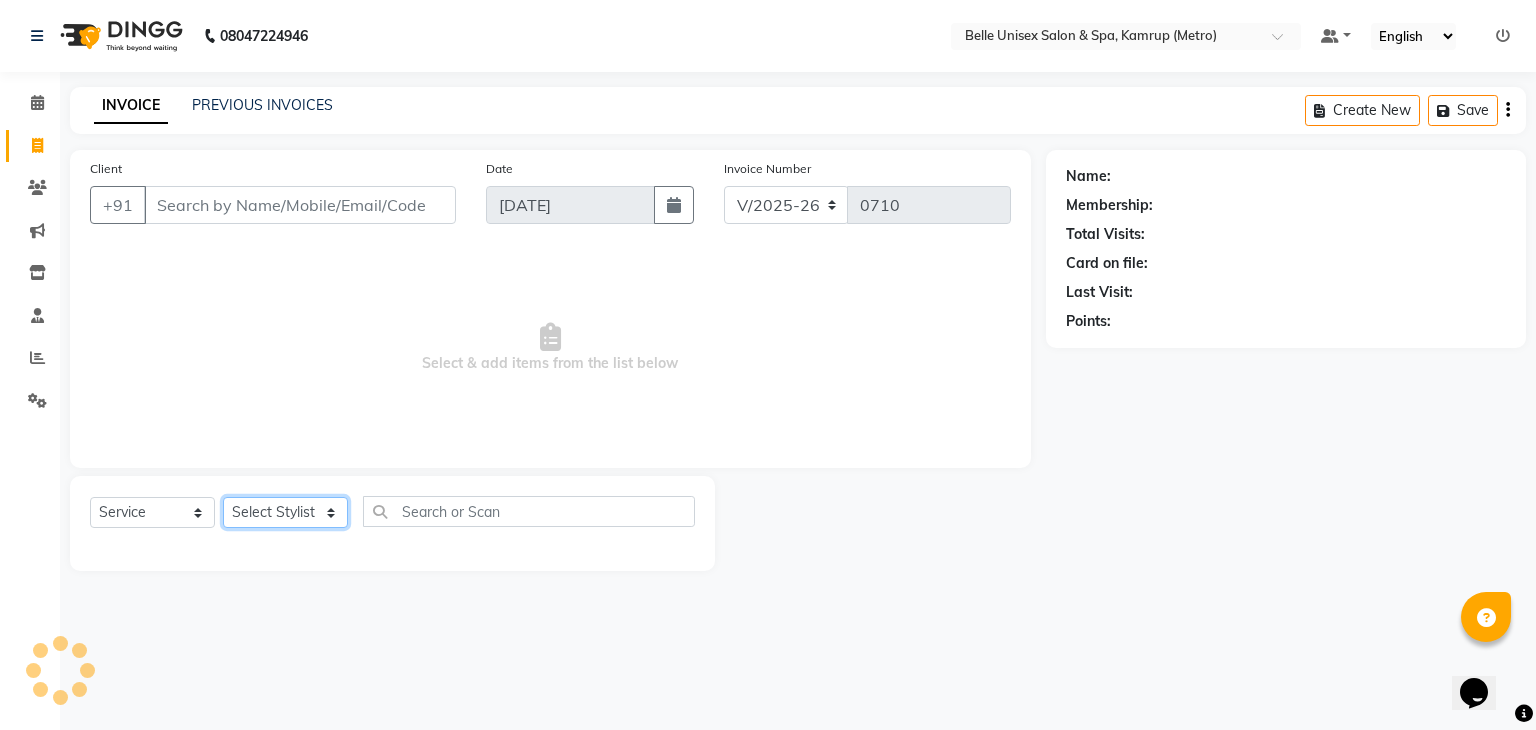 click on "Select Stylist ABBE Admin id ALEX UHD  ASEM  COUNTER SALE  IMLE AO JUPITARA(HK) PURNIMA HK  RANA KANTI SINHA   SABEHA SANGAM THERAPIST SOBITA BU THOIBA M." 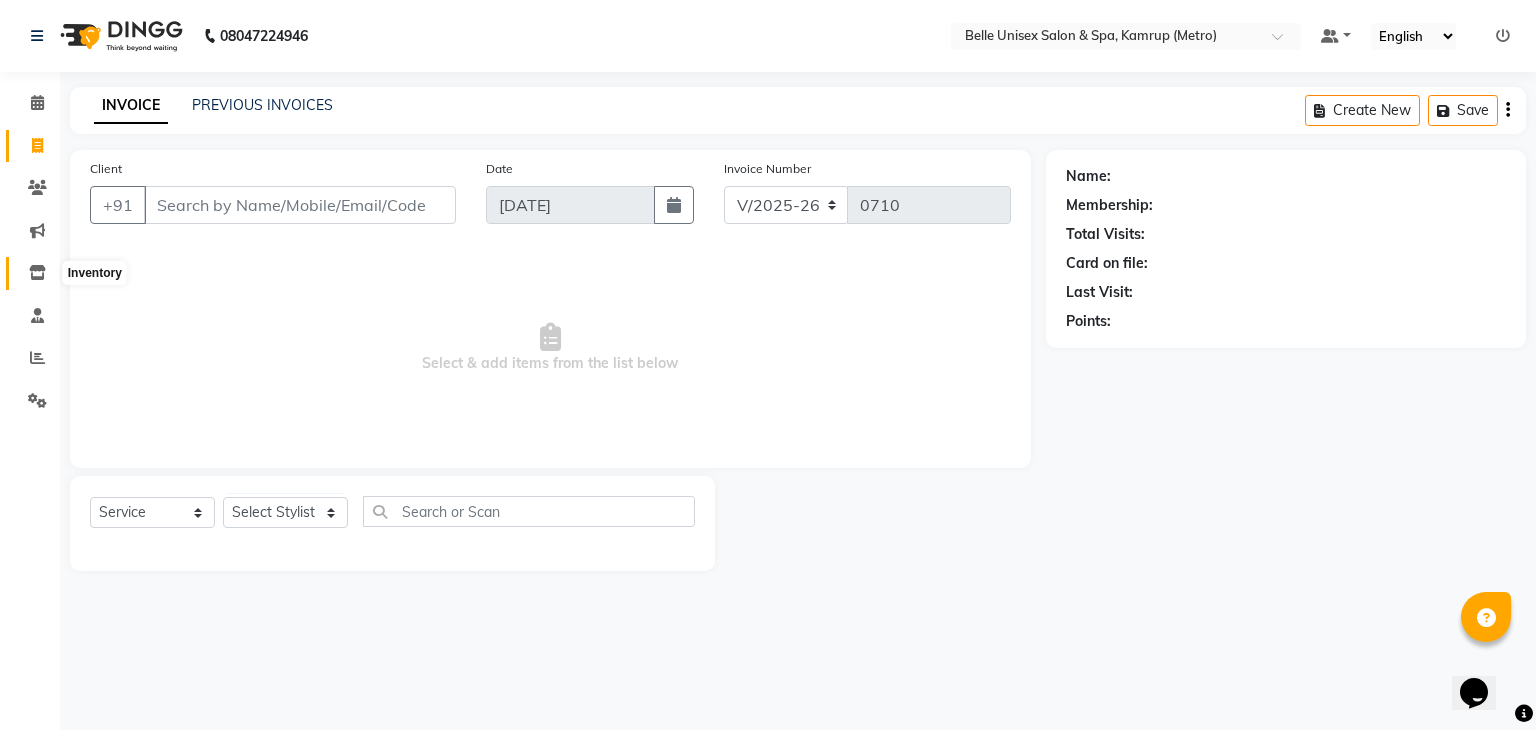 click 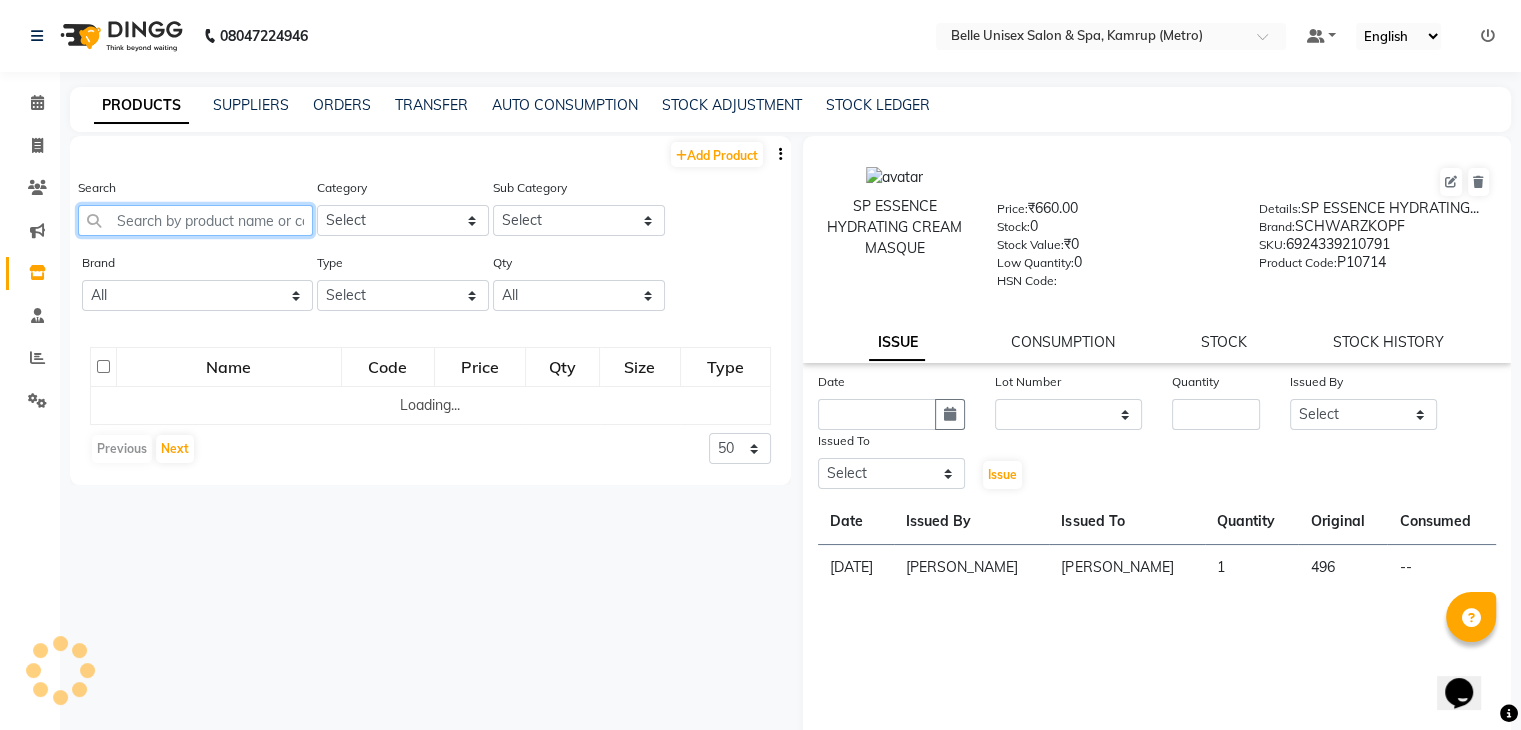 click 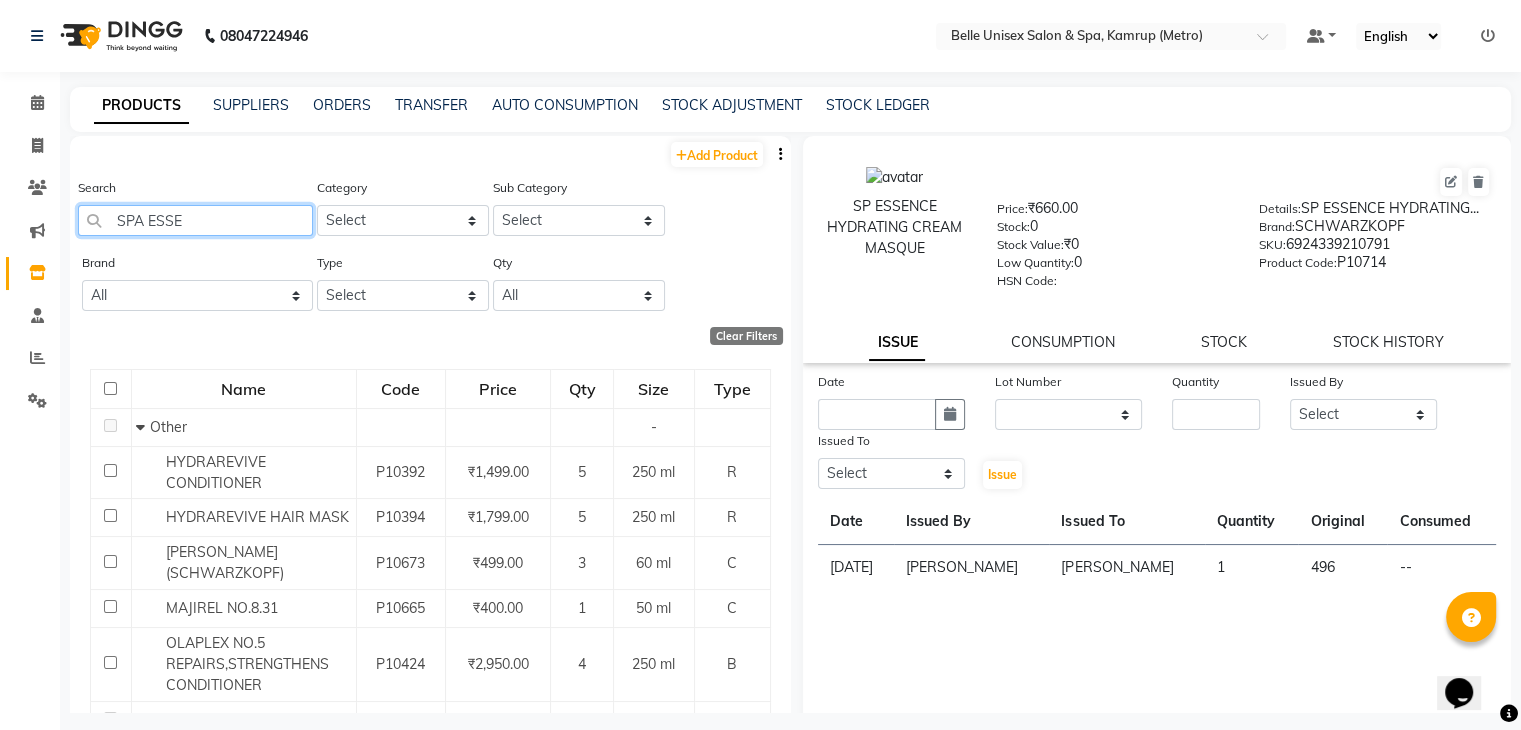 type on "SPA ESSEN" 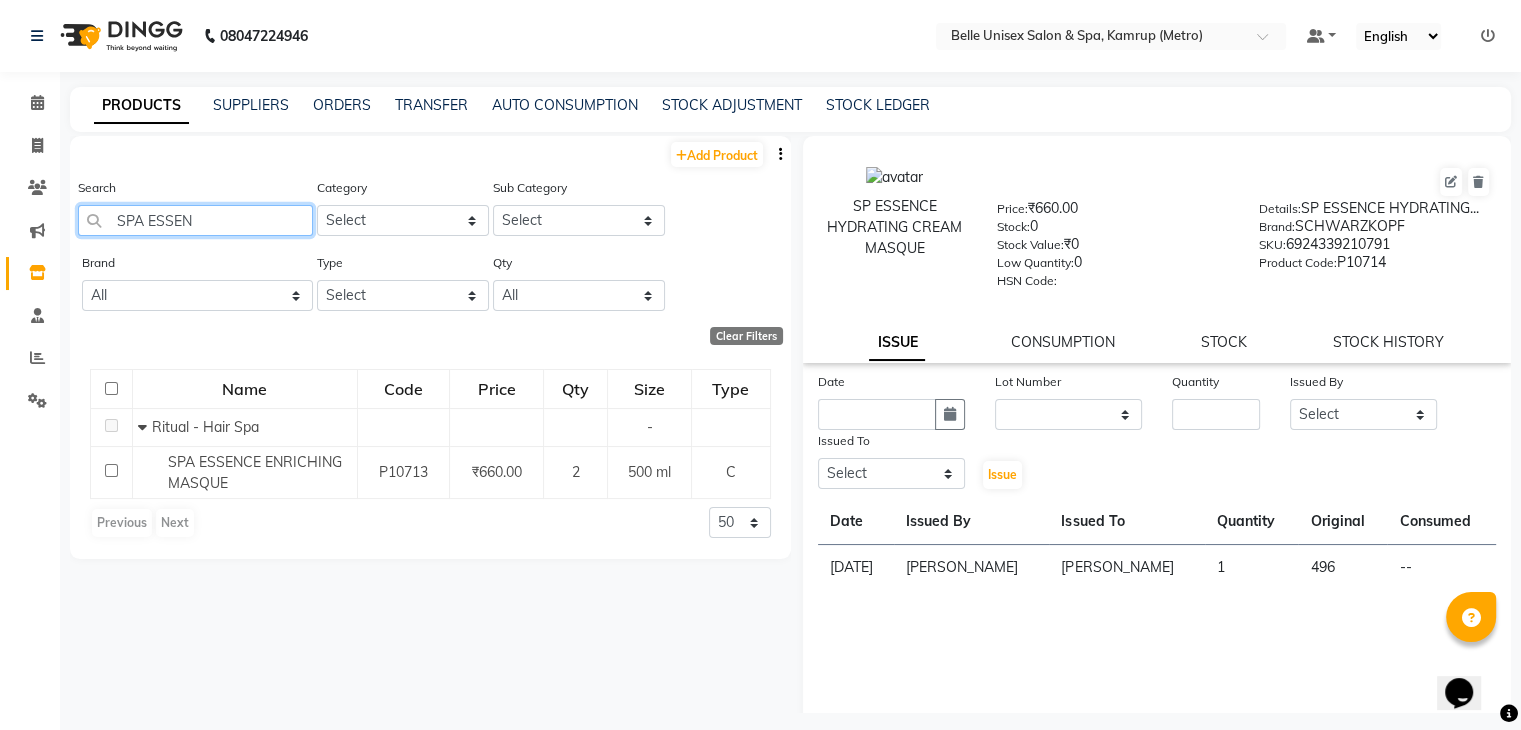 drag, startPoint x: 251, startPoint y: 230, endPoint x: 0, endPoint y: 199, distance: 252.9071 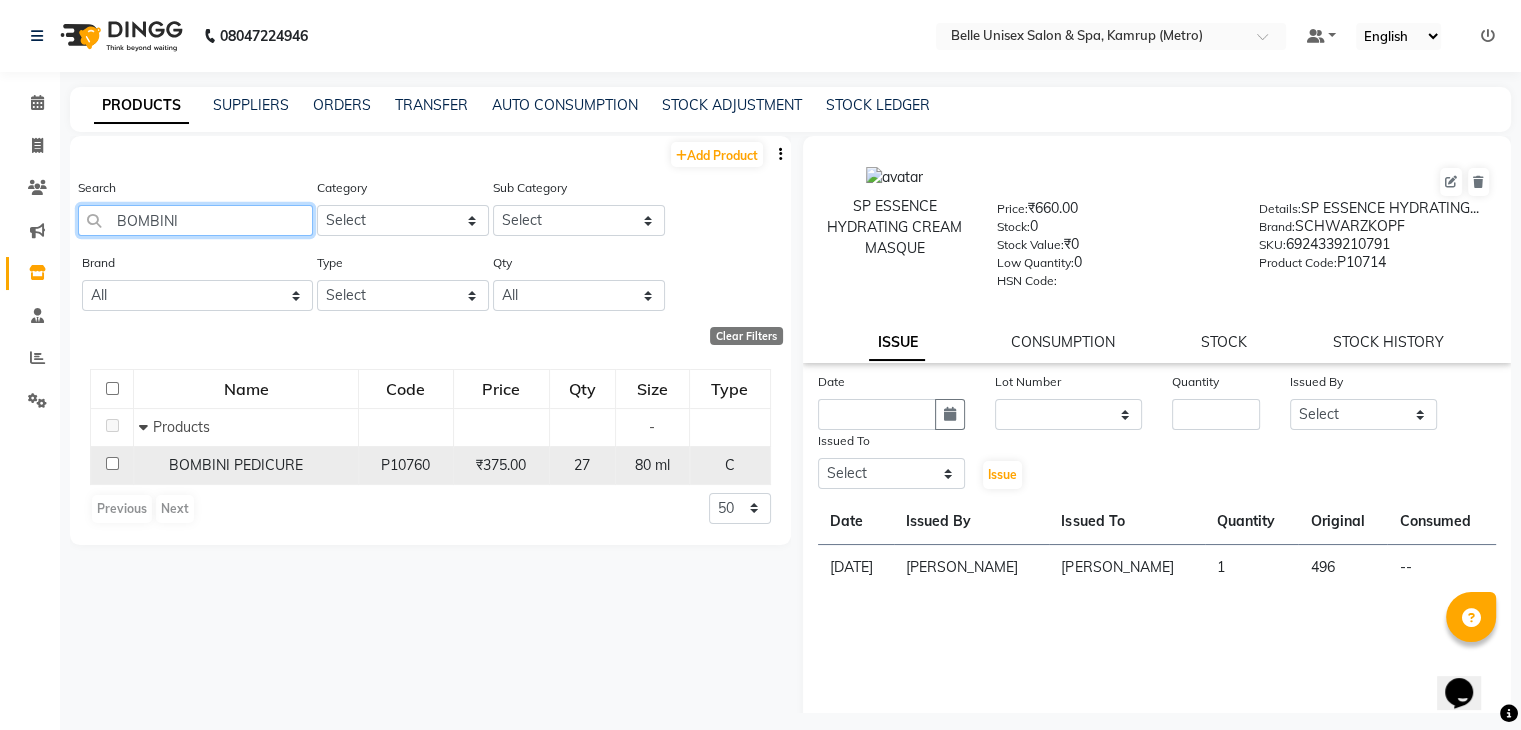 type on "BOMBINI" 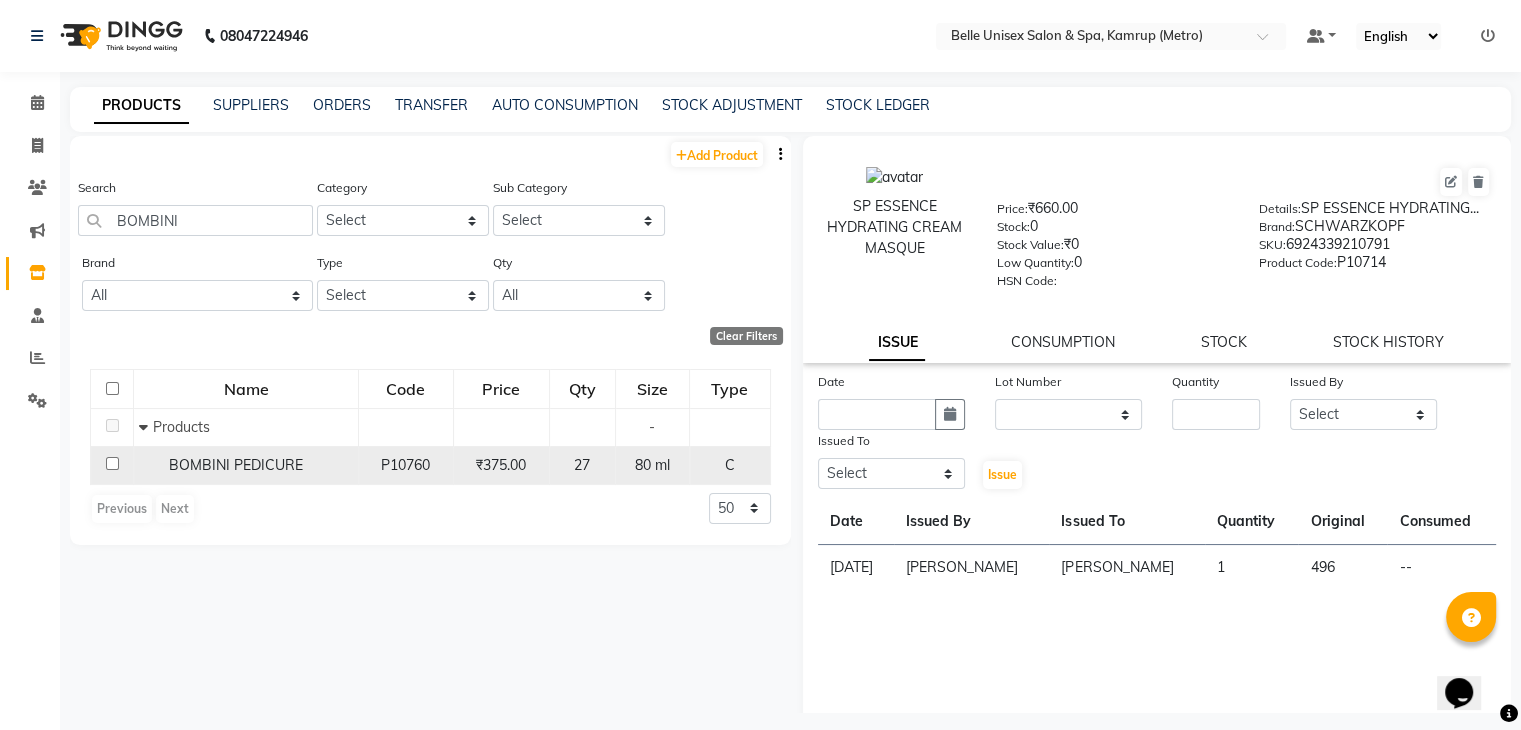 click 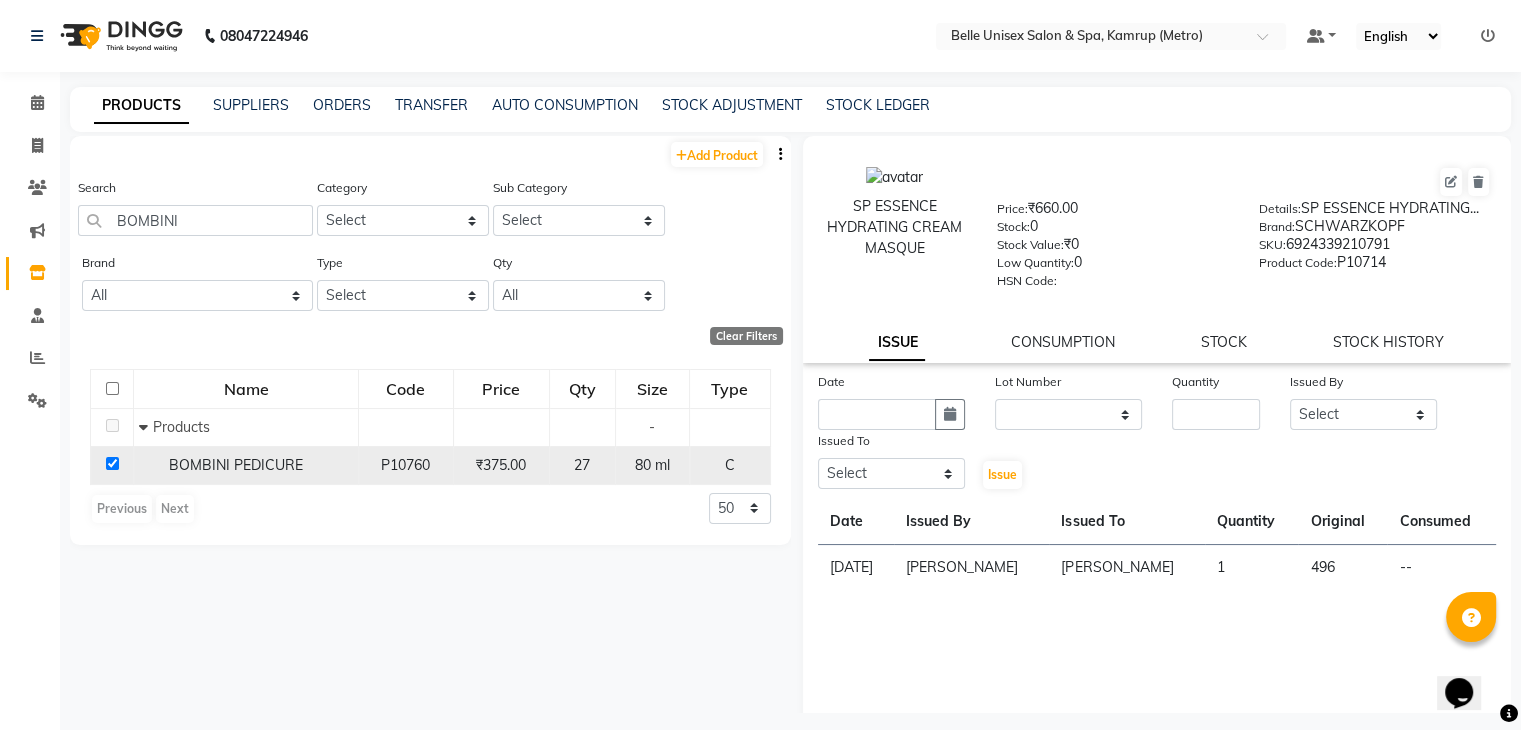 checkbox on "true" 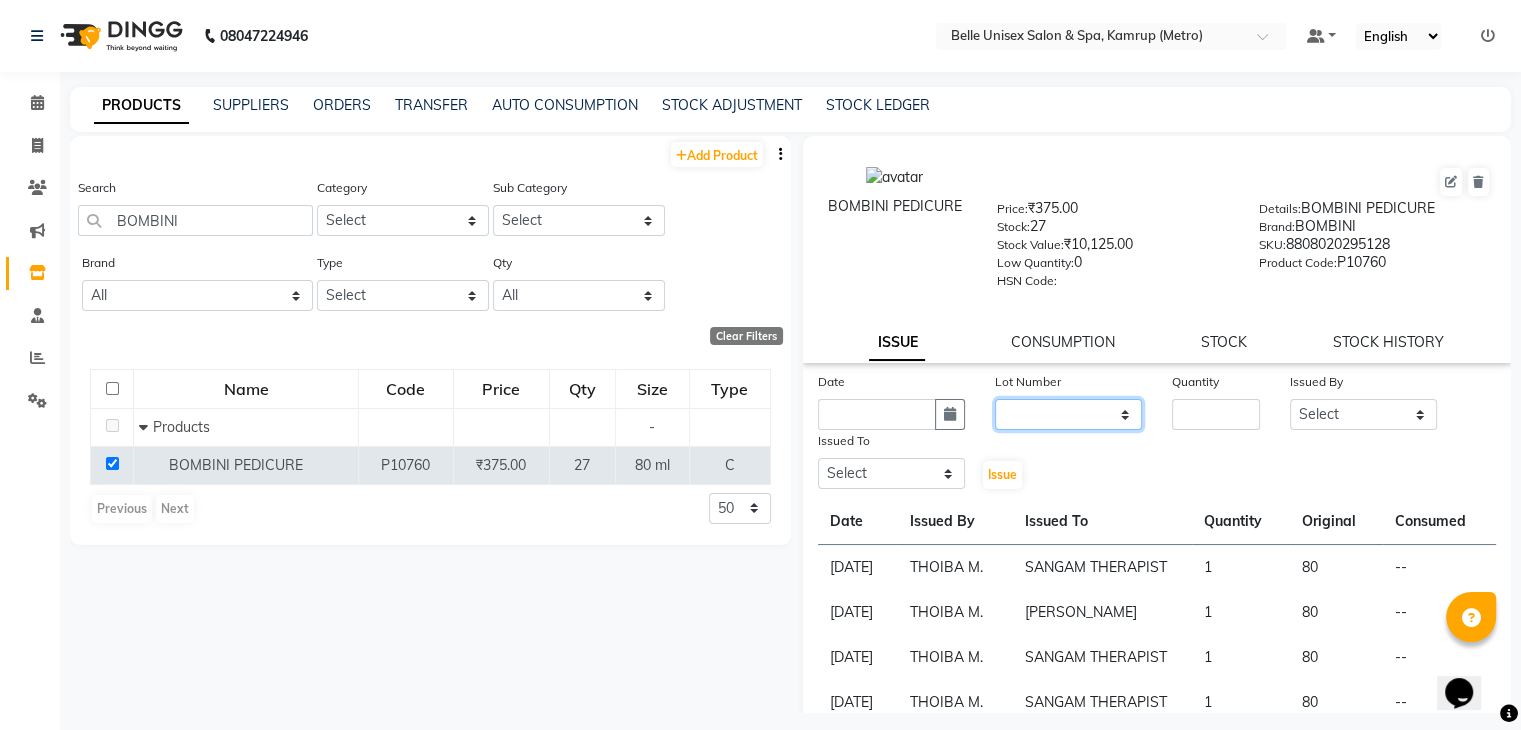 click on "None" 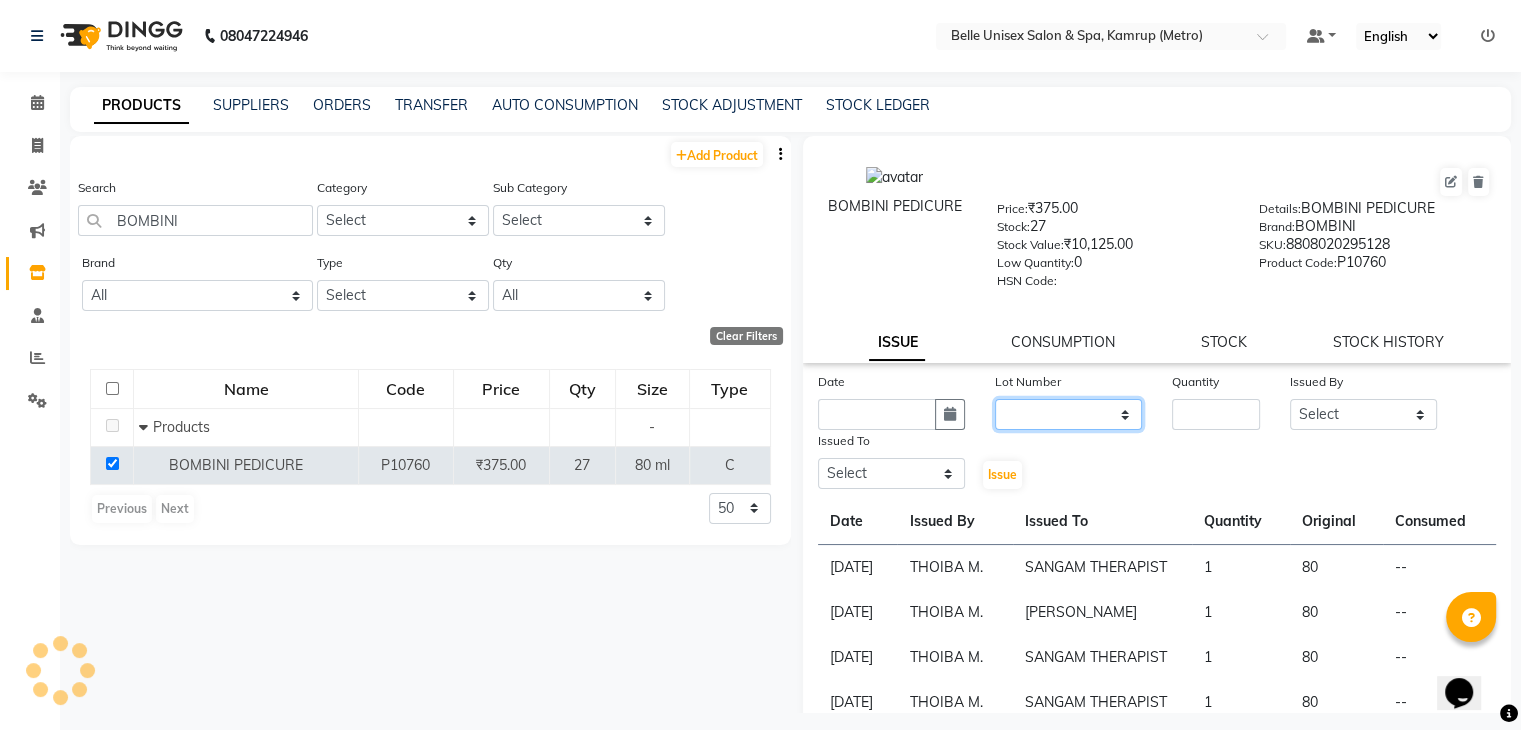select on "0: null" 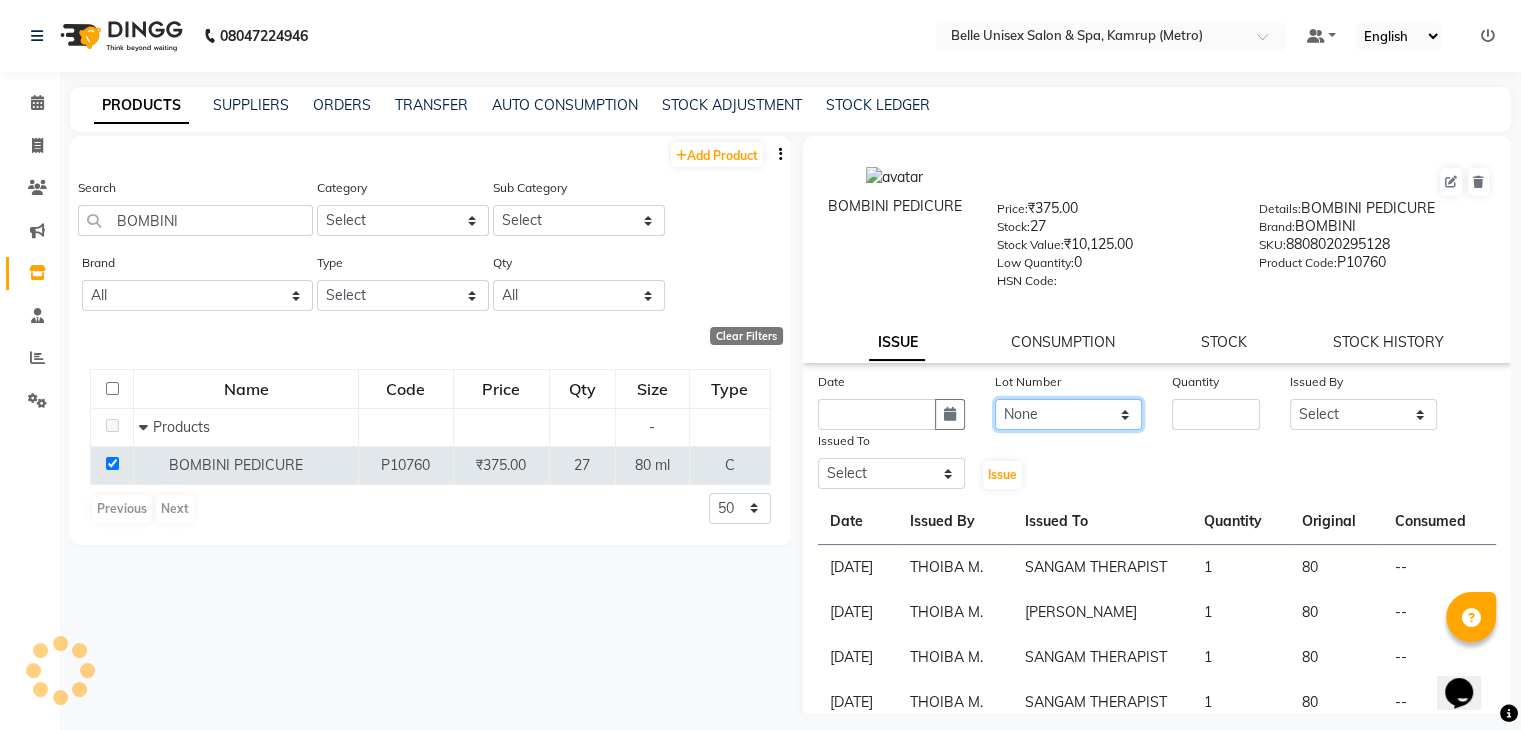 click on "None" 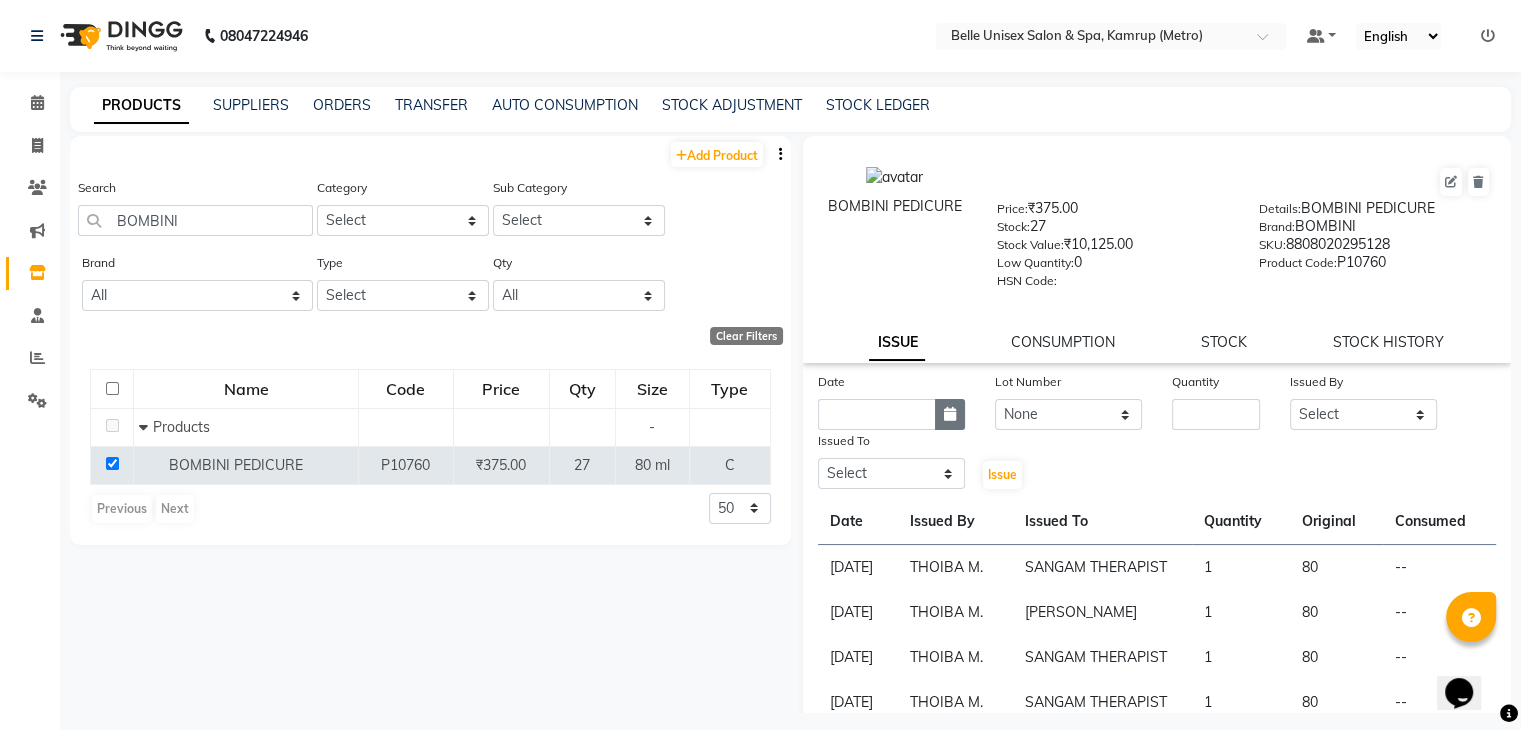 click 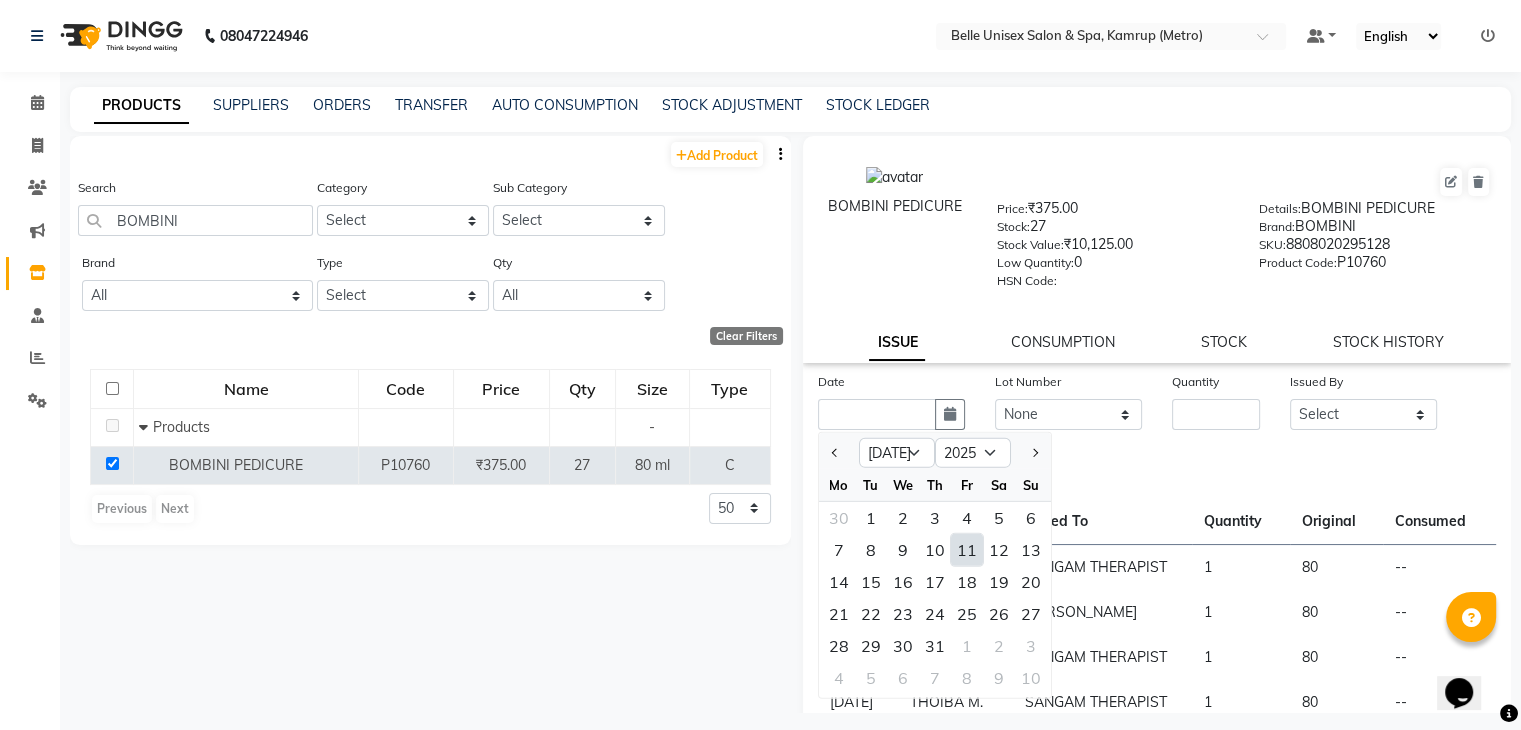 click on "11" 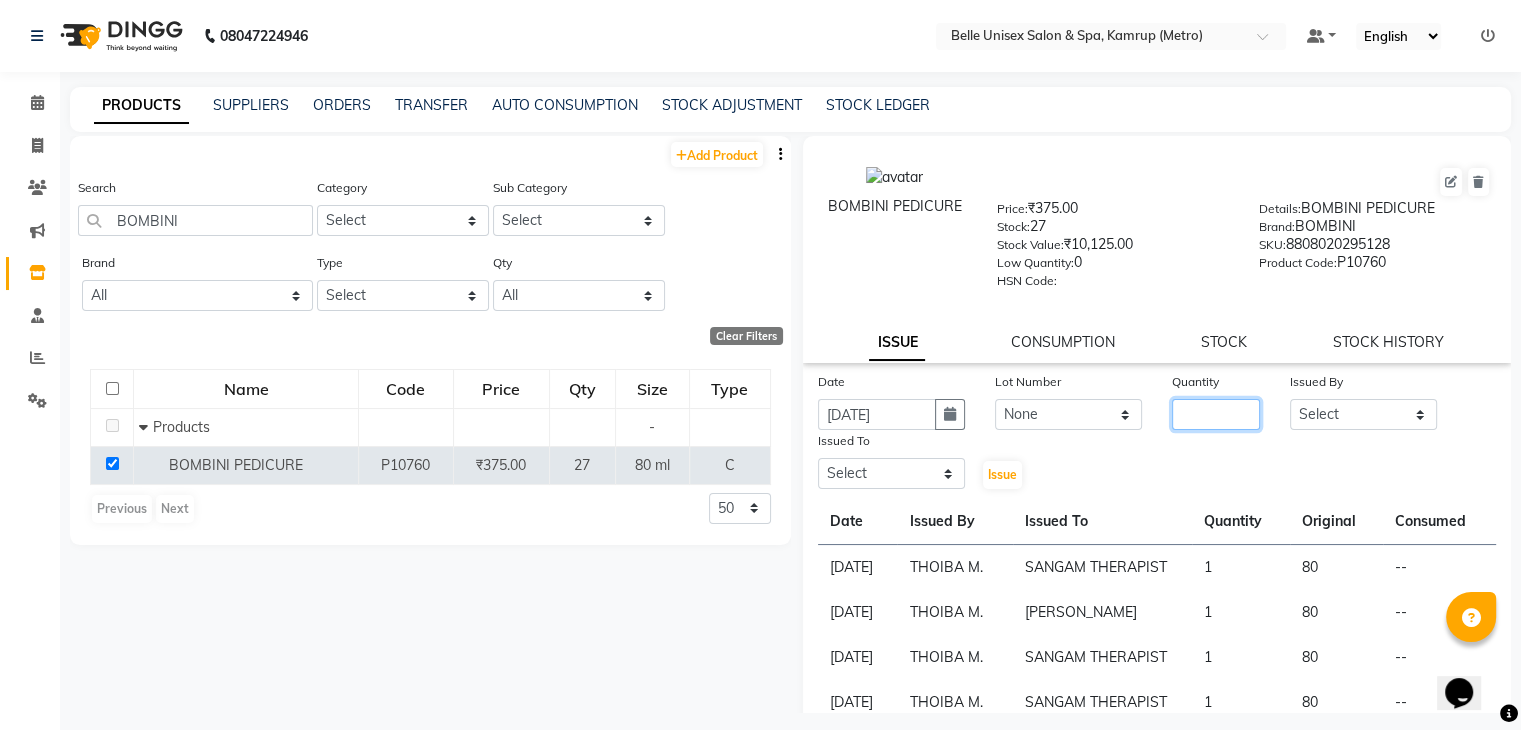 click 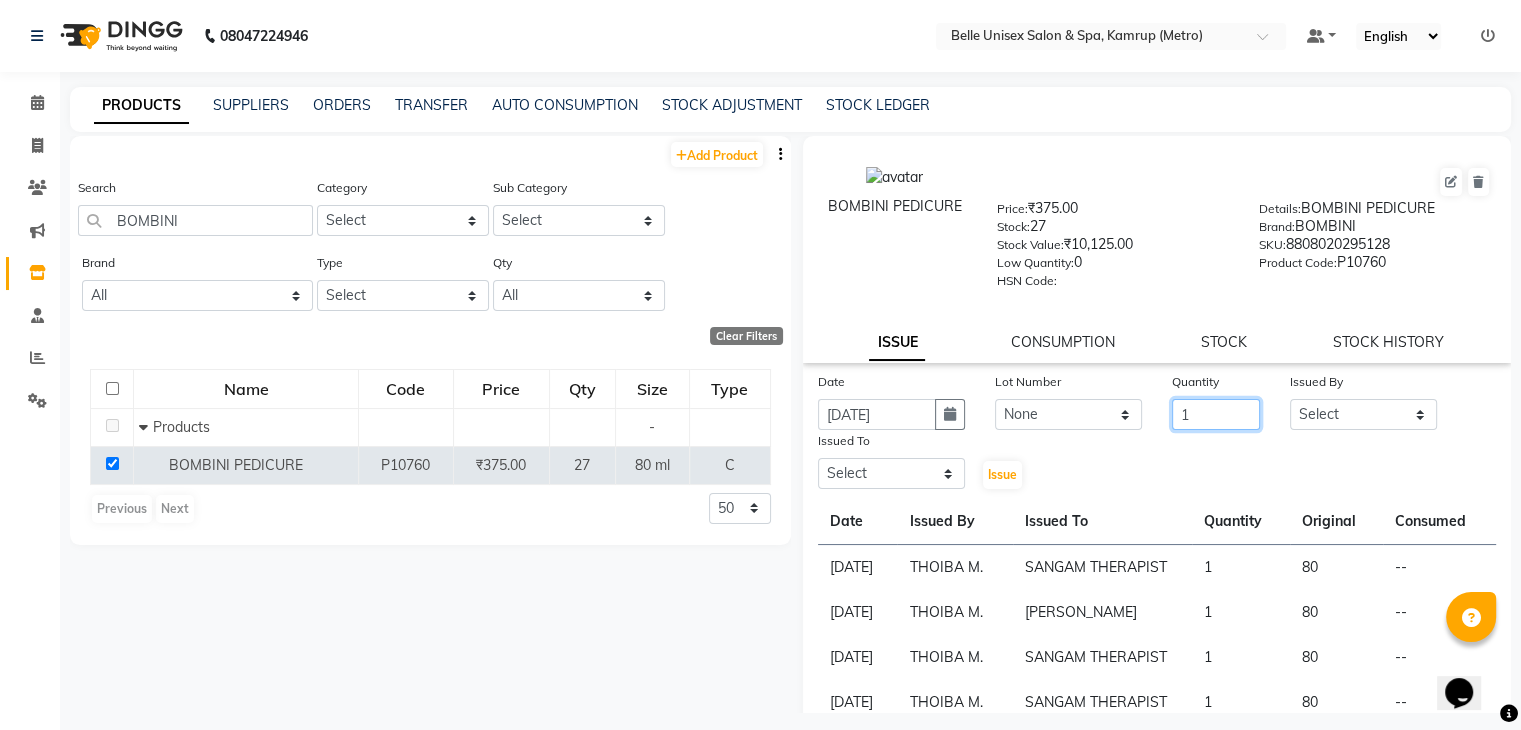 type on "1" 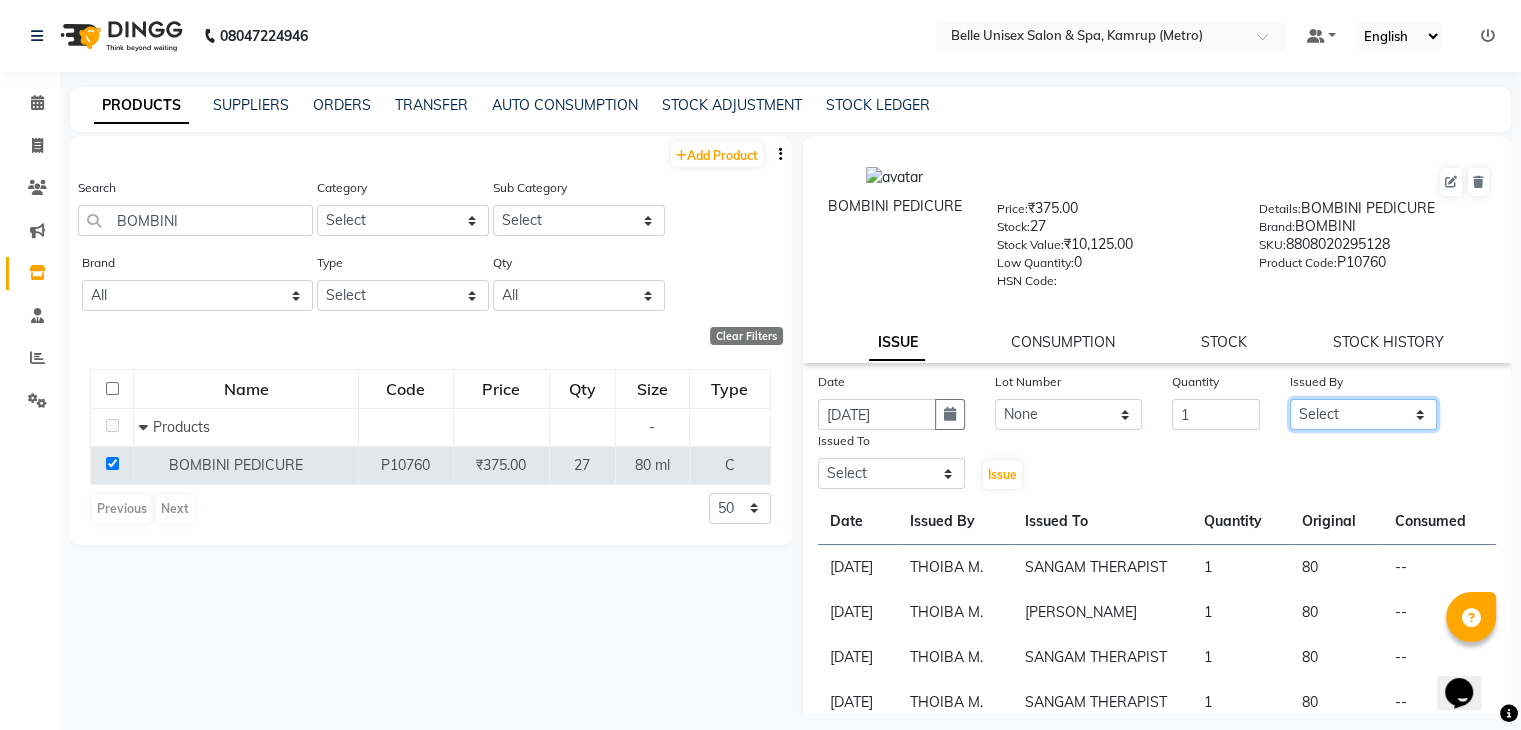 click on "Select ABBE Admin id ALEX UHD  ASEM  COUNTER SALE  IMLE AO JUPITARA(HK) PURNIMA HK  RANA KANTI SINHA   SABEHA SANGAM THERAPIST SOBITA BU THOIBA M." 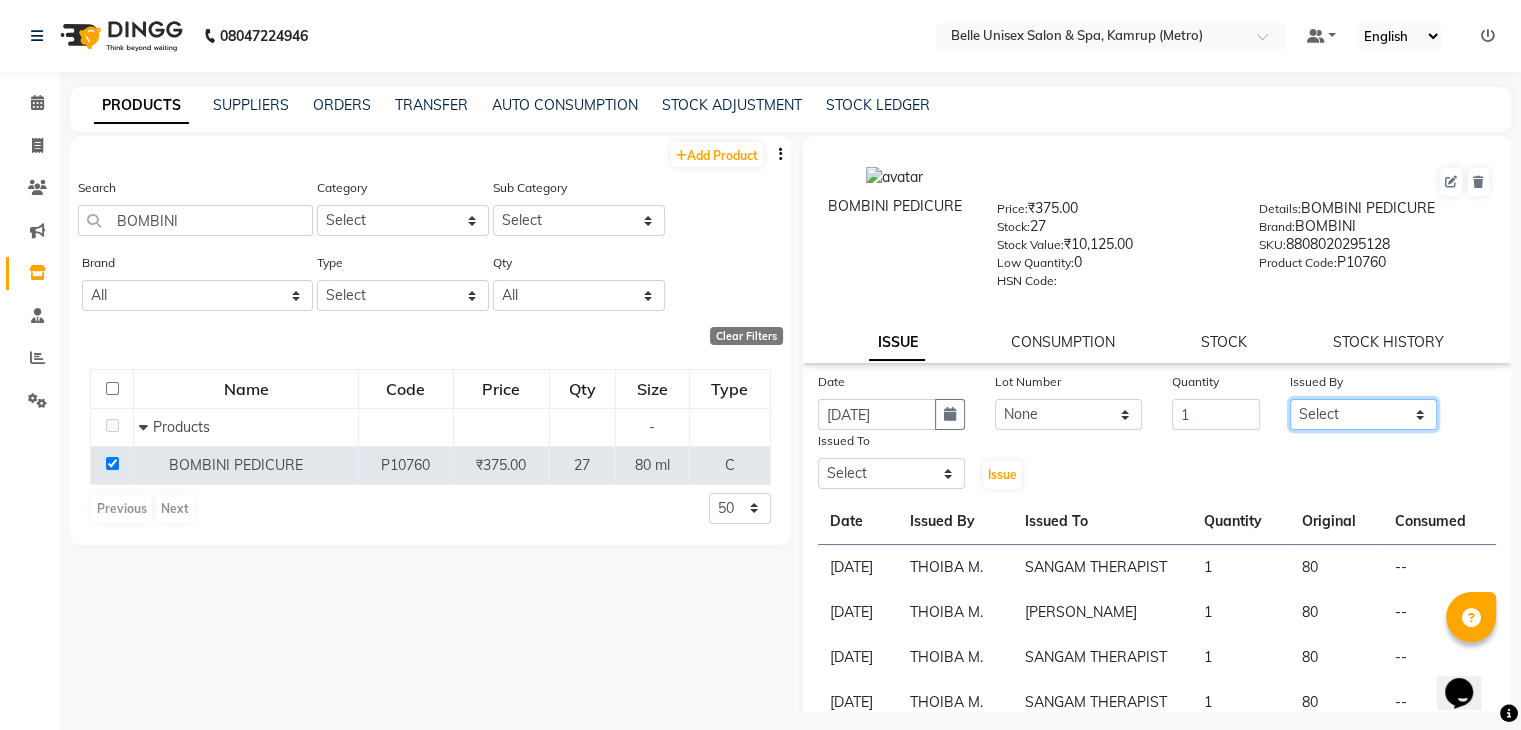 select on "66076" 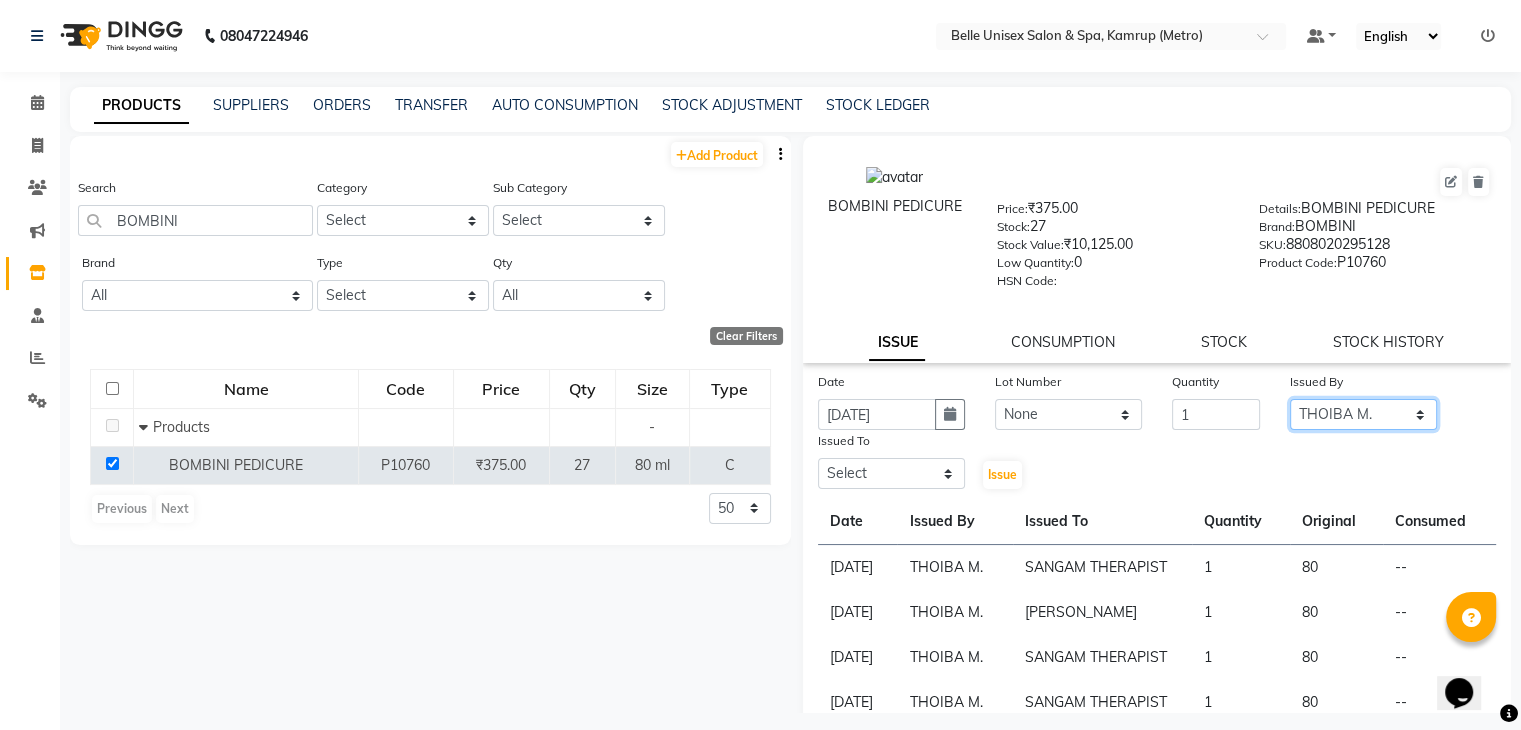 click on "Select ABBE Admin id ALEX UHD  ASEM  COUNTER SALE  IMLE AO JUPITARA(HK) PURNIMA HK  RANA KANTI SINHA   SABEHA SANGAM THERAPIST SOBITA BU THOIBA M." 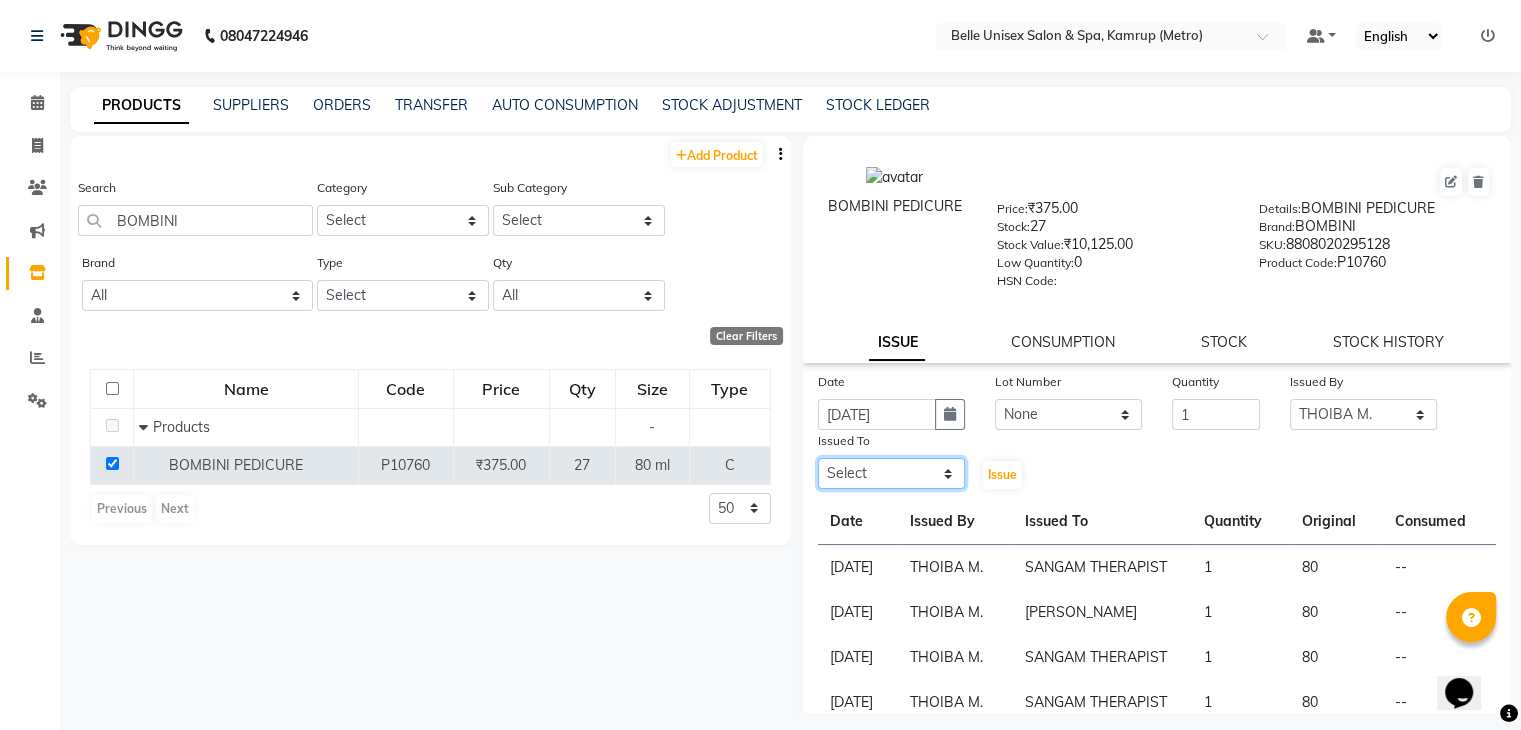 click on "Select ABBE Admin id ALEX UHD  ASEM  COUNTER SALE  IMLE AO JUPITARA(HK) PURNIMA HK  RANA KANTI SINHA   SABEHA SANGAM THERAPIST SOBITA BU THOIBA M." 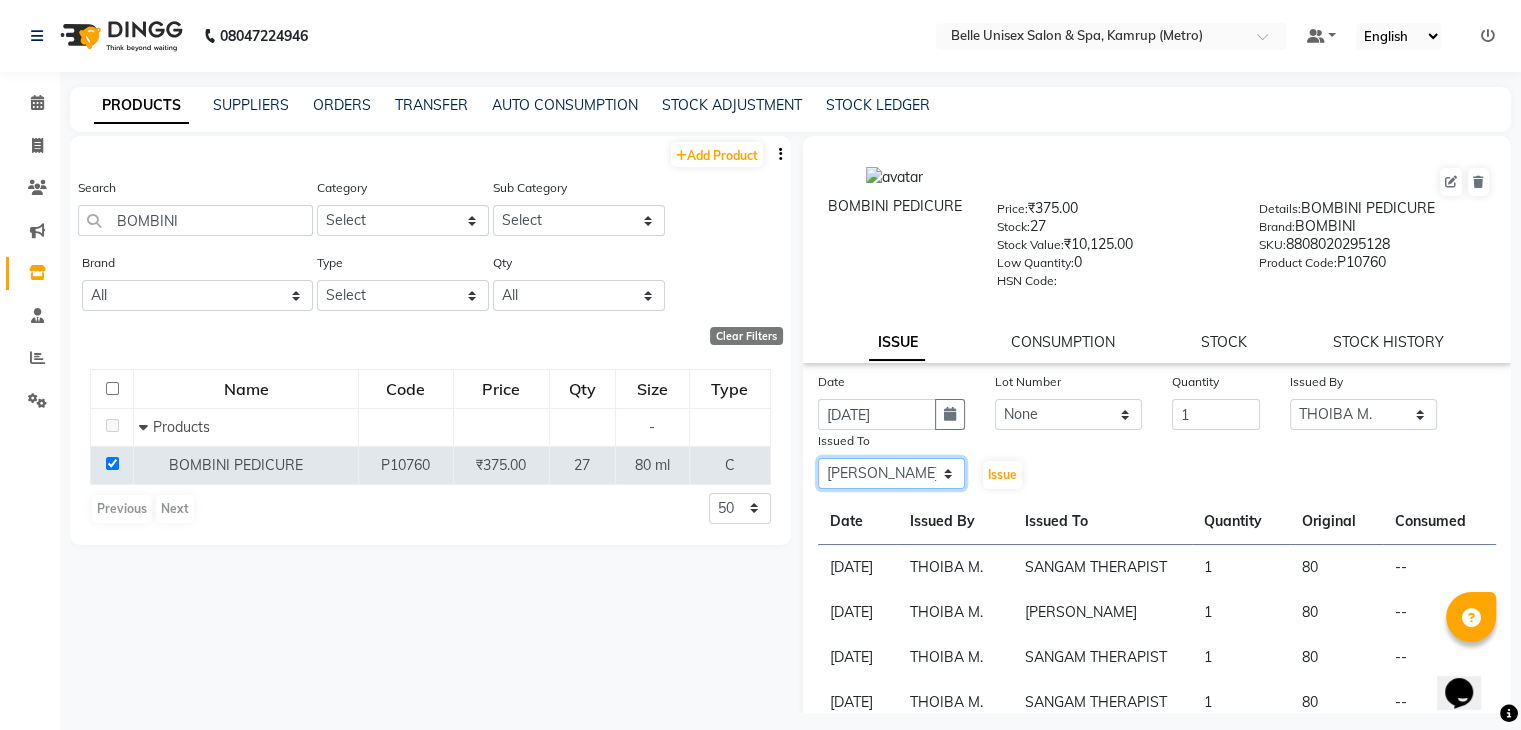 click on "Select ABBE Admin id ALEX UHD  ASEM  COUNTER SALE  IMLE AO JUPITARA(HK) PURNIMA HK  RANA KANTI SINHA   SABEHA SANGAM THERAPIST SOBITA BU THOIBA M." 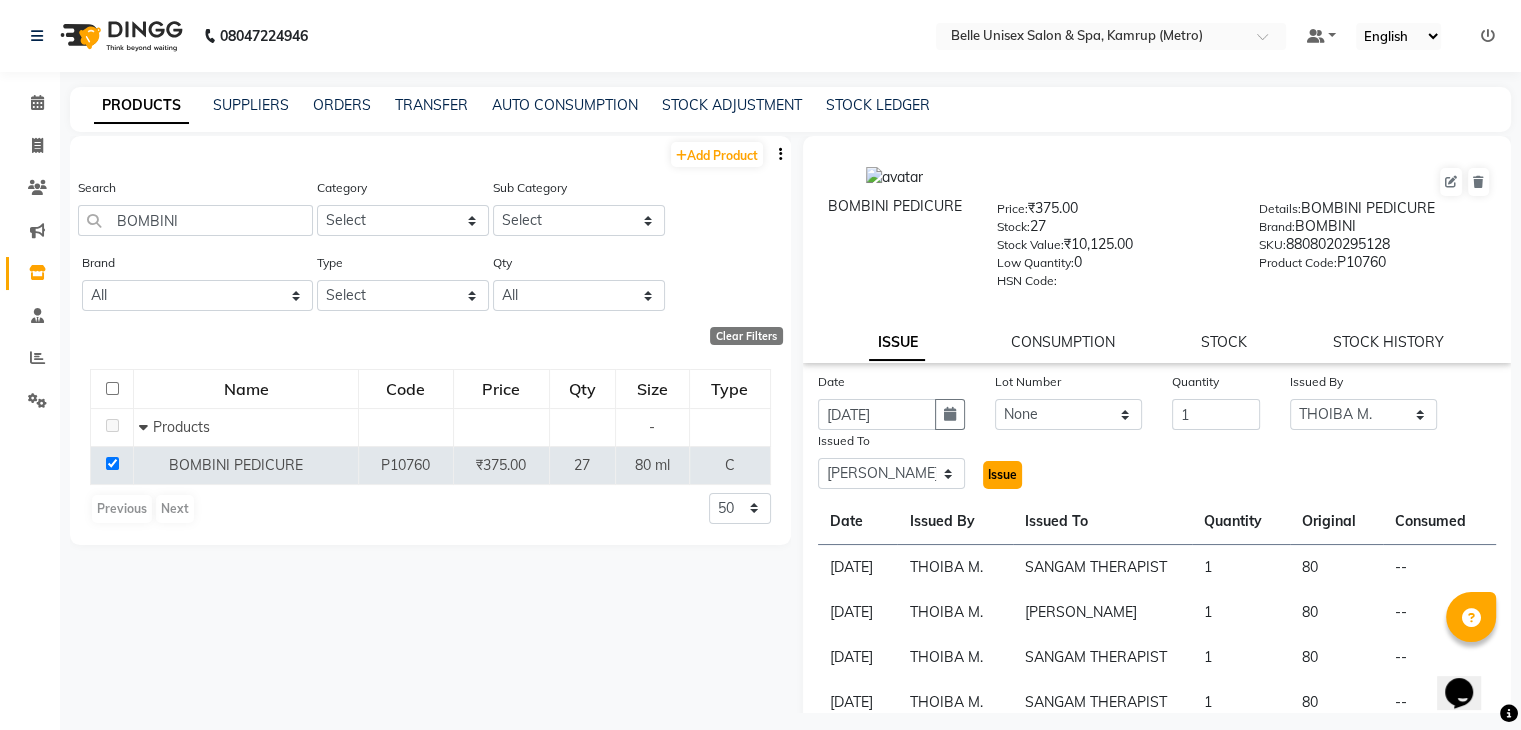 click on "Issue" 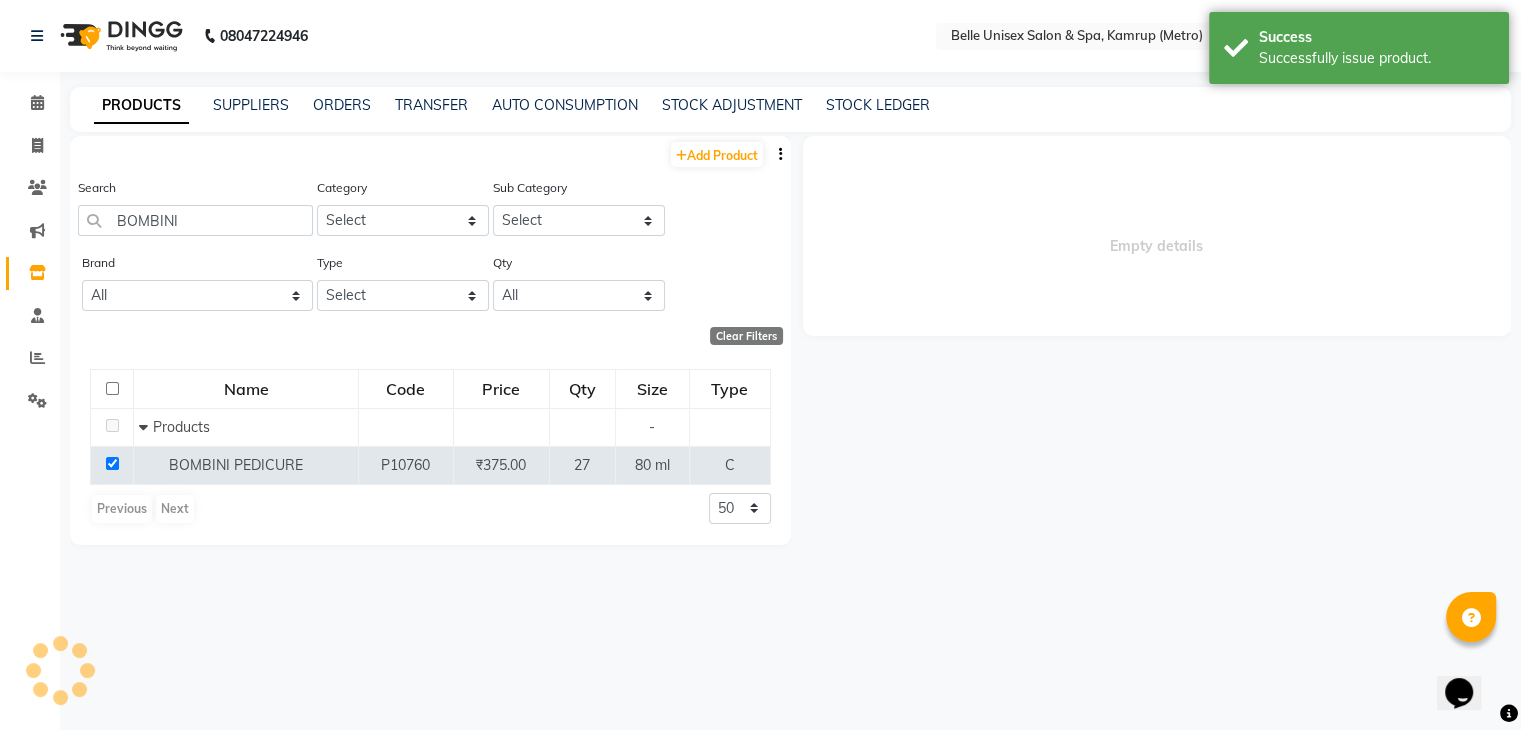 select 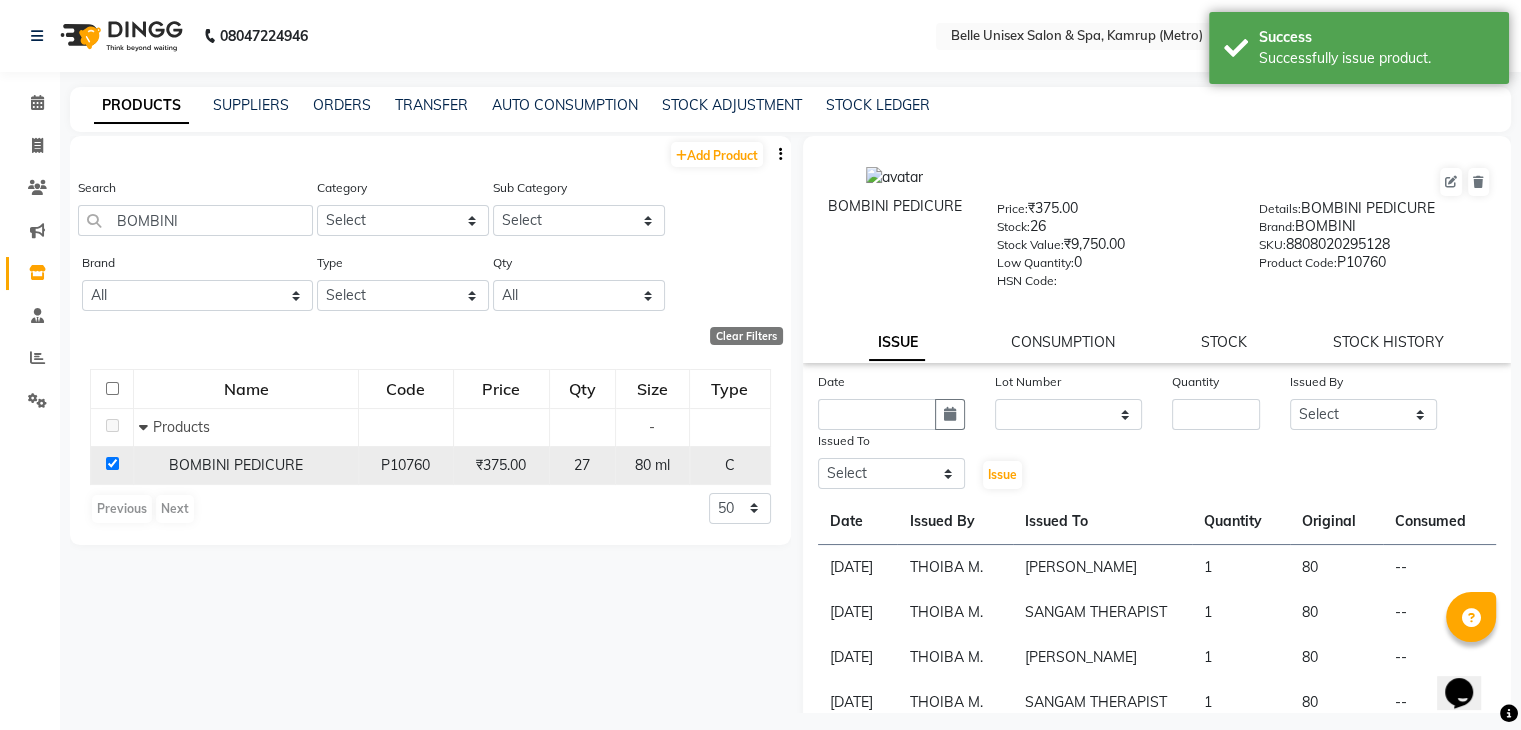 click 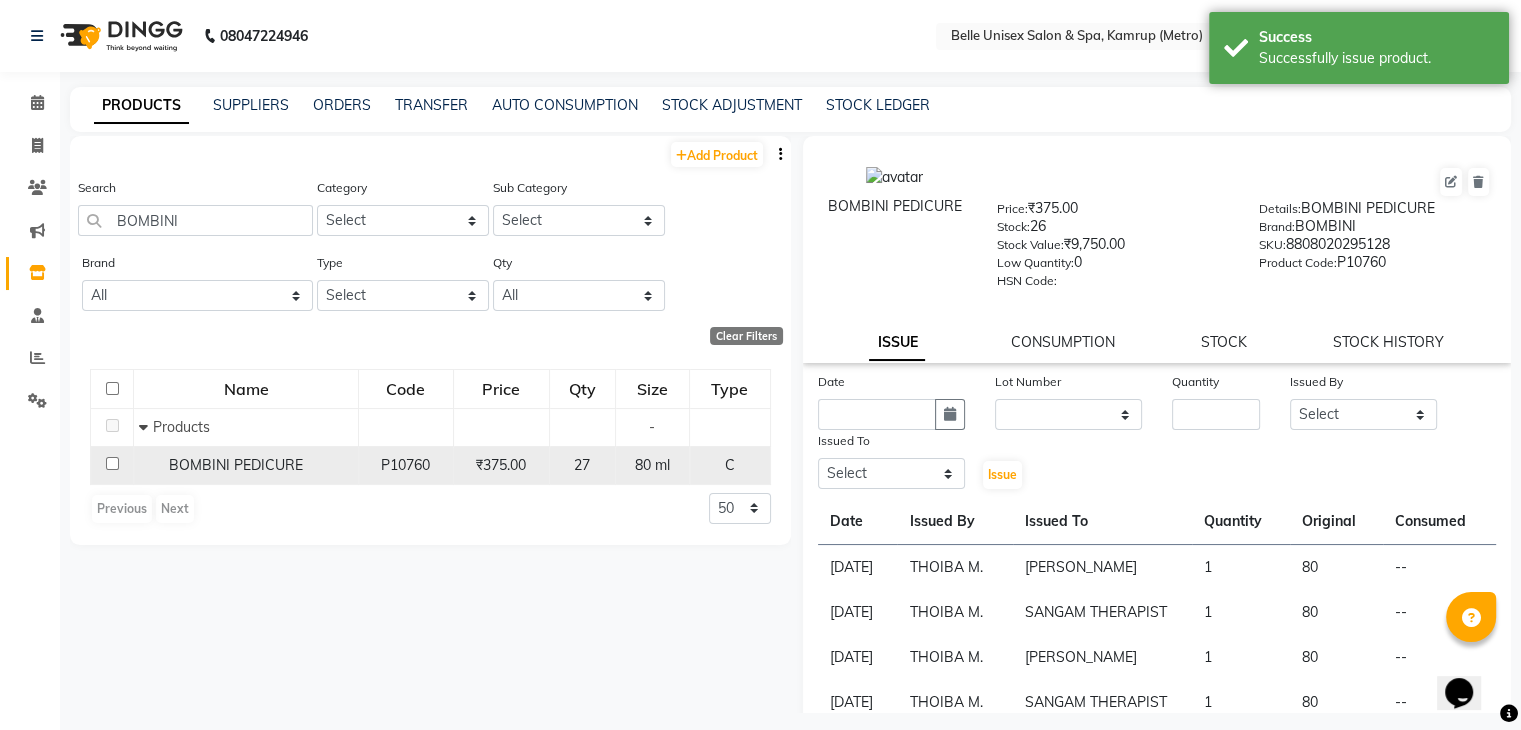 checkbox on "false" 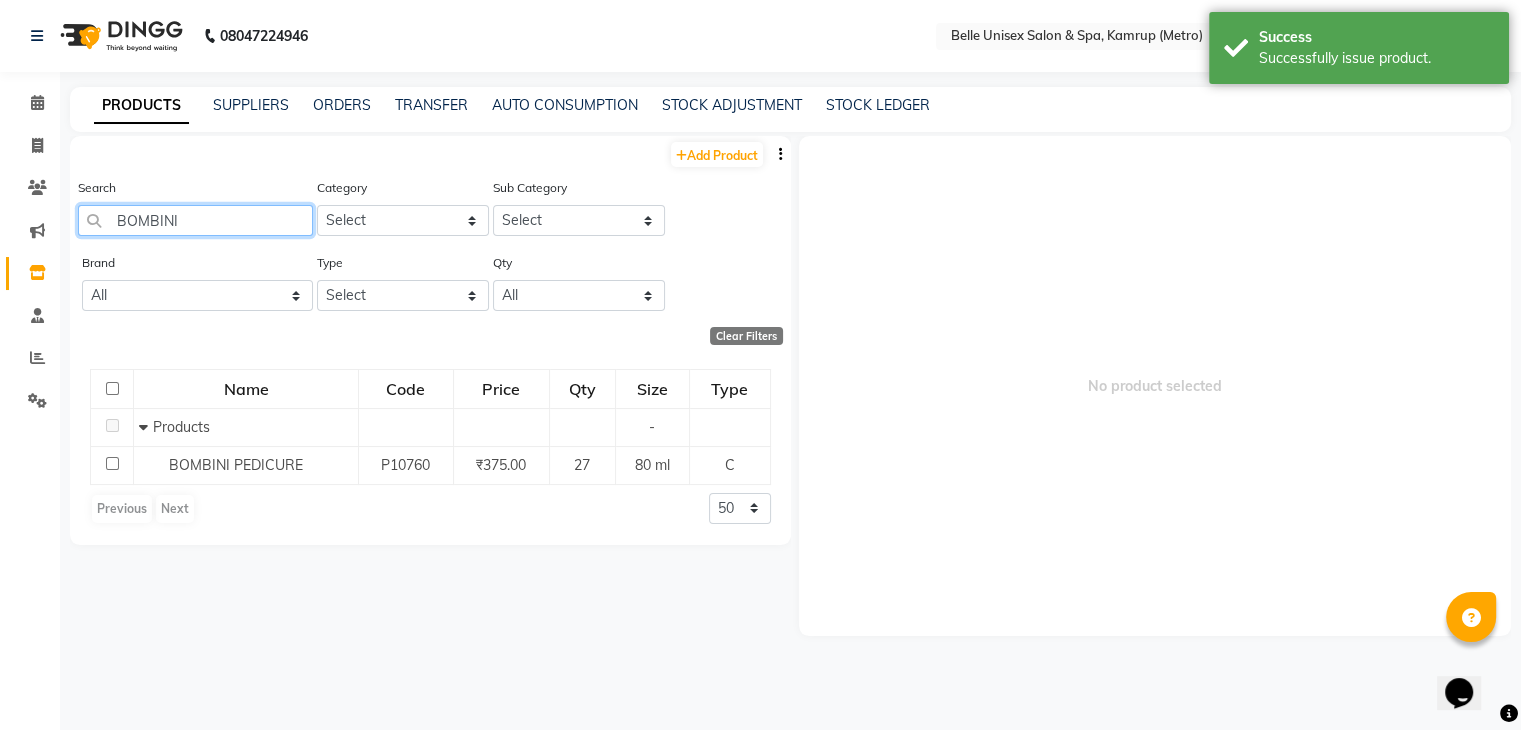 drag, startPoint x: 208, startPoint y: 229, endPoint x: 0, endPoint y: 305, distance: 221.44977 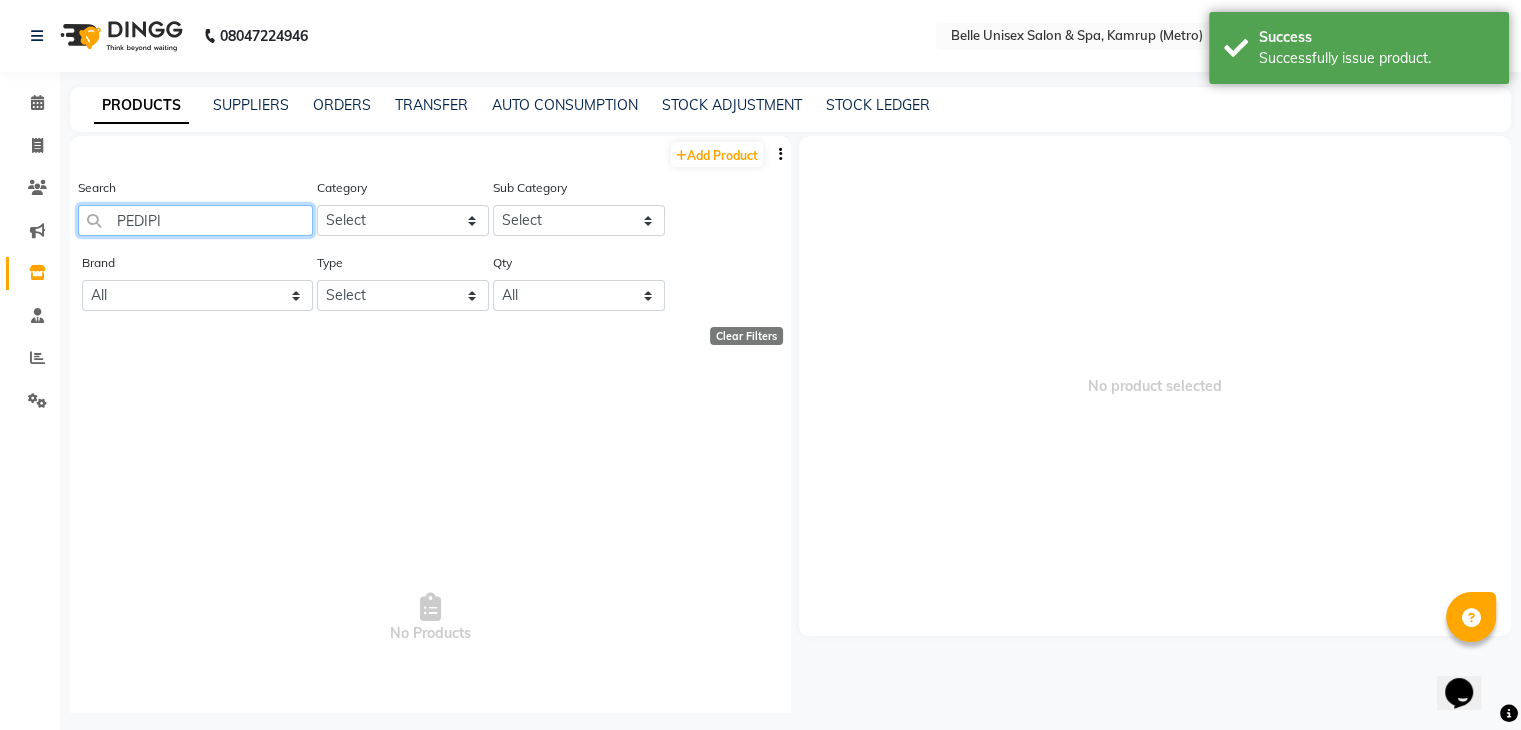 click on "PEDIPI" 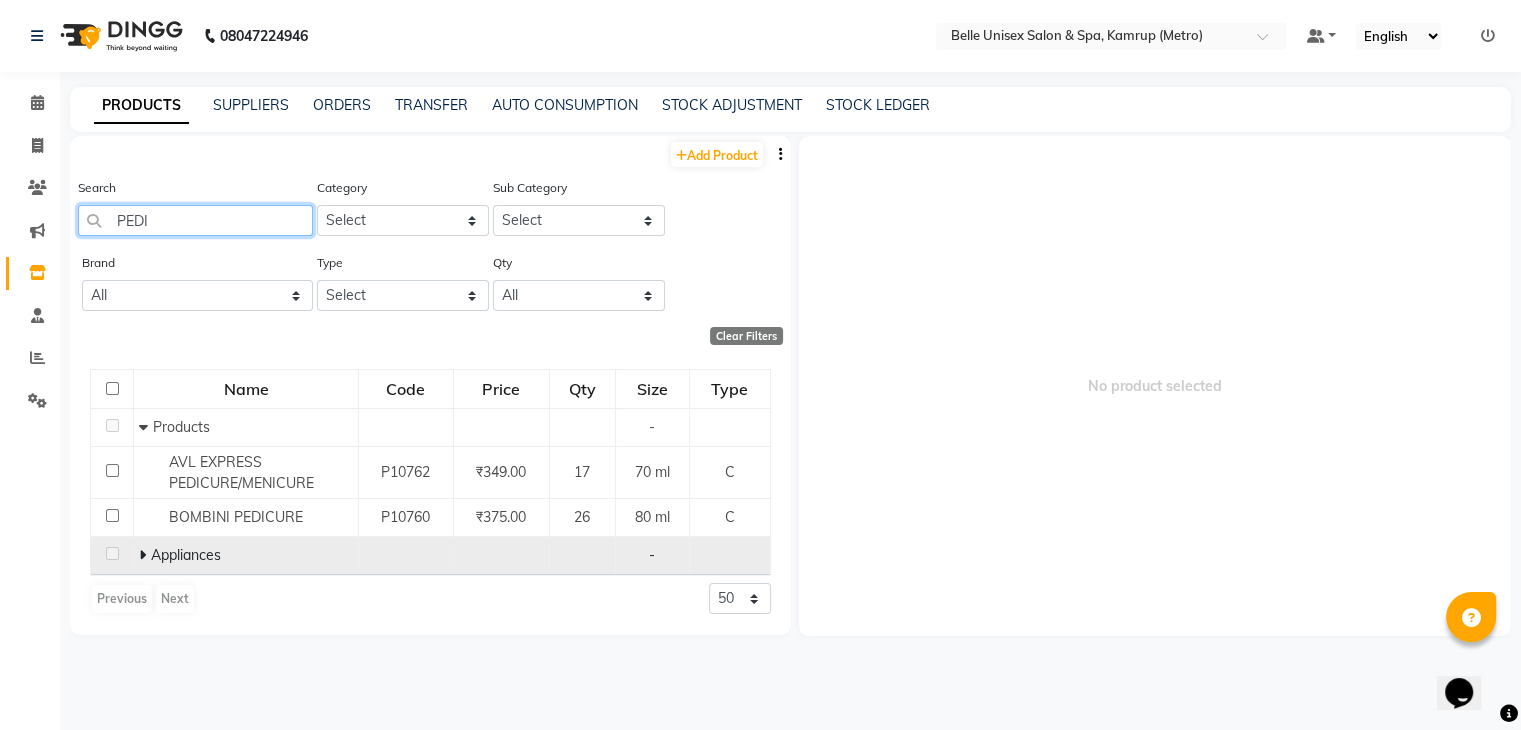 type on "PEDI" 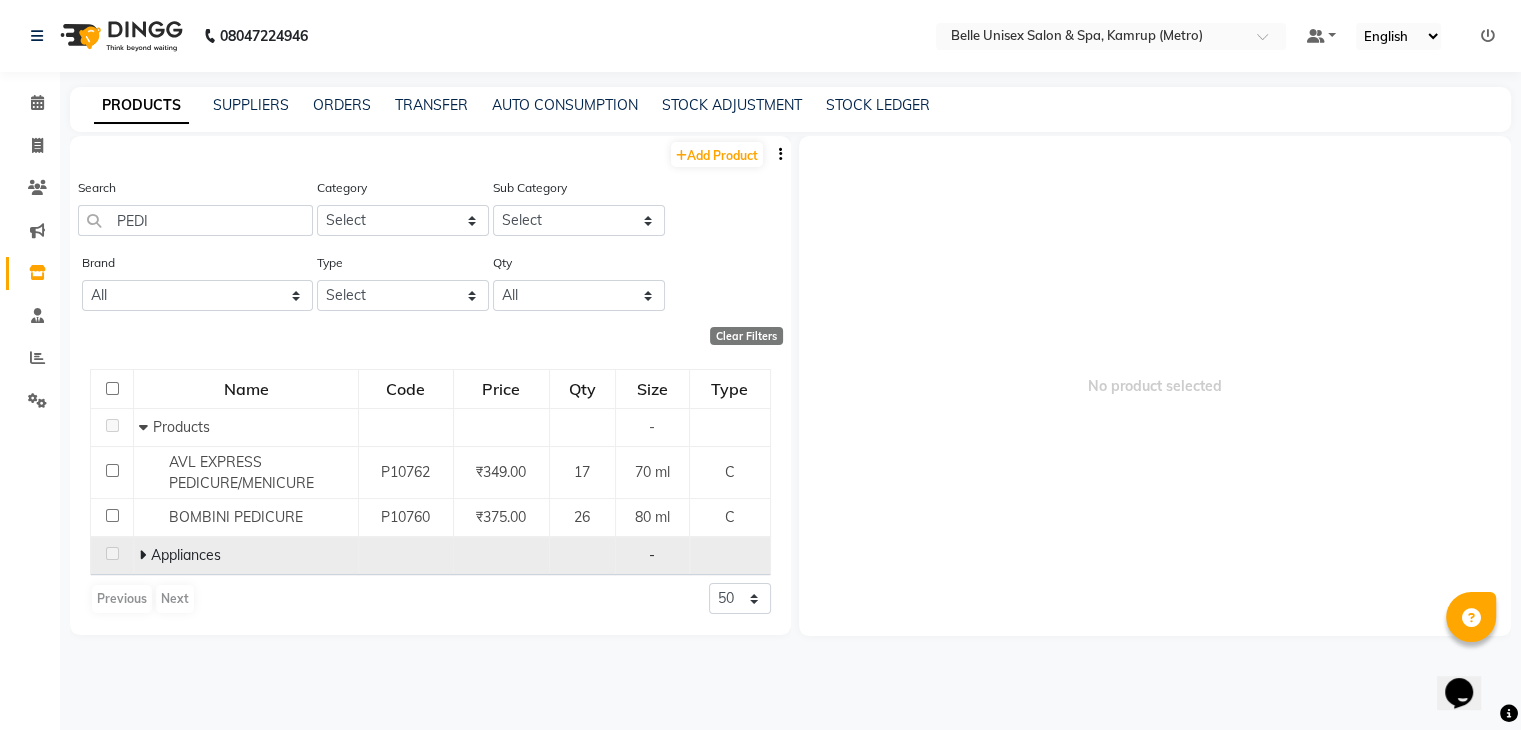 click 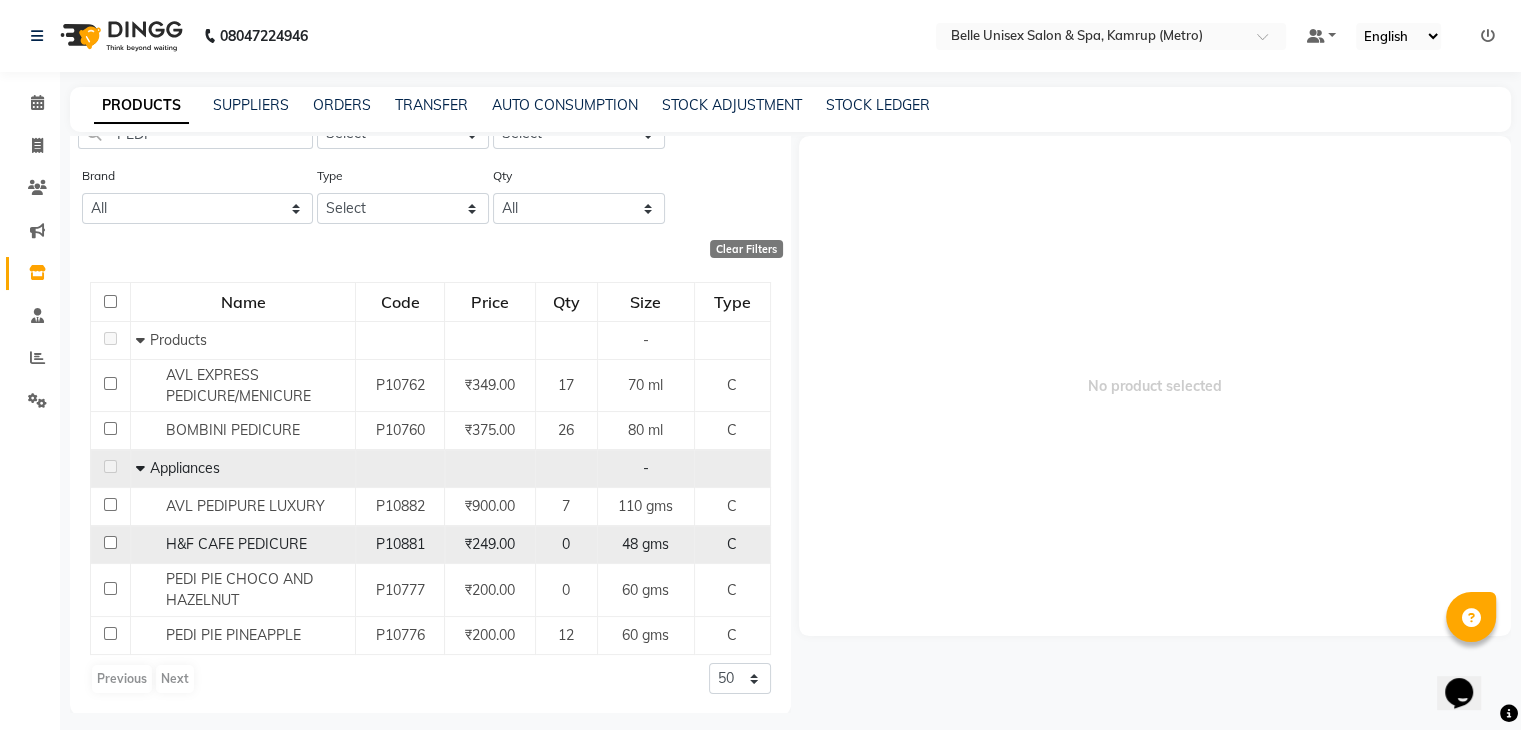 scroll, scrollTop: 89, scrollLeft: 0, axis: vertical 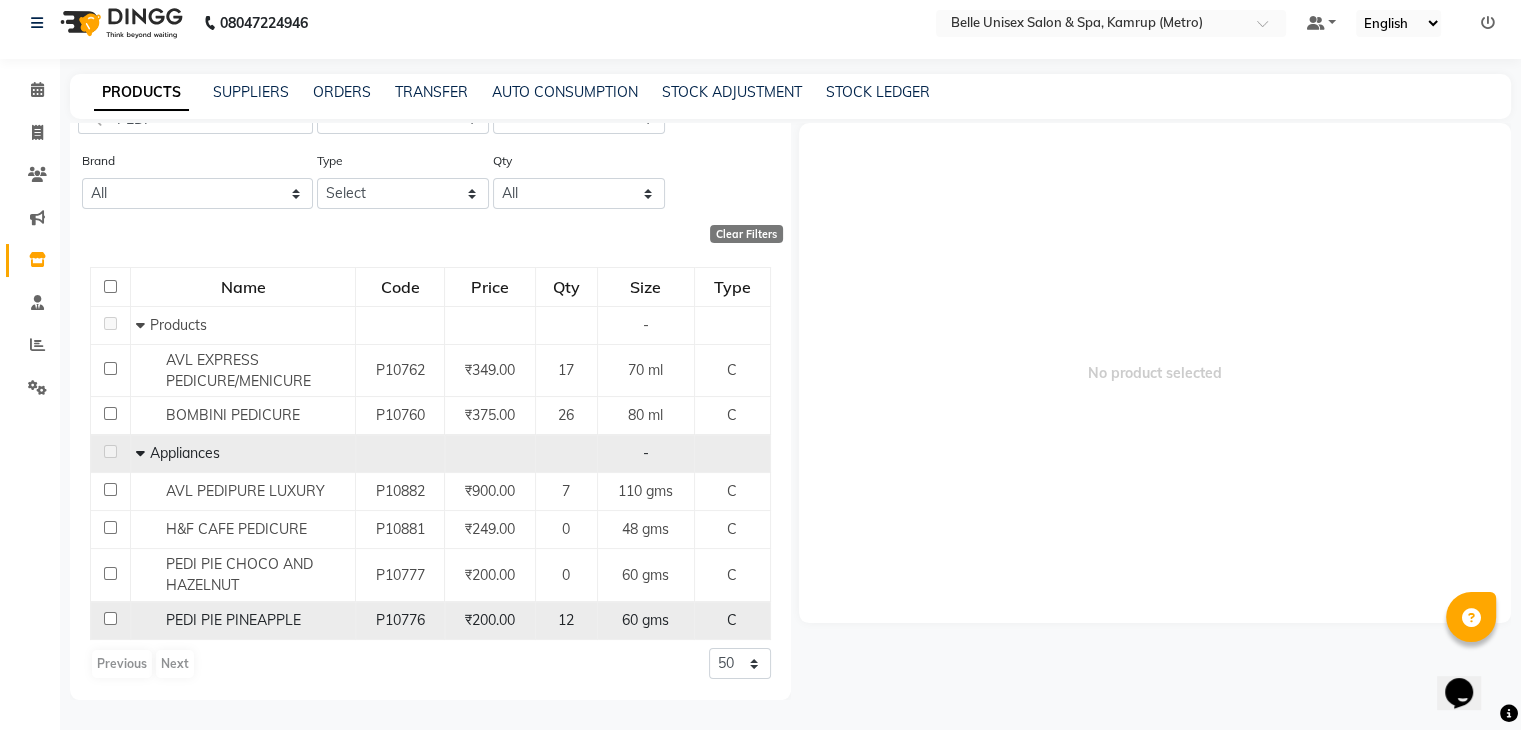 click 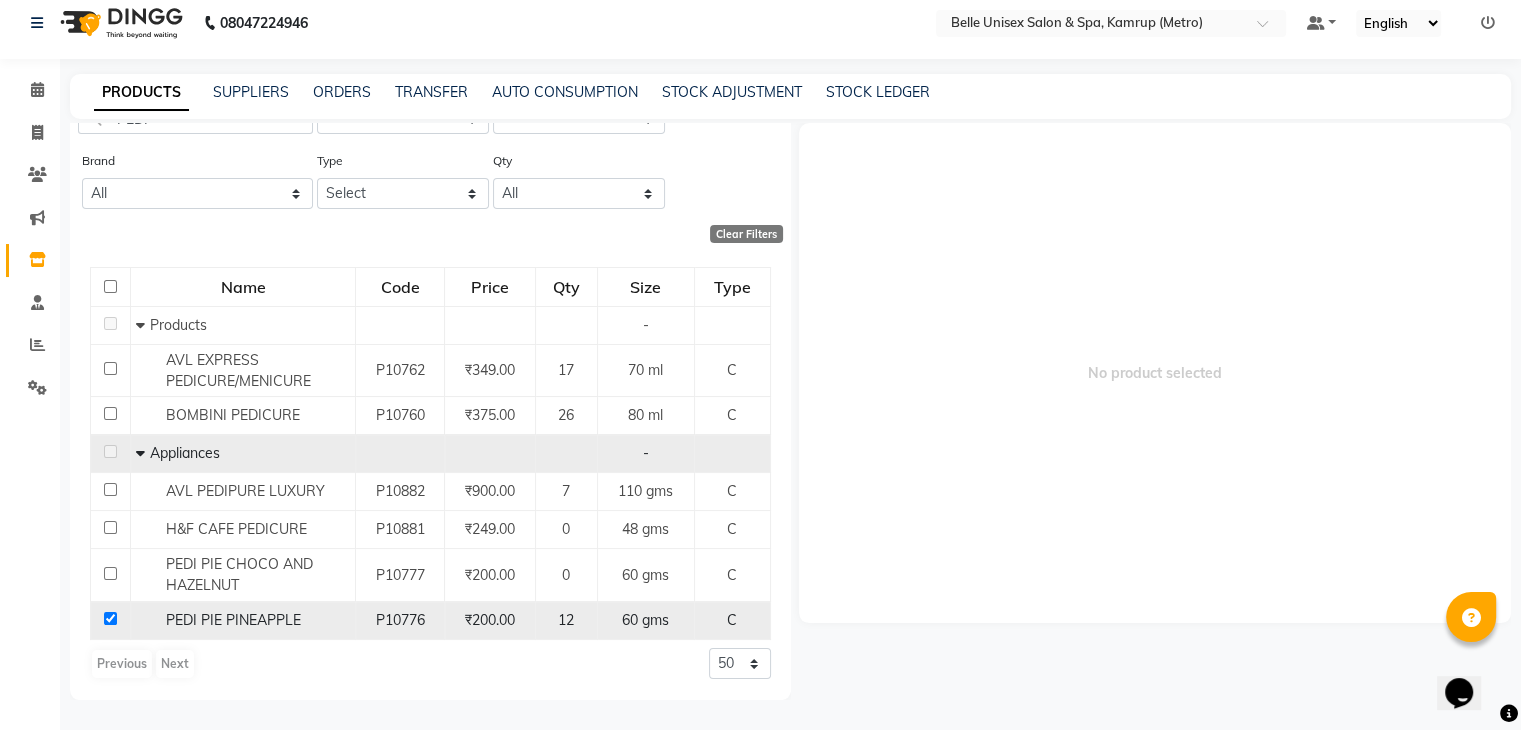 checkbox on "true" 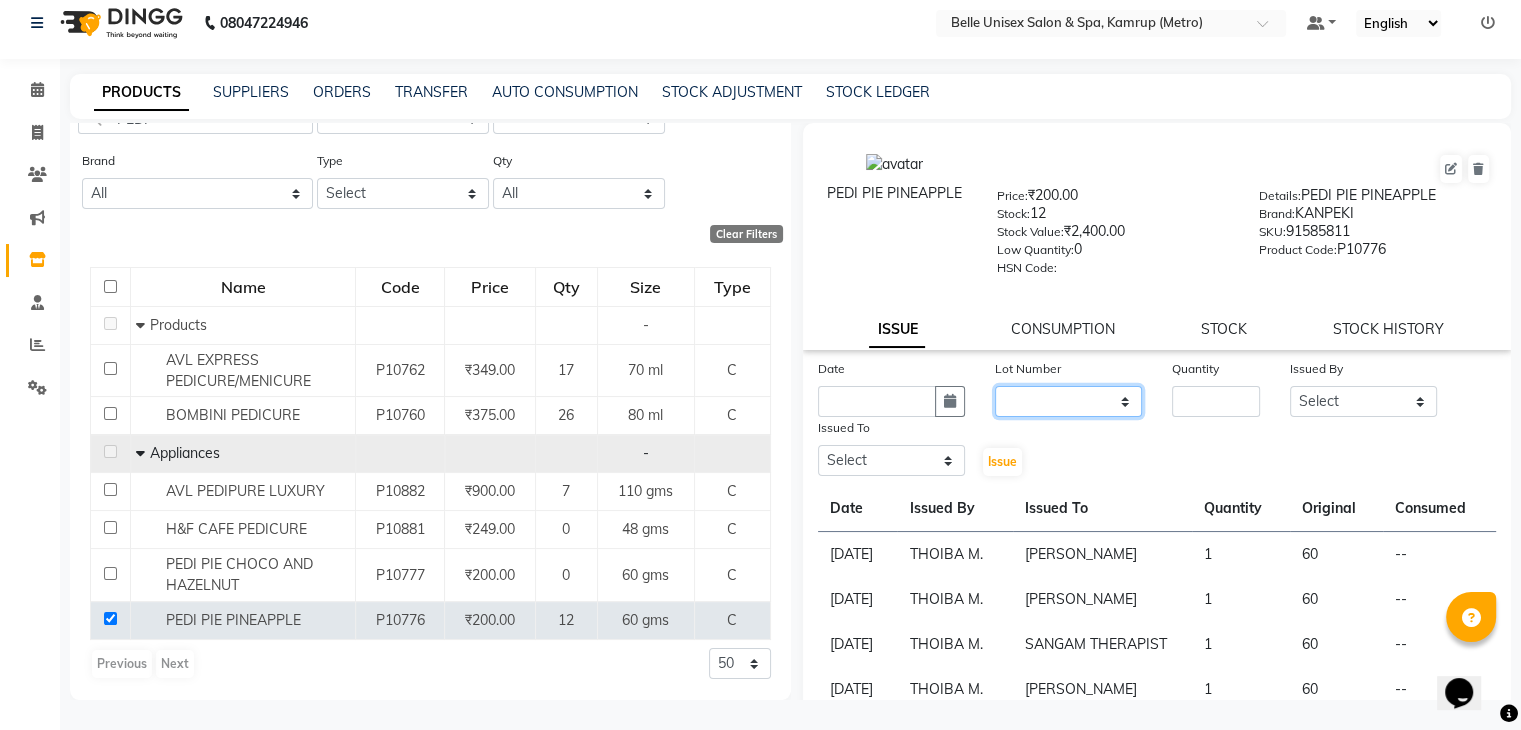 click on "None" 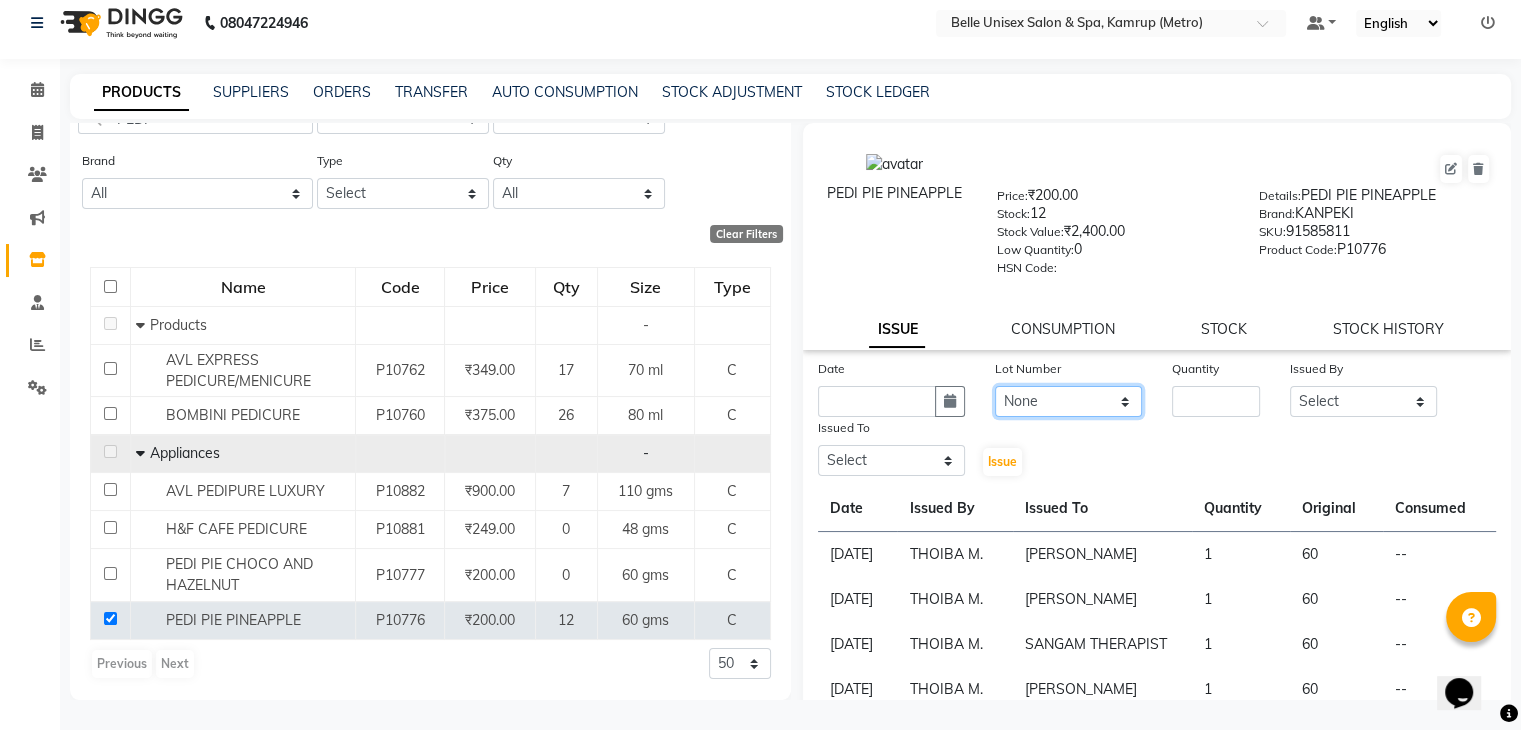 click on "None" 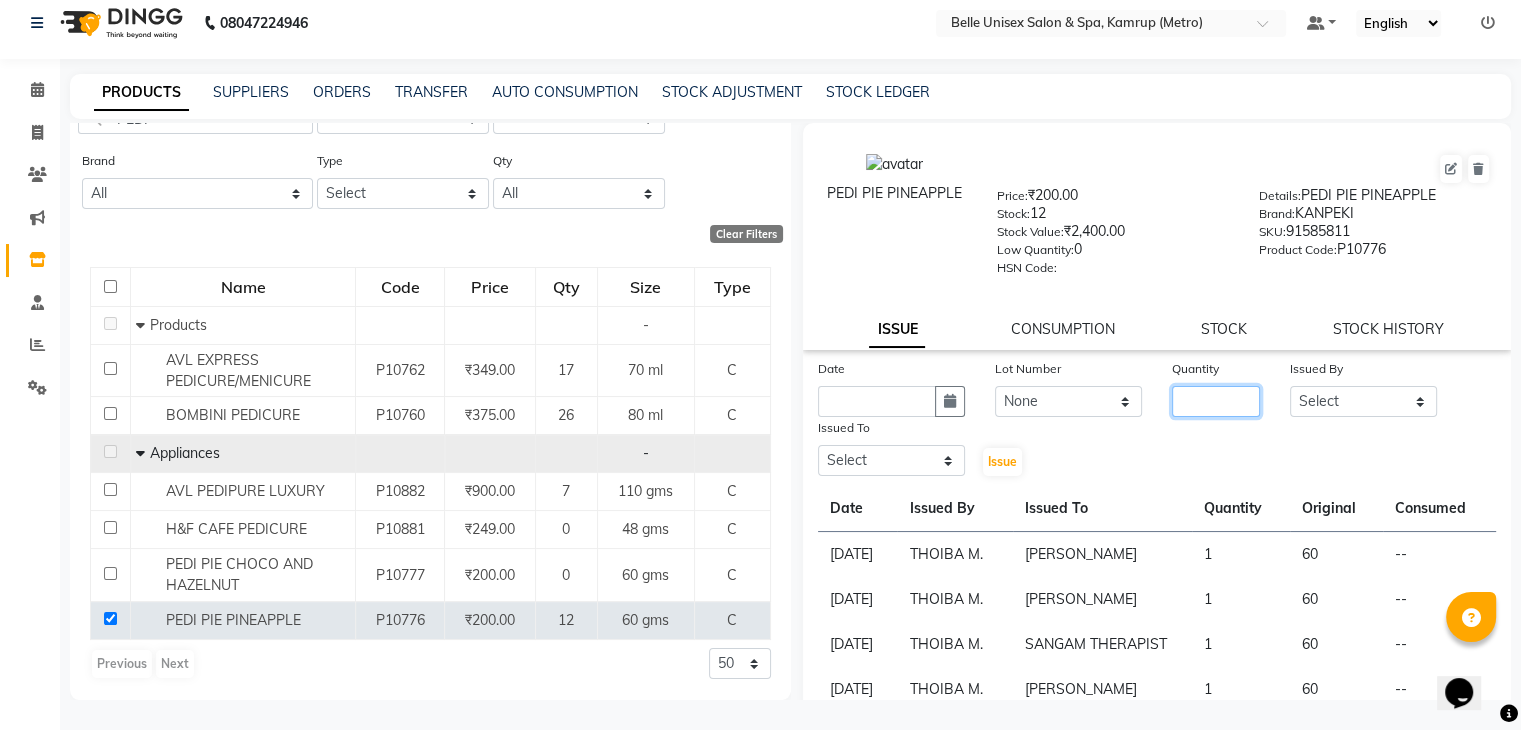 click 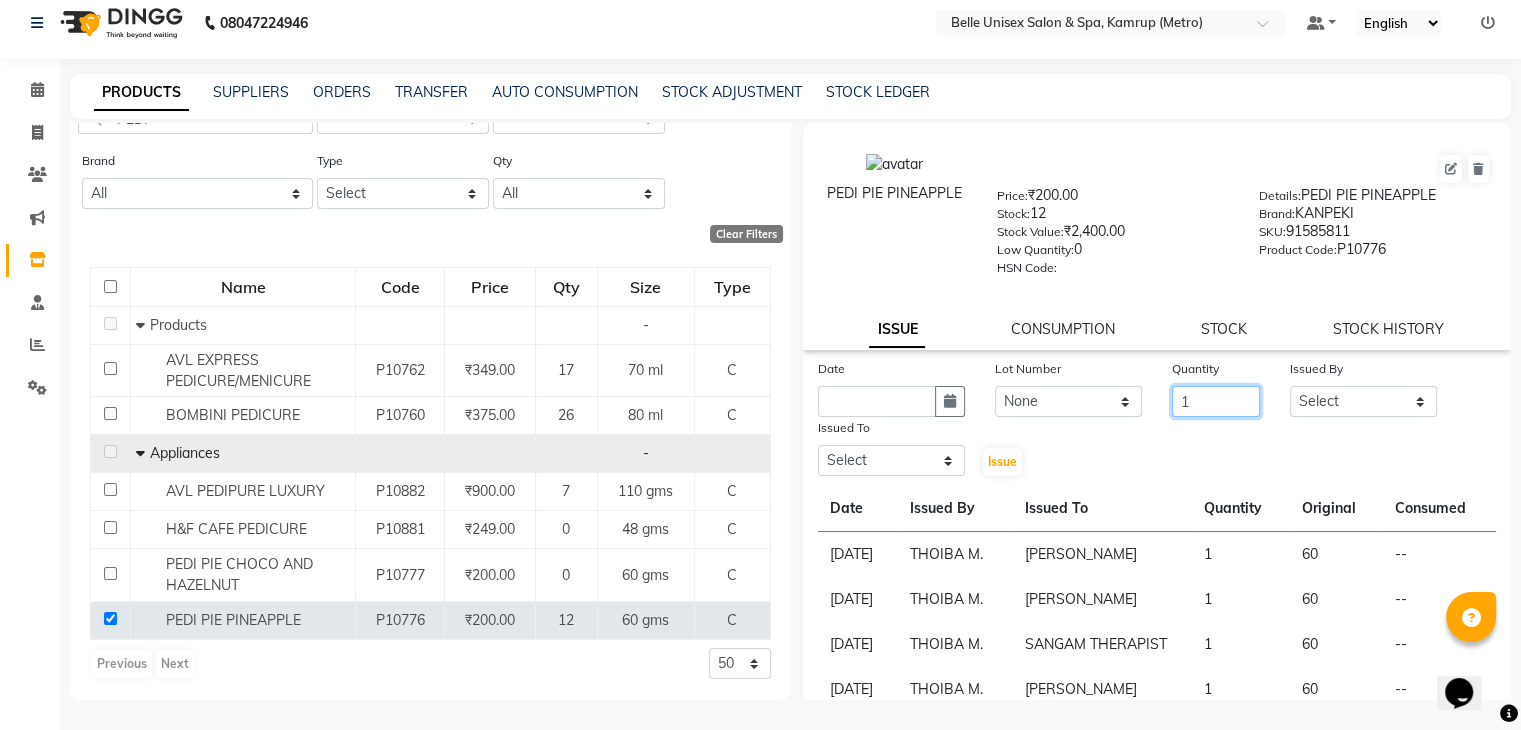 type on "1" 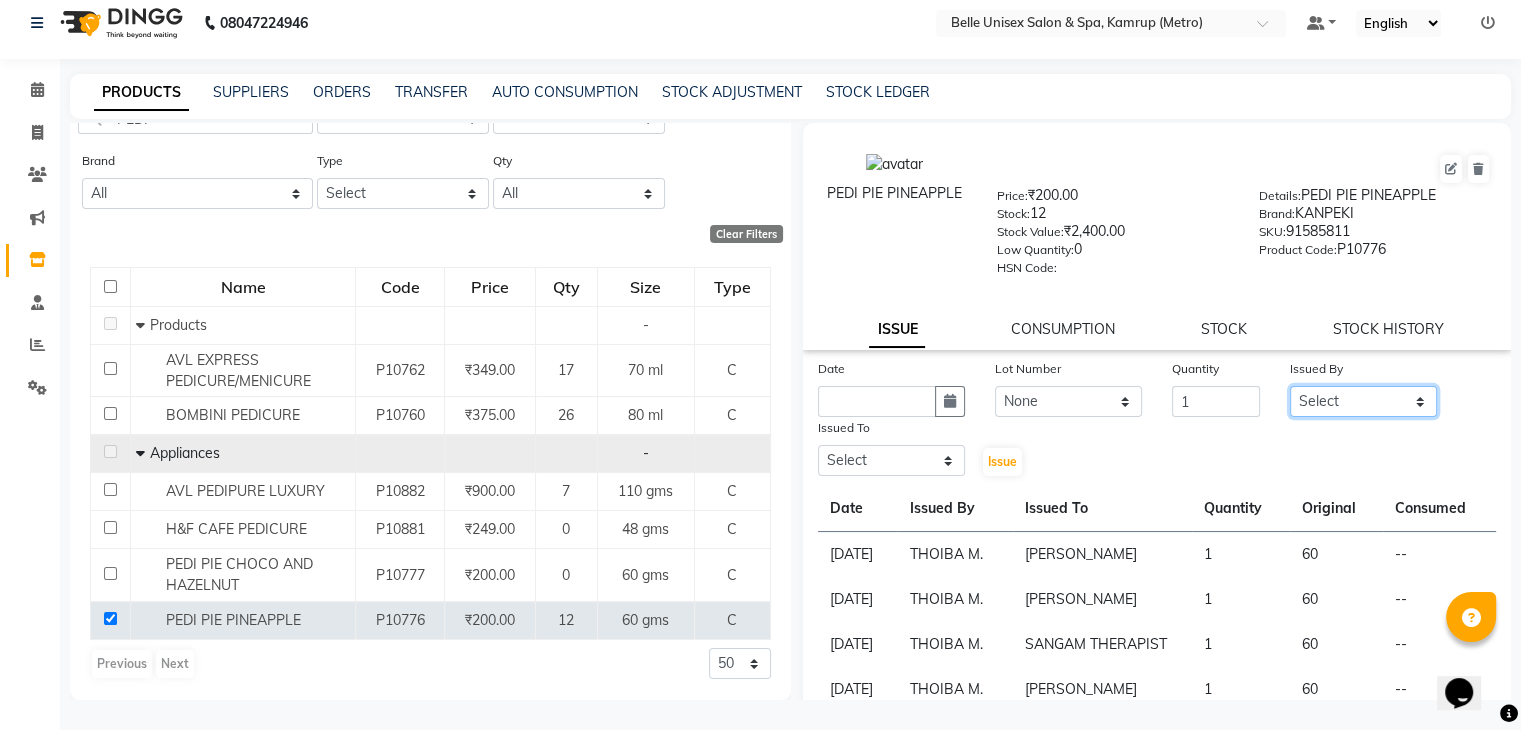 click on "Select ABBE Admin id [PERSON_NAME]  ASEM  COUNTER SALE  [PERSON_NAME] [PERSON_NAME](HK) PURNIMA [PERSON_NAME] [PERSON_NAME]   [PERSON_NAME] THERAPIST SOBITA BU THOIBA M." 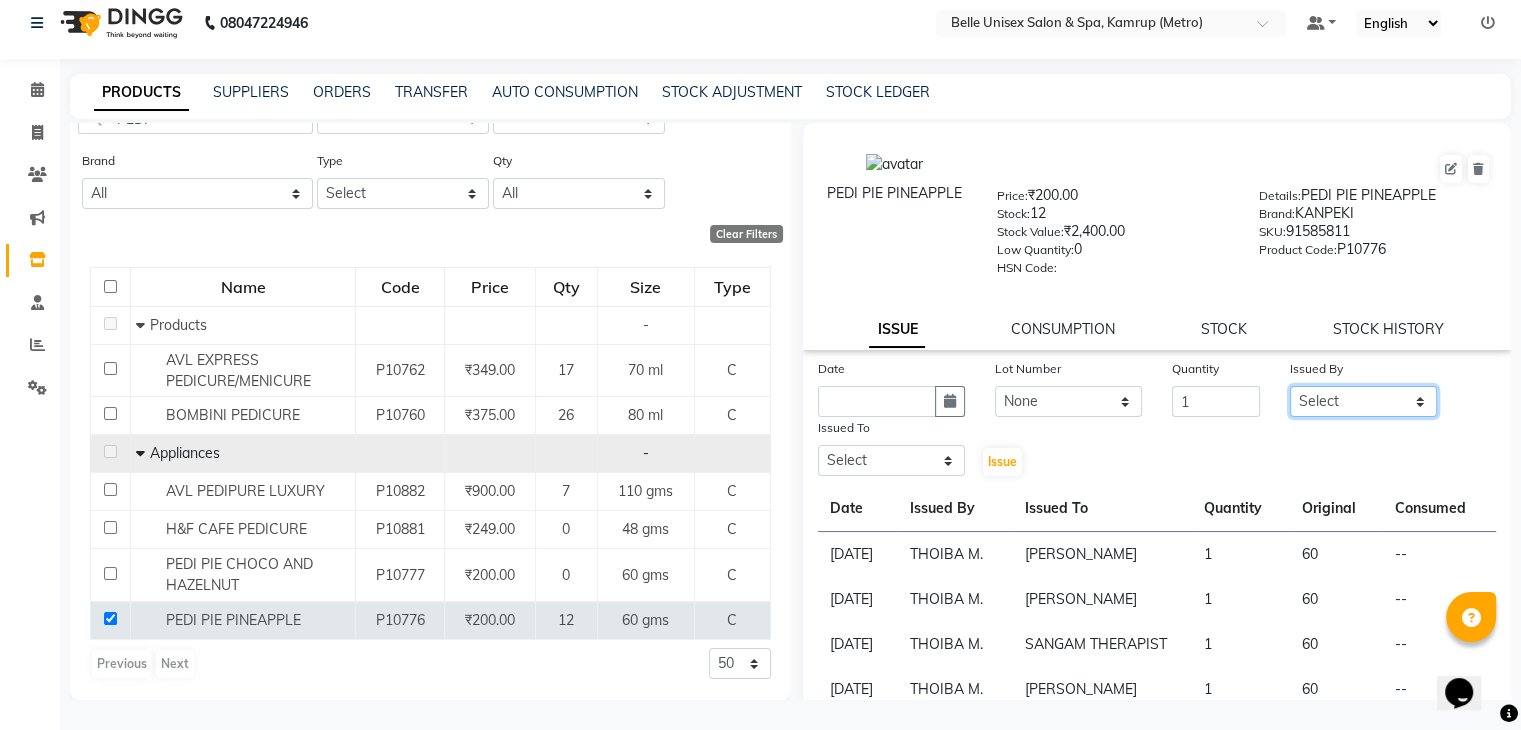 select on "66076" 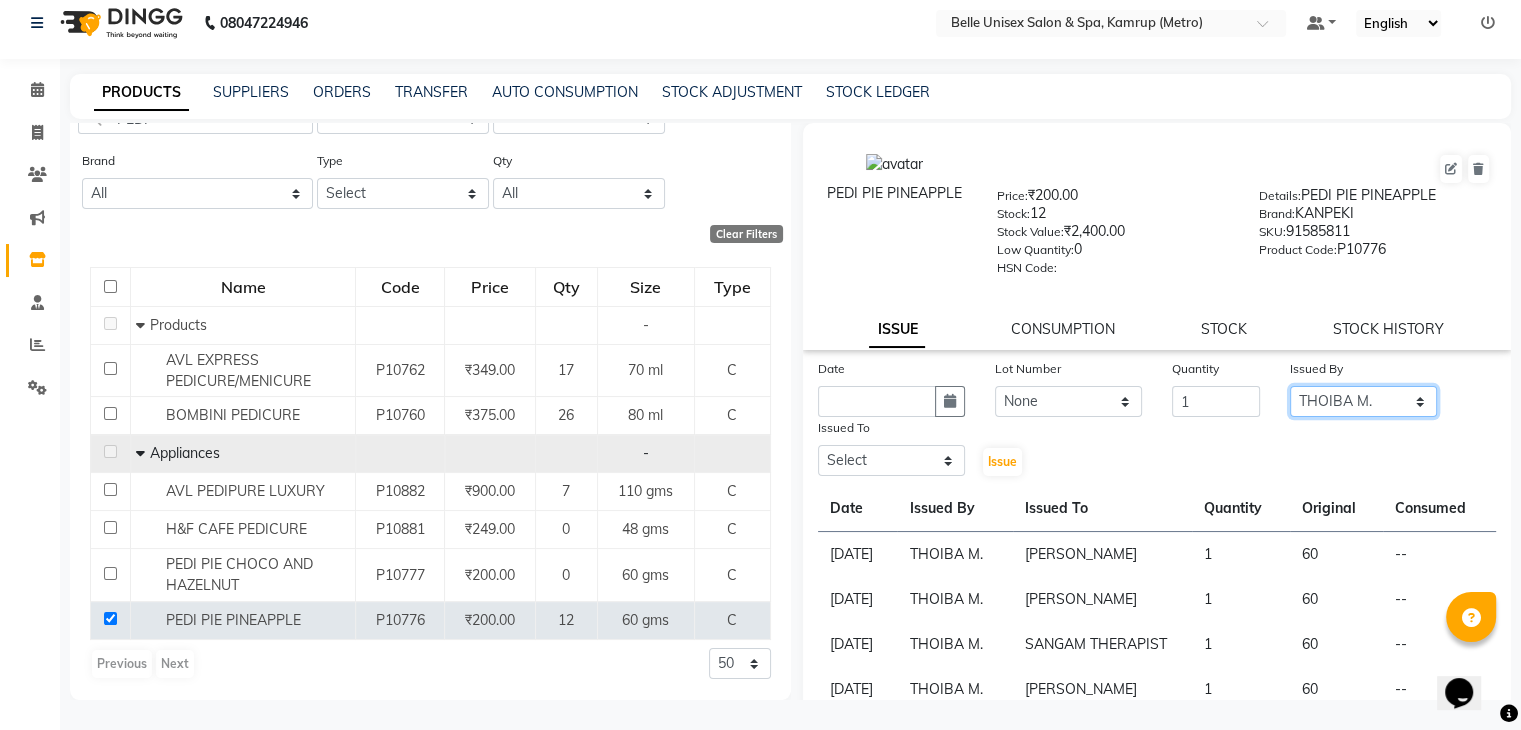 click on "Select ABBE Admin id [PERSON_NAME]  ASEM  COUNTER SALE  [PERSON_NAME] [PERSON_NAME](HK) PURNIMA [PERSON_NAME] [PERSON_NAME]   [PERSON_NAME] THERAPIST SOBITA BU THOIBA M." 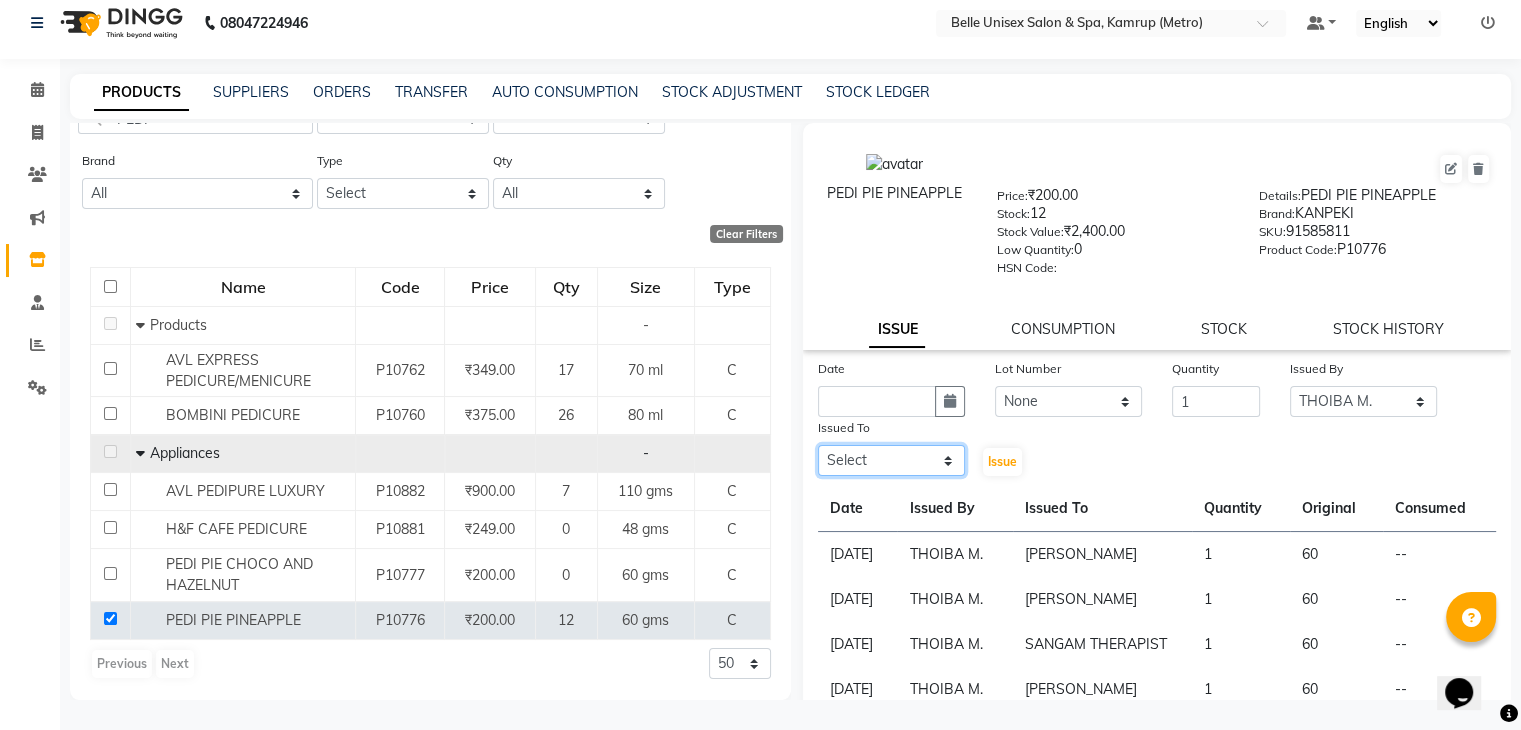 click on "Select ABBE Admin id [PERSON_NAME]  ASEM  COUNTER SALE  [PERSON_NAME] [PERSON_NAME](HK) PURNIMA [PERSON_NAME] [PERSON_NAME]   [PERSON_NAME] THERAPIST SOBITA BU THOIBA M." 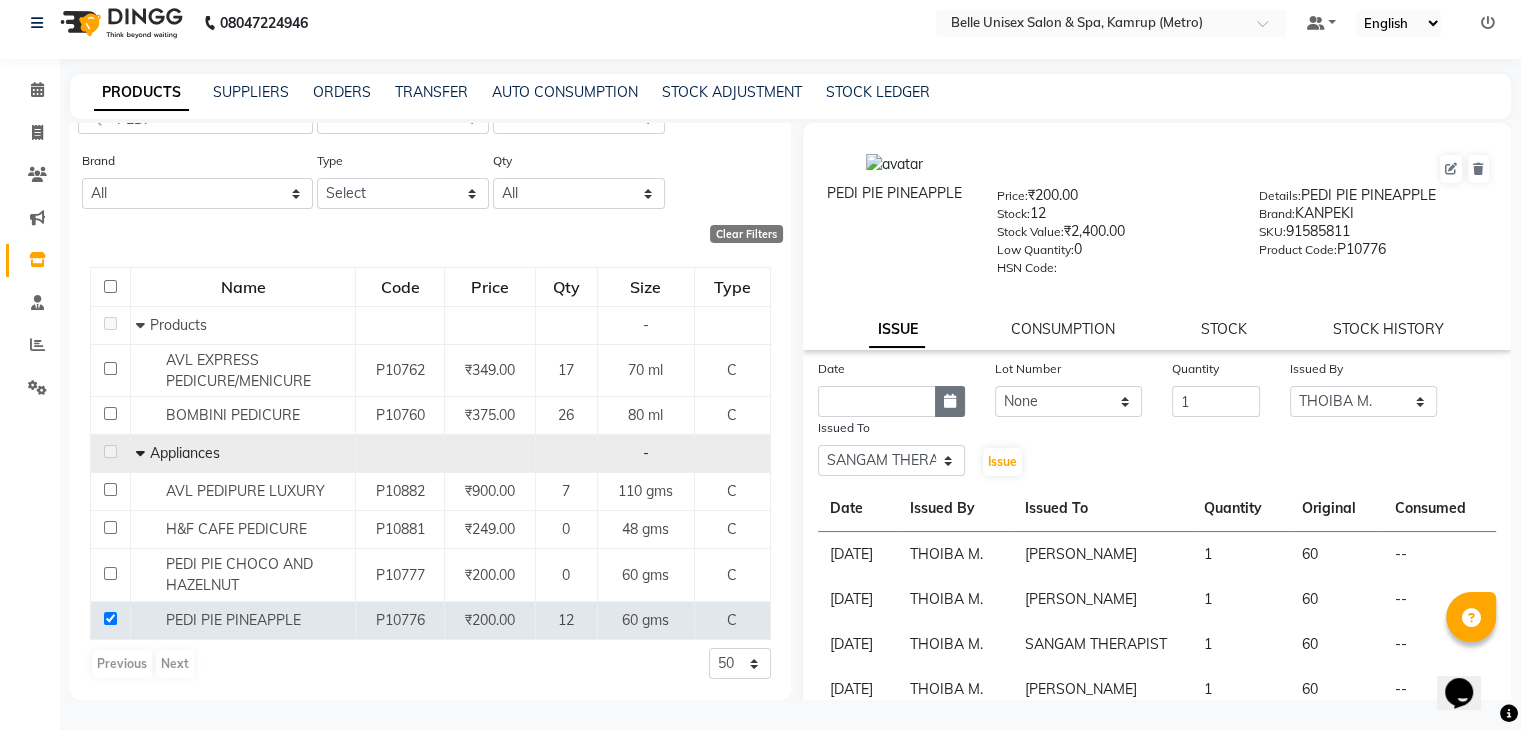 click 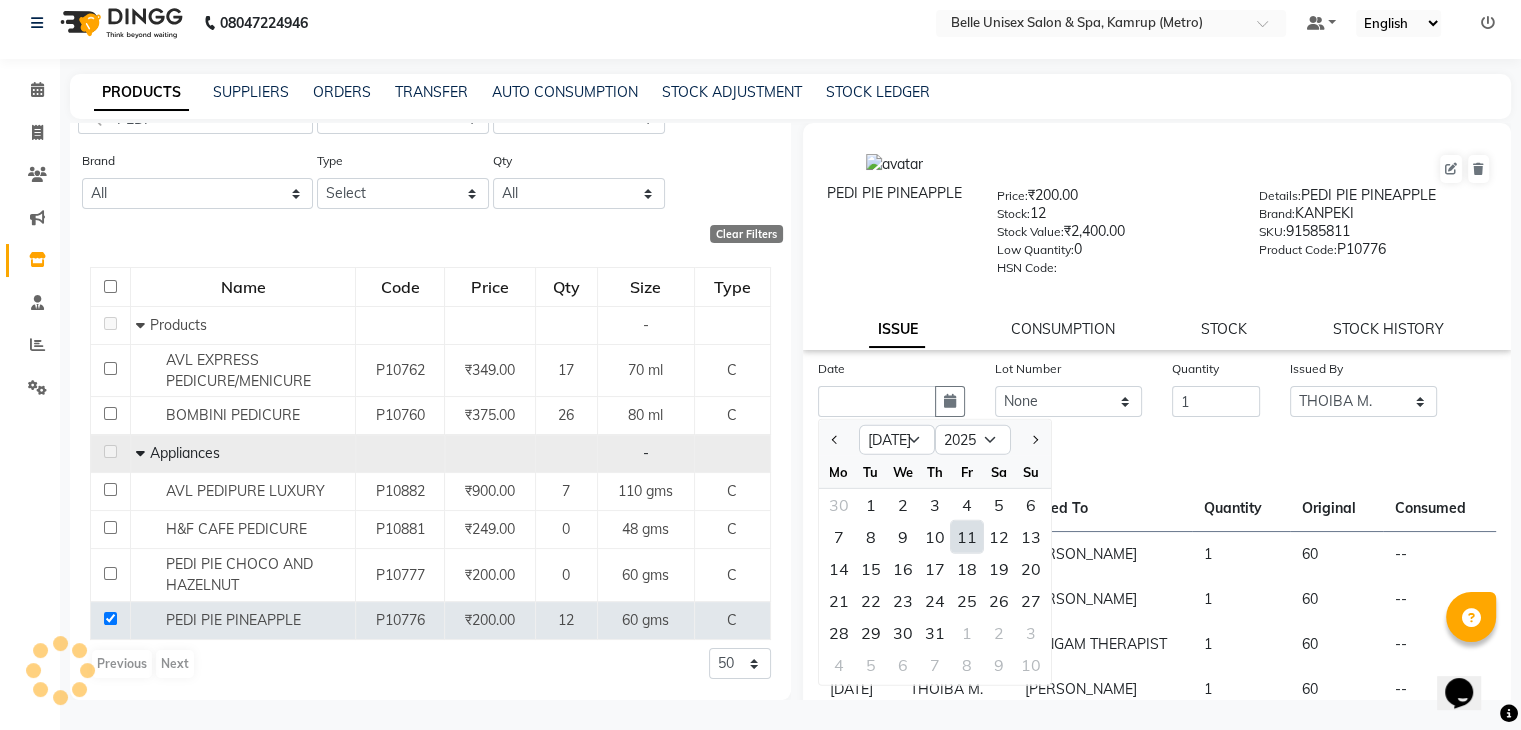 click on "11" 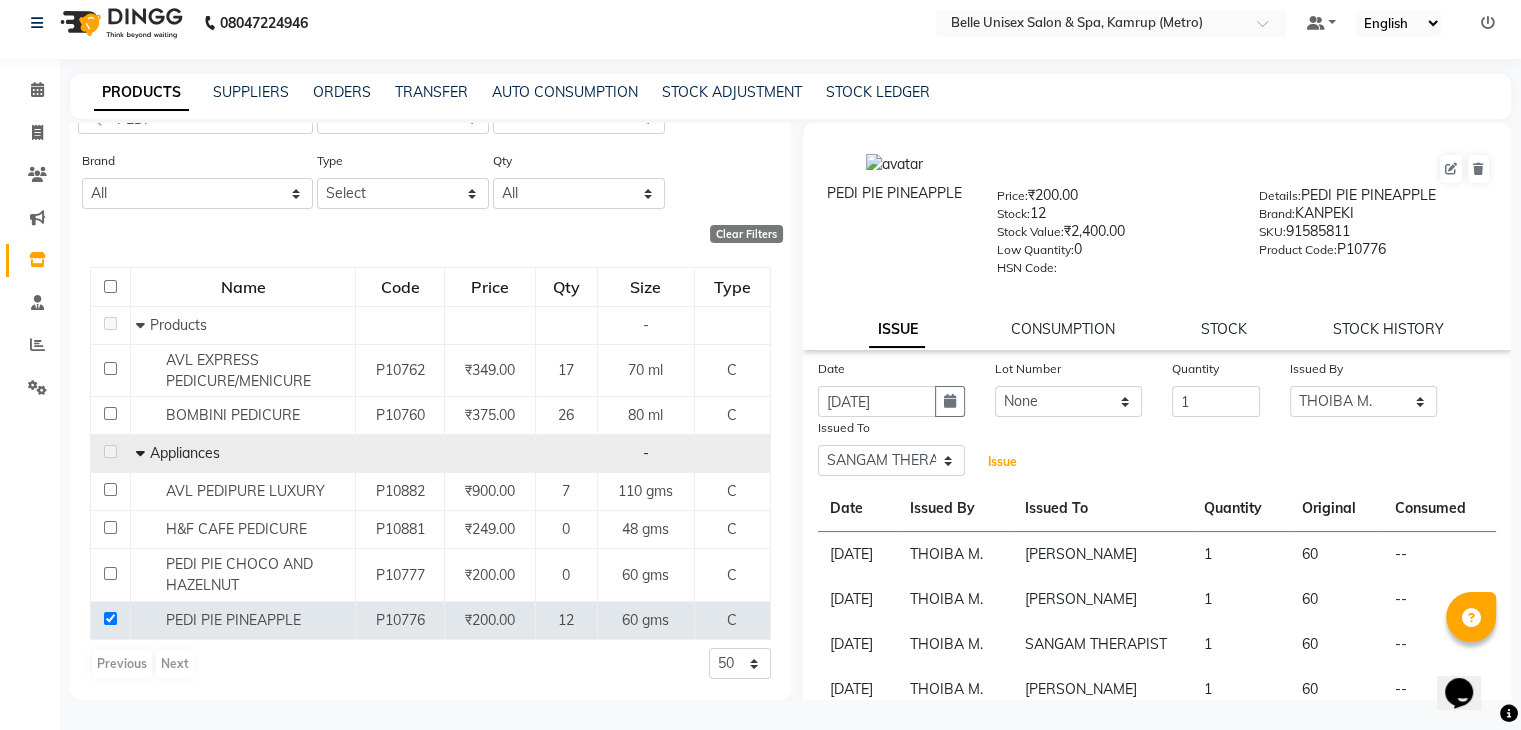 click on "Issue" 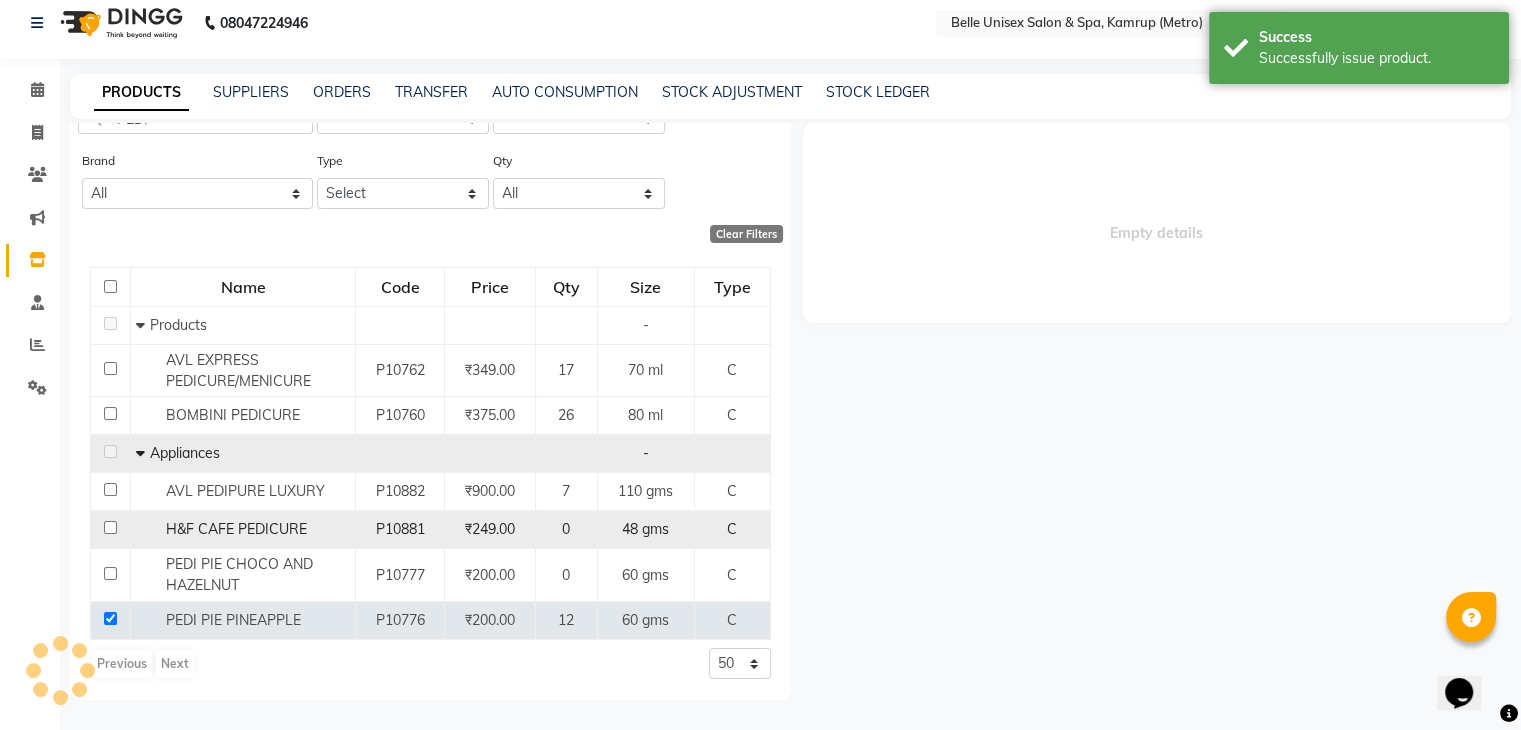 select 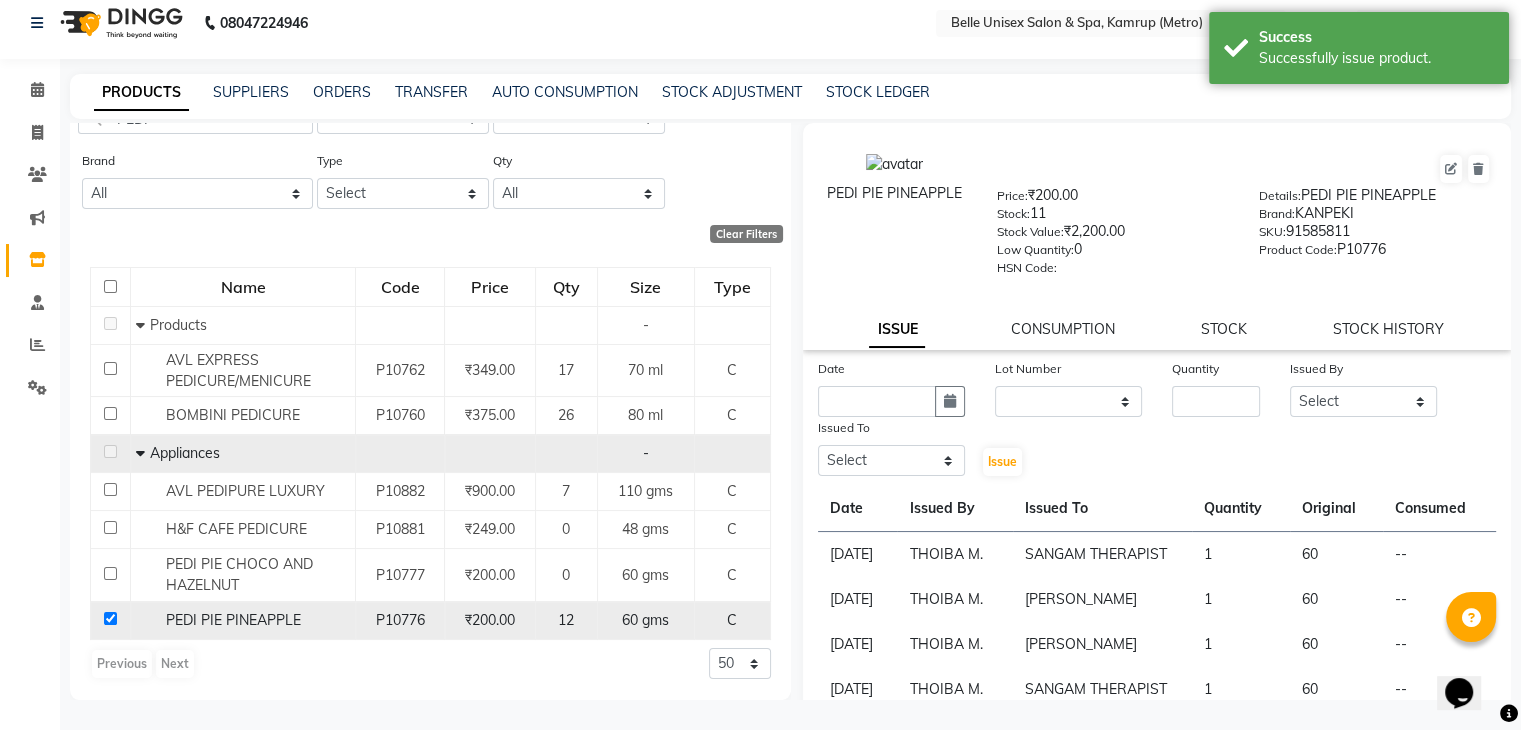 click 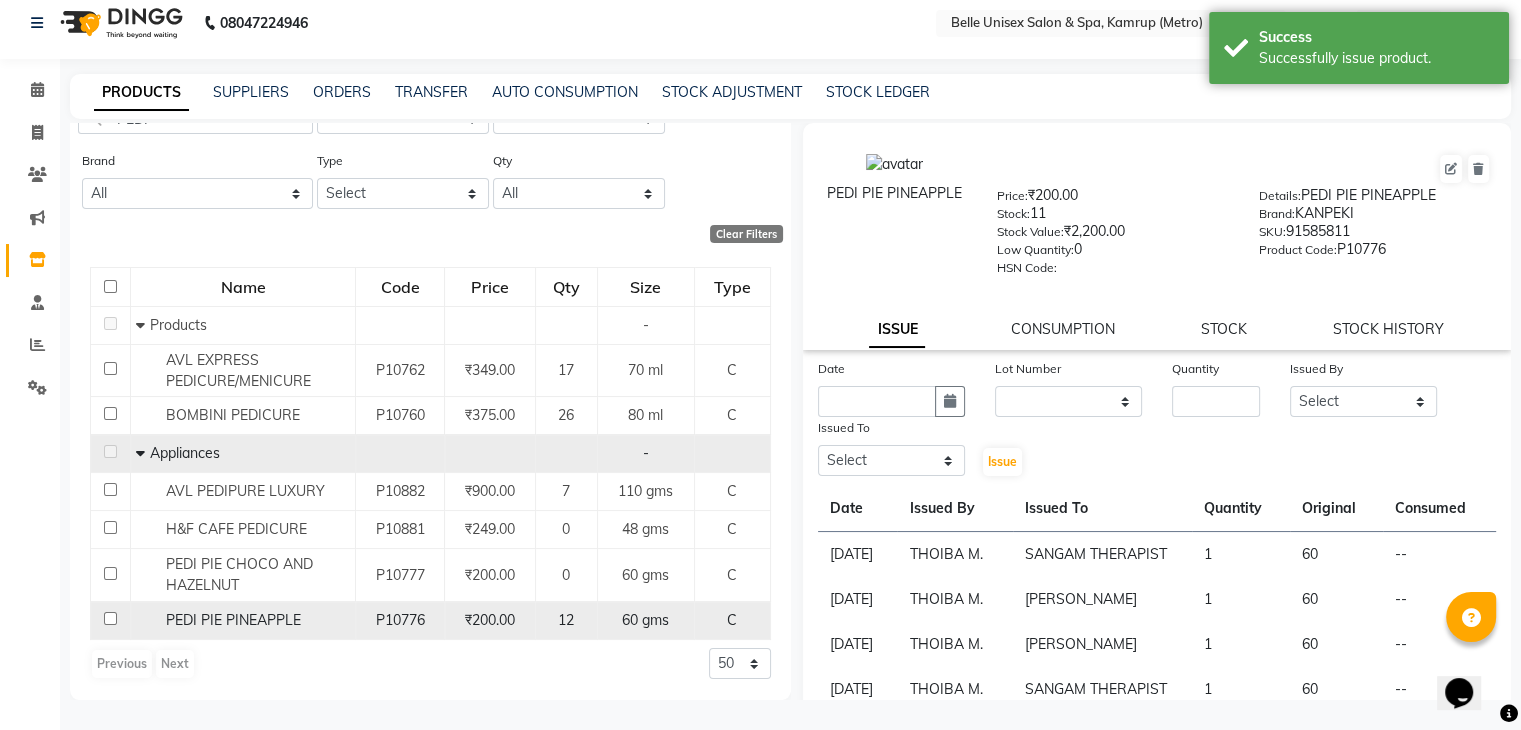 checkbox on "false" 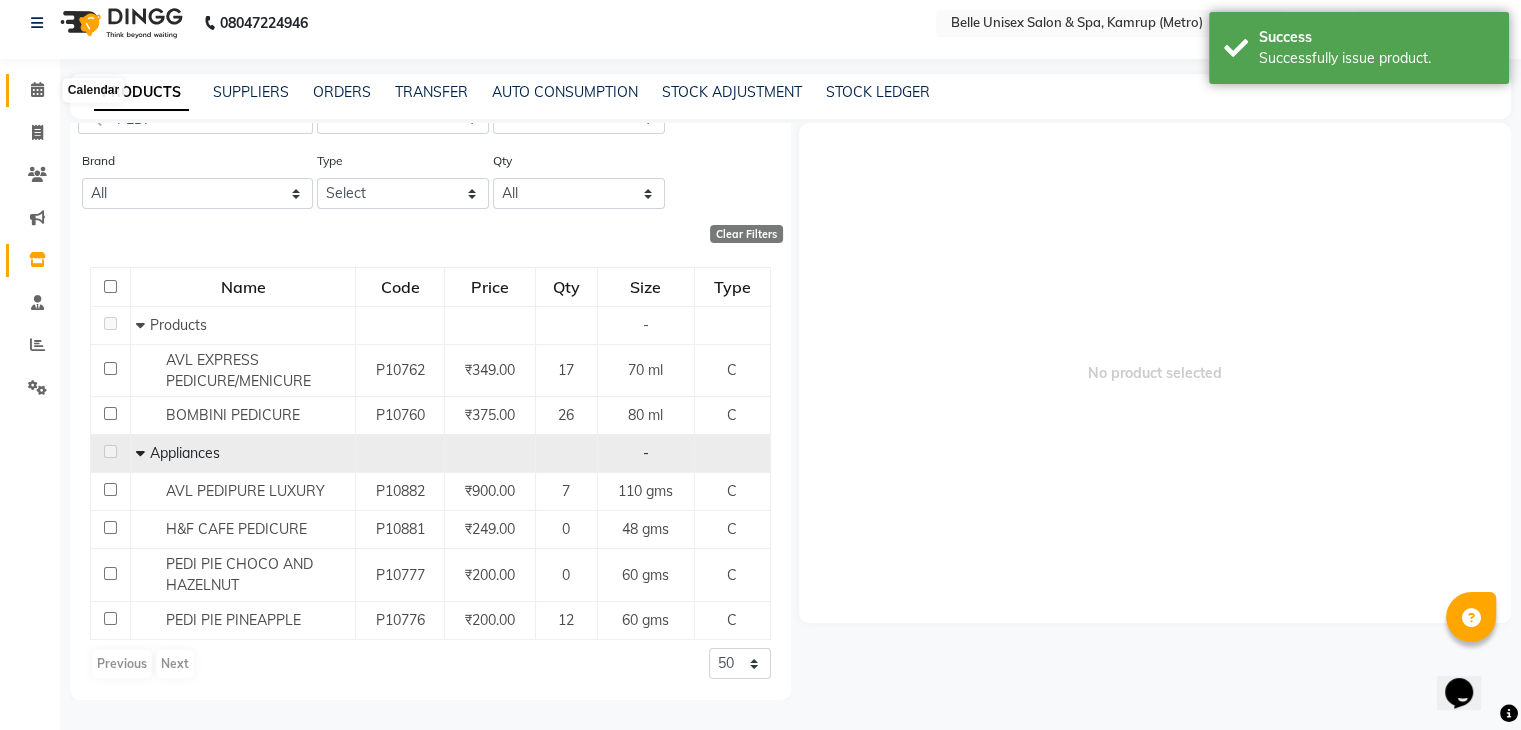 click 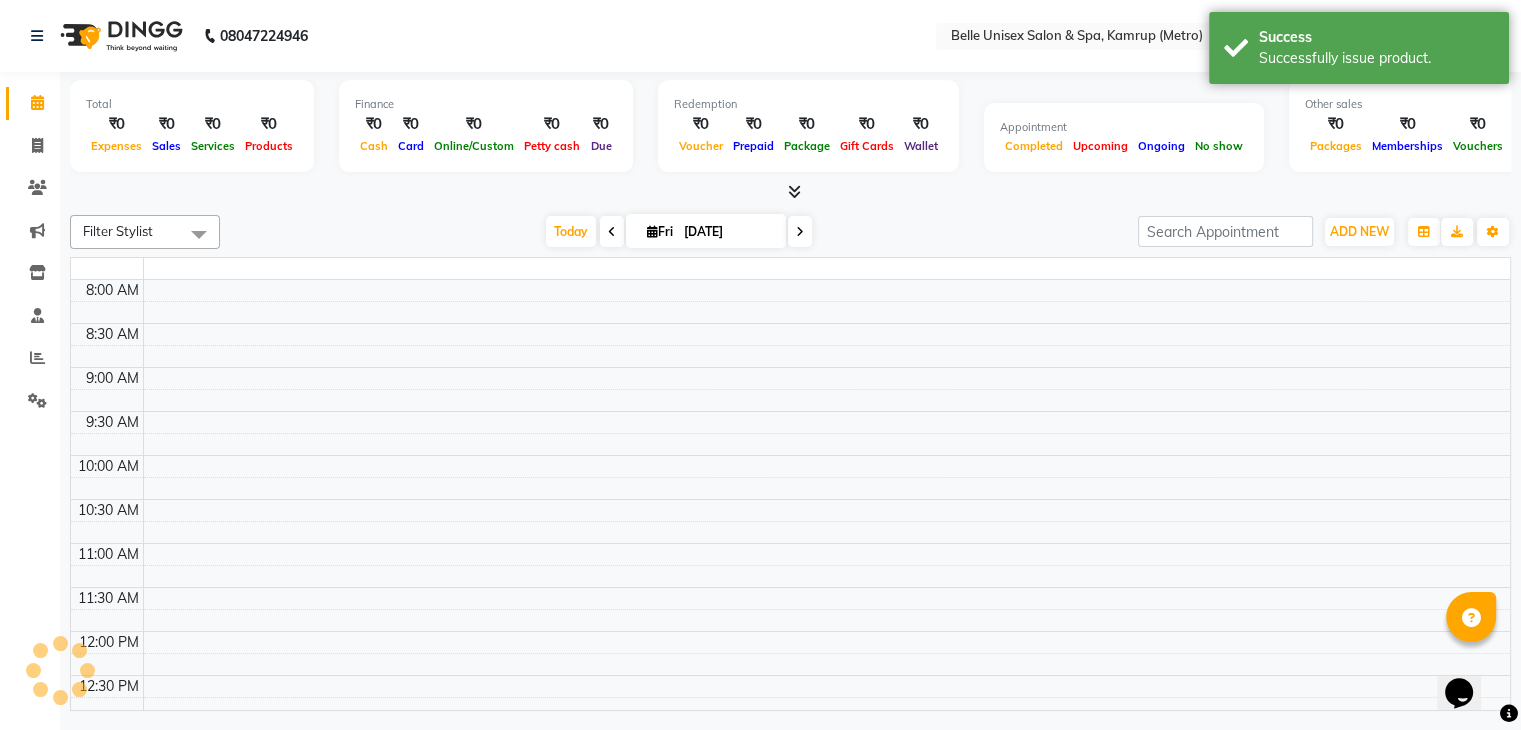 scroll, scrollTop: 0, scrollLeft: 0, axis: both 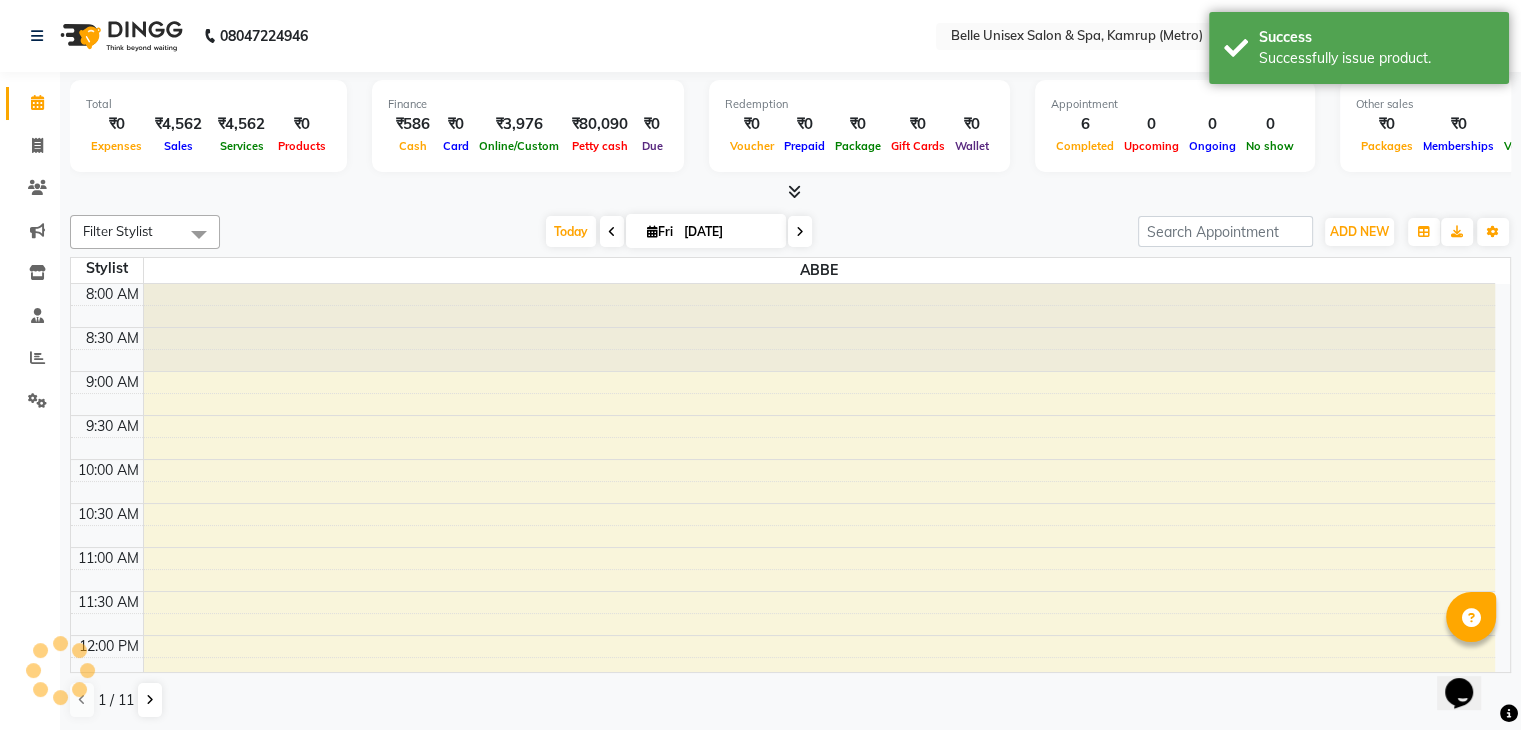click at bounding box center [790, 192] 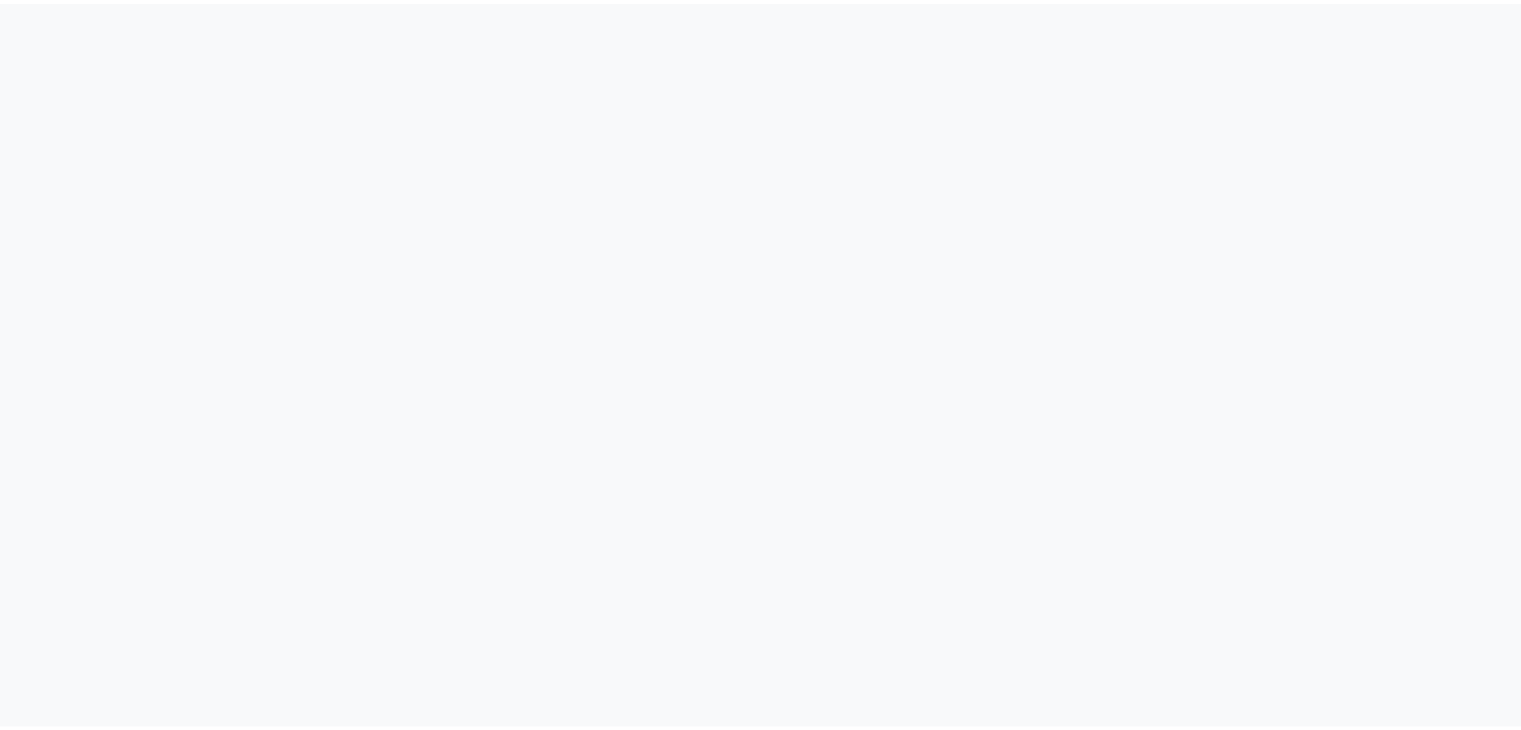 scroll, scrollTop: 0, scrollLeft: 0, axis: both 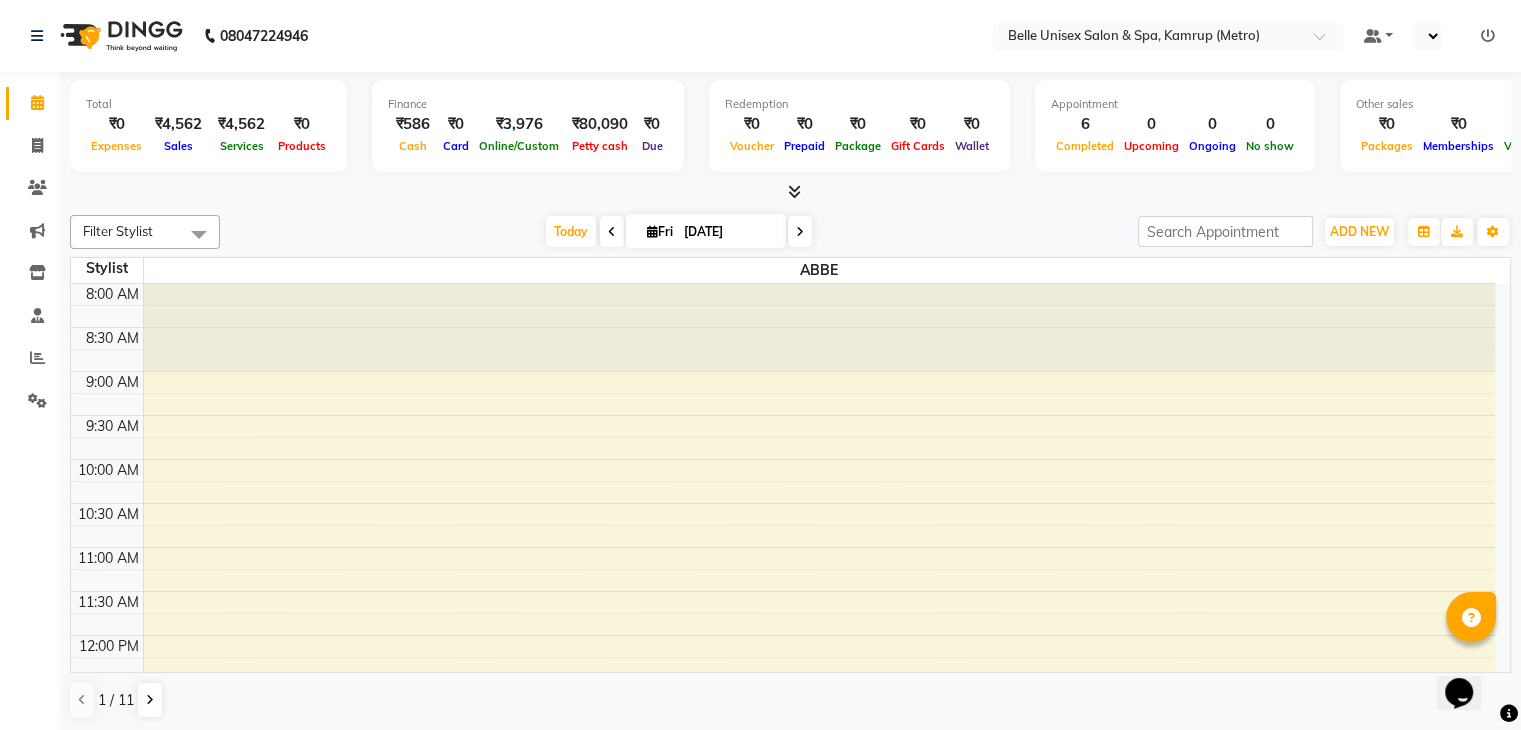 select on "en" 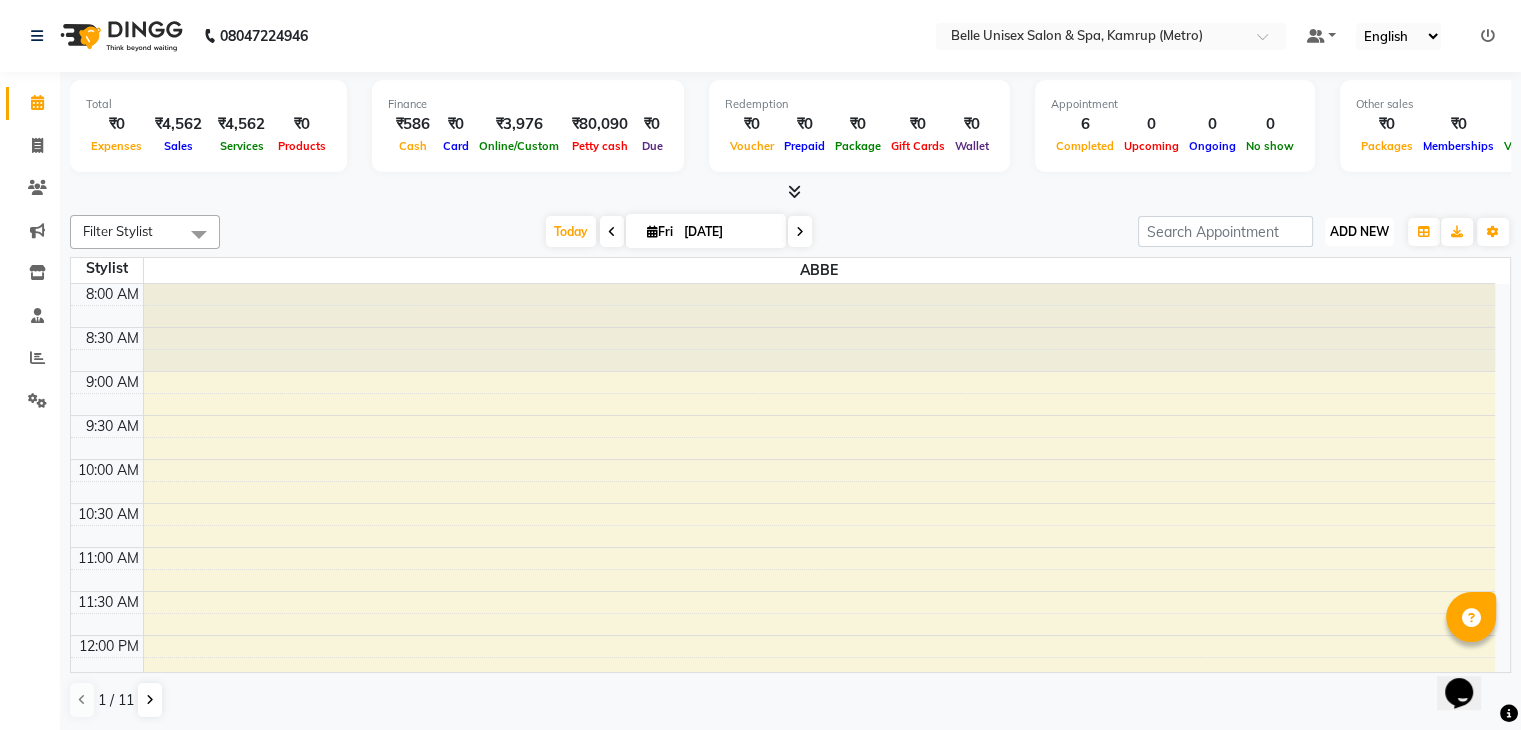 click on "ADD NEW" at bounding box center (1359, 231) 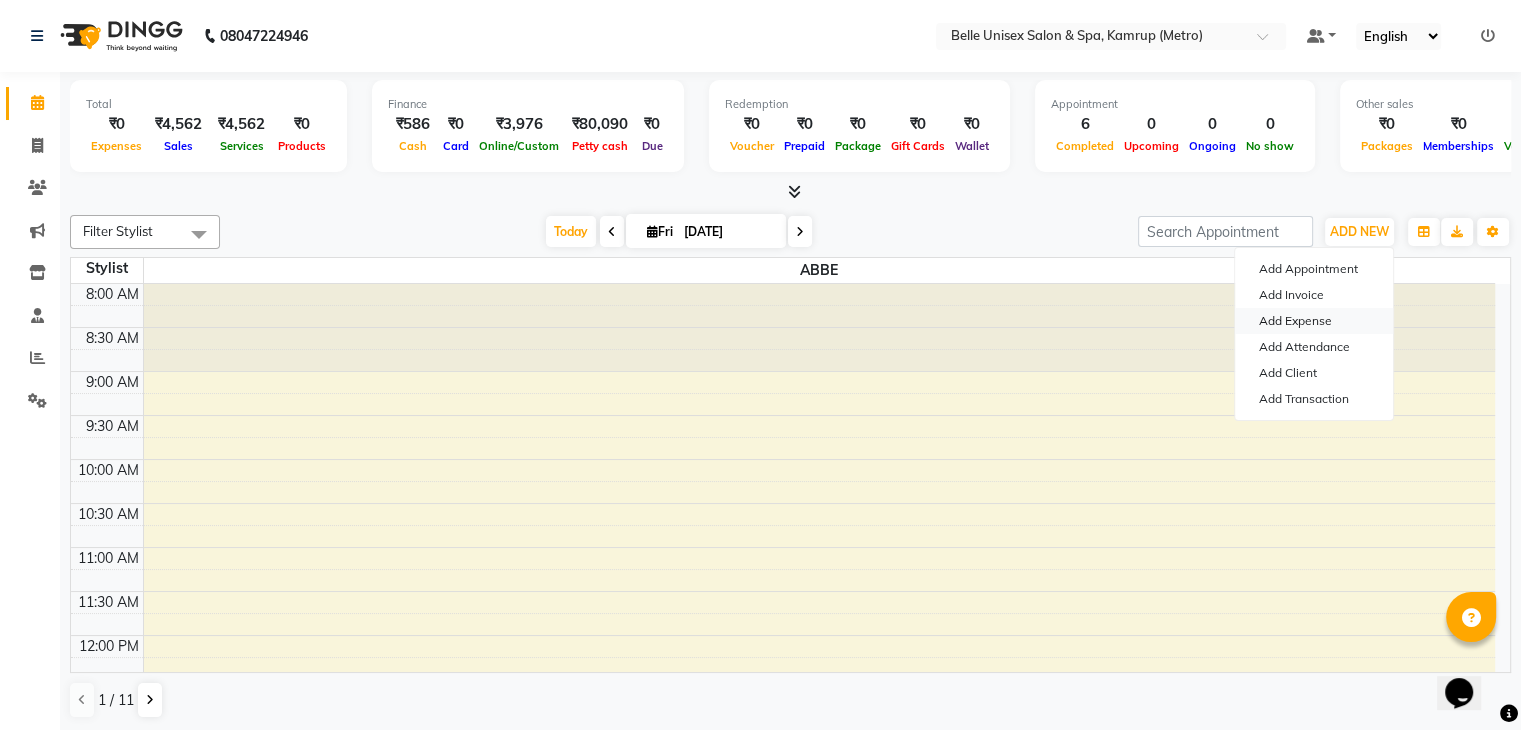 click on "Add Expense" at bounding box center [1314, 321] 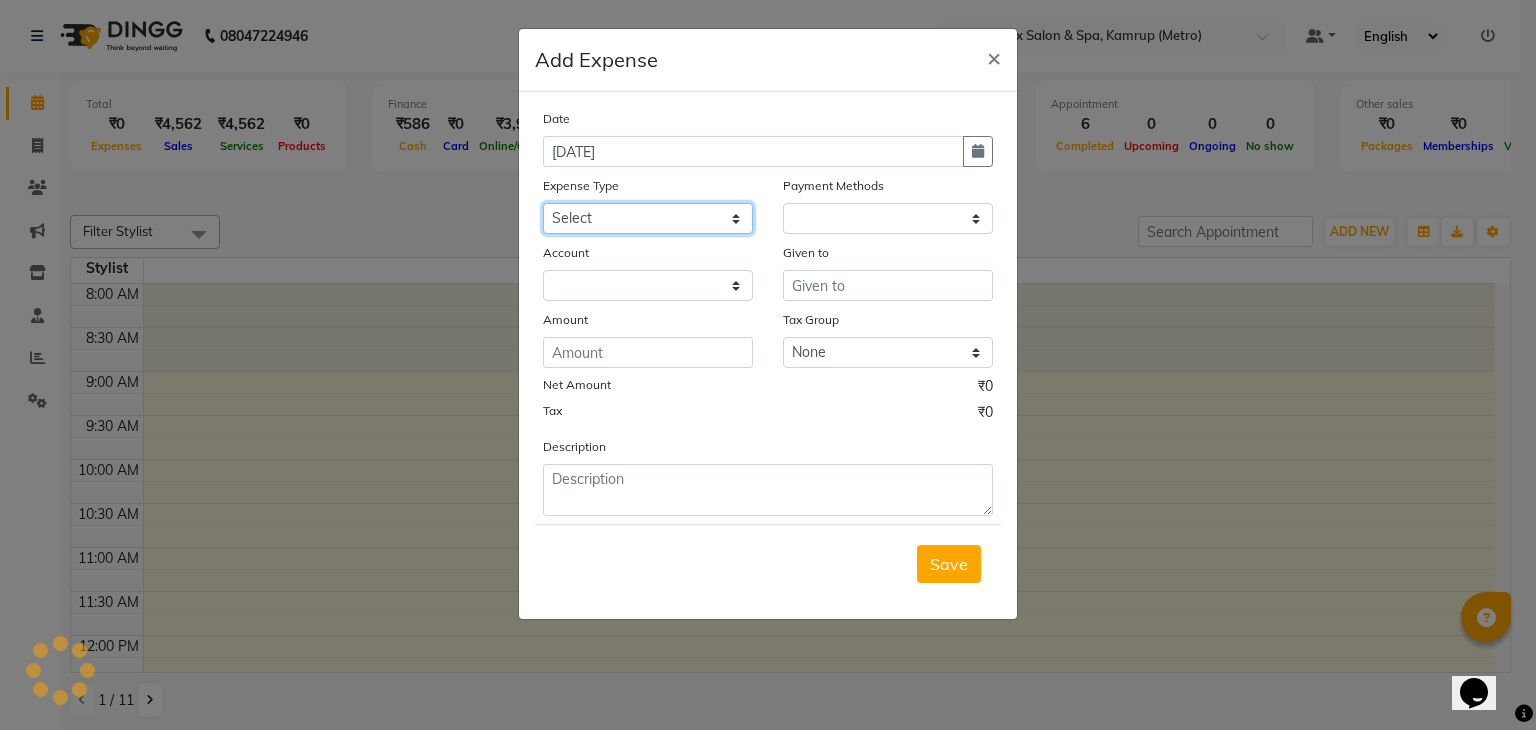 click on "Select advance salary BANK DEPOSIT building  maintenance Day target DIESEL electrician charges foil Fuel garbage HandOver Incentive lunch Maintenance majirel colour tube mandir Membership milk Miscellaneous office expense OT OTHER overtime OWNER Pantry pedicure incentive phone bill plumber charges Poter Product Rent room freshner Salary salon stock Tea & Refreshment tip TIPS FOR STAFF WATER water charges" 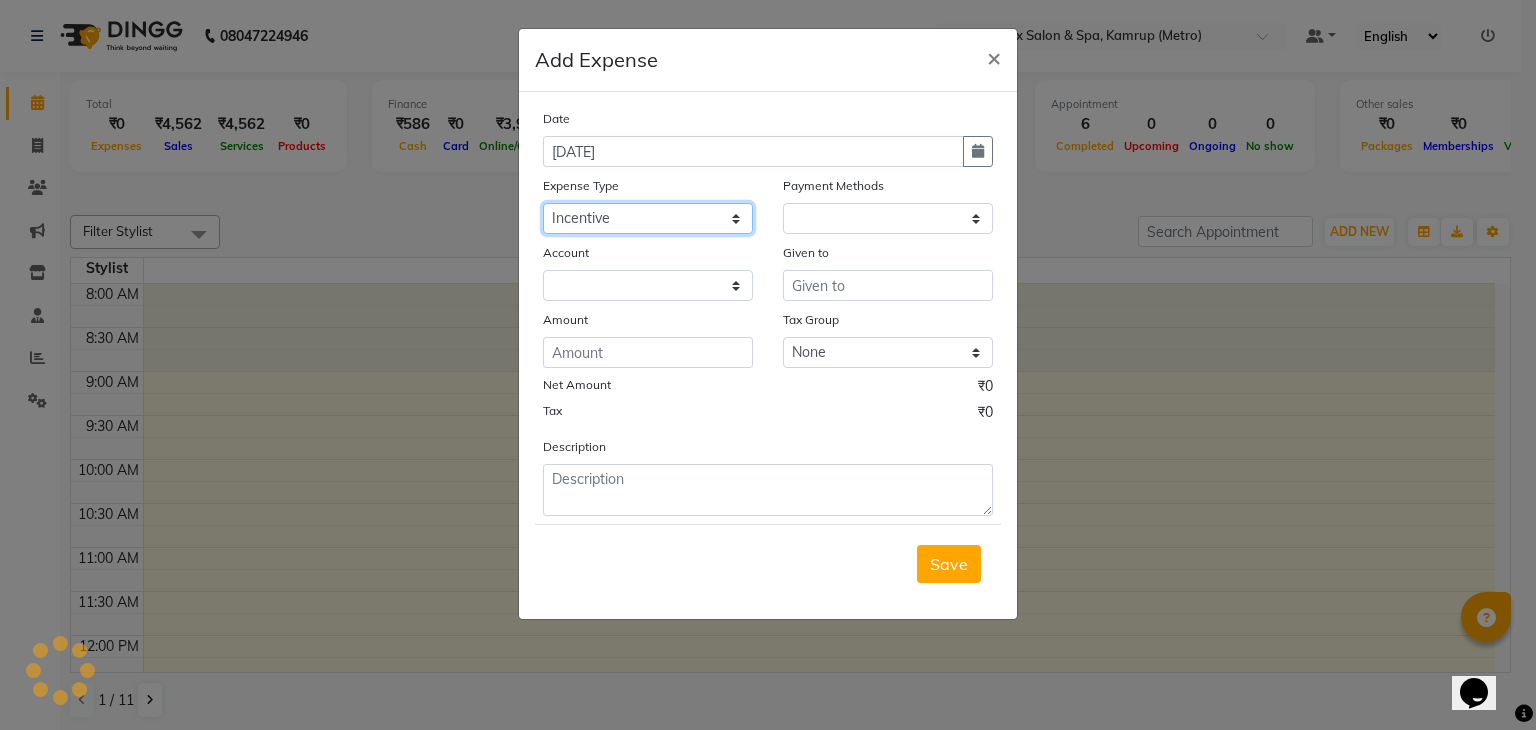 click on "Select advance salary BANK DEPOSIT building  maintenance Day target DIESEL electrician charges foil Fuel garbage HandOver Incentive lunch Maintenance majirel colour tube mandir Membership milk Miscellaneous office expense OT OTHER overtime OWNER Pantry pedicure incentive phone bill plumber charges Poter Product Rent room freshner Salary salon stock Tea & Refreshment tip TIPS FOR STAFF WATER water charges" 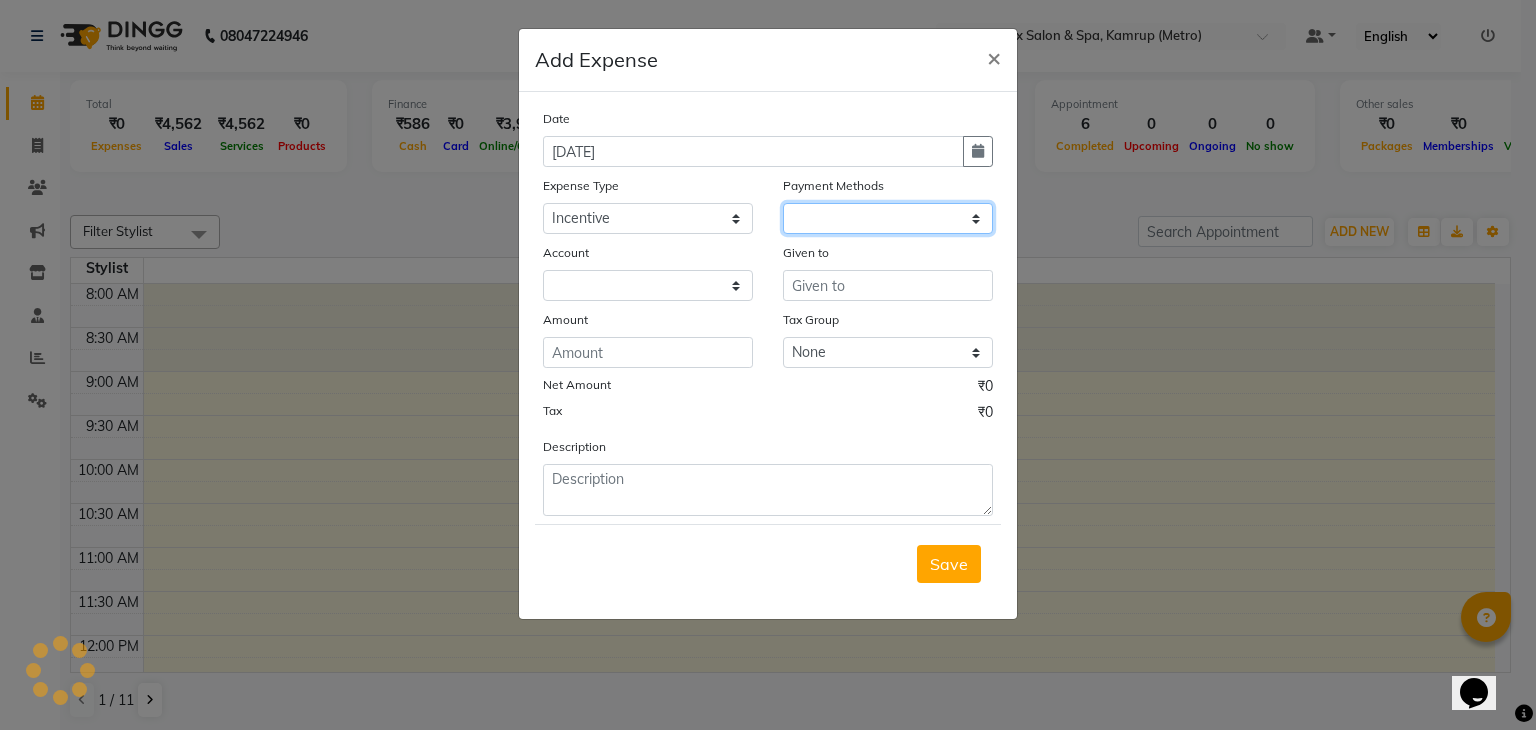 click 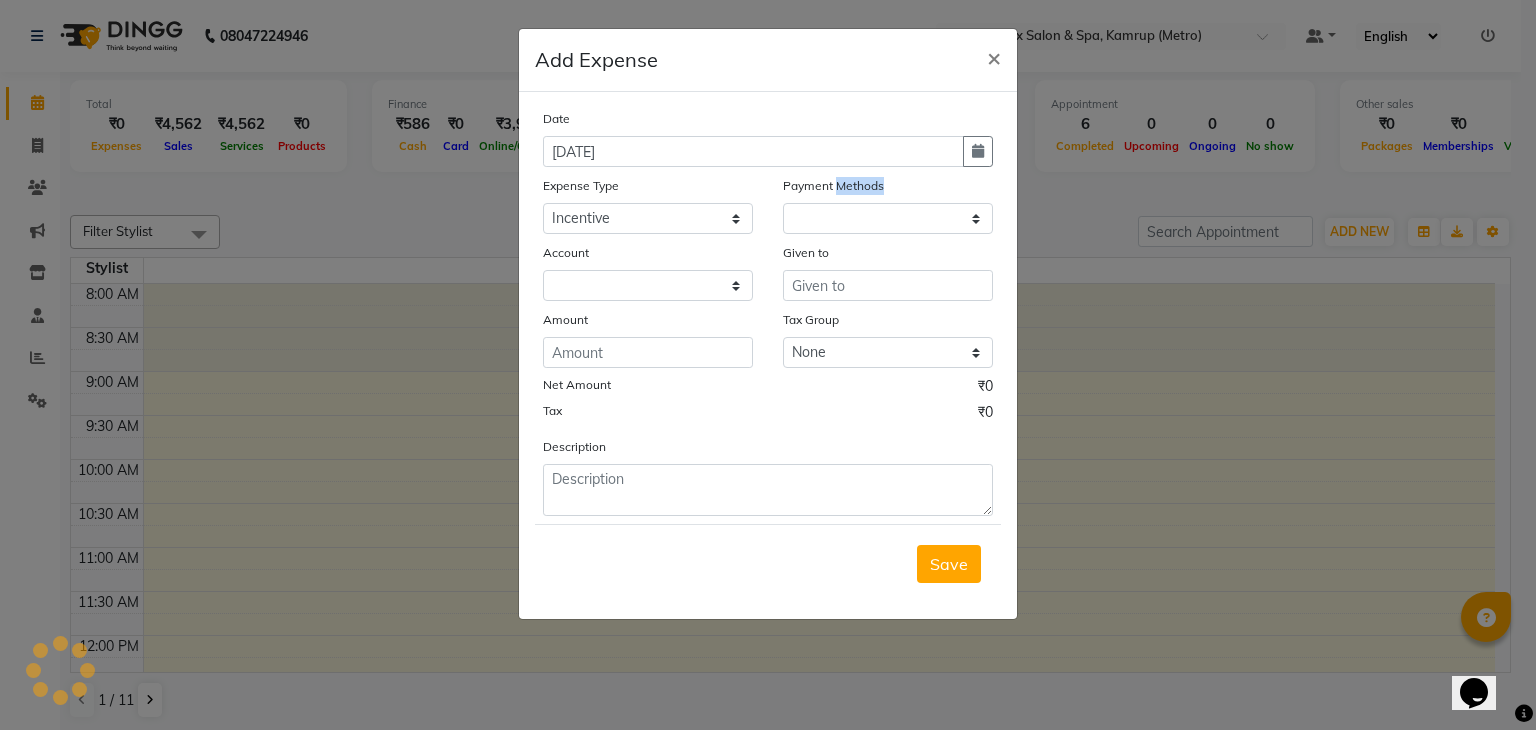 click on "Payment Methods" 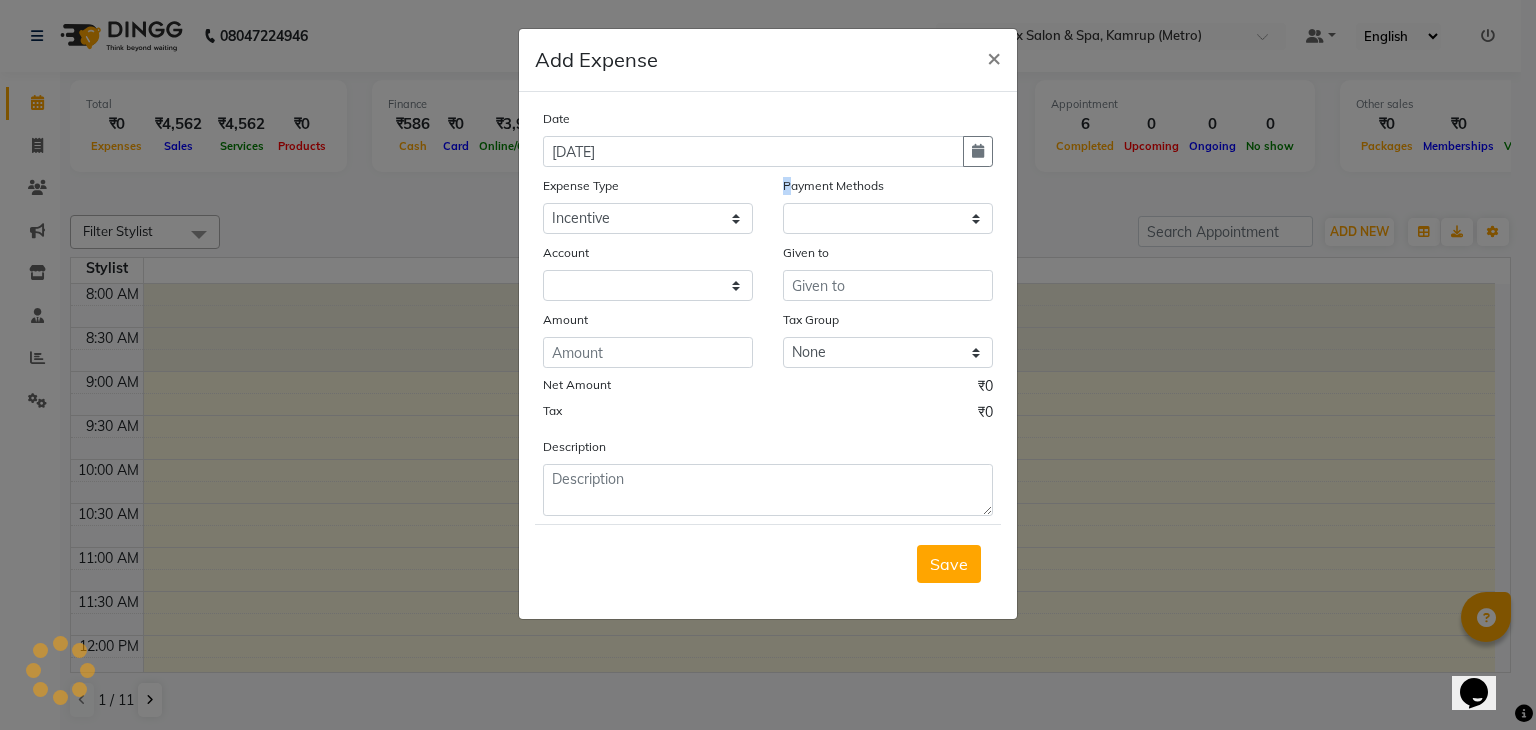 click on "Payment Methods" 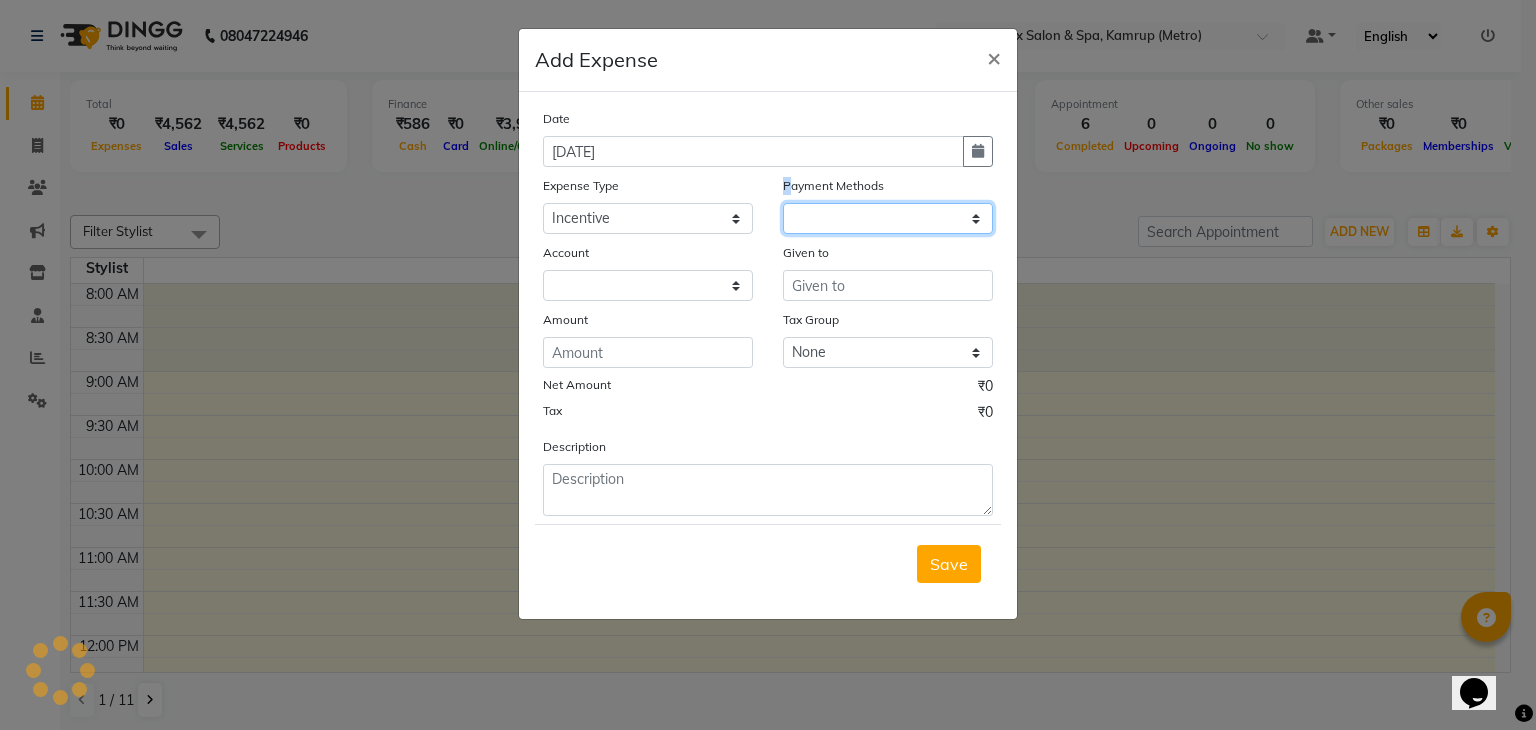 click 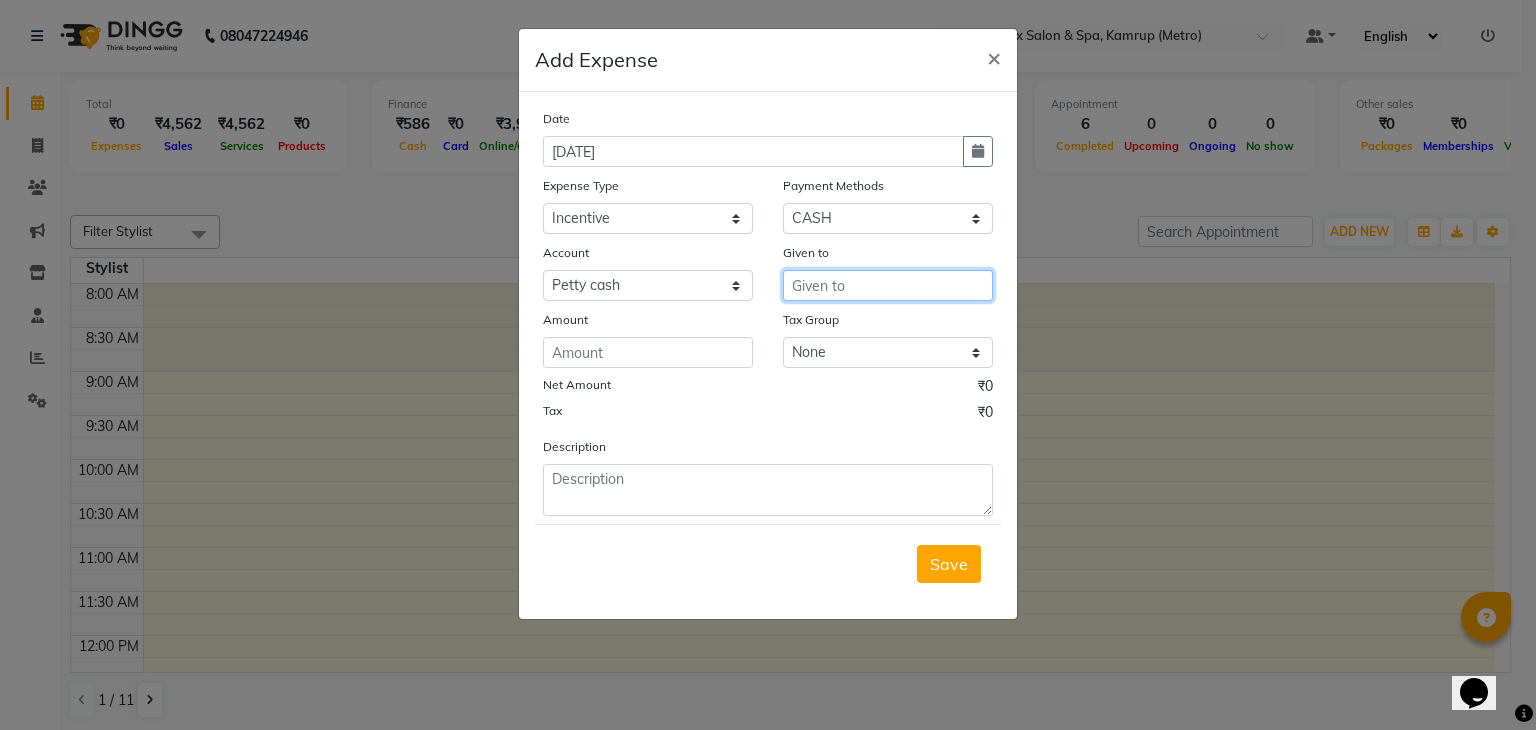 click at bounding box center [888, 285] 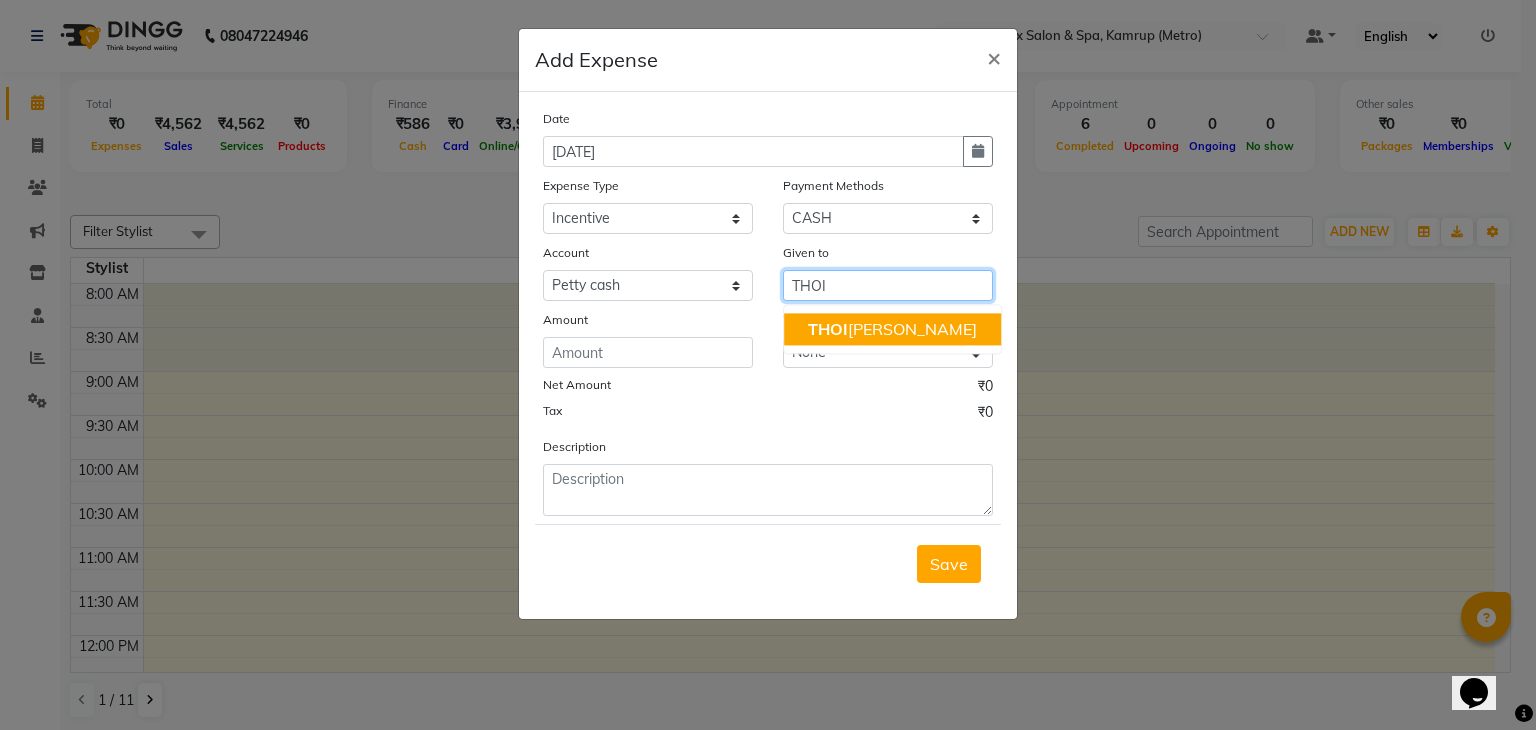 click on "THOI BA M." at bounding box center (892, 329) 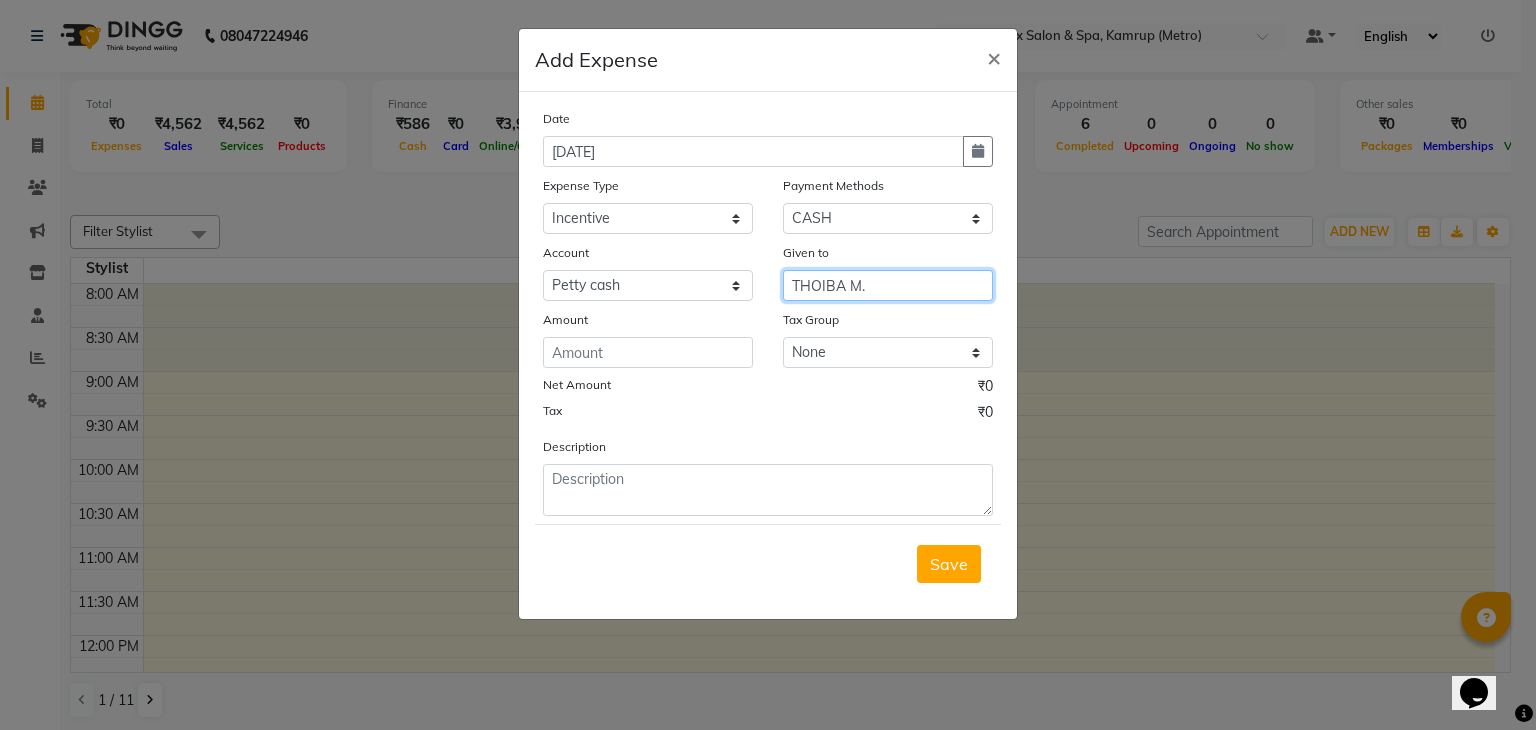 type on "THOIBA M." 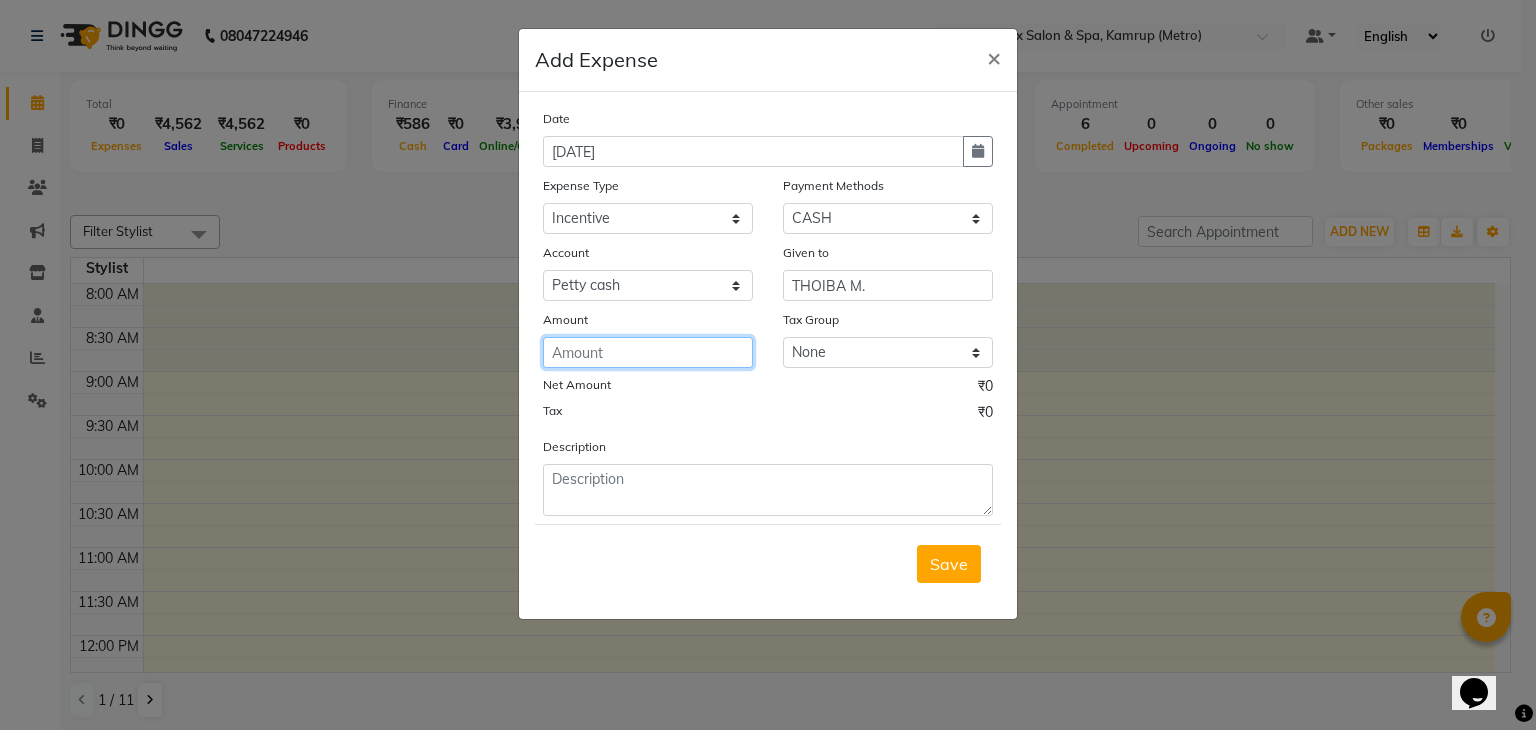 click 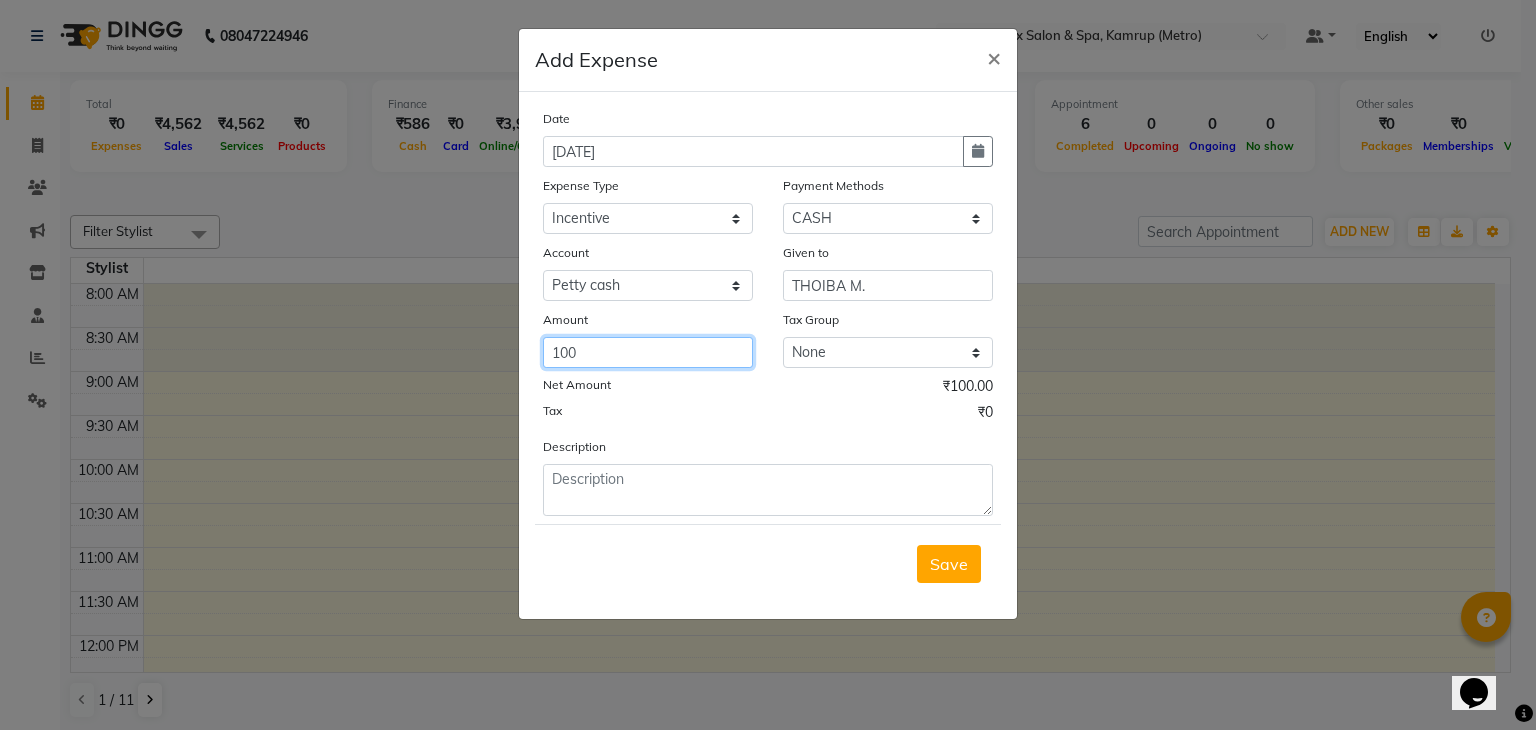 type on "100" 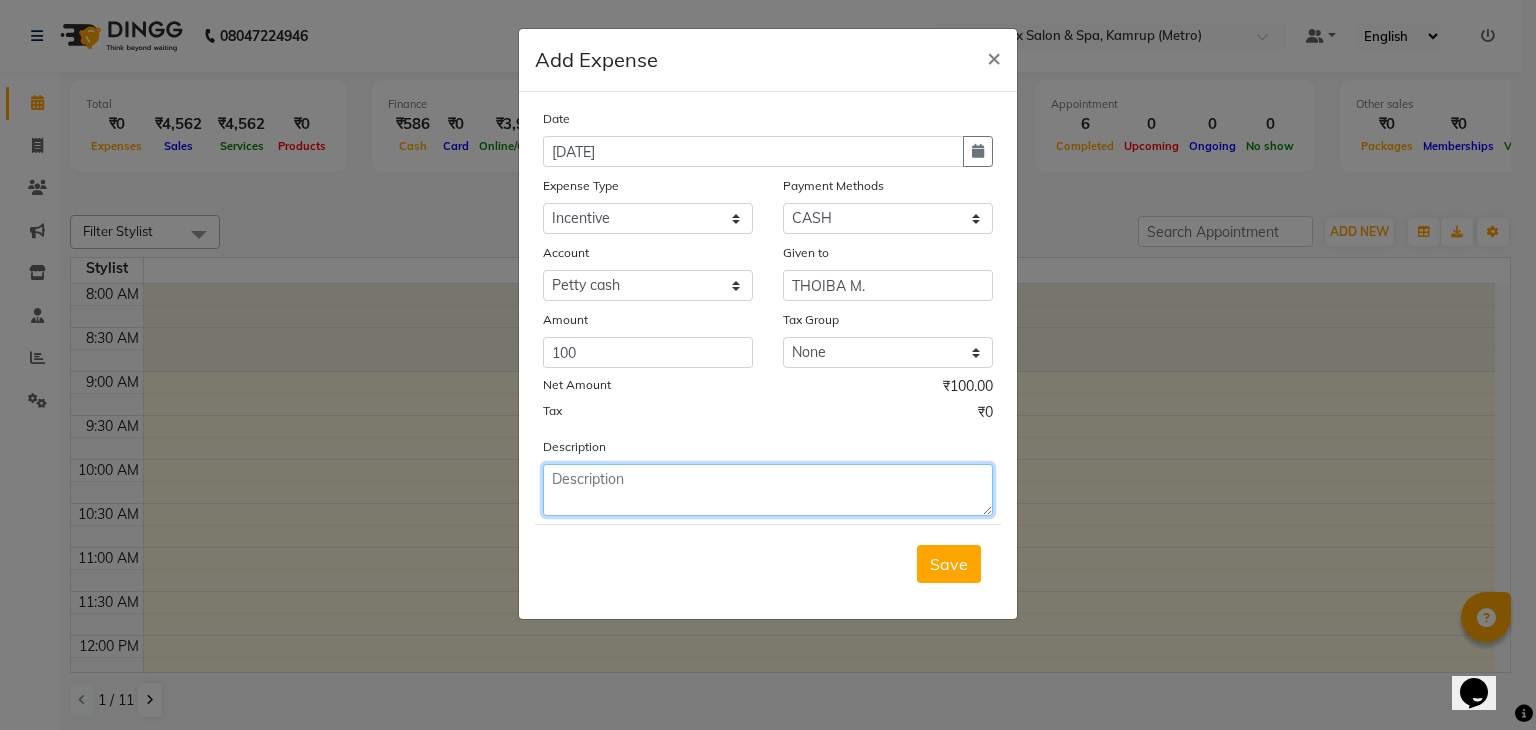 click 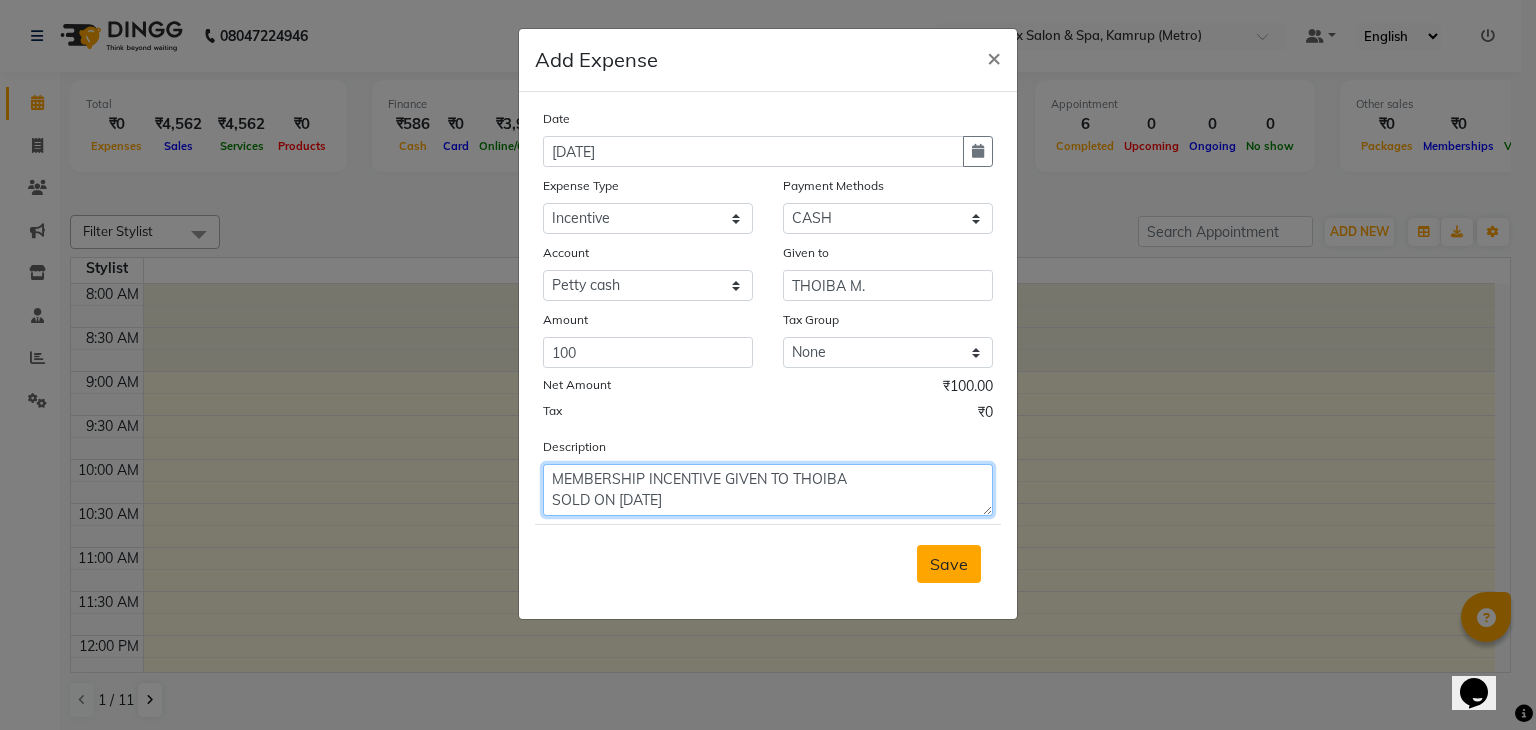 type on "MEMBERSHIP INCENTIVE GIVEN TO THOIBA
SOLD ON 10.07.25" 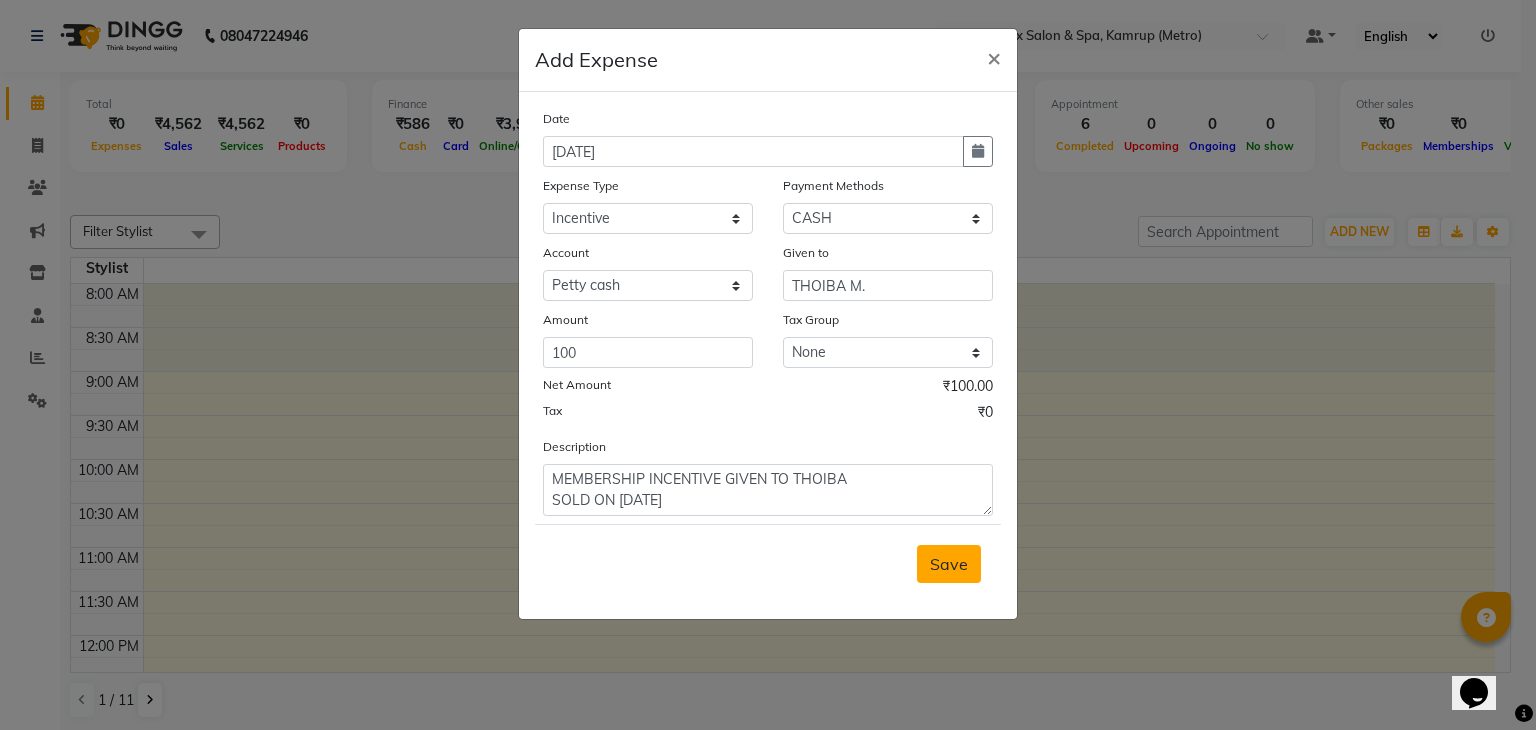 click on "Save" at bounding box center (949, 564) 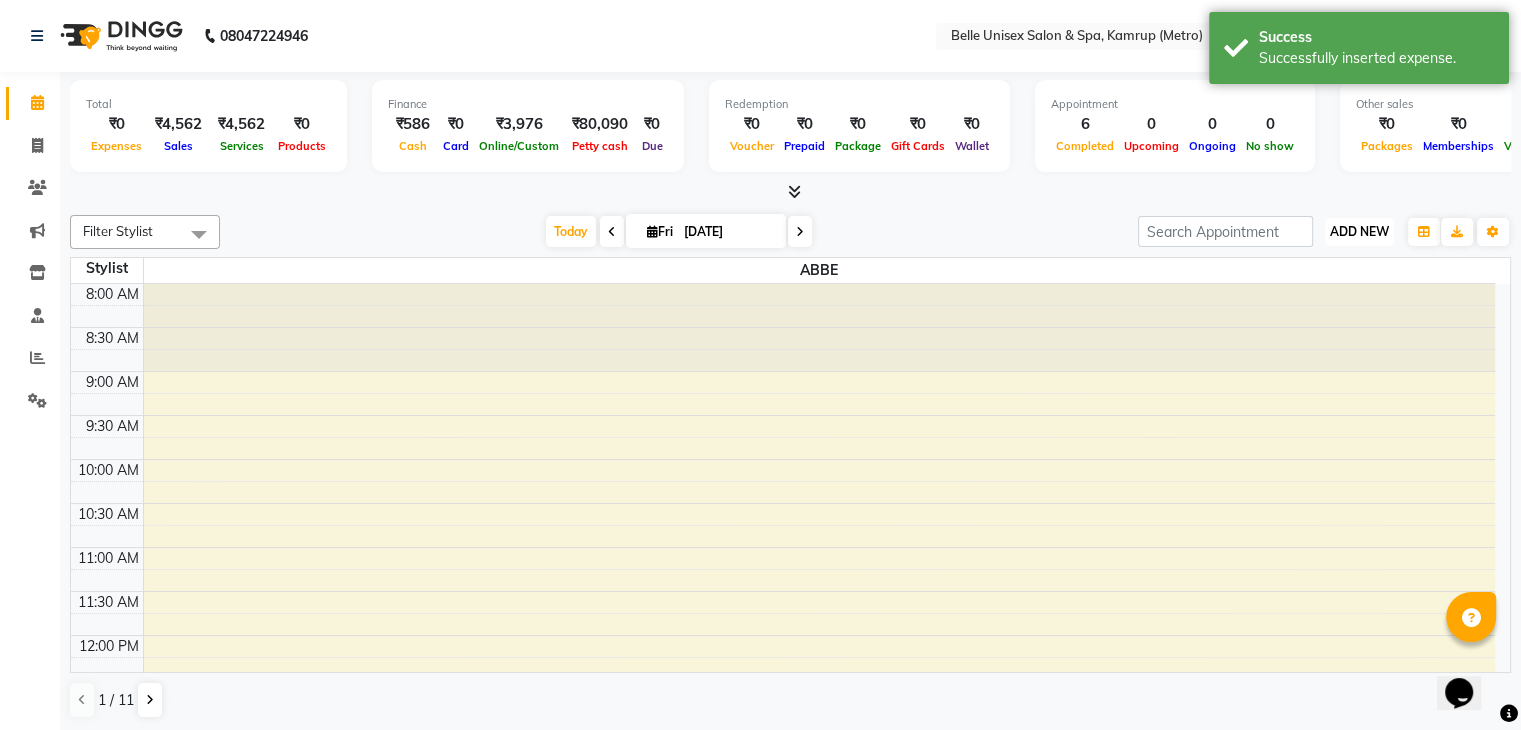 click on "ADD NEW" at bounding box center (1359, 231) 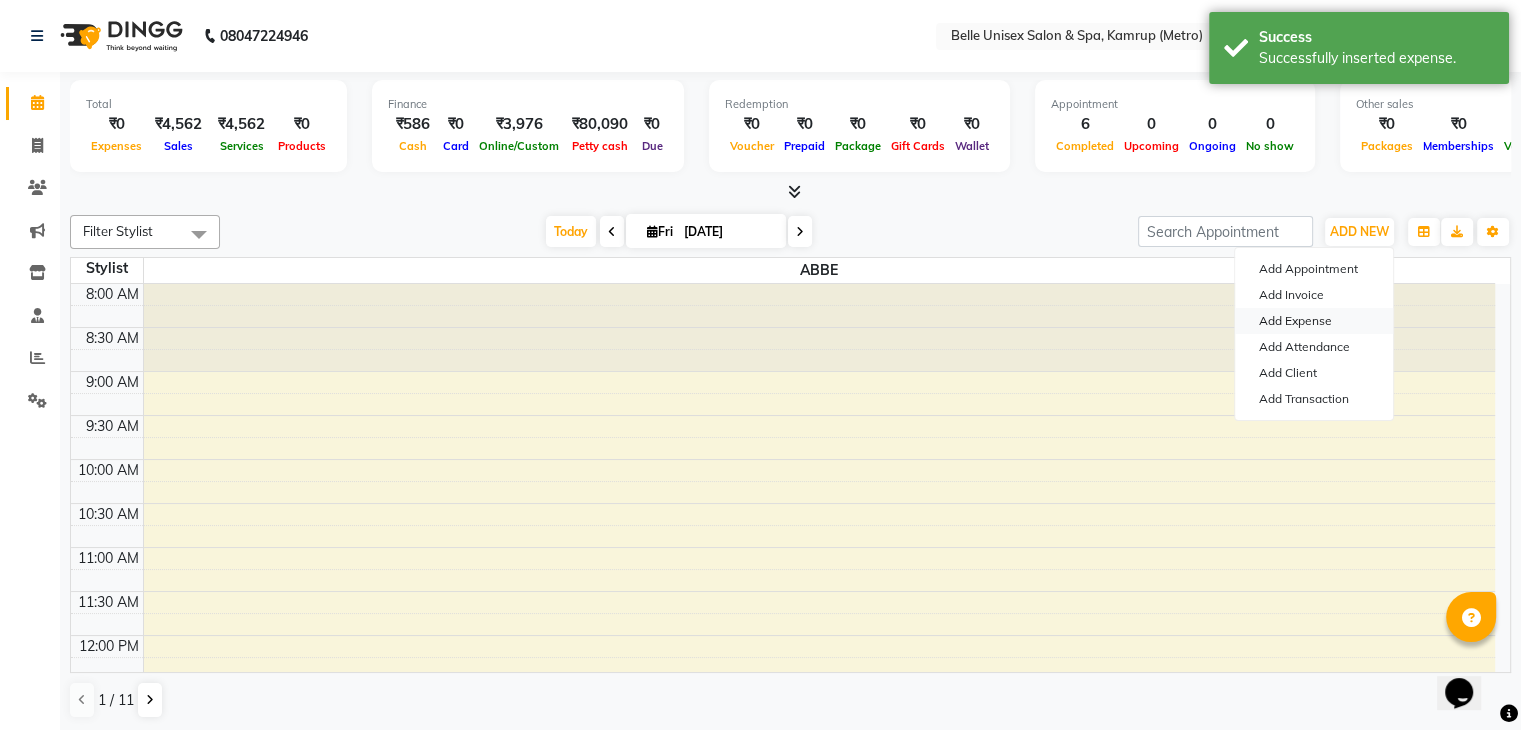 click on "Add Expense" at bounding box center (1314, 321) 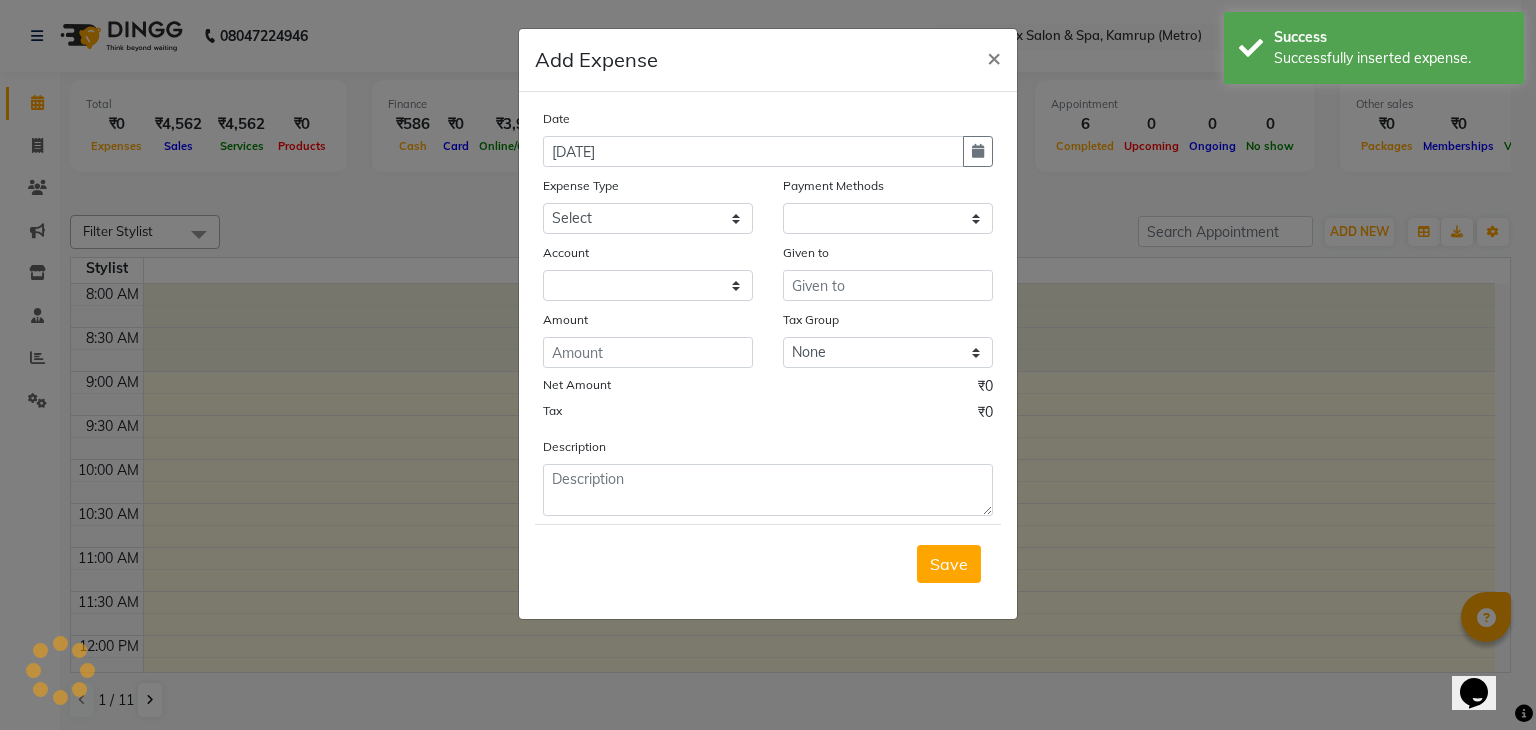 select on "1" 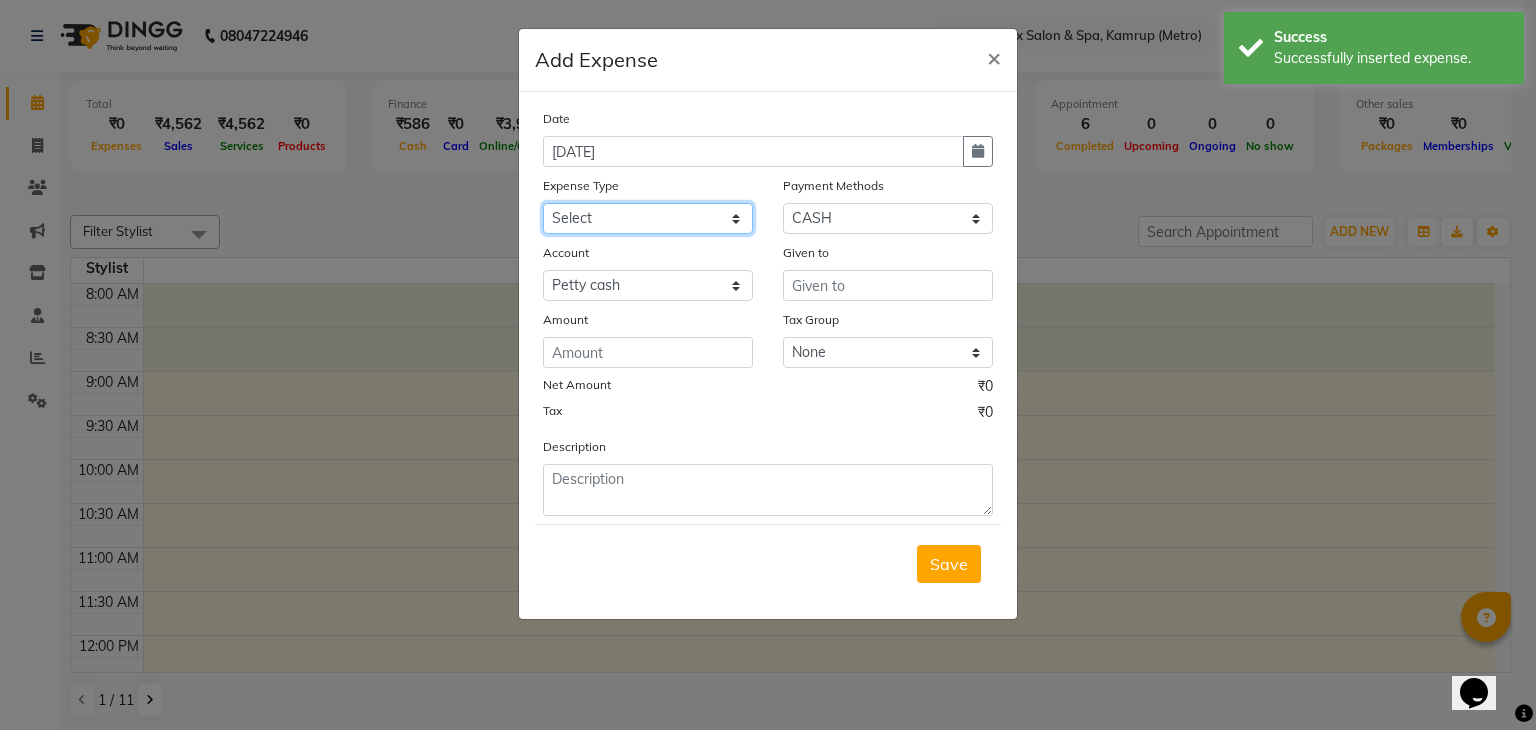 click on "Select advance salary BANK DEPOSIT building  maintenance Day target DIESEL electrician charges foil Fuel garbage HandOver Incentive lunch Maintenance majirel colour tube mandir Membership milk Miscellaneous office expense OT OTHER overtime OWNER Pantry pedicure incentive phone bill plumber charges Poter Product Rent room freshner Salary salon stock Tea & Refreshment tip TIPS FOR STAFF WATER water charges" 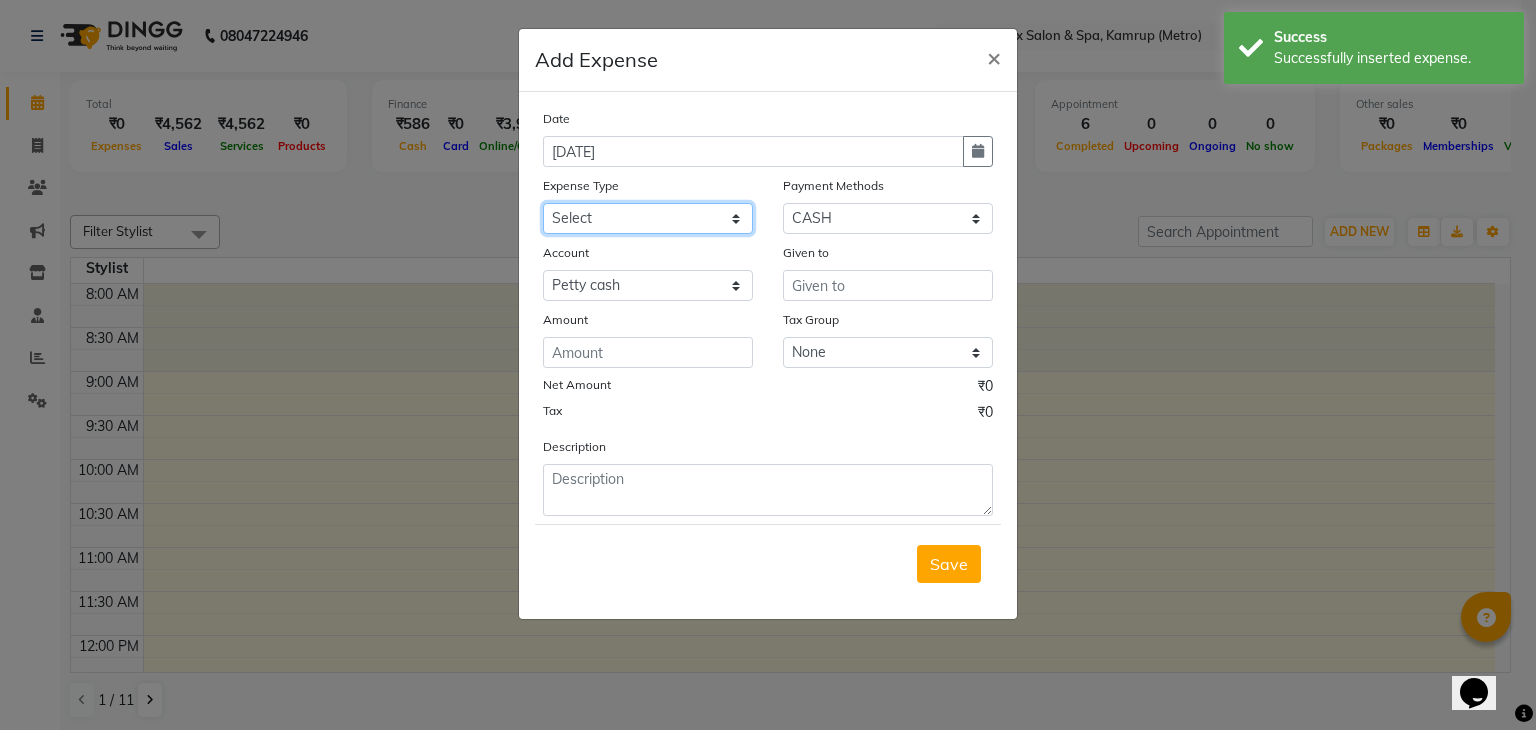 select on "1534" 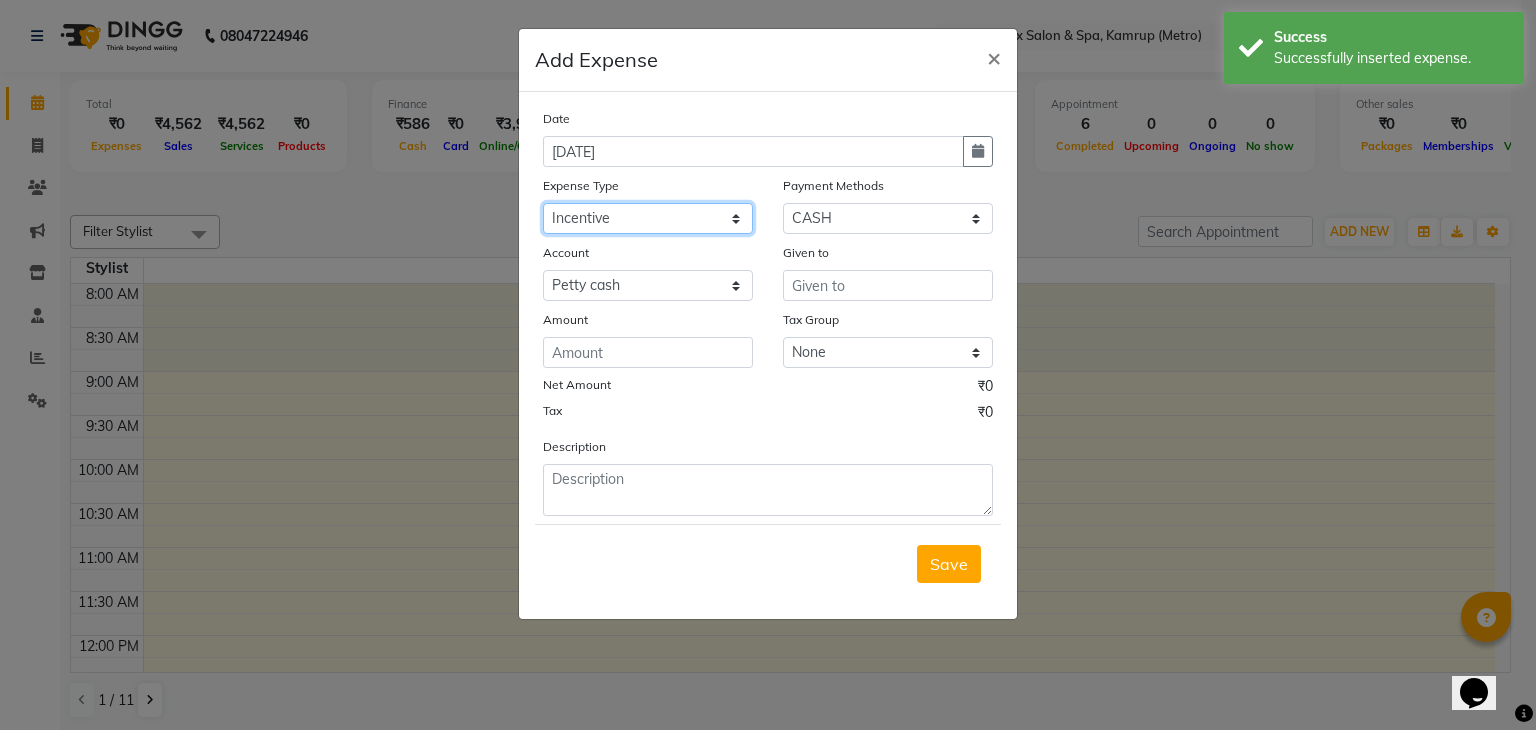 click on "Select advance salary BANK DEPOSIT building  maintenance Day target DIESEL electrician charges foil Fuel garbage HandOver Incentive lunch Maintenance majirel colour tube mandir Membership milk Miscellaneous office expense OT OTHER overtime OWNER Pantry pedicure incentive phone bill plumber charges Poter Product Rent room freshner Salary salon stock Tea & Refreshment tip TIPS FOR STAFF WATER water charges" 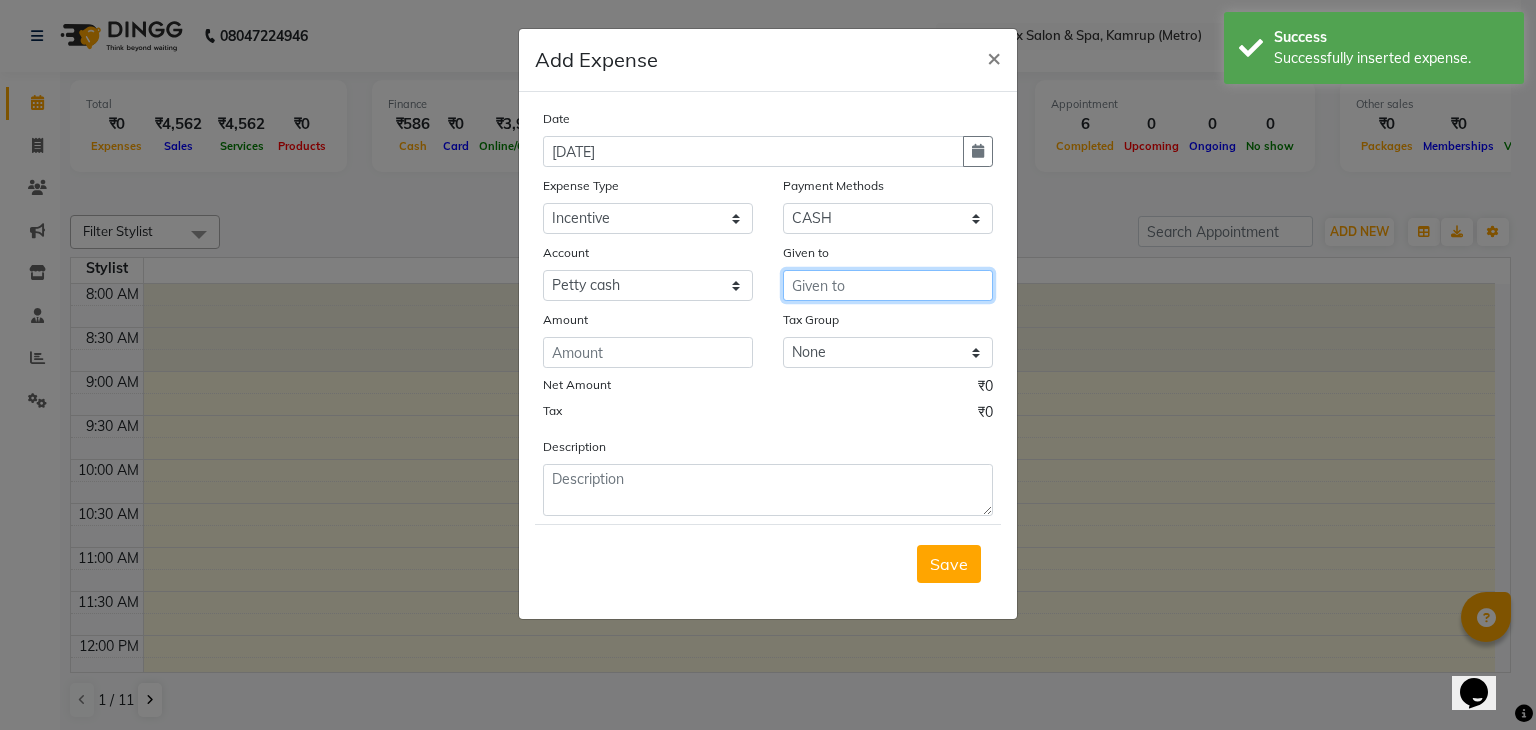 click at bounding box center [888, 285] 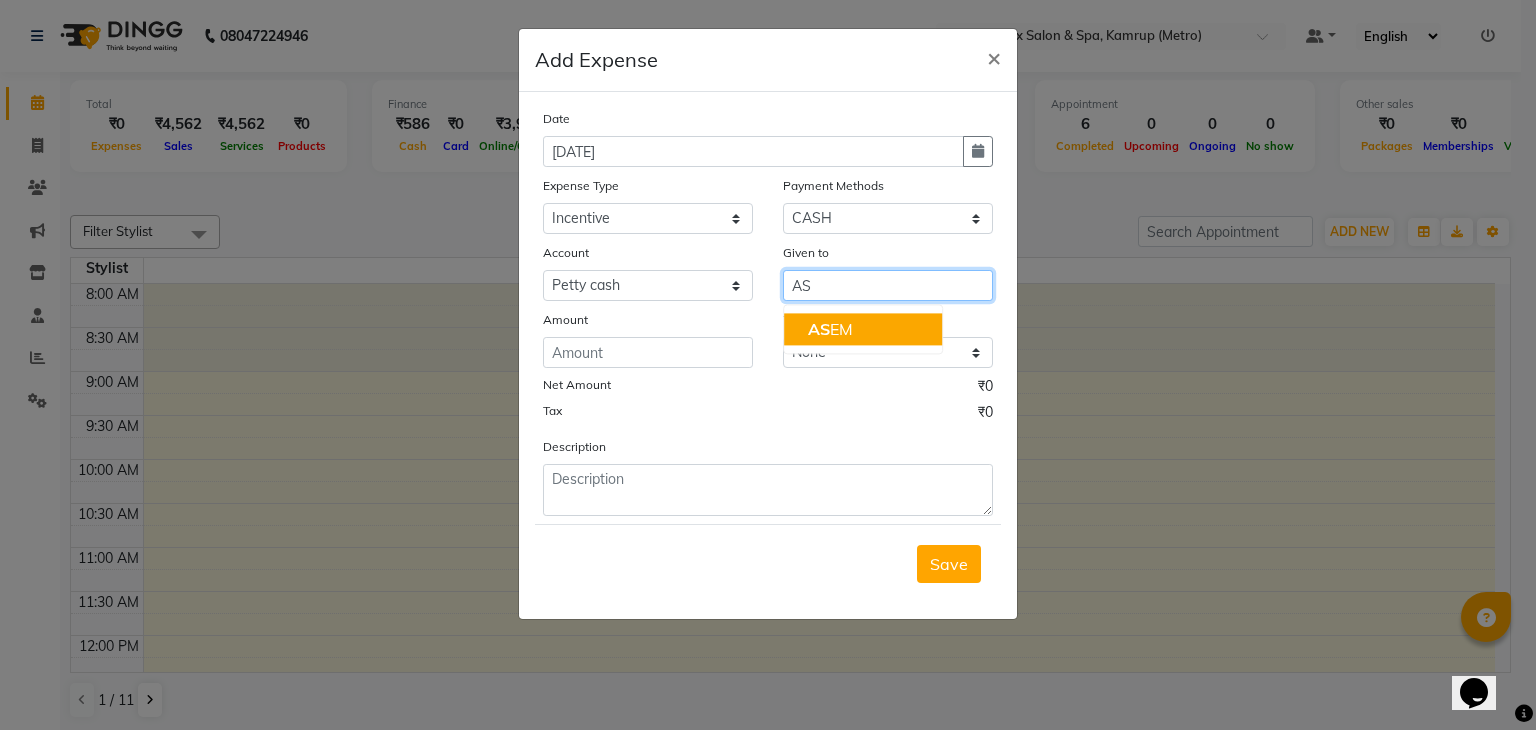 click on "AS EM" at bounding box center (863, 329) 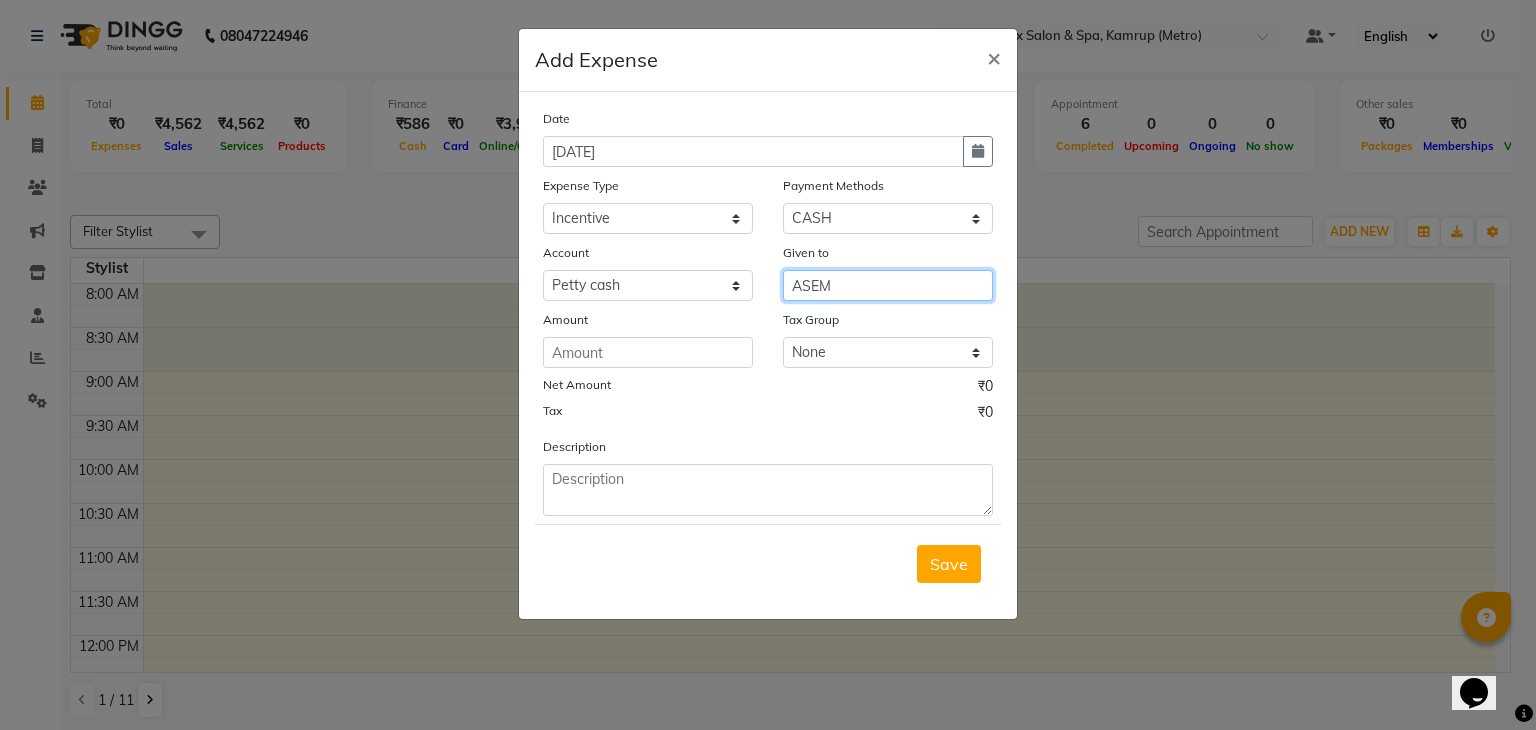 type on "ASEM" 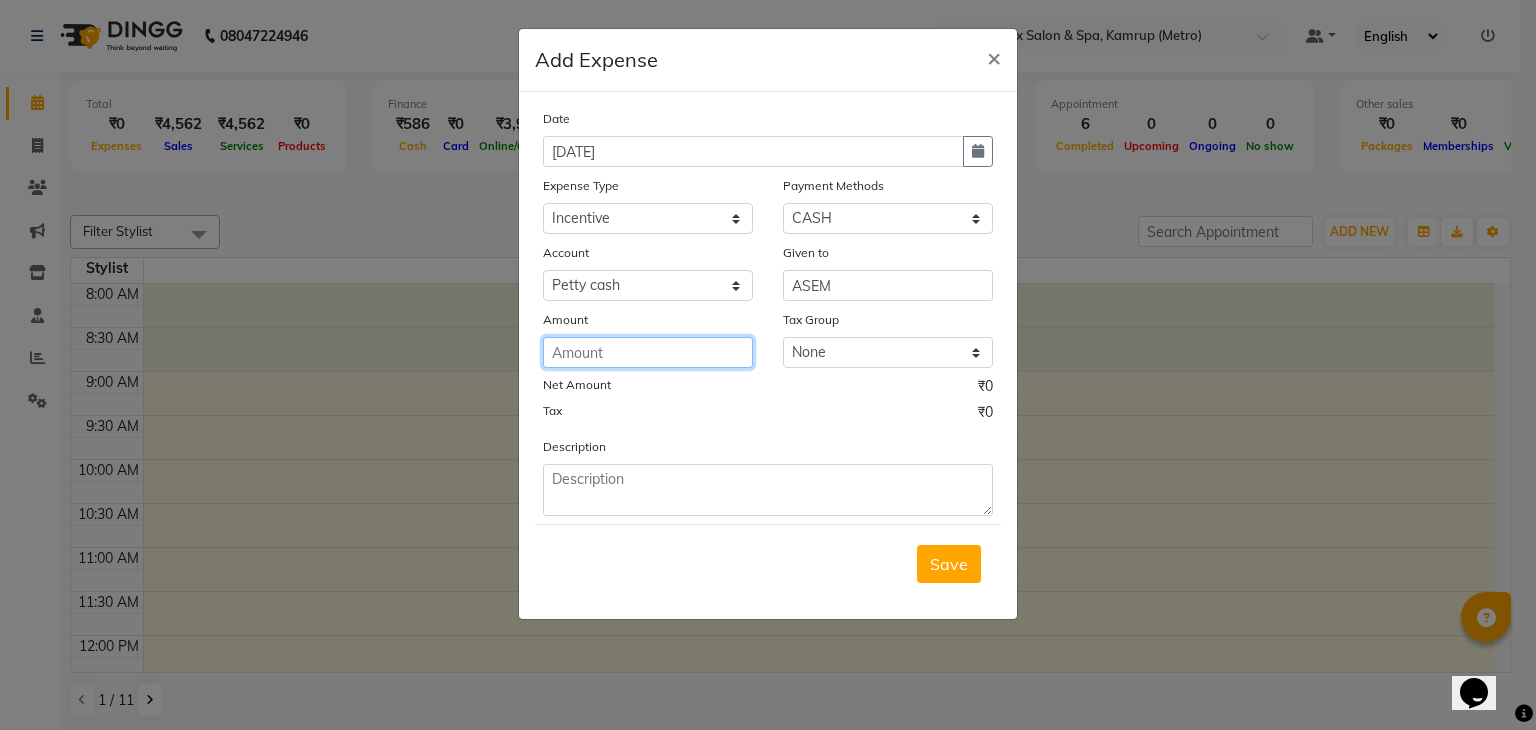 click 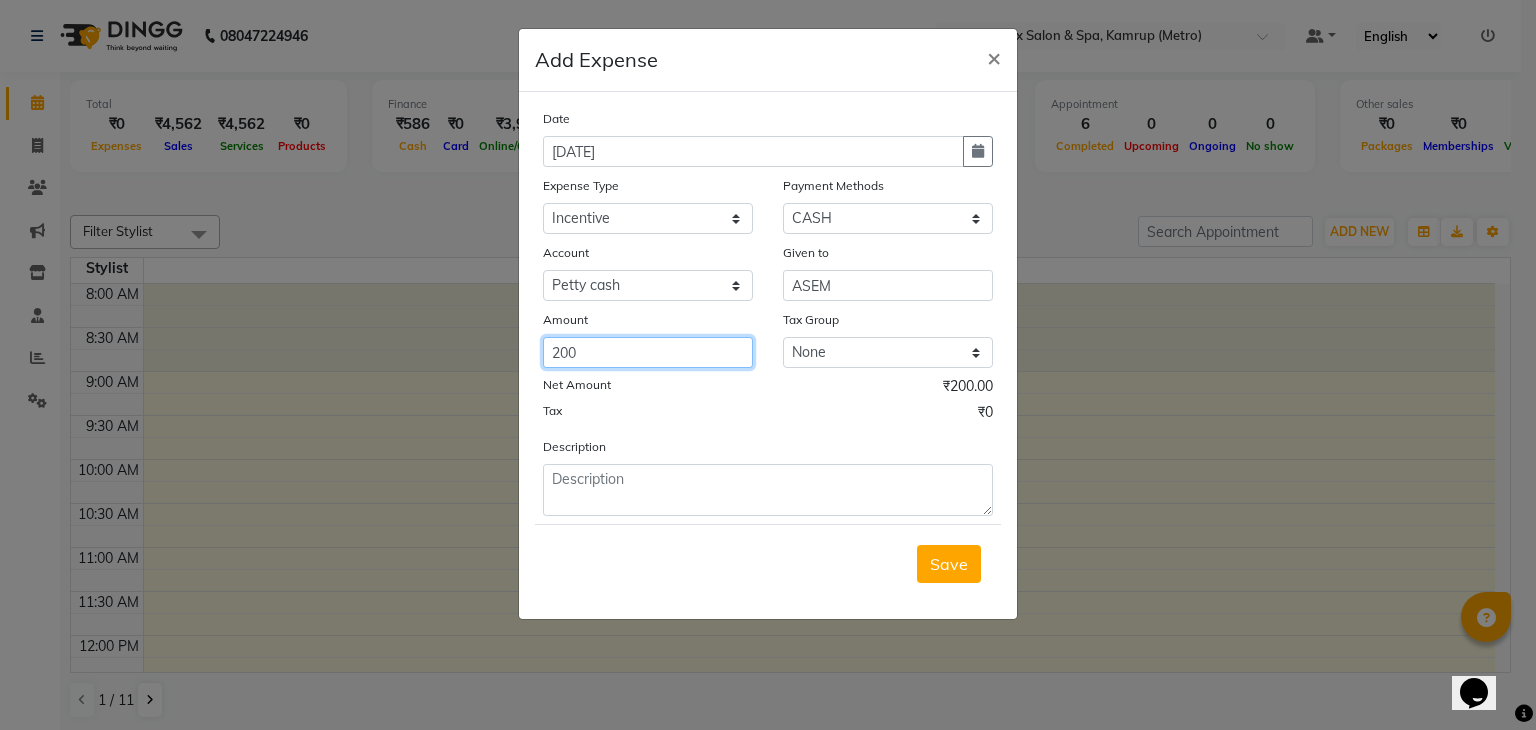 type on "200" 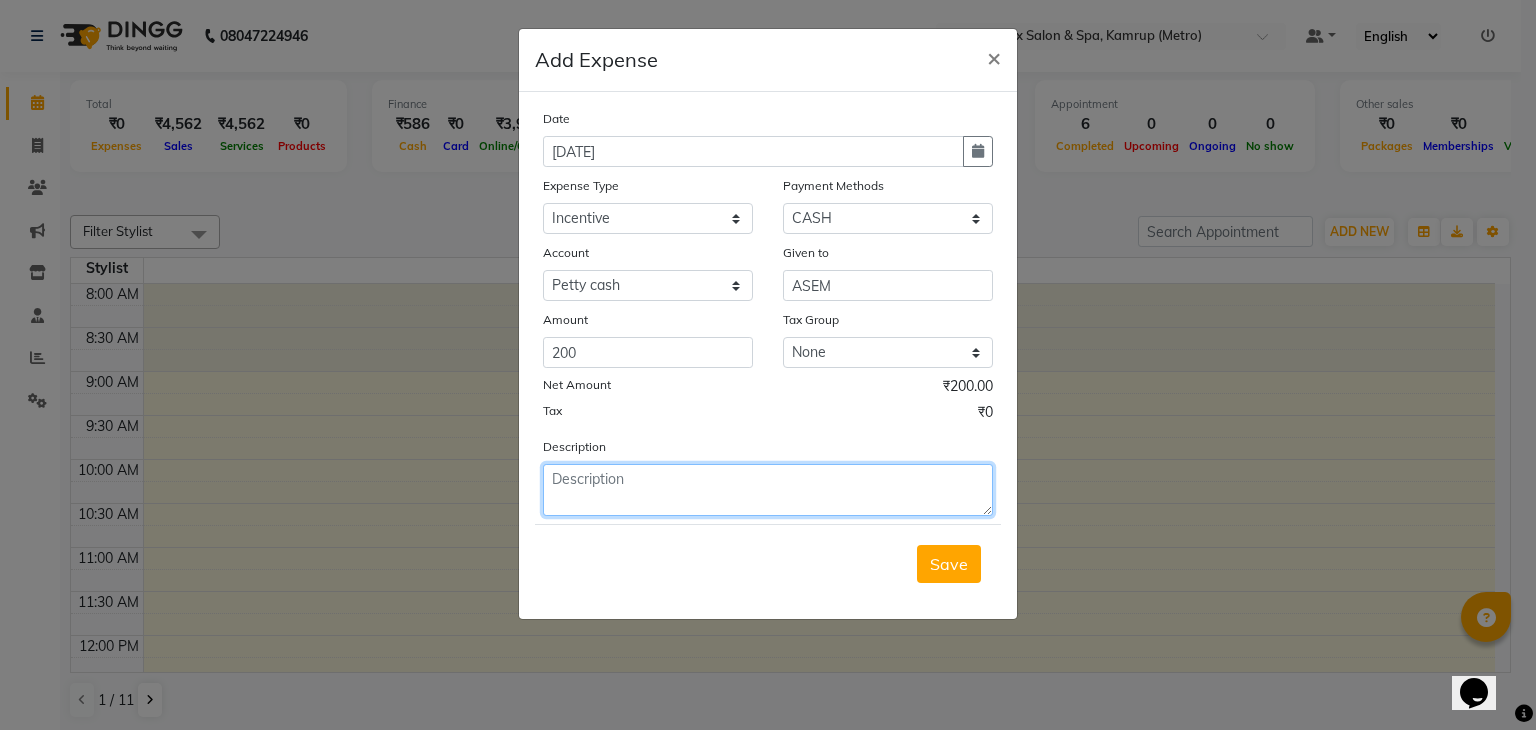 click 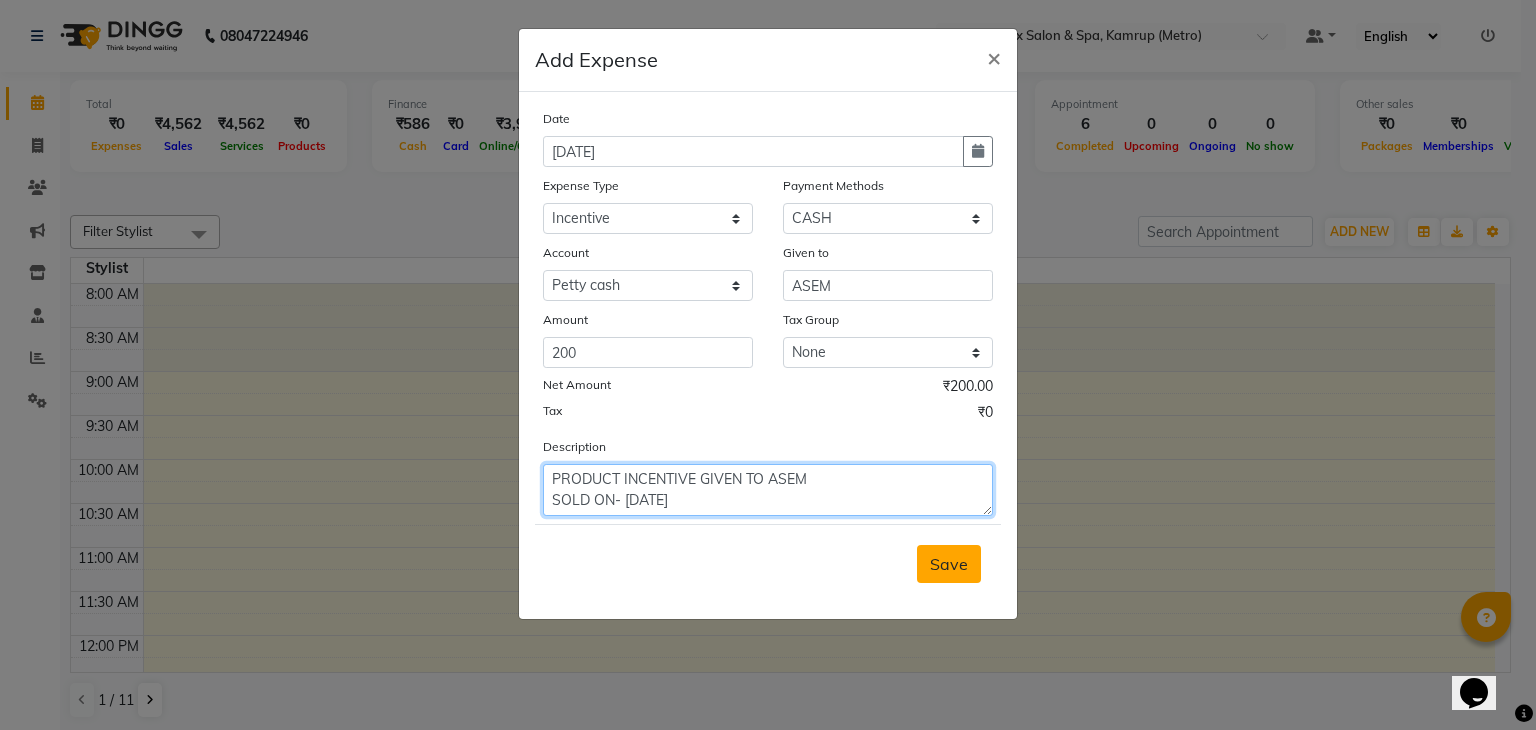 type on "PRODUCT INCENTIVE GIVEN TO ASEM
SOLD ON- 10.07.25" 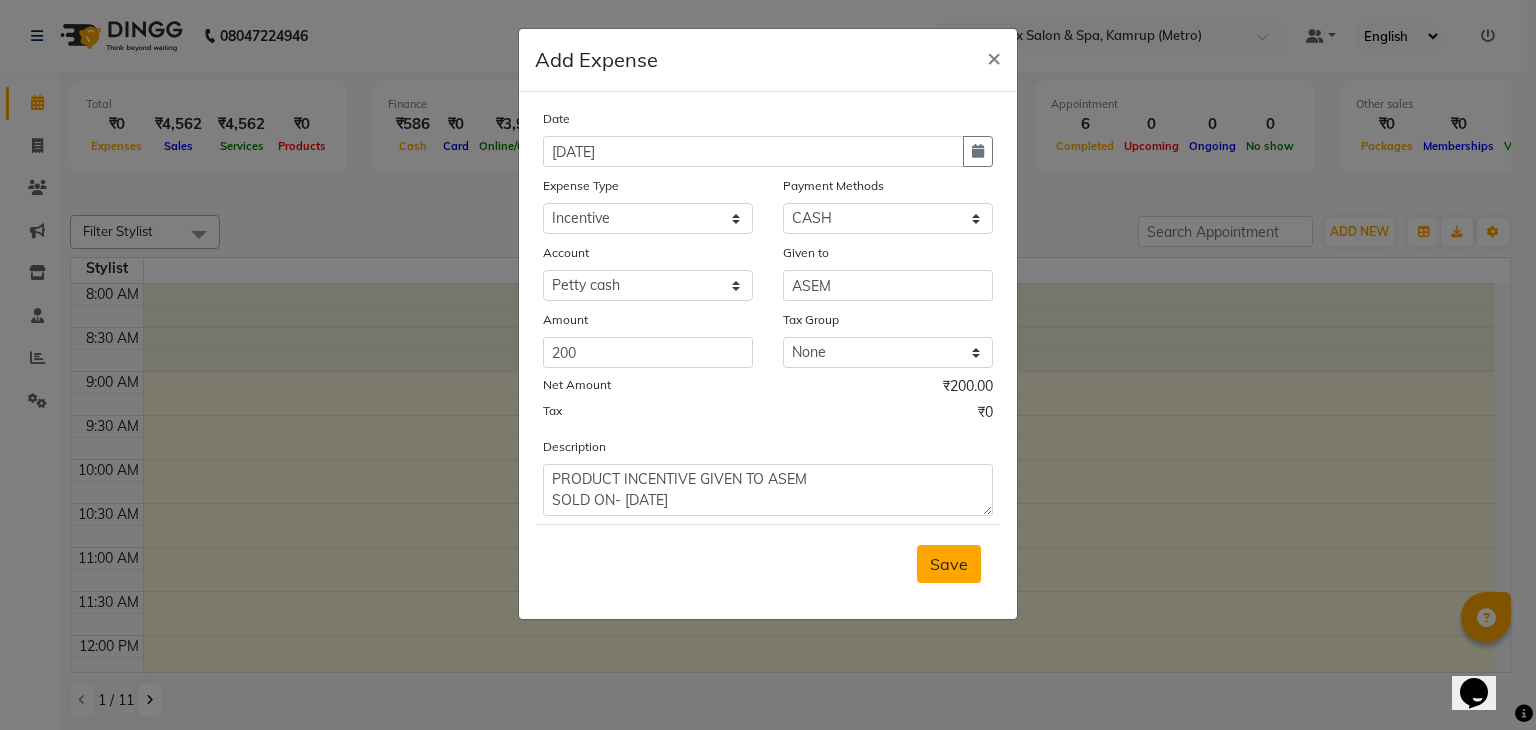 click on "Save" at bounding box center [949, 564] 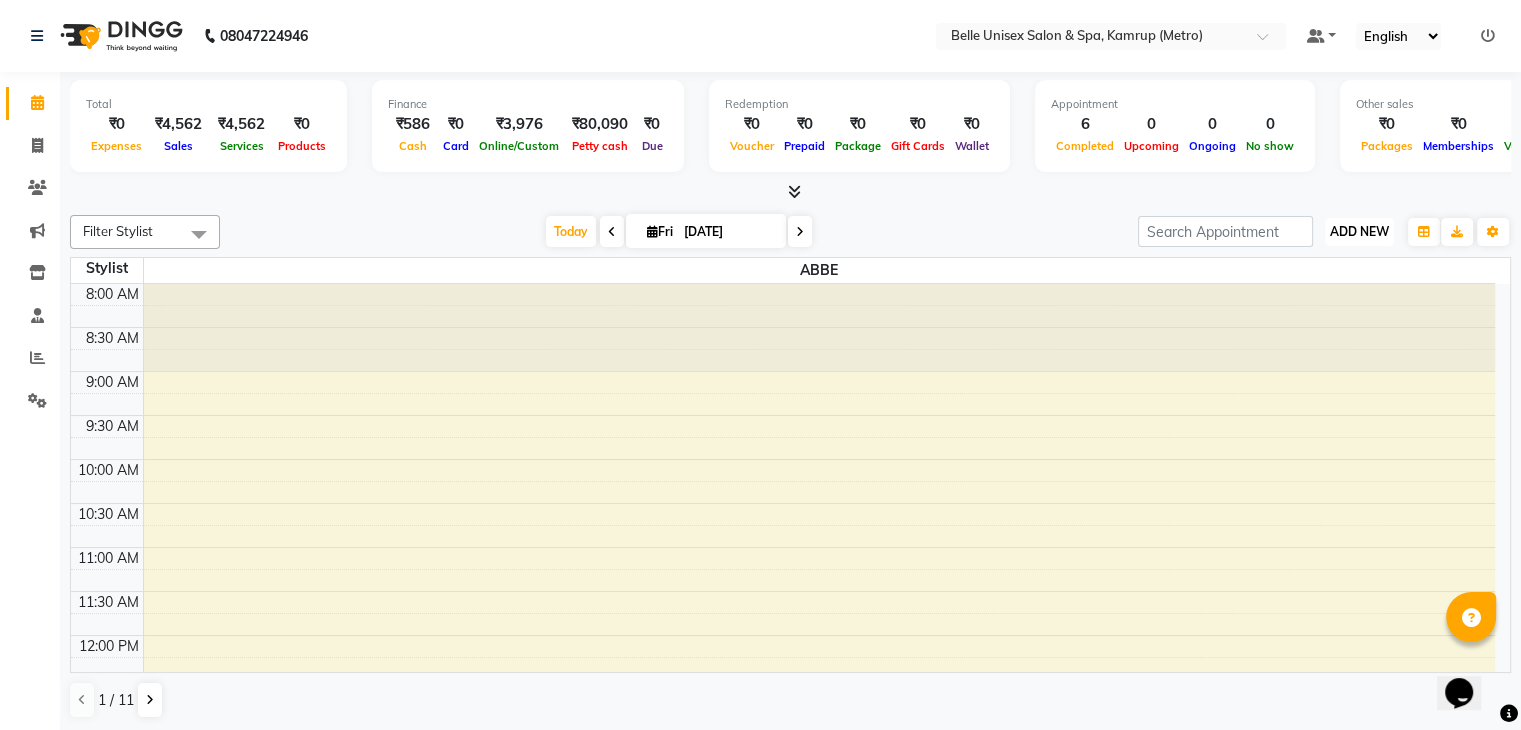click on "ADD NEW" at bounding box center (1359, 231) 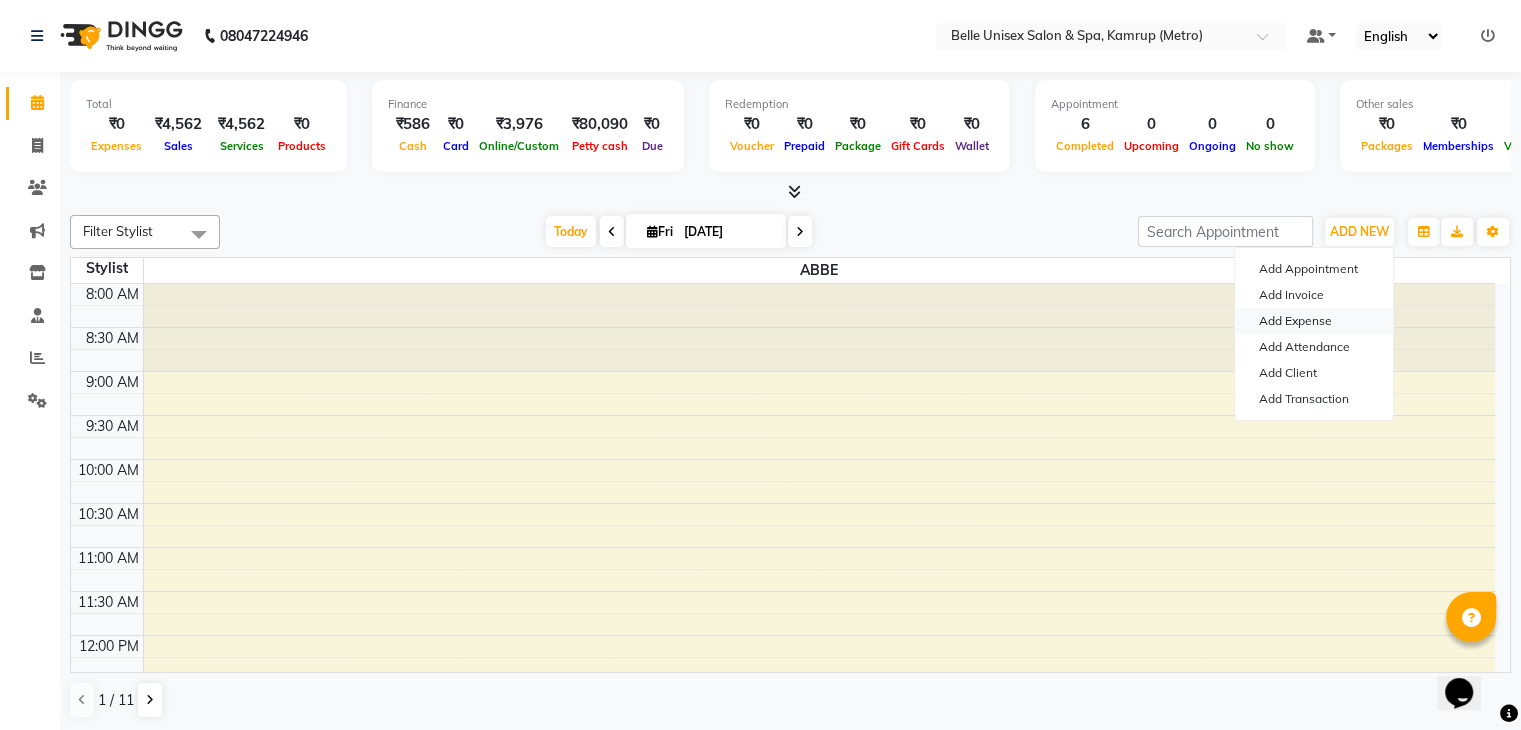 click on "Add Expense" at bounding box center [1314, 321] 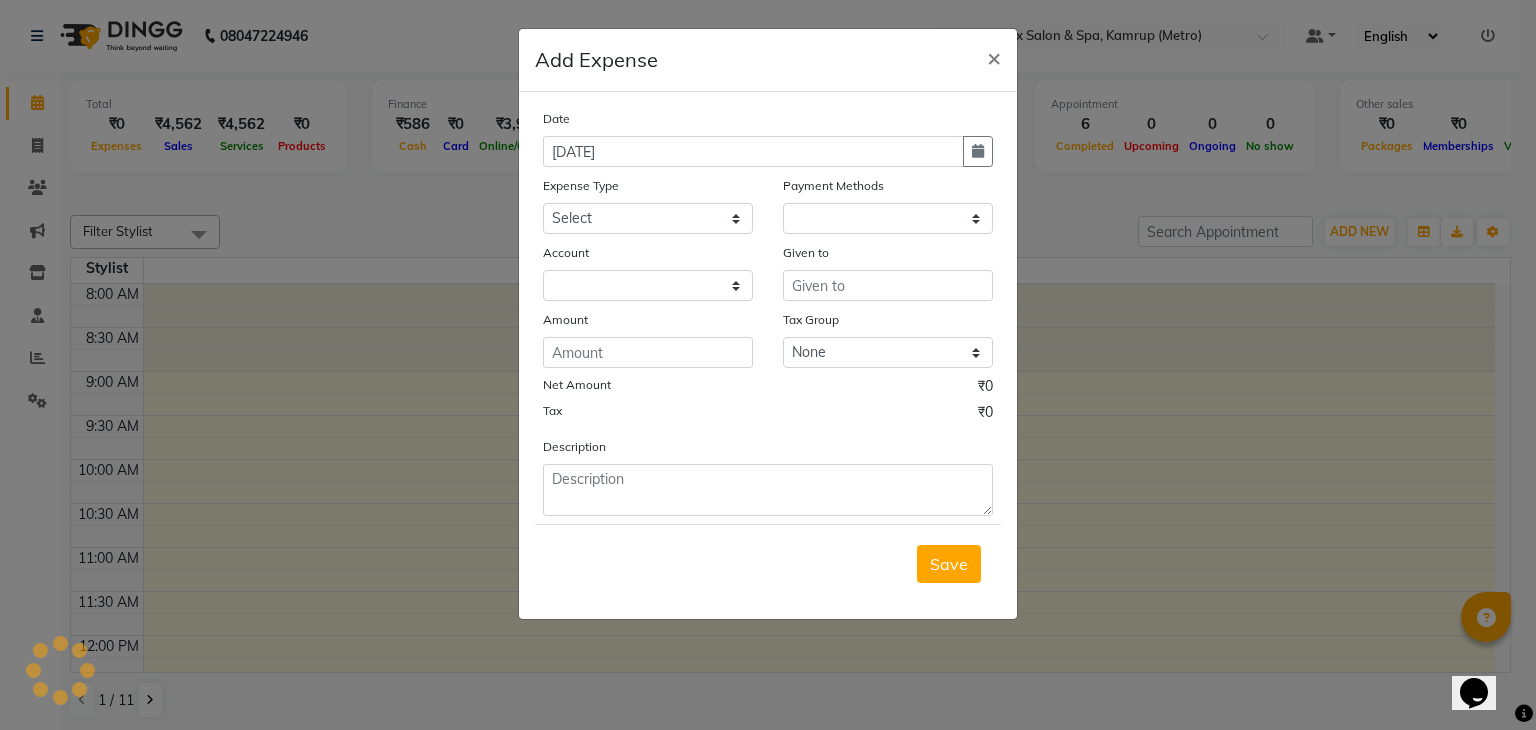 select on "1" 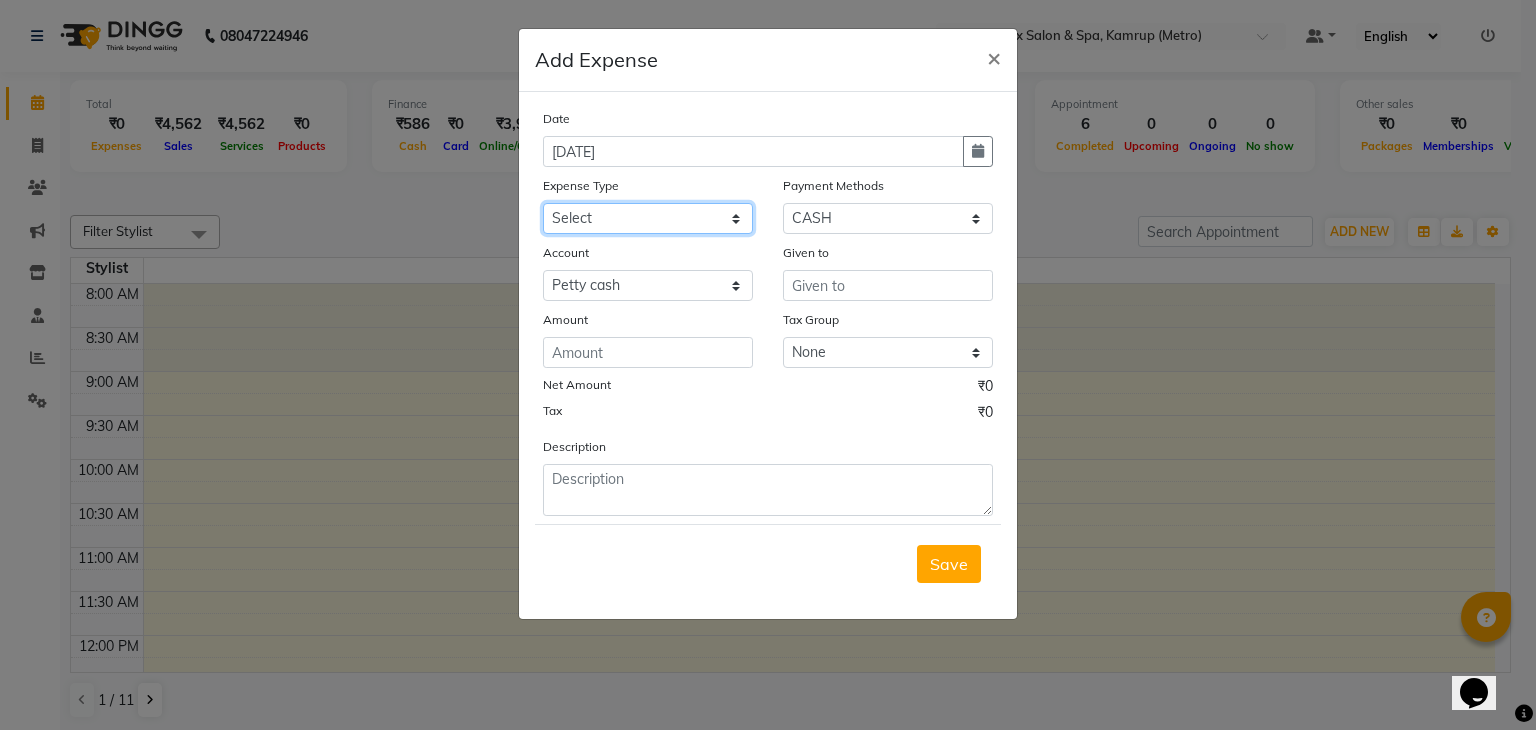 click on "Select advance salary BANK DEPOSIT building  maintenance Day target DIESEL electrician charges foil Fuel garbage HandOver Incentive lunch Maintenance majirel colour tube mandir Membership milk Miscellaneous office expense OT OTHER overtime OWNER Pantry pedicure incentive phone bill plumber charges Poter Product Rent room freshner Salary salon stock Tea & Refreshment tip TIPS FOR STAFF WATER water charges" 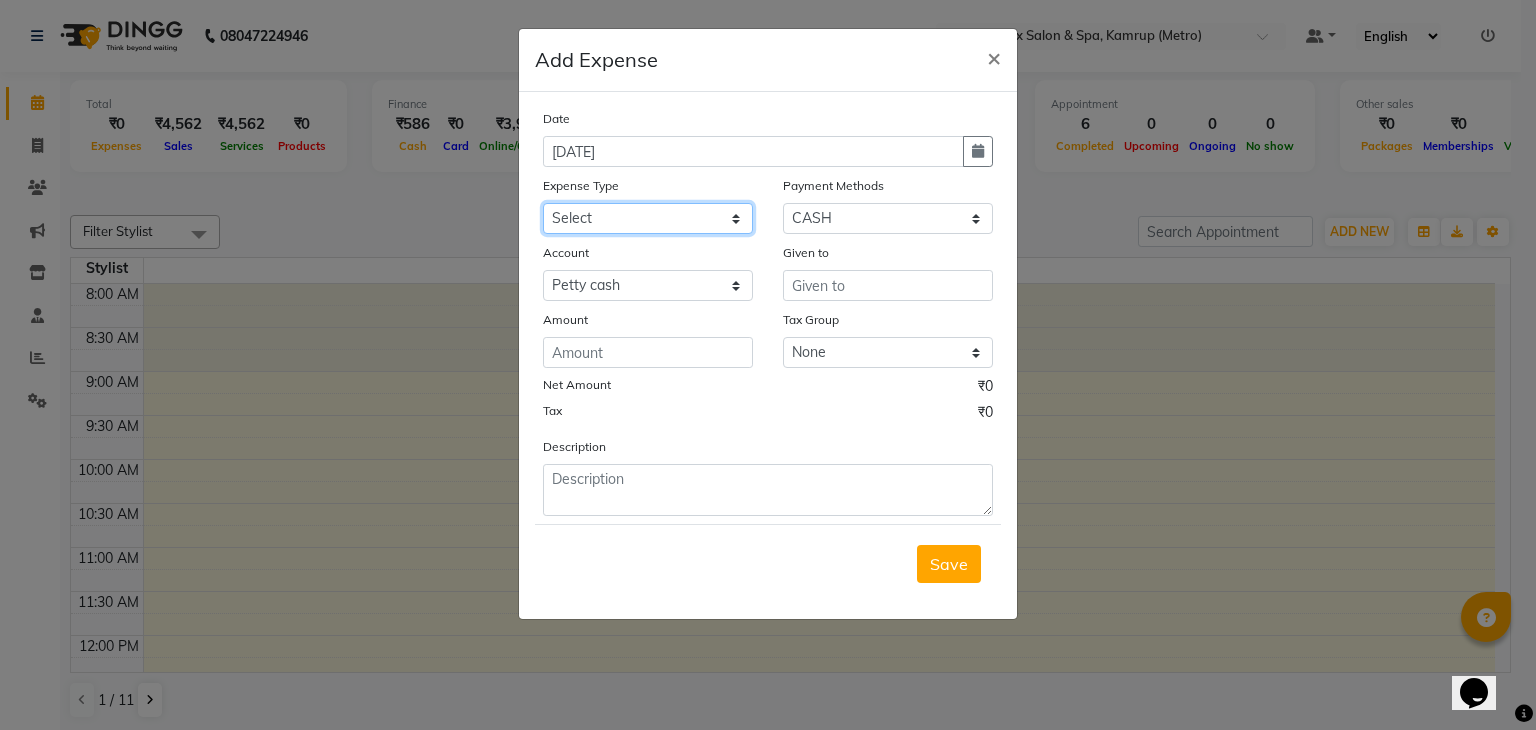 select on "1536" 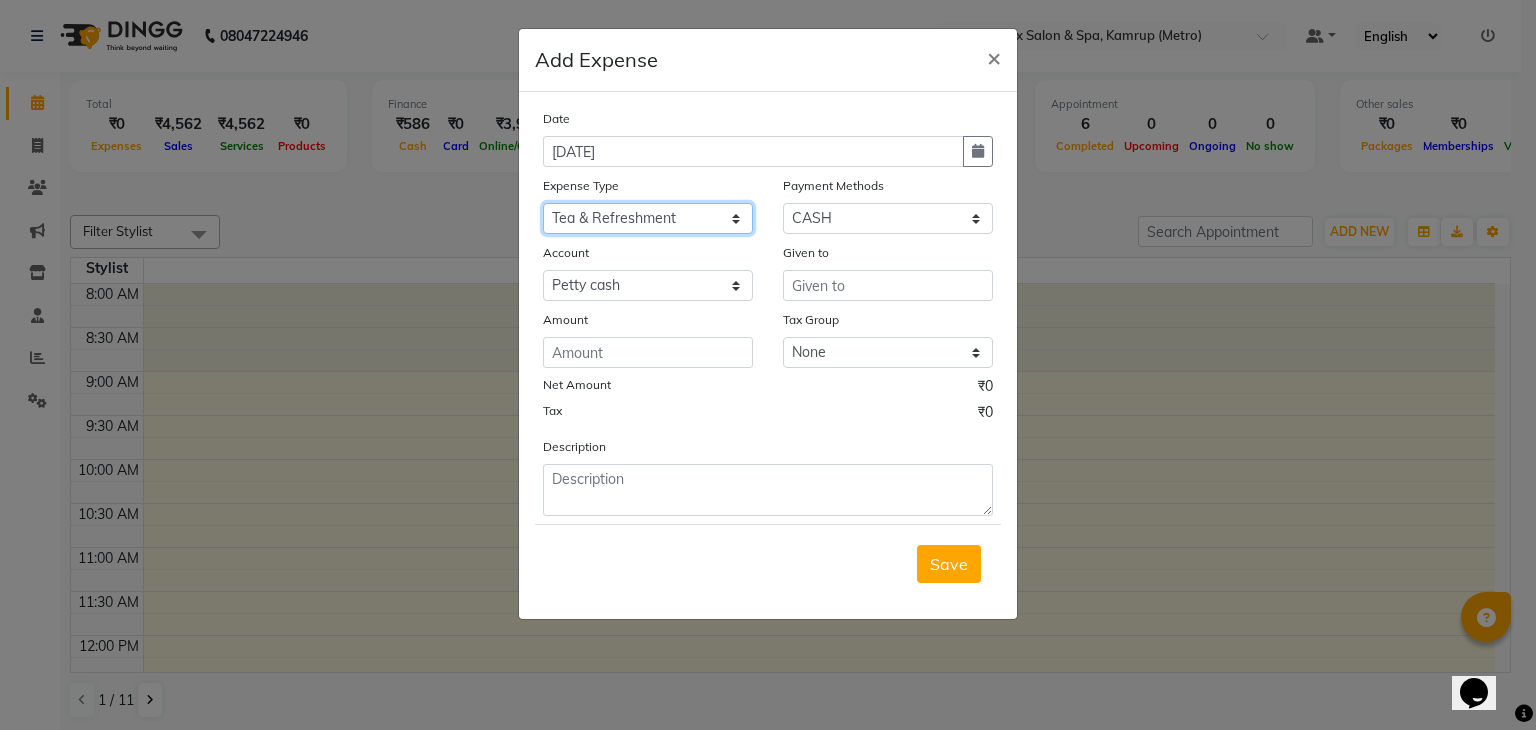 click on "Select advance salary BANK DEPOSIT building  maintenance Day target DIESEL electrician charges foil Fuel garbage HandOver Incentive lunch Maintenance majirel colour tube mandir Membership milk Miscellaneous office expense OT OTHER overtime OWNER Pantry pedicure incentive phone bill plumber charges Poter Product Rent room freshner Salary salon stock Tea & Refreshment tip TIPS FOR STAFF WATER water charges" 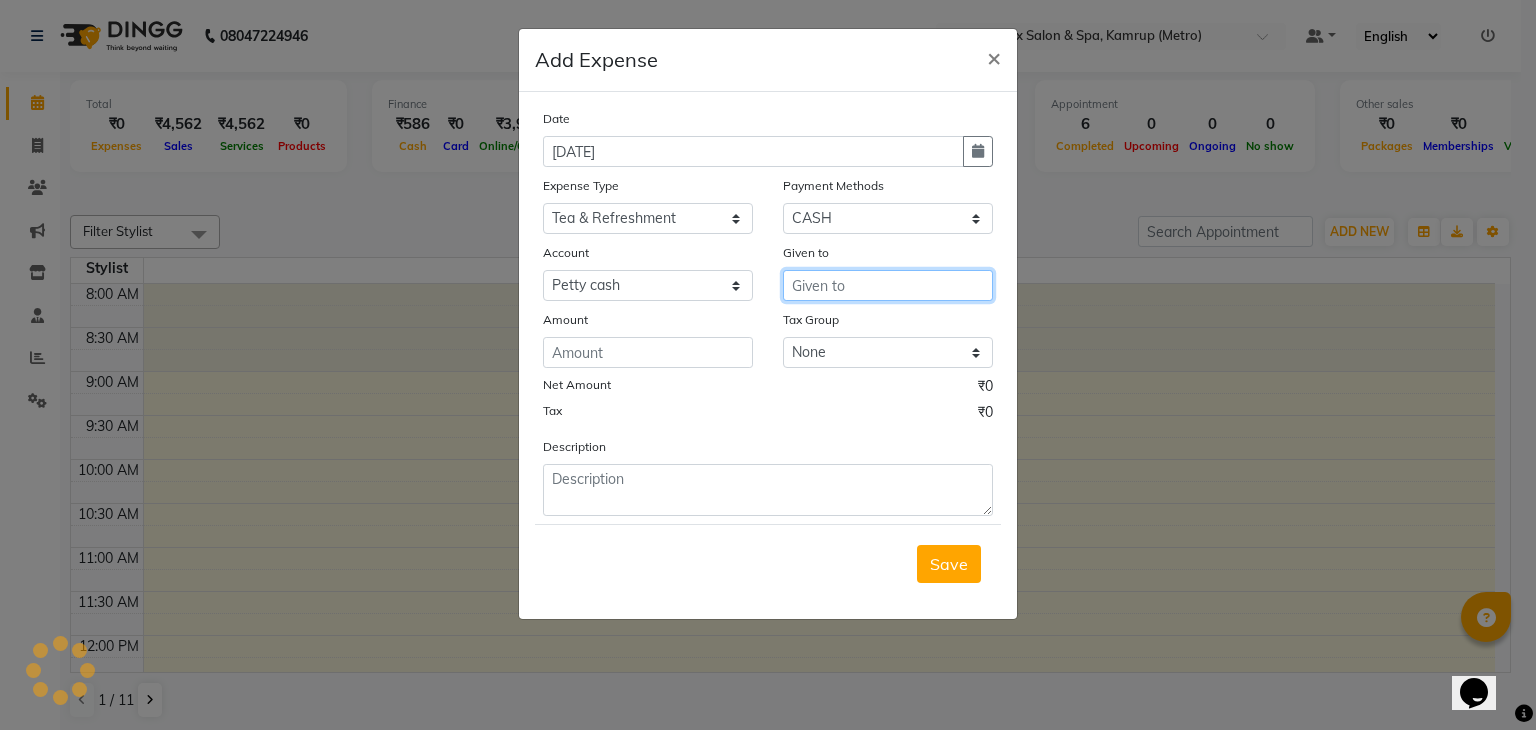 click at bounding box center [888, 285] 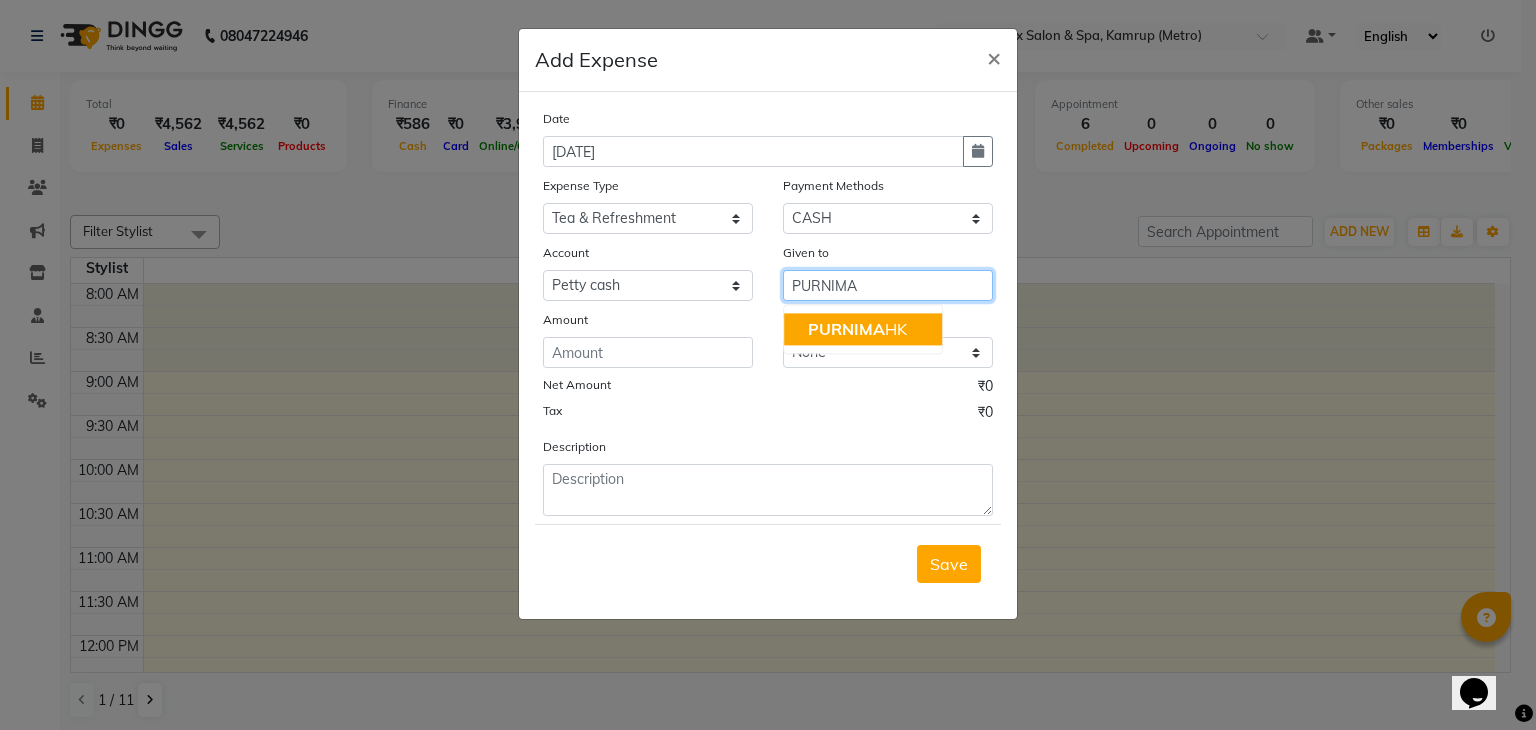 click on "PURNIMA" 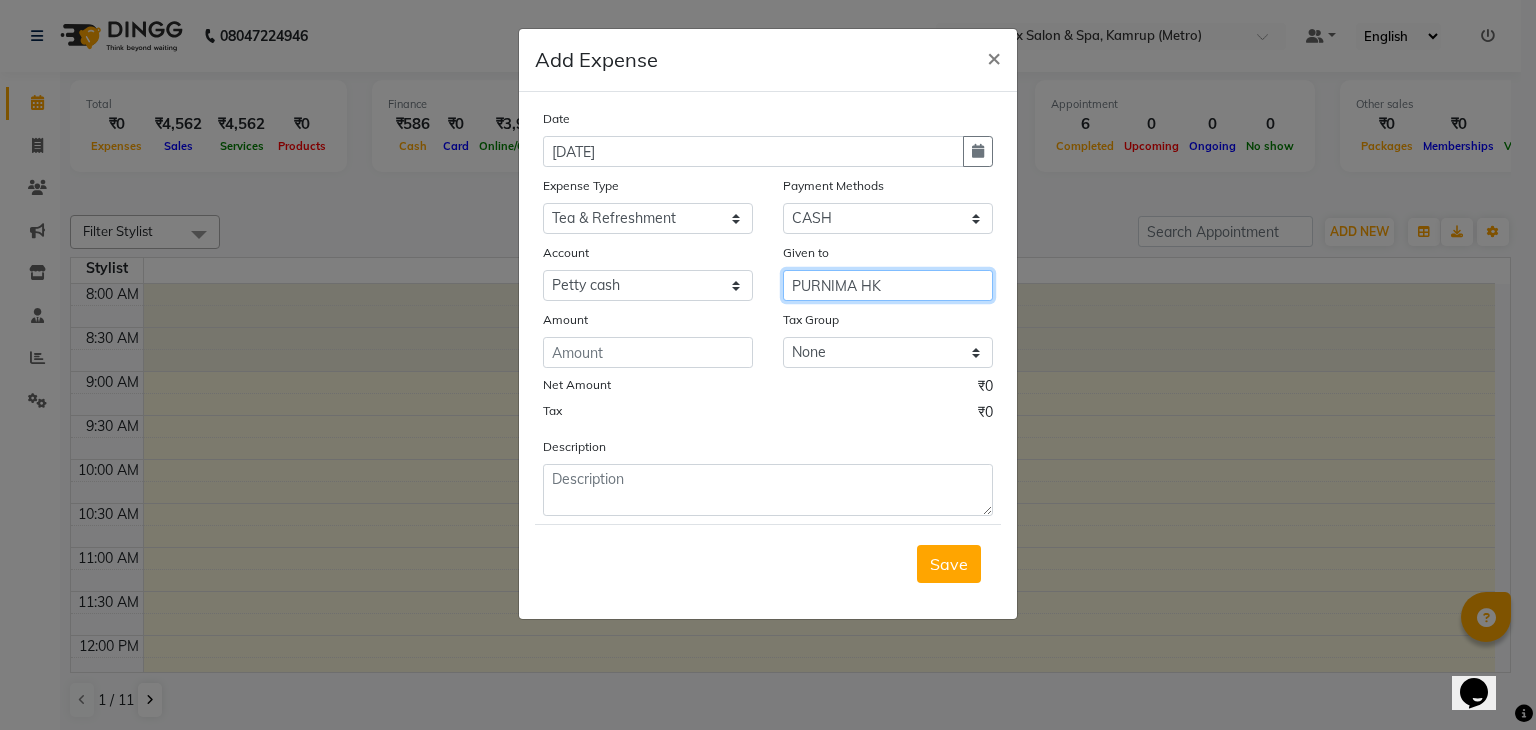 type on "PURNIMA HK" 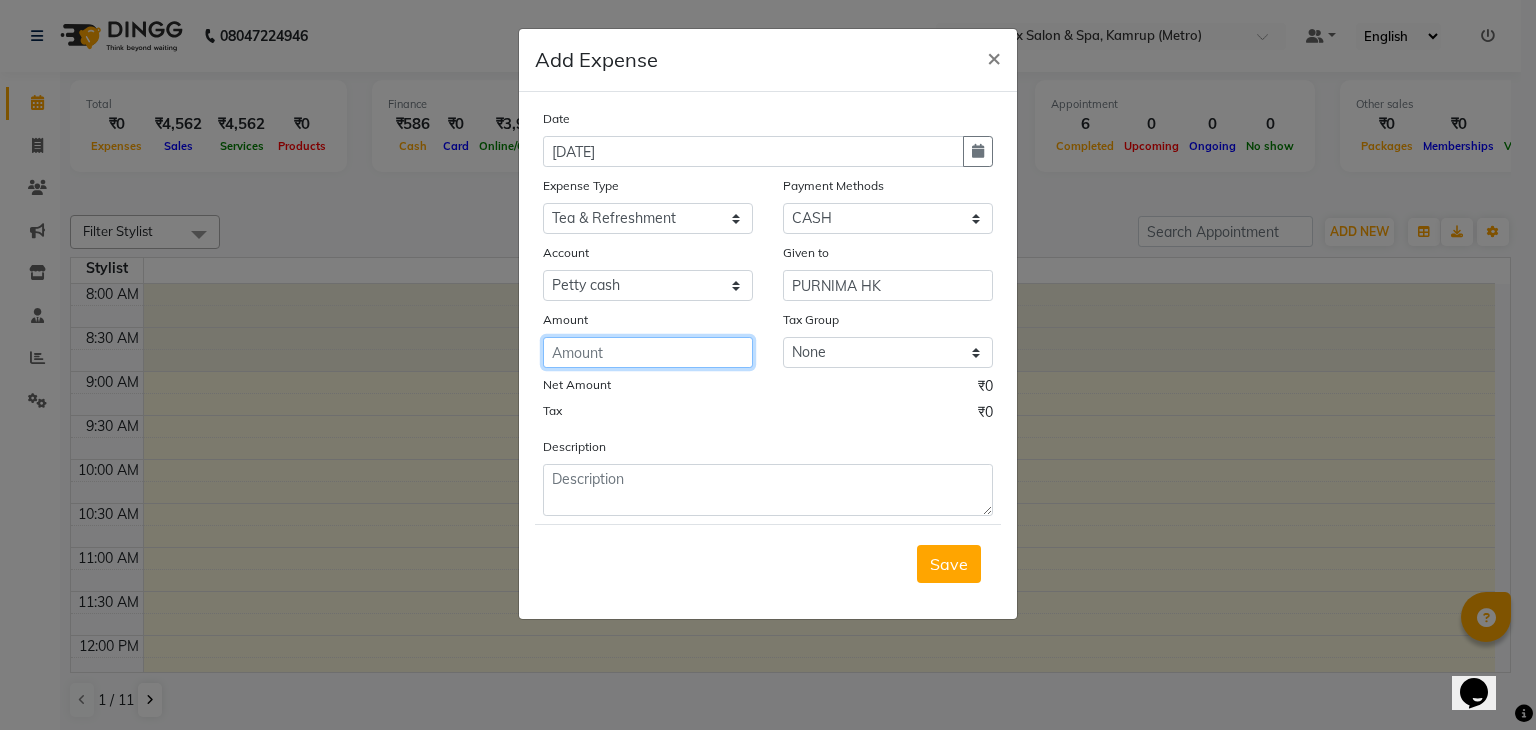 click 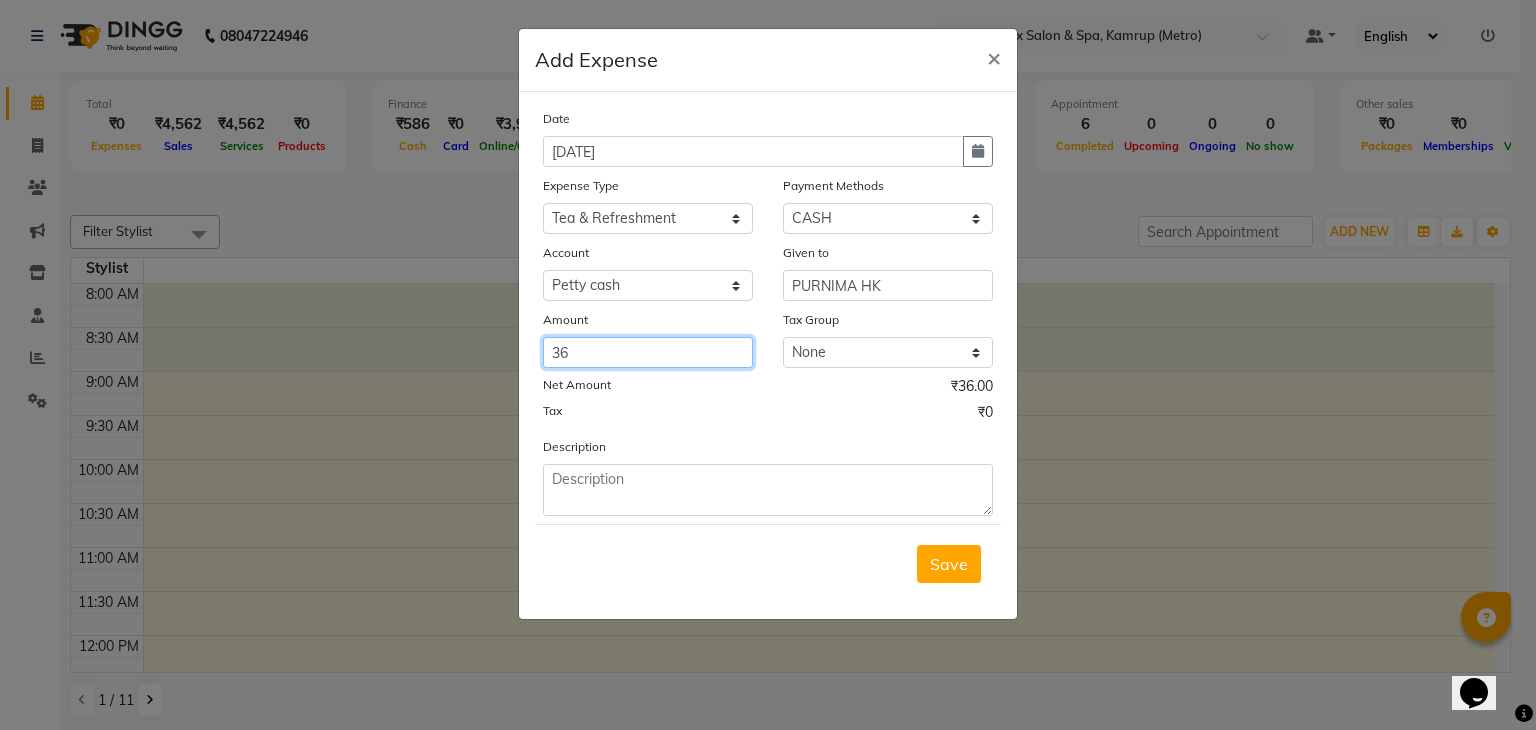 type on "36" 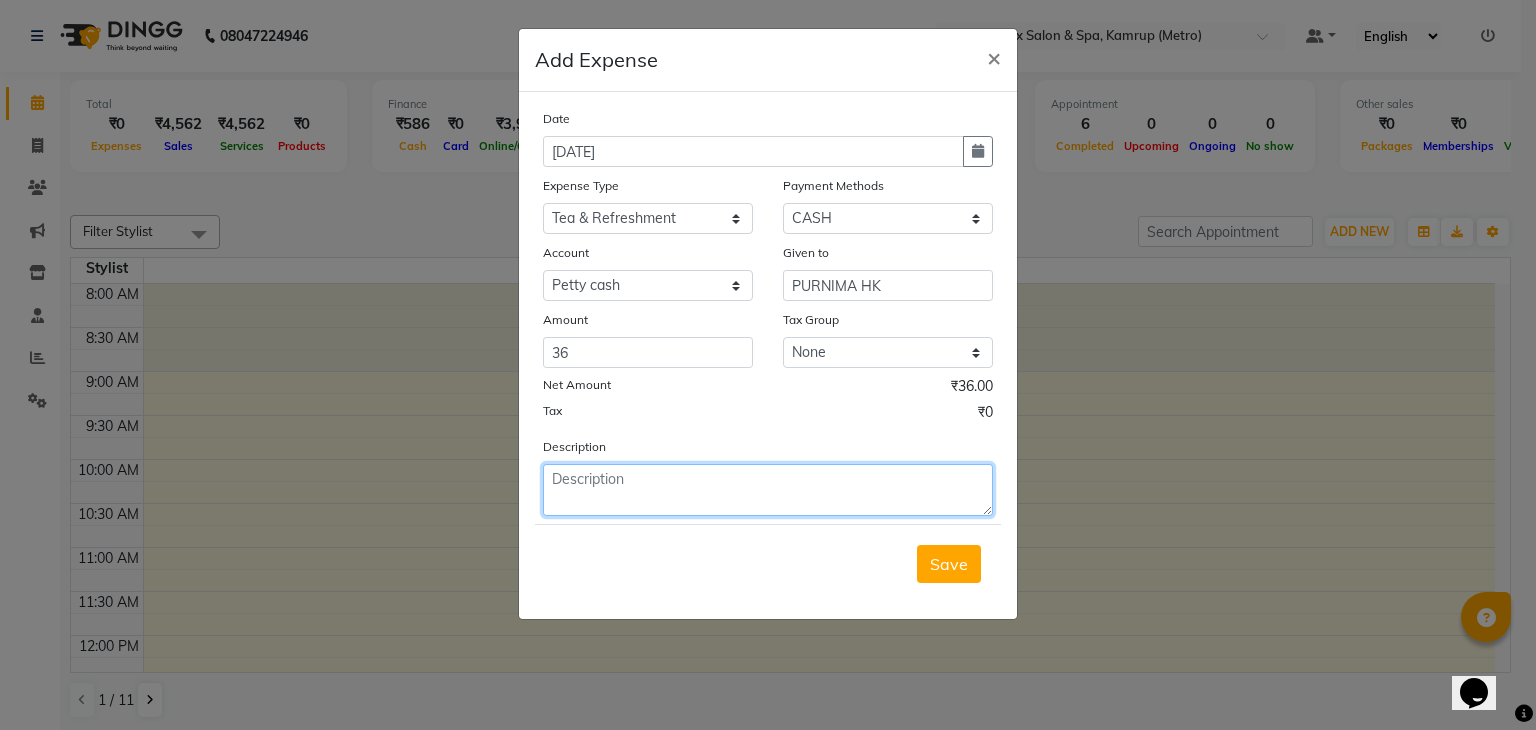 click 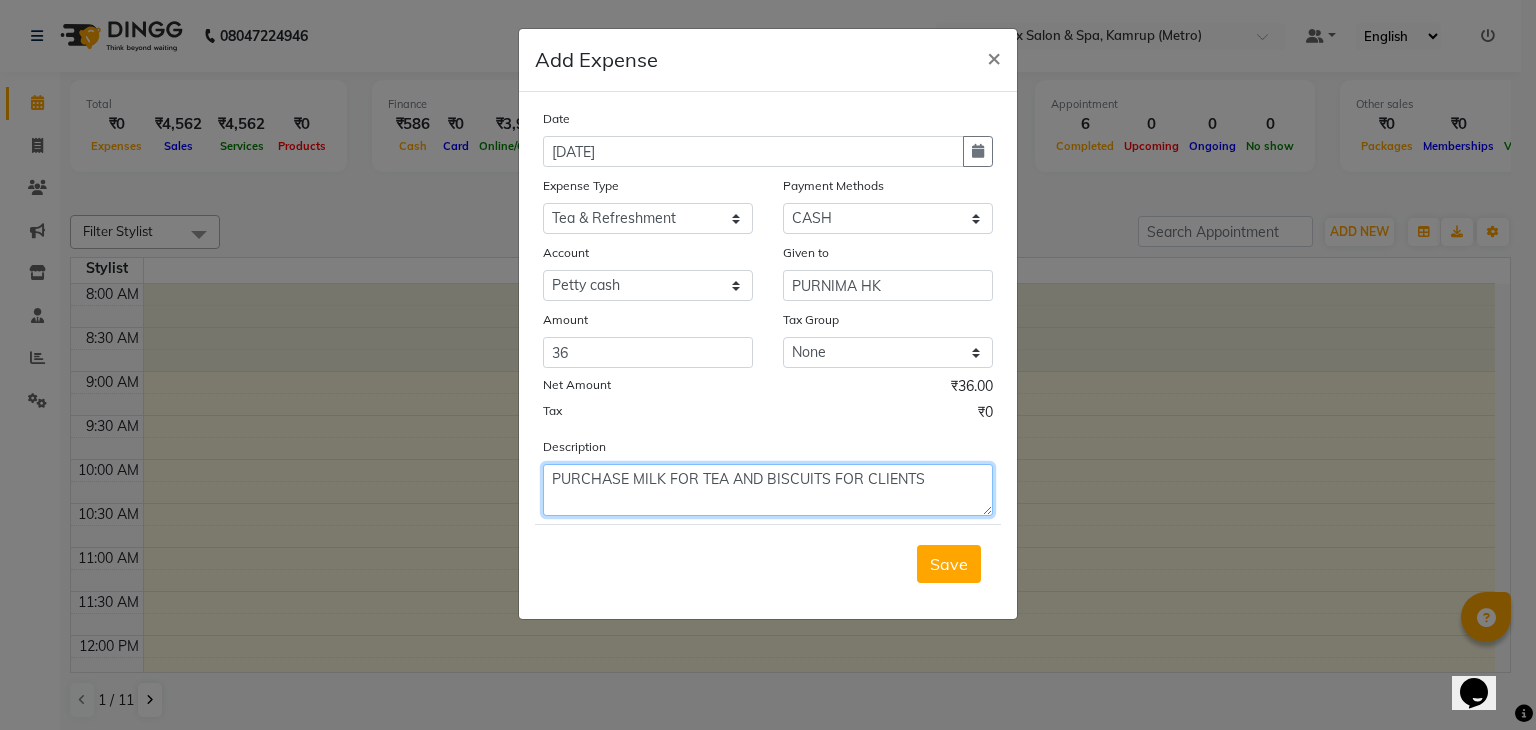 click on "PURCHASE MILK FOR TEA AND BISCUITS FOR CLIENTS" 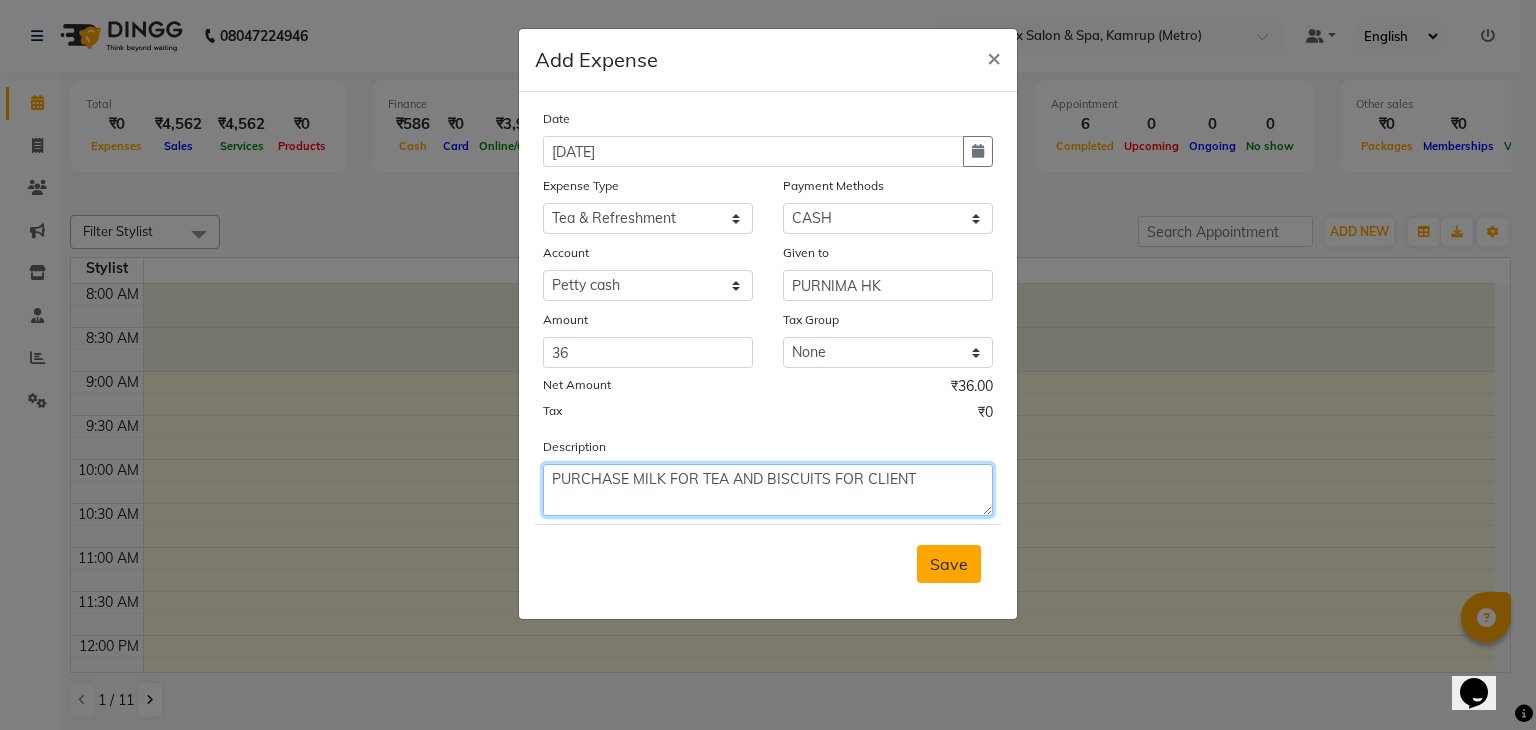 type on "PURCHASE MILK FOR TEA AND BISCUITS FOR CLIENT" 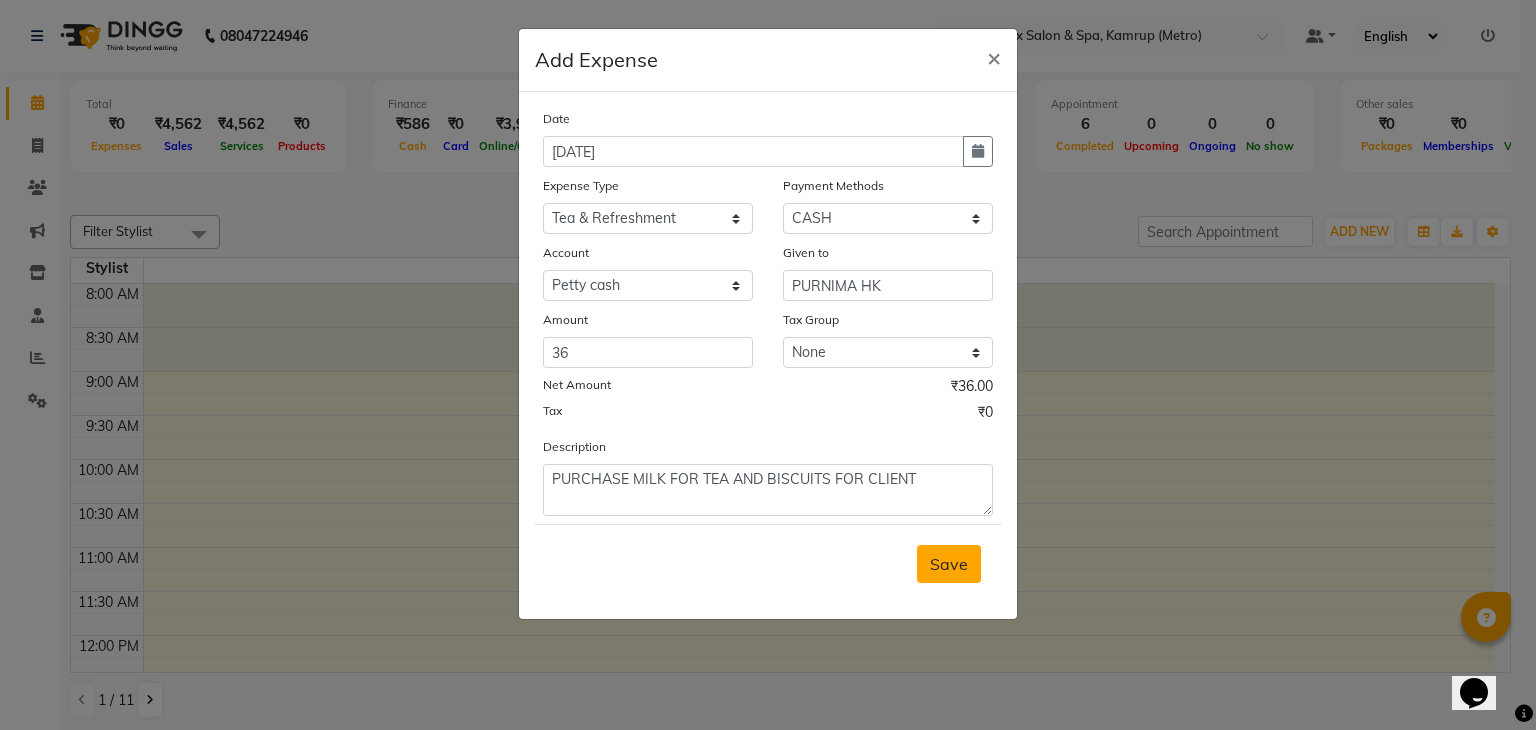 click on "Save" at bounding box center (949, 564) 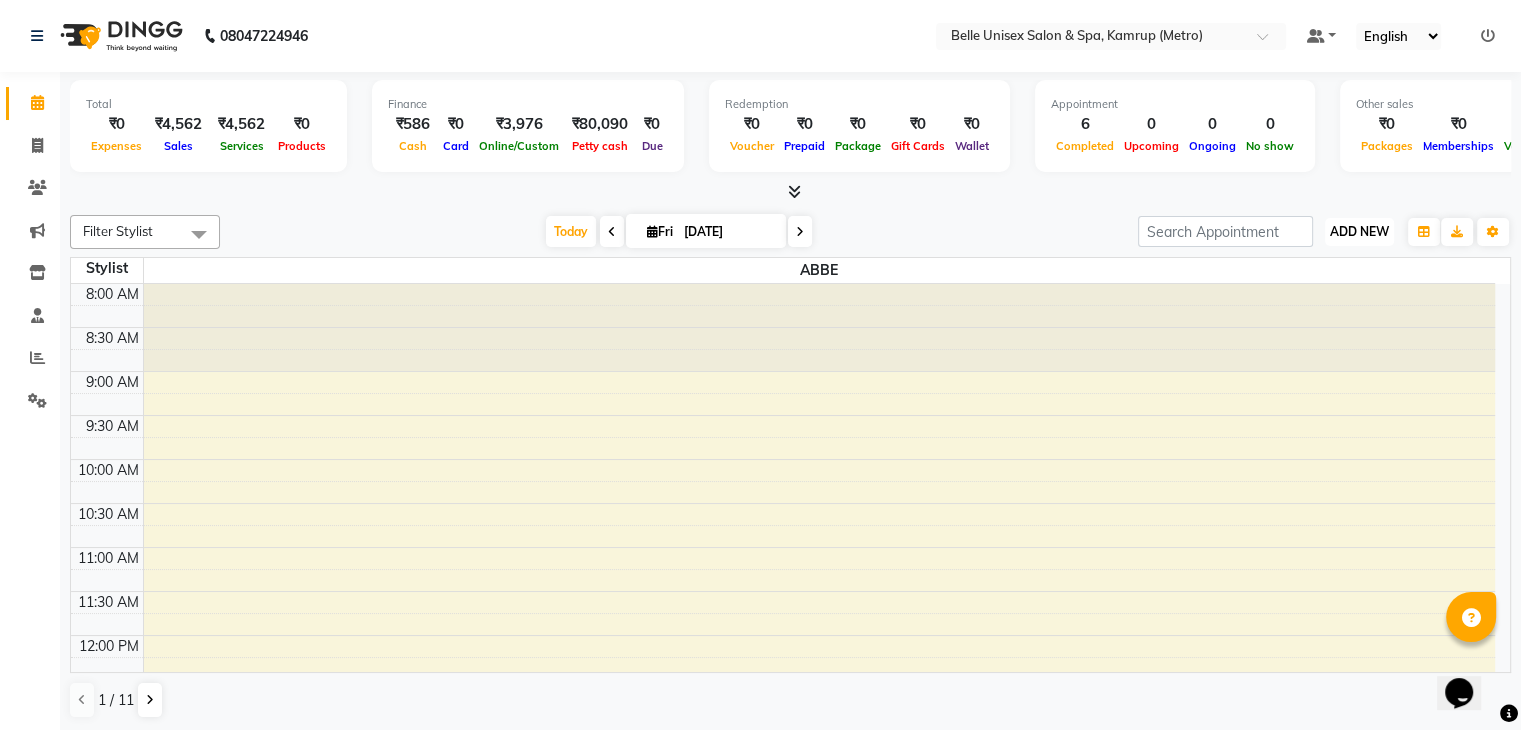 click on "ADD NEW Toggle Dropdown" at bounding box center (1359, 232) 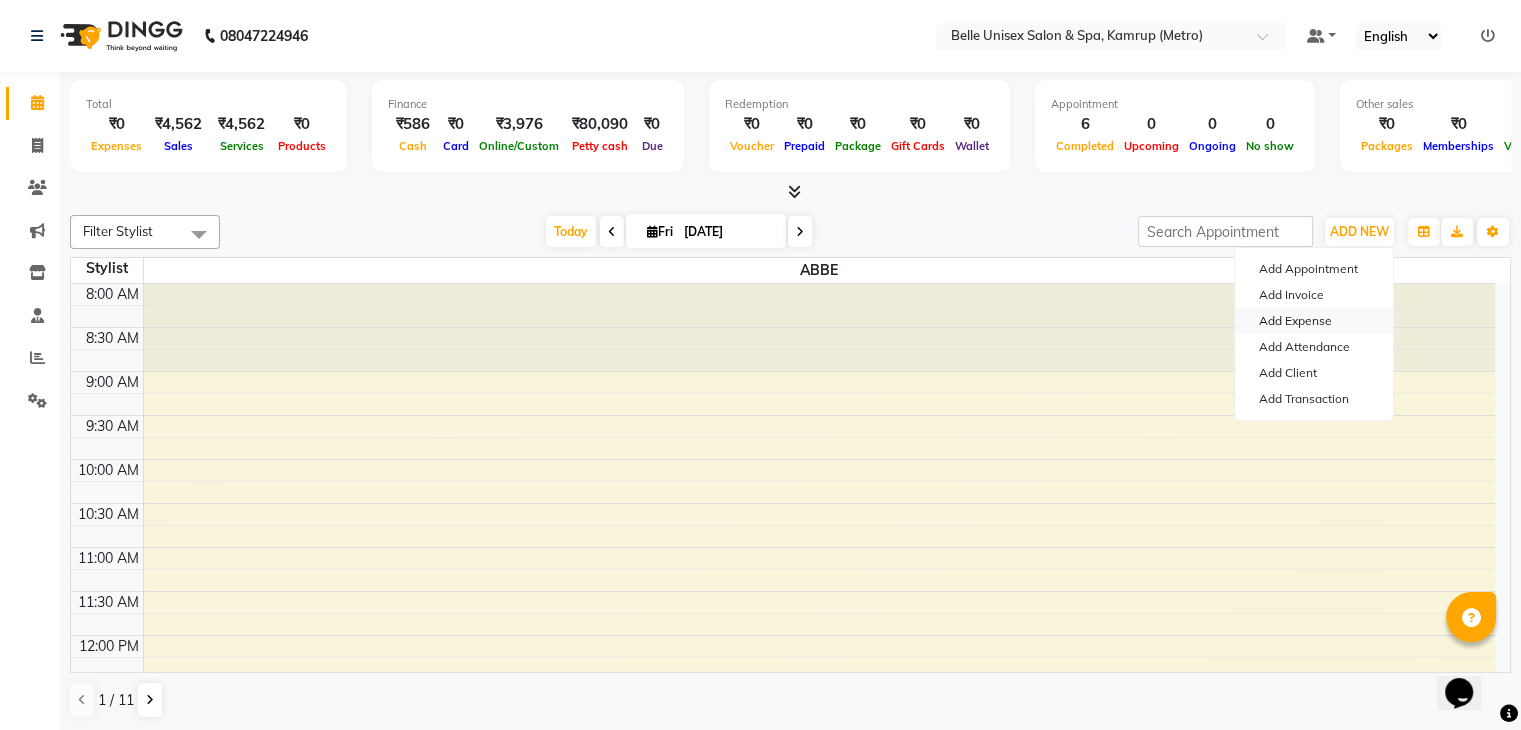 click on "Add Expense" at bounding box center [1314, 321] 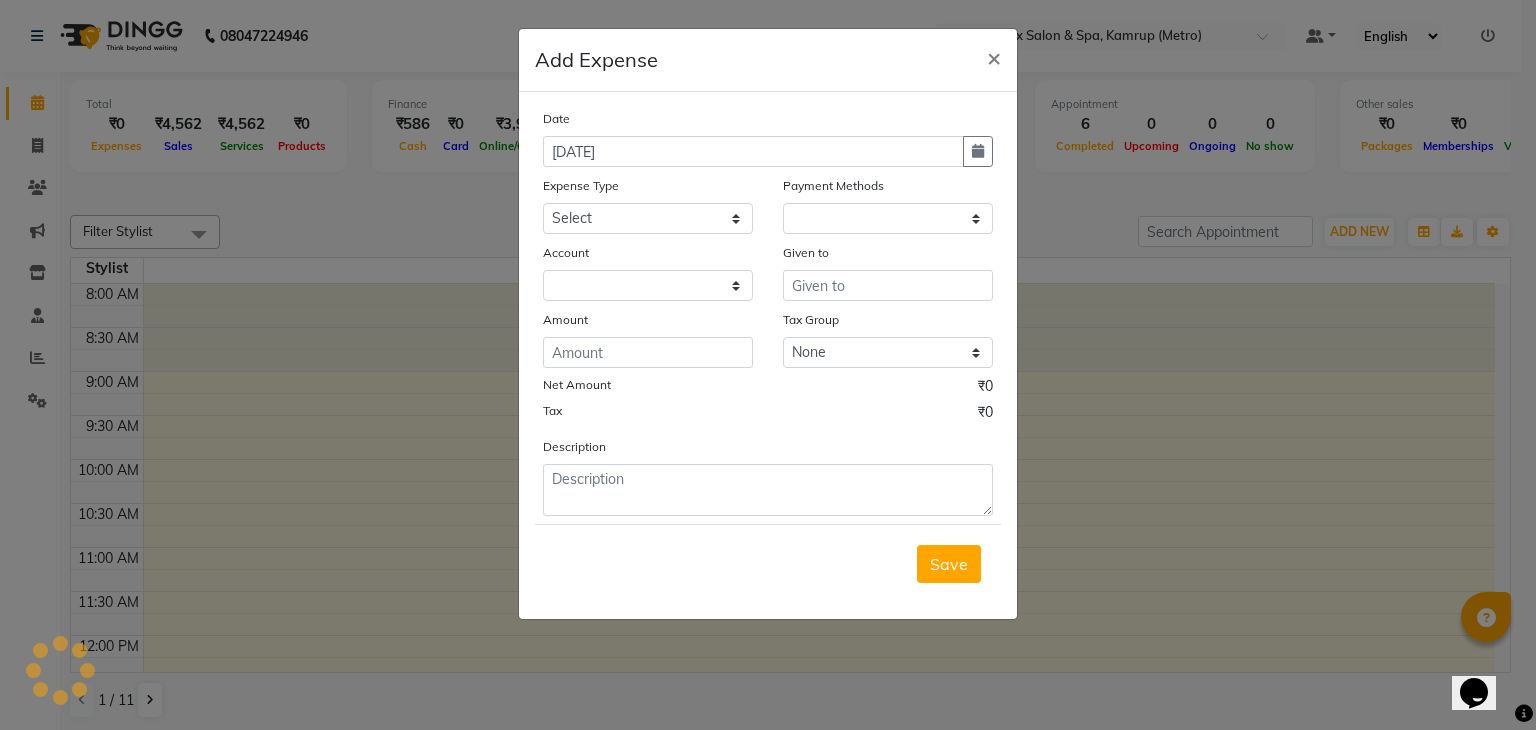 select on "1" 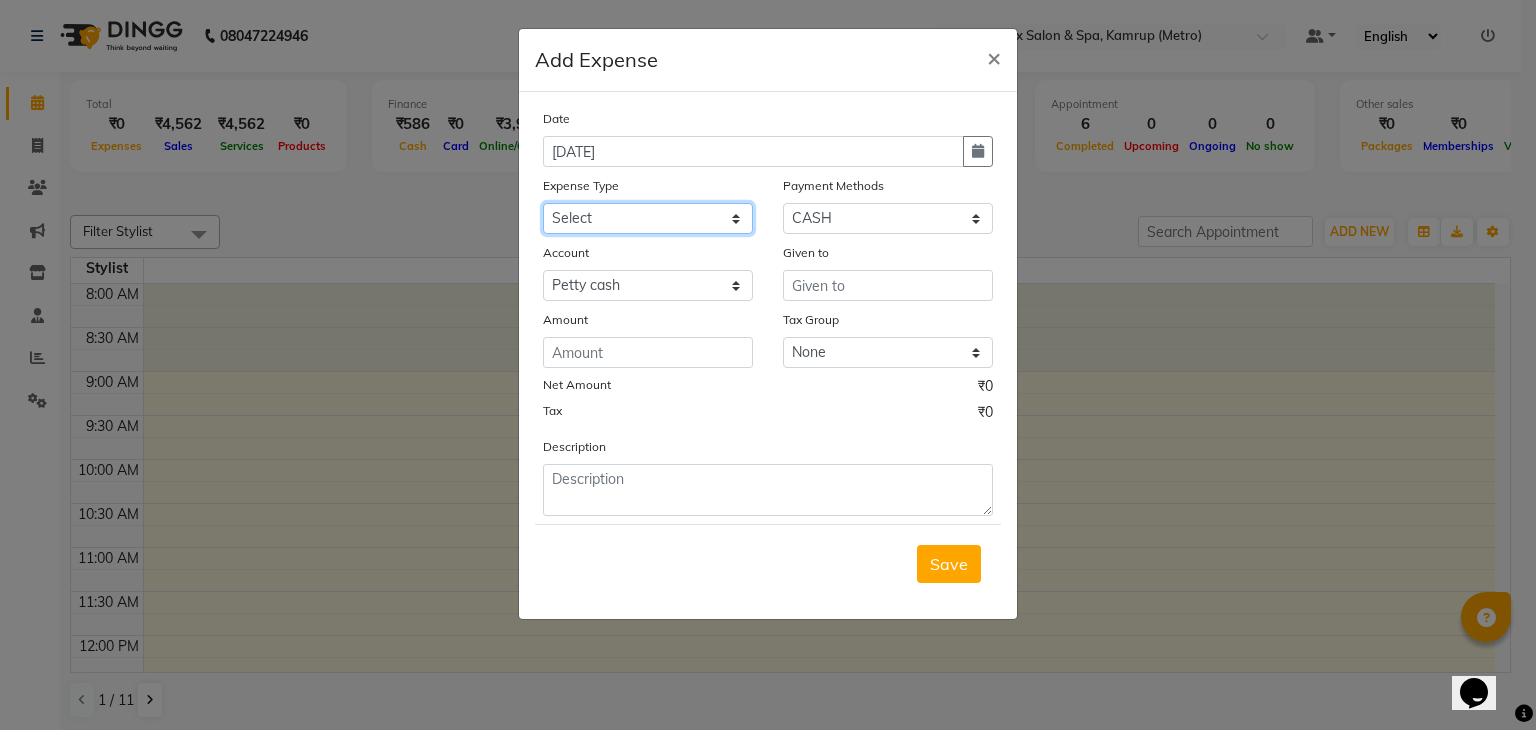 click on "Select advance salary BANK DEPOSIT building  maintenance Day target DIESEL electrician charges foil Fuel garbage HandOver Incentive lunch Maintenance majirel colour tube mandir Membership milk Miscellaneous office expense OT OTHER overtime OWNER Pantry pedicure incentive phone bill plumber charges Poter Product Rent room freshner Salary salon stock Tea & Refreshment tip TIPS FOR STAFF WATER water charges" 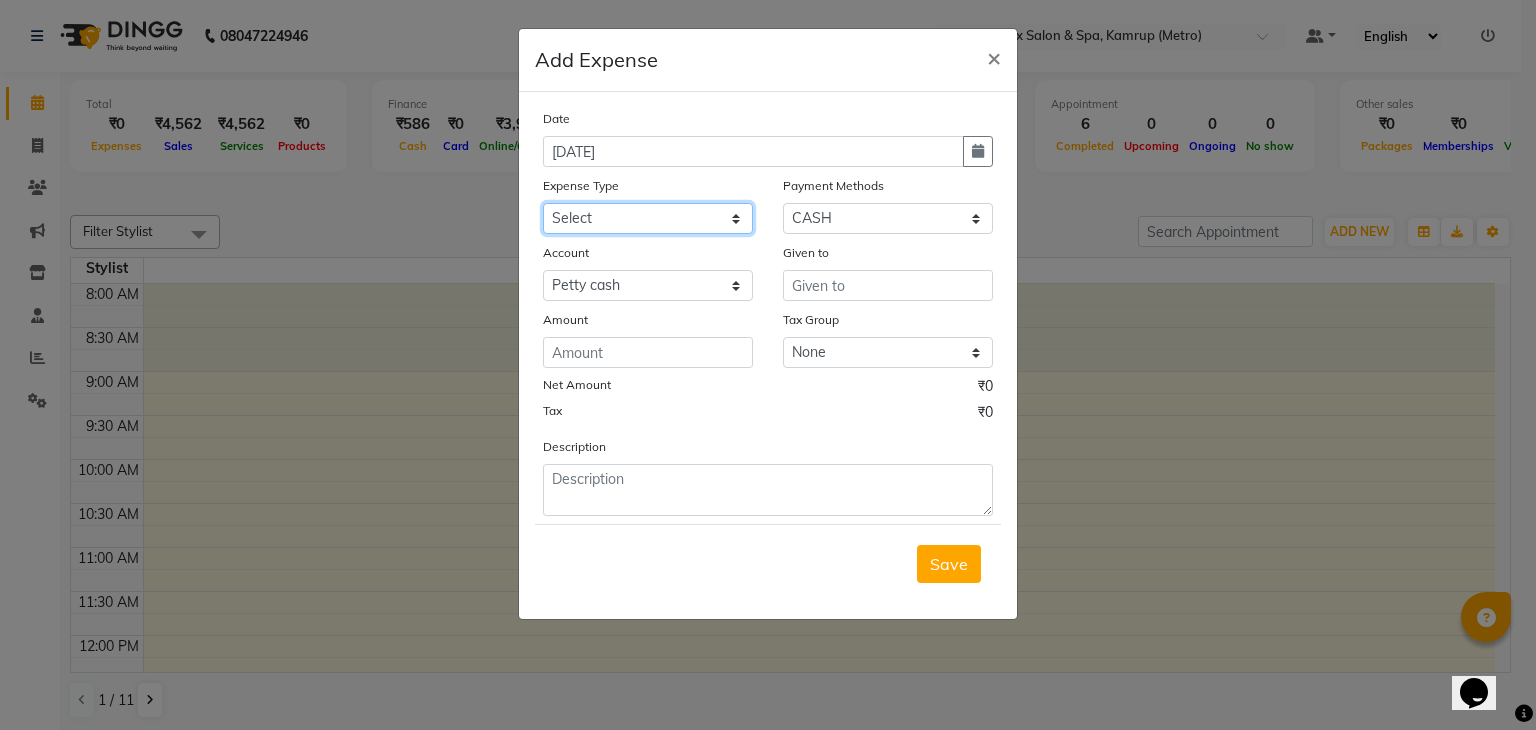 select on "21981" 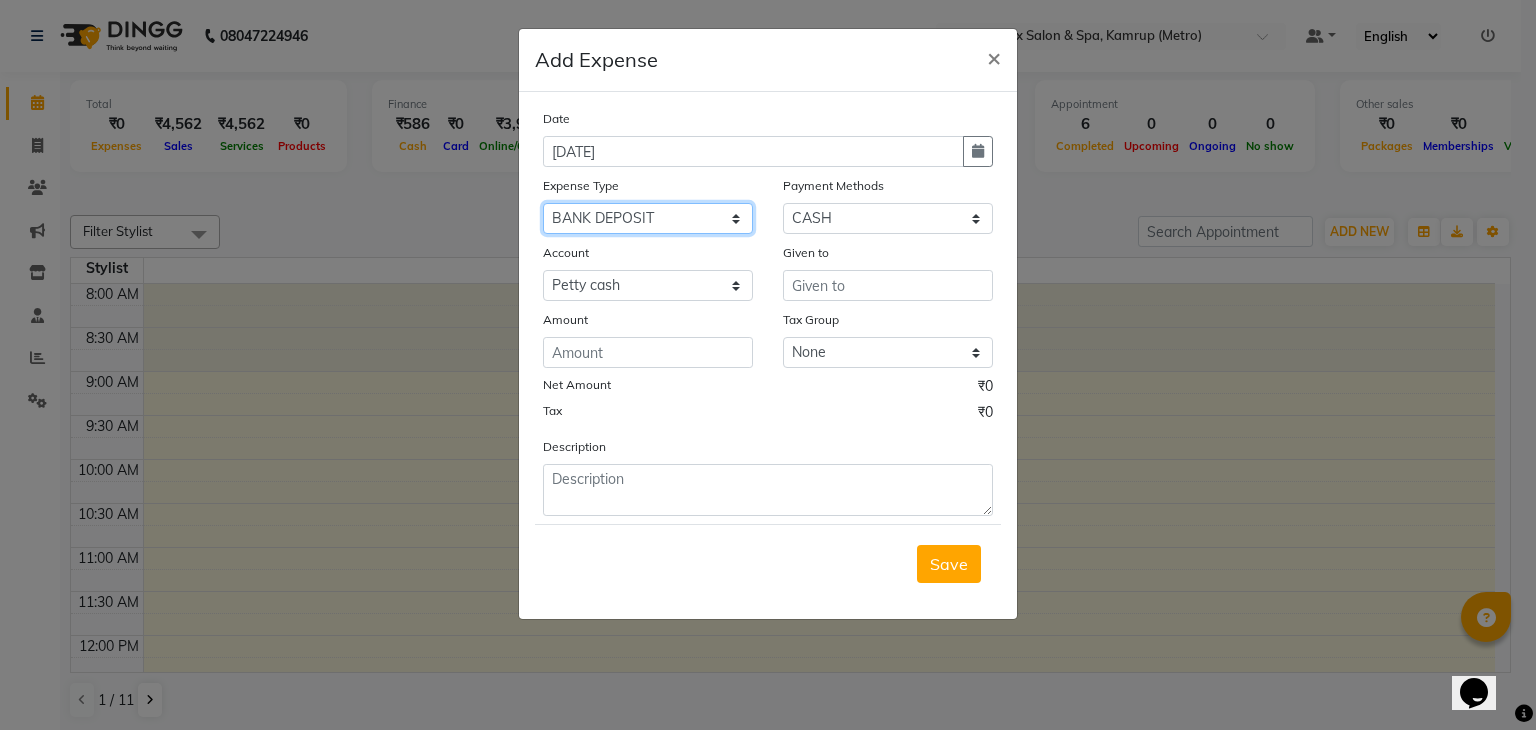 click on "Select advance salary BANK DEPOSIT building  maintenance Day target DIESEL electrician charges foil Fuel garbage HandOver Incentive lunch Maintenance majirel colour tube mandir Membership milk Miscellaneous office expense OT OTHER overtime OWNER Pantry pedicure incentive phone bill plumber charges Poter Product Rent room freshner Salary salon stock Tea & Refreshment tip TIPS FOR STAFF WATER water charges" 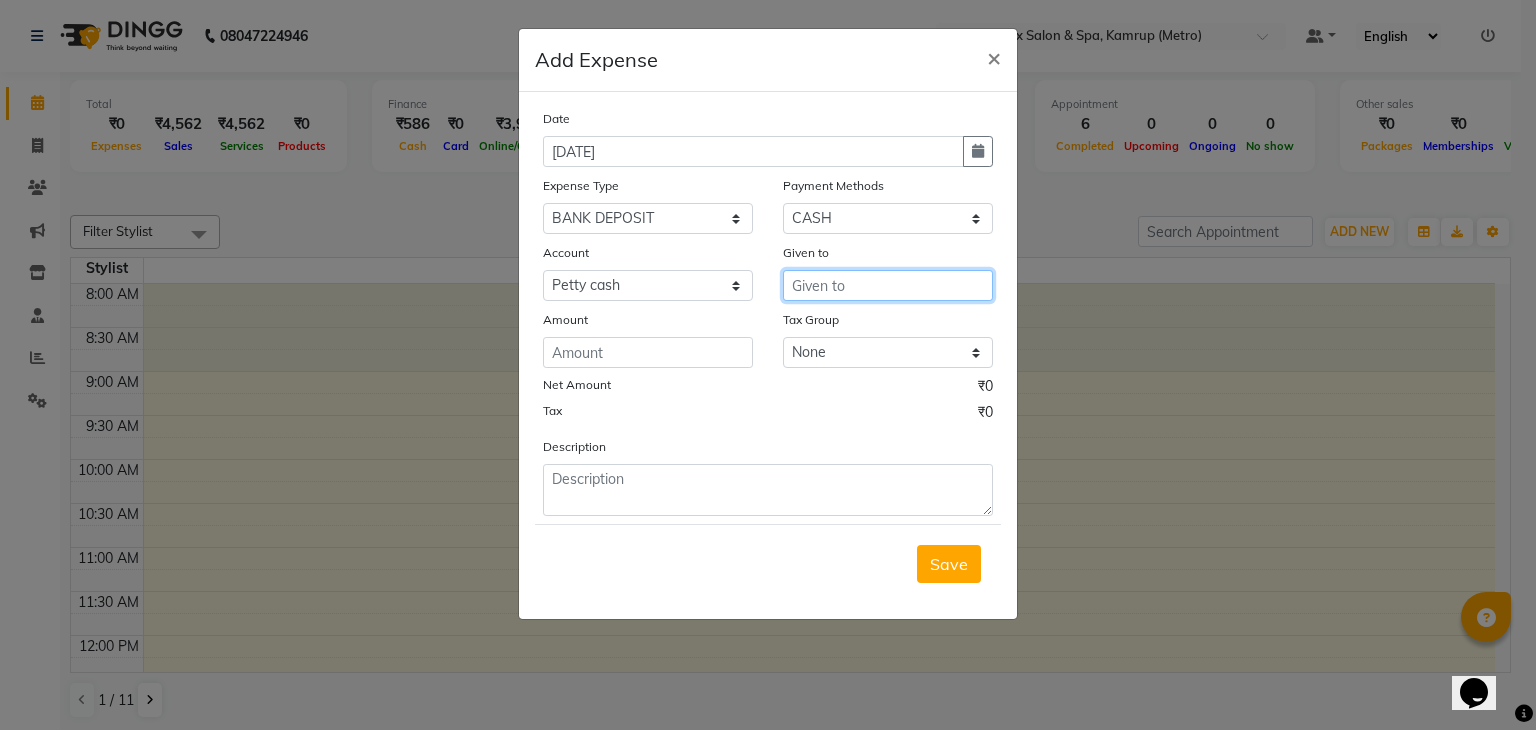 click at bounding box center [888, 285] 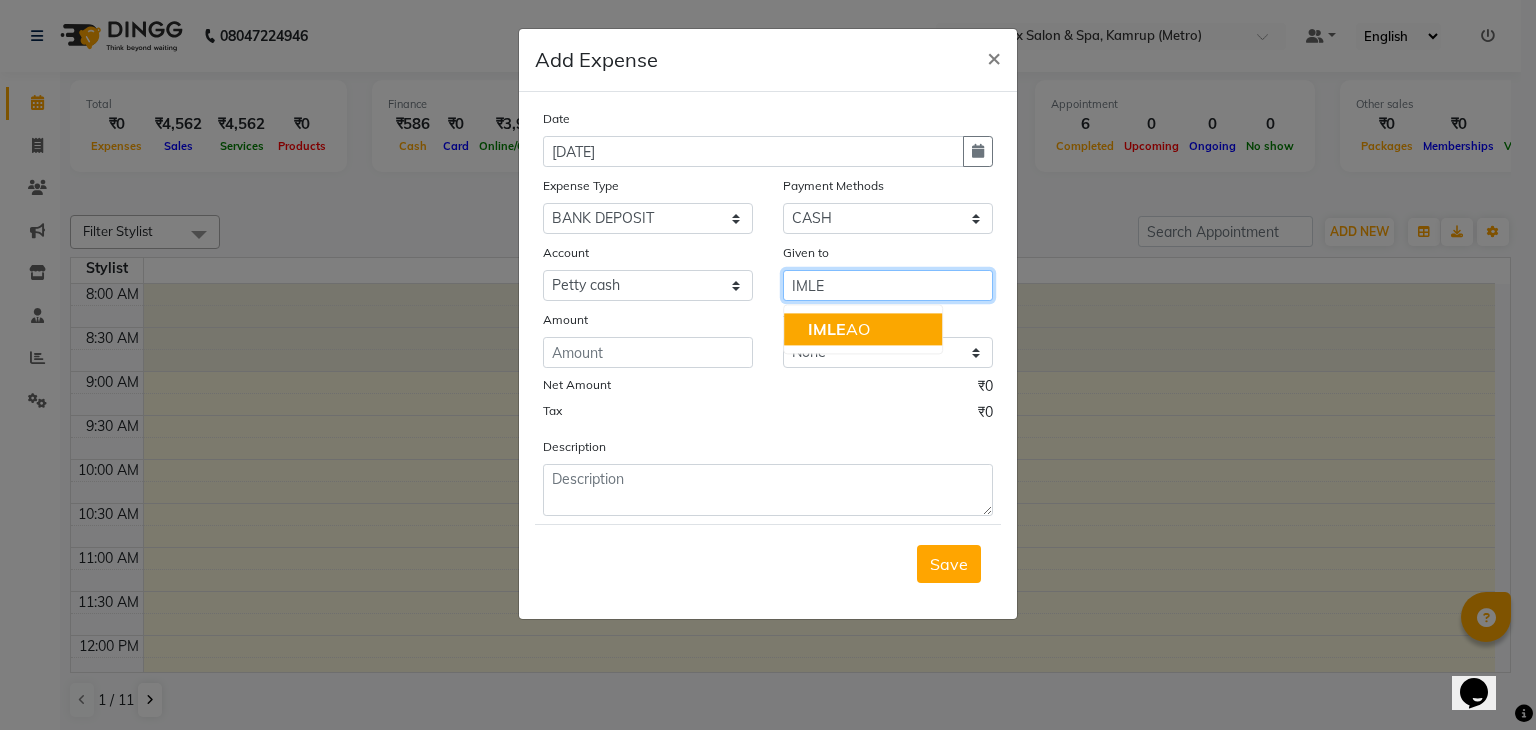 click on "IMLE  AO" at bounding box center (839, 329) 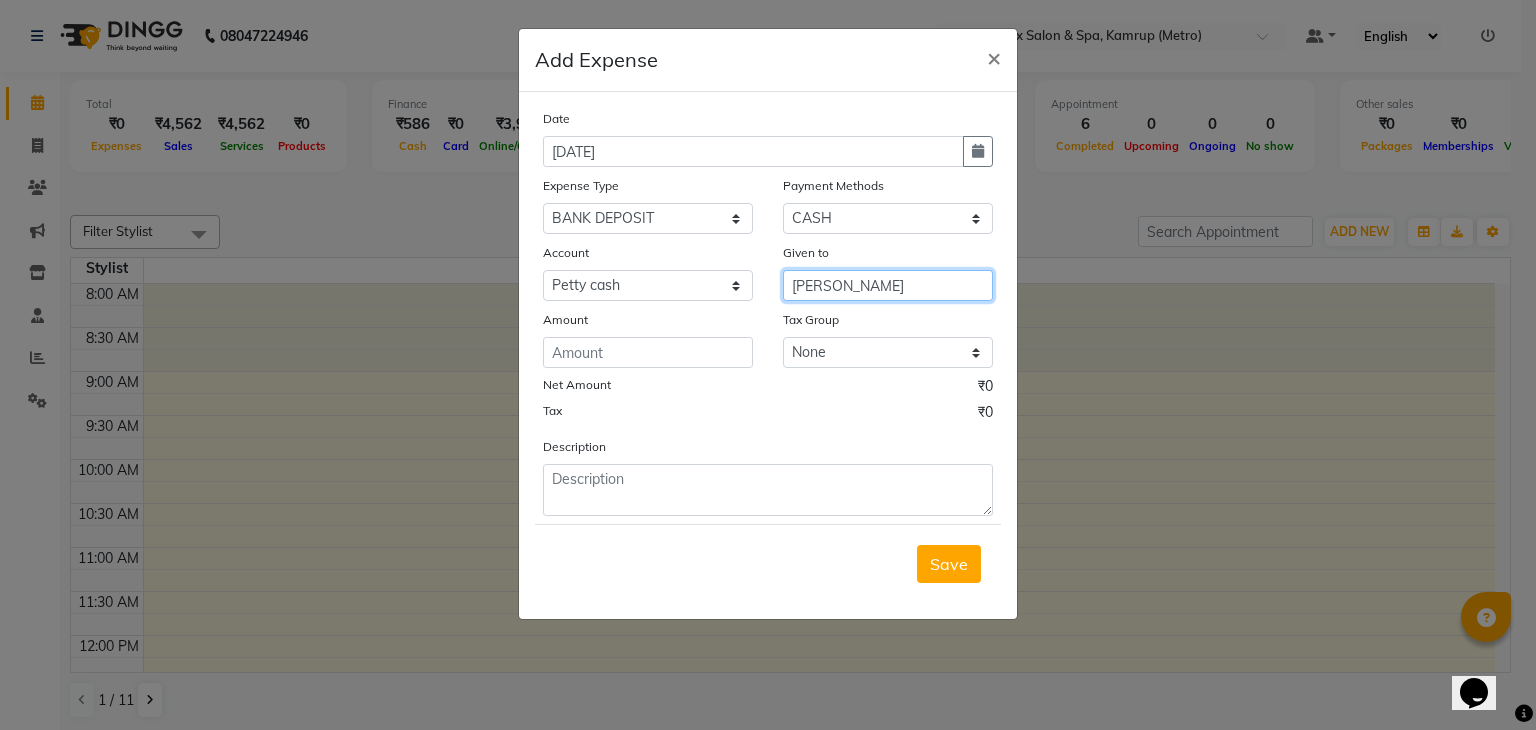 click on "[PERSON_NAME]" at bounding box center [888, 285] 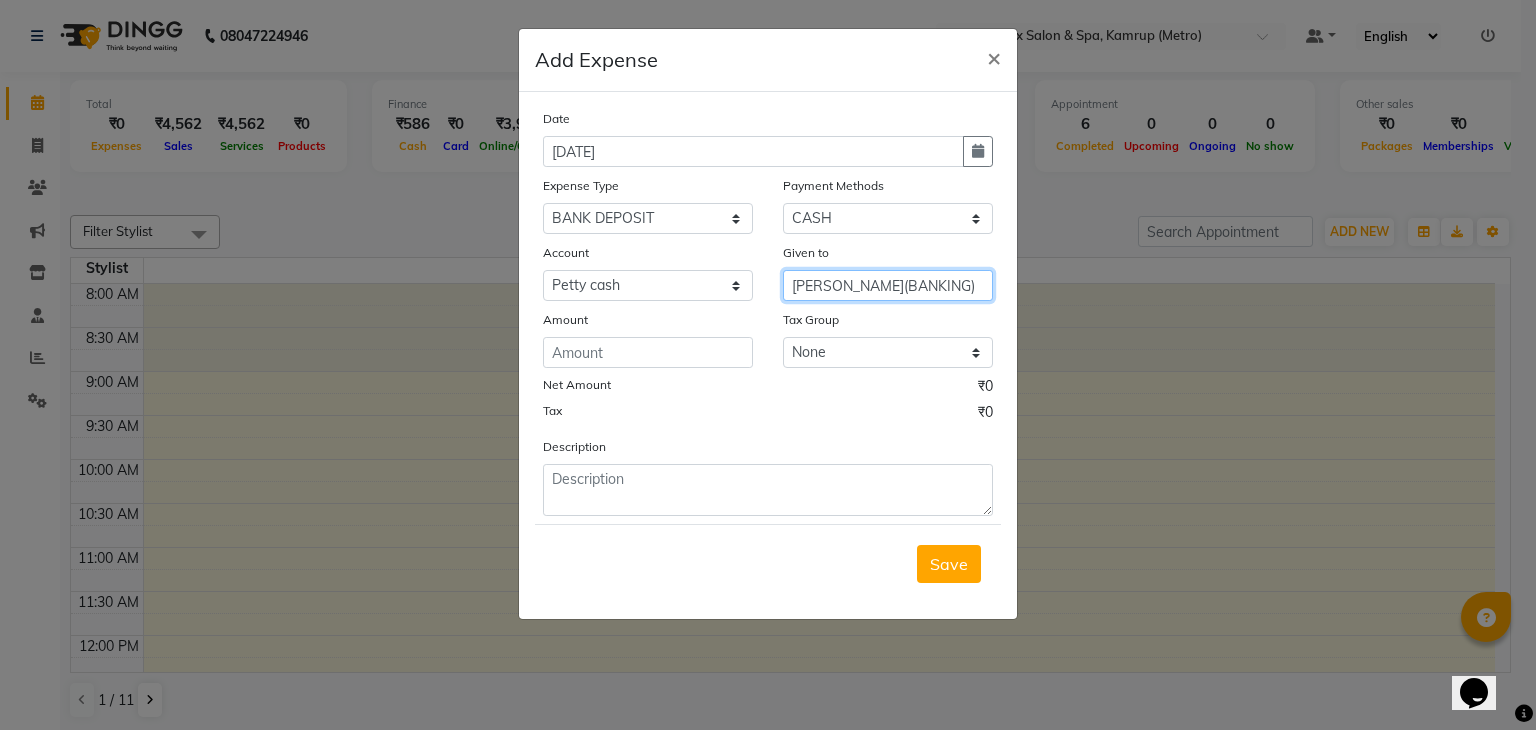 type on "IMLE AO(BANKING)" 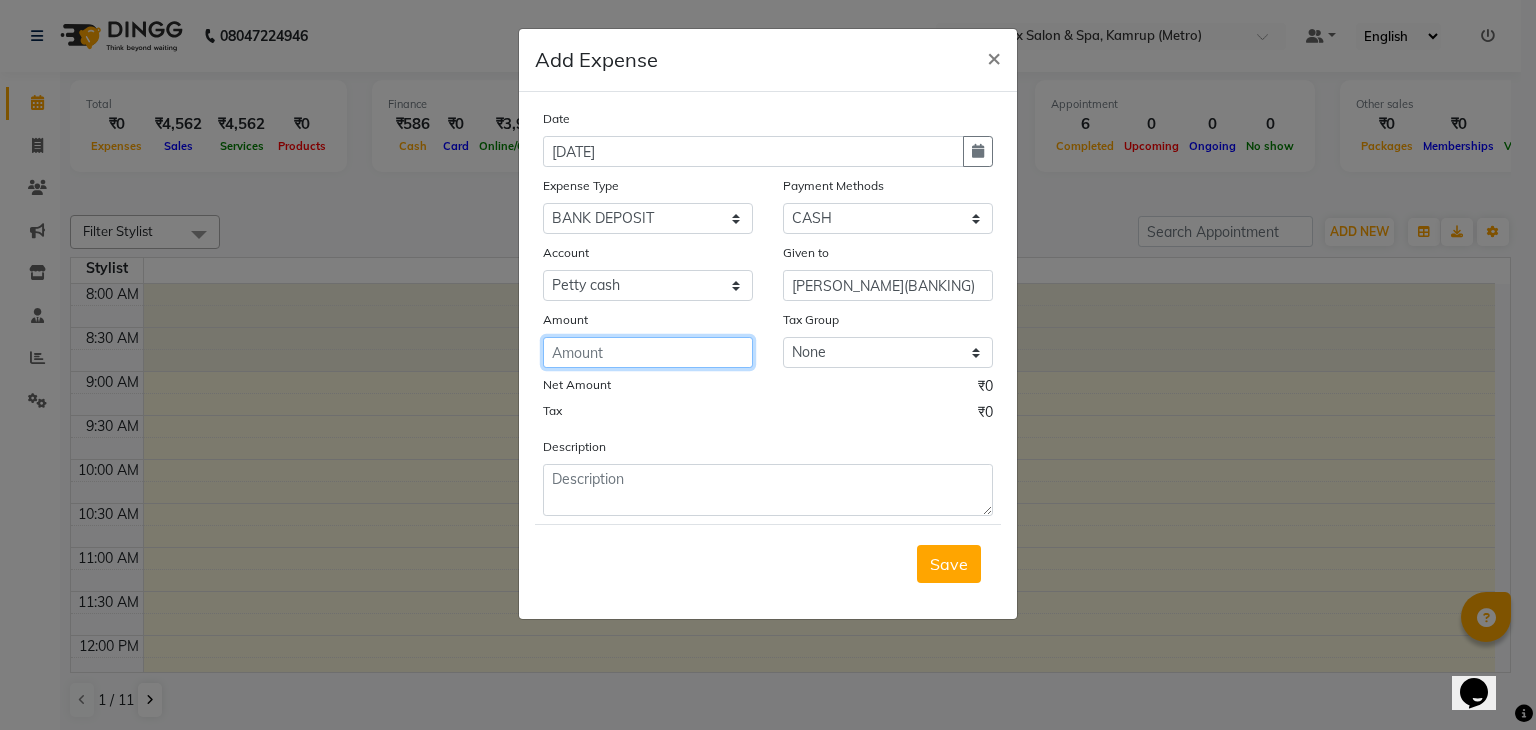 click 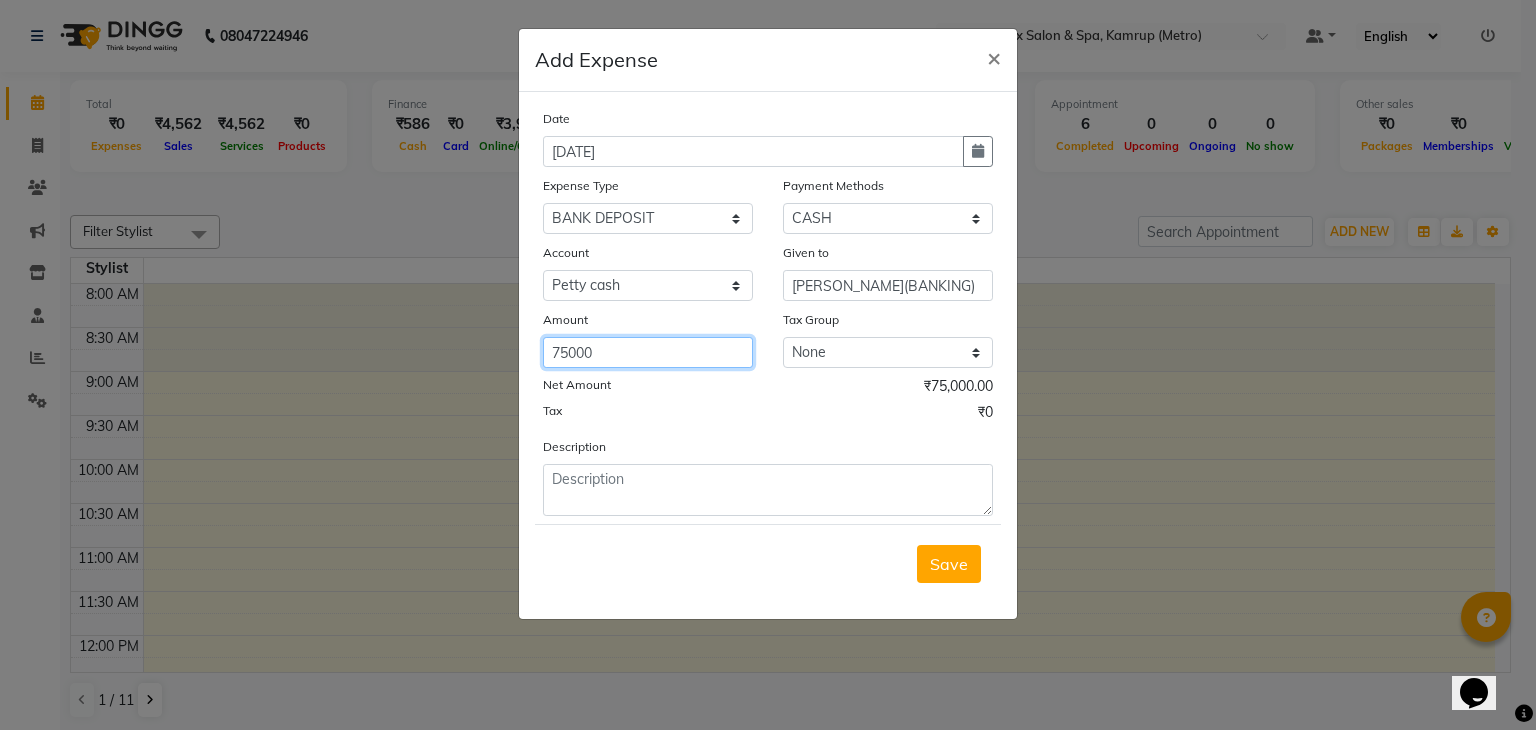 type on "75000" 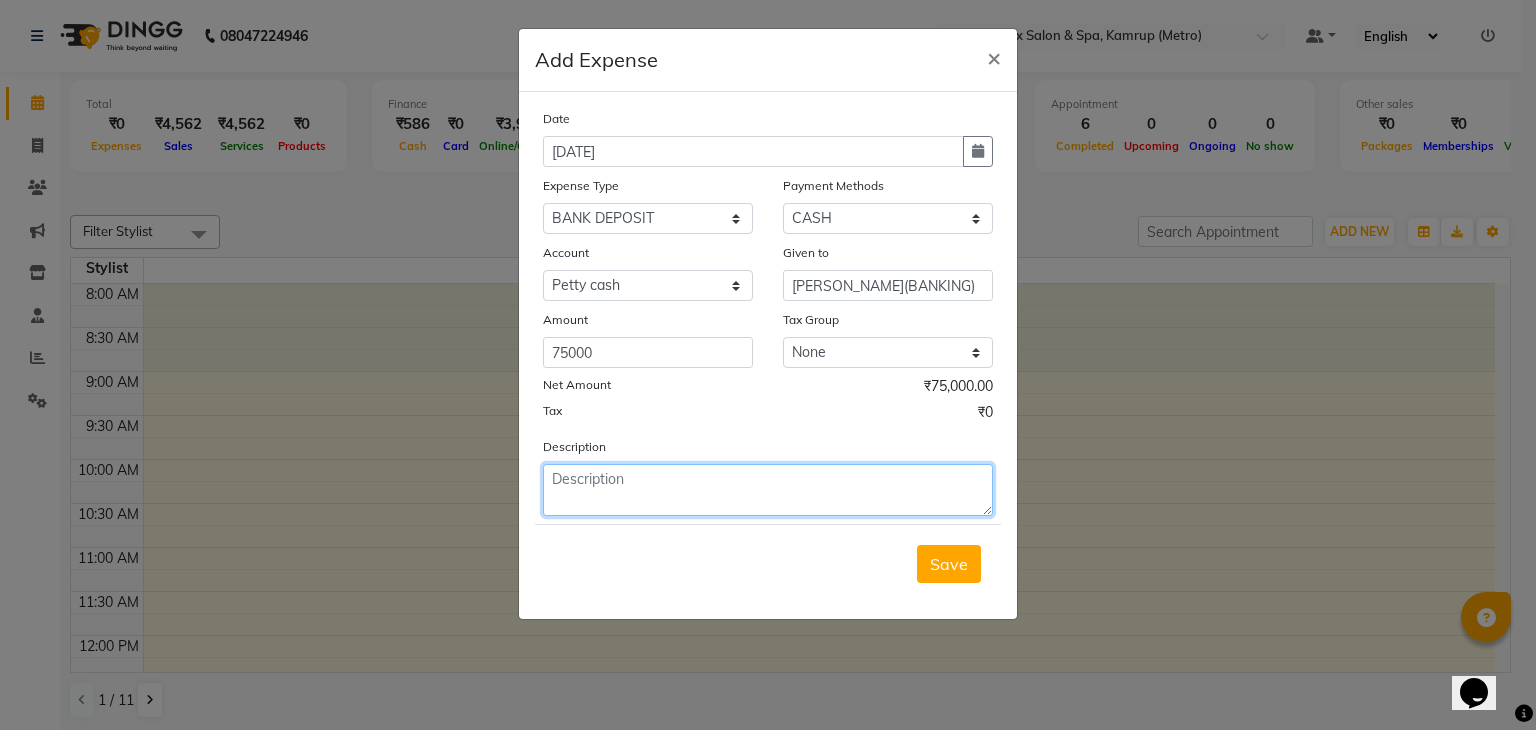 click 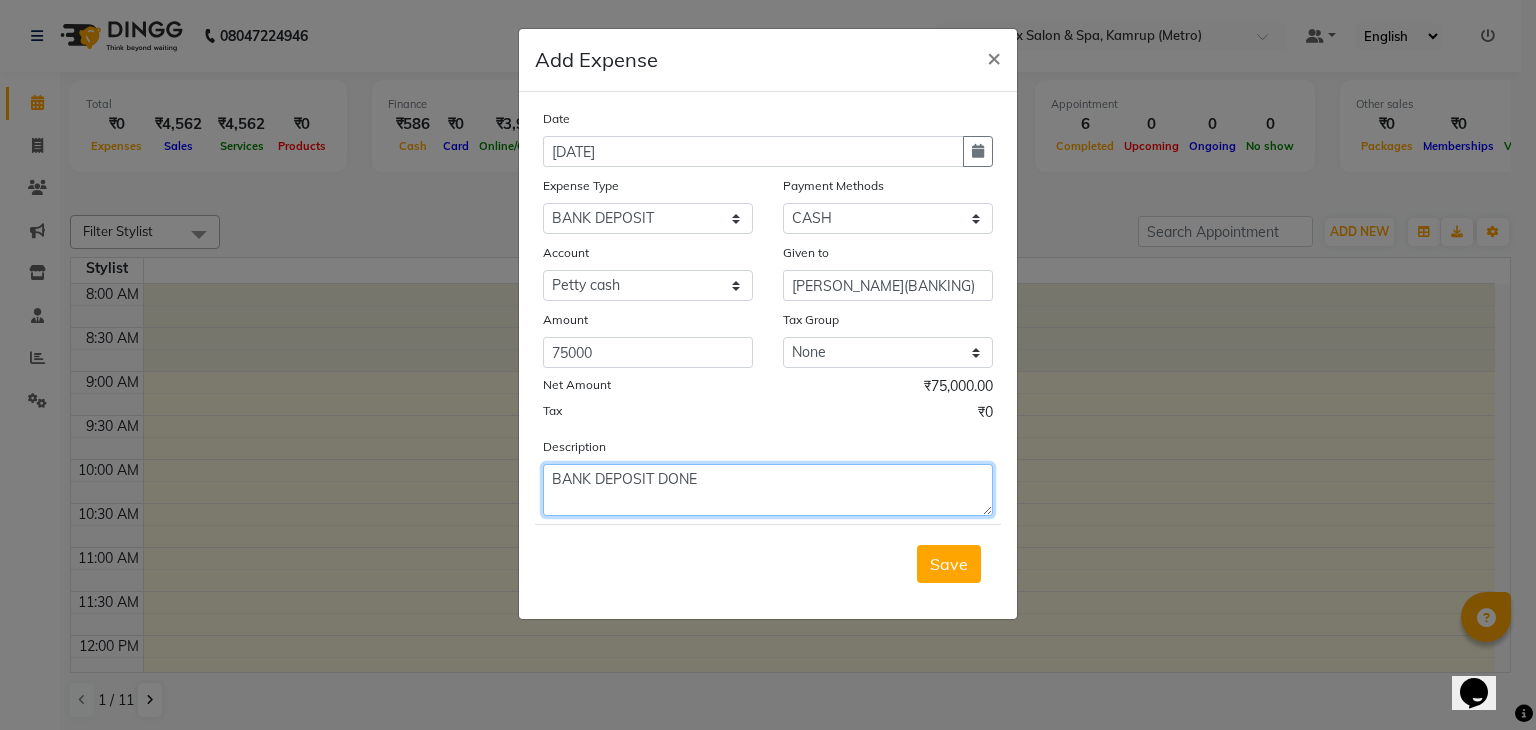 click on "BANK DEPOSIT DONE" 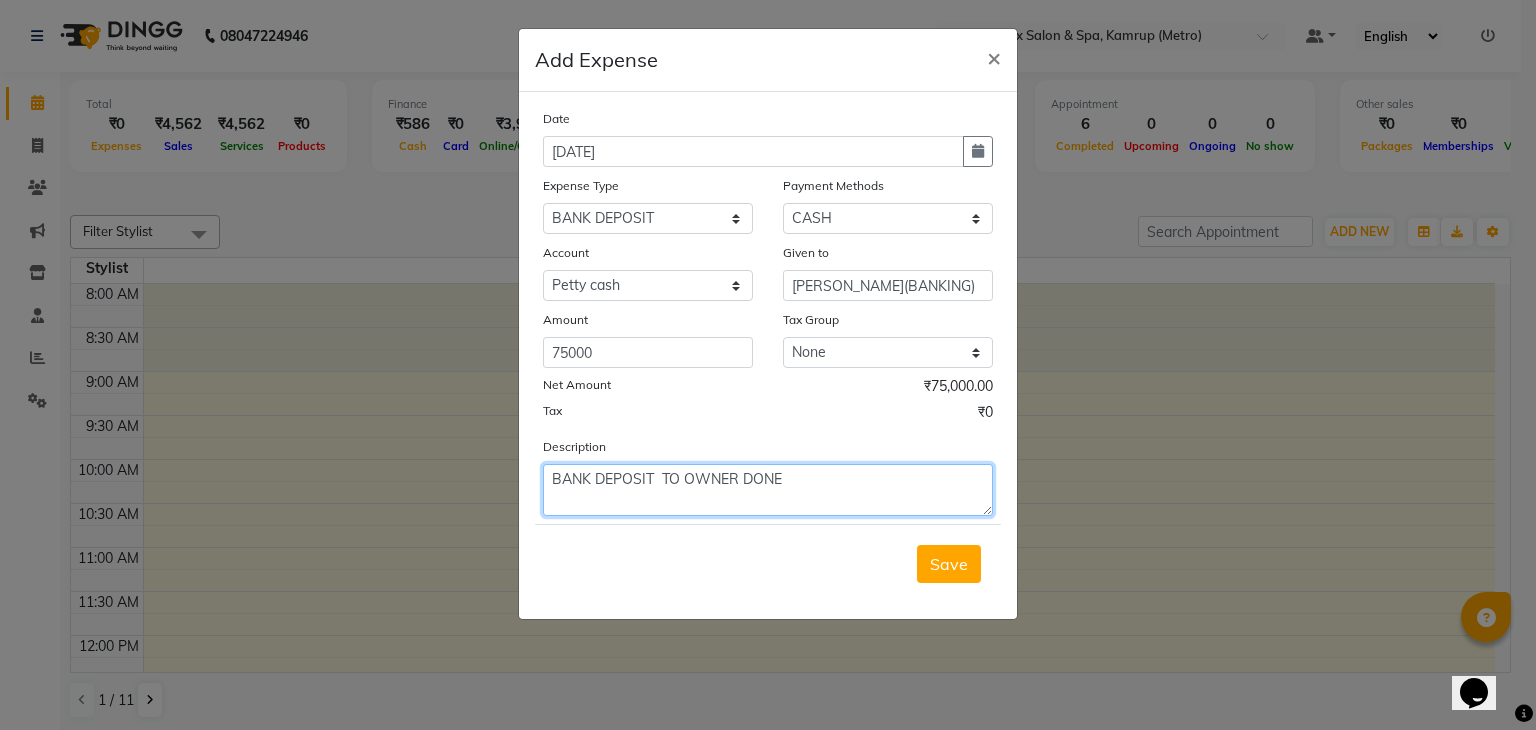drag, startPoint x: 830, startPoint y: 488, endPoint x: 765, endPoint y: 495, distance: 65.37584 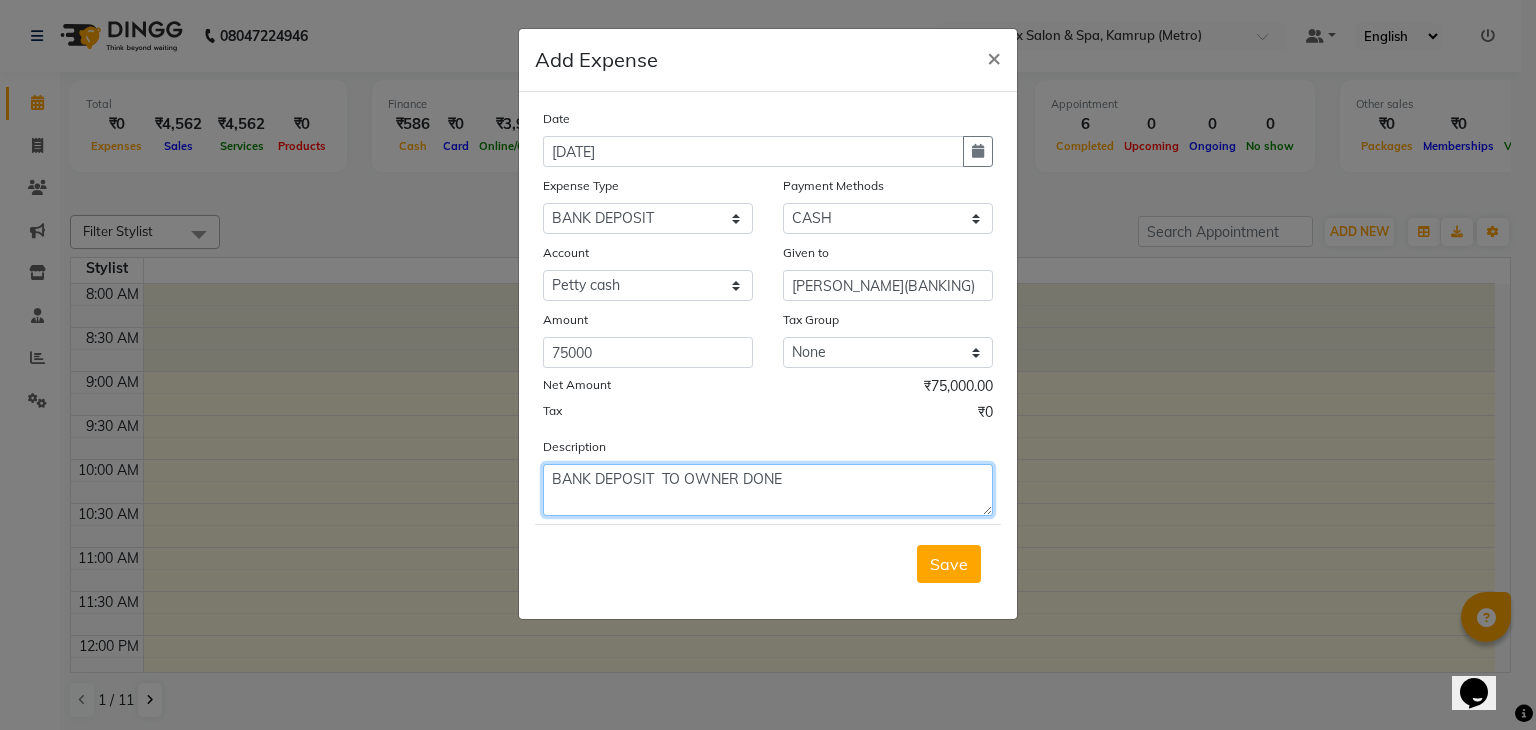 click on "BANK DEPOSIT  TO OWNER DONE" 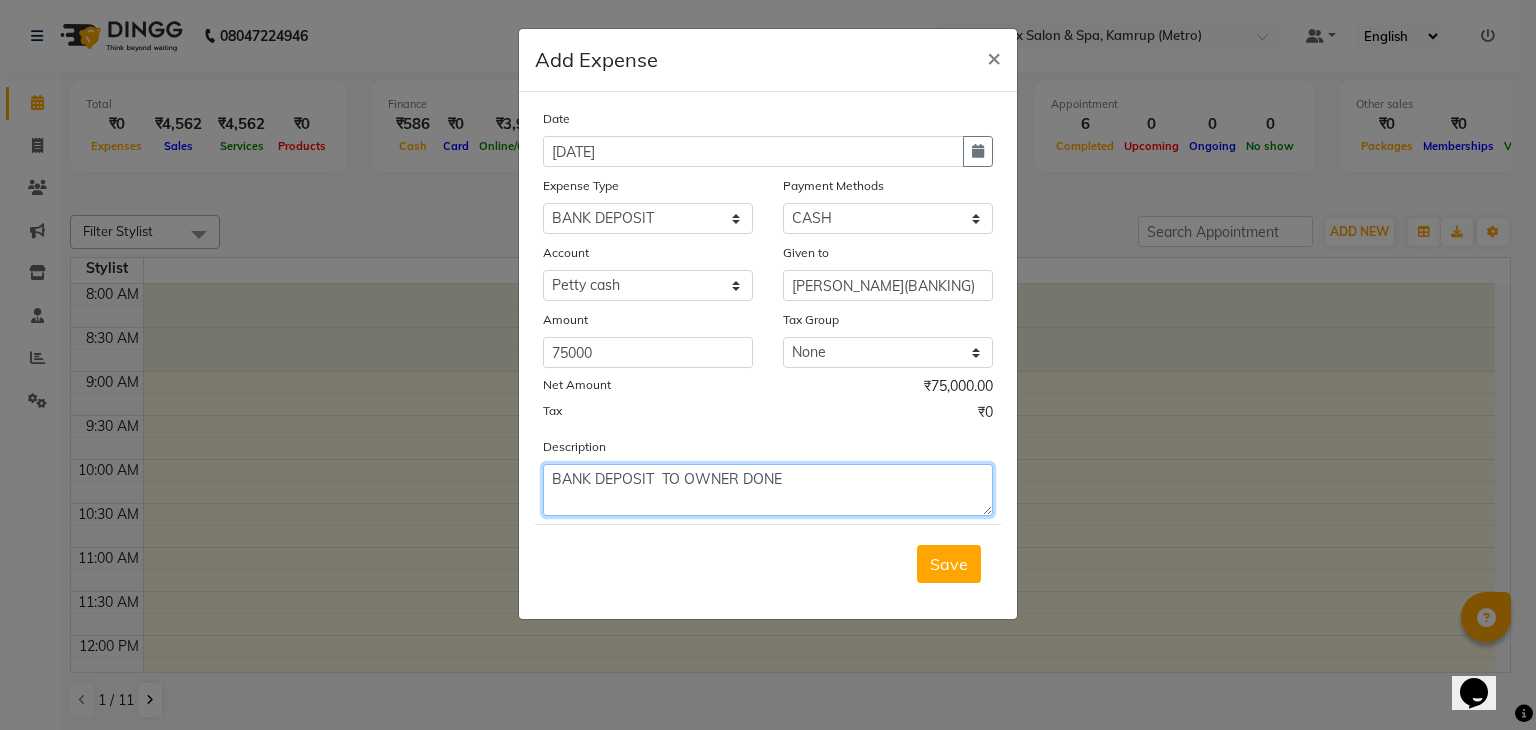 type on "BANK DEPOSIT  TO OWNER DONE" 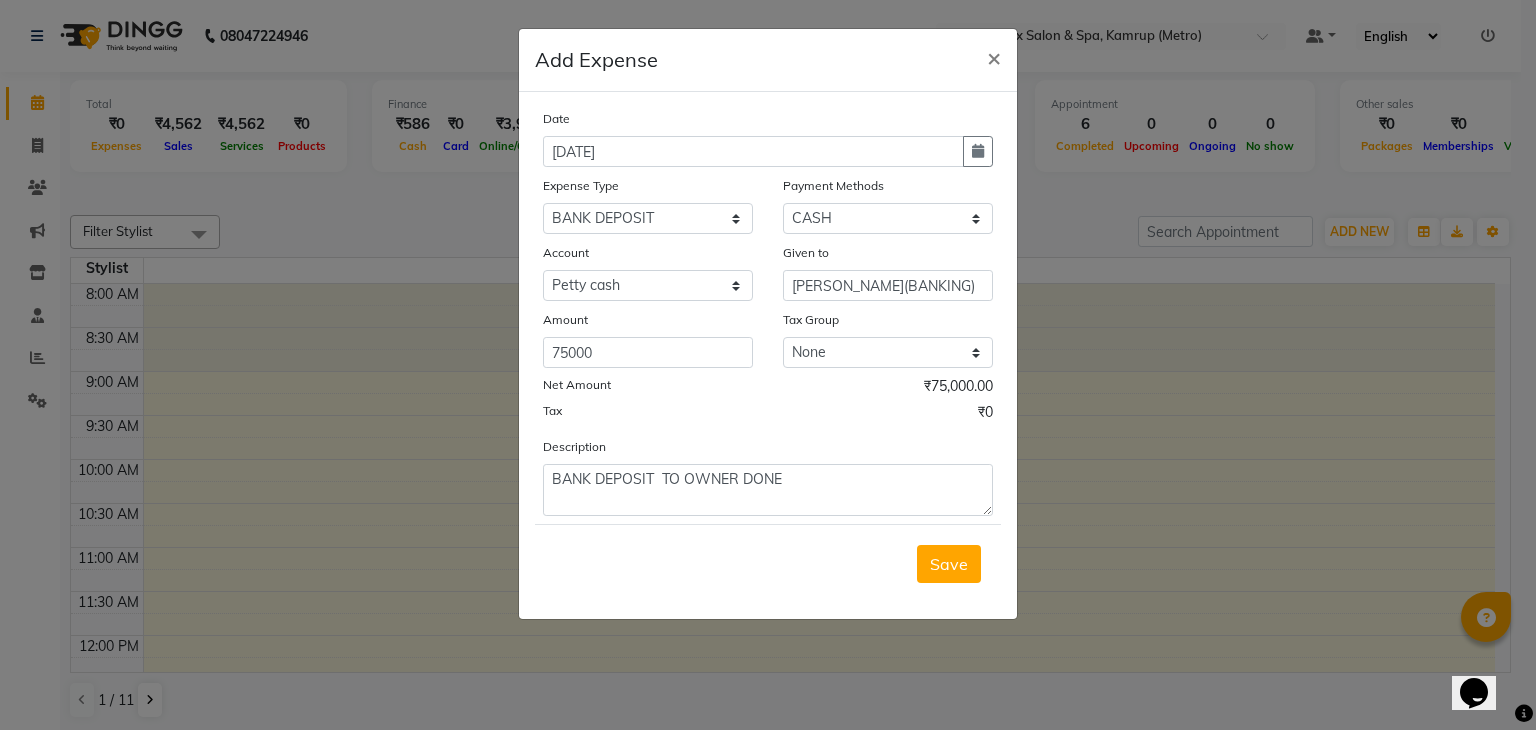 click on "Date 11-07-2025 Expense Type Select advance salary BANK DEPOSIT building  maintenance Day target DIESEL electrician charges foil Fuel garbage HandOver Incentive lunch Maintenance majirel colour tube mandir Membership milk Miscellaneous office expense OT OTHER overtime OWNER Pantry pedicure incentive phone bill plumber charges Poter Product Rent room freshner Salary salon stock Tea & Refreshment tip TIPS FOR STAFF WATER water charges Payment Methods Select ONLINE CARD Prepaid CASH Package Wallet Bank UPI Account Select Petty cash Default account Given to IMLE AO(BANKING) Amount 75000 Tax Group None GST Net Amount ₹75,000.00 Tax ₹0 Description BANK DEPOSIT  TO OWNER DONE  Save" 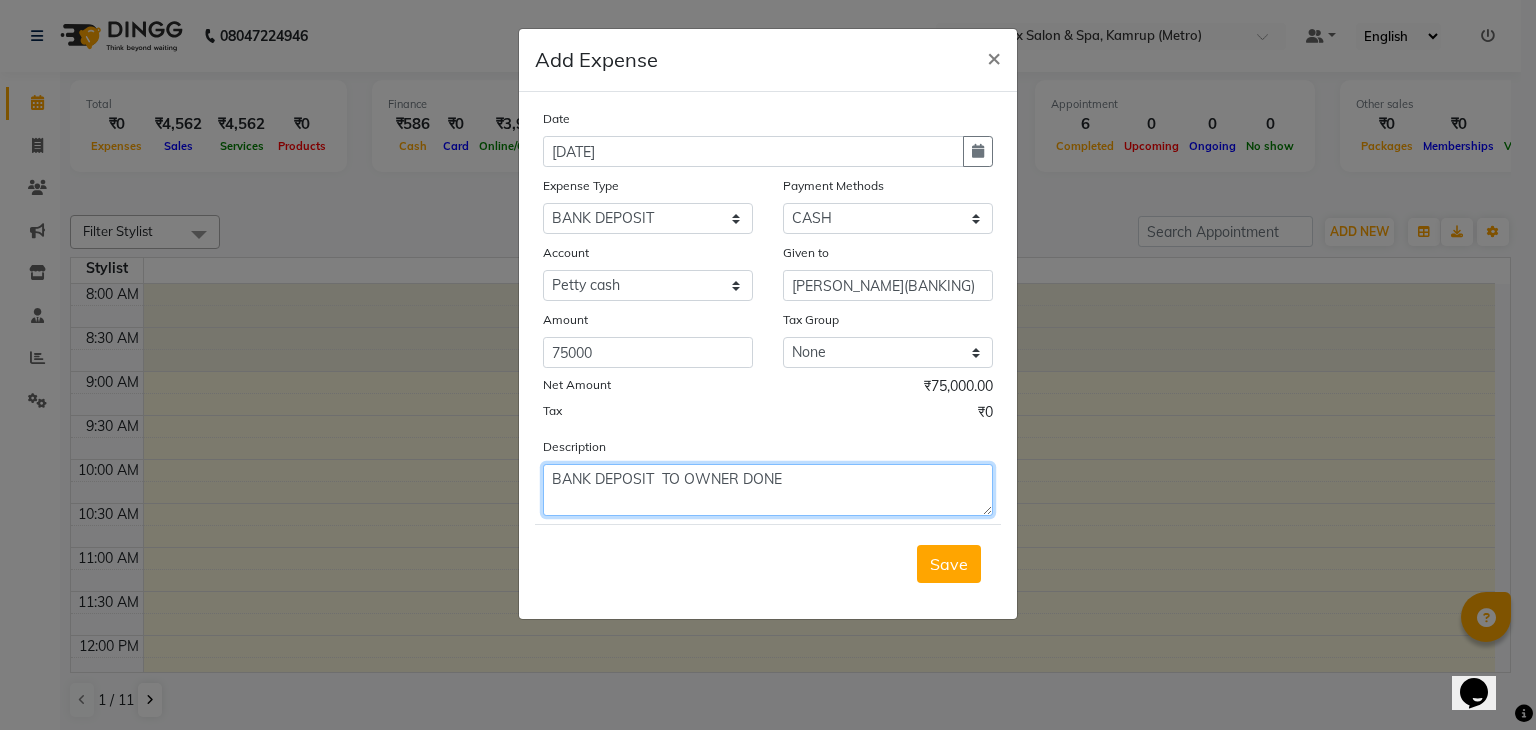 click on "BANK DEPOSIT  TO OWNER DONE" 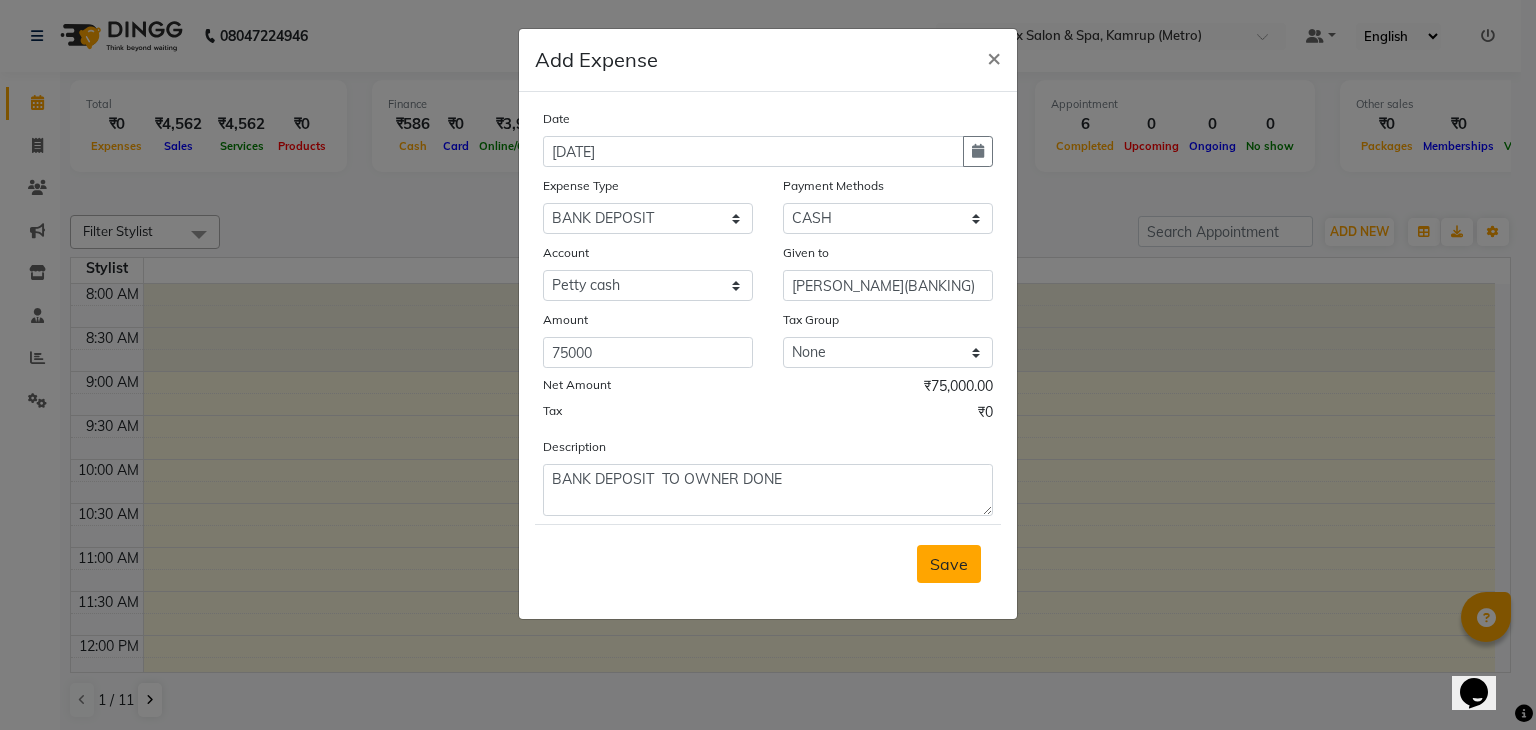 click on "Save" at bounding box center (949, 564) 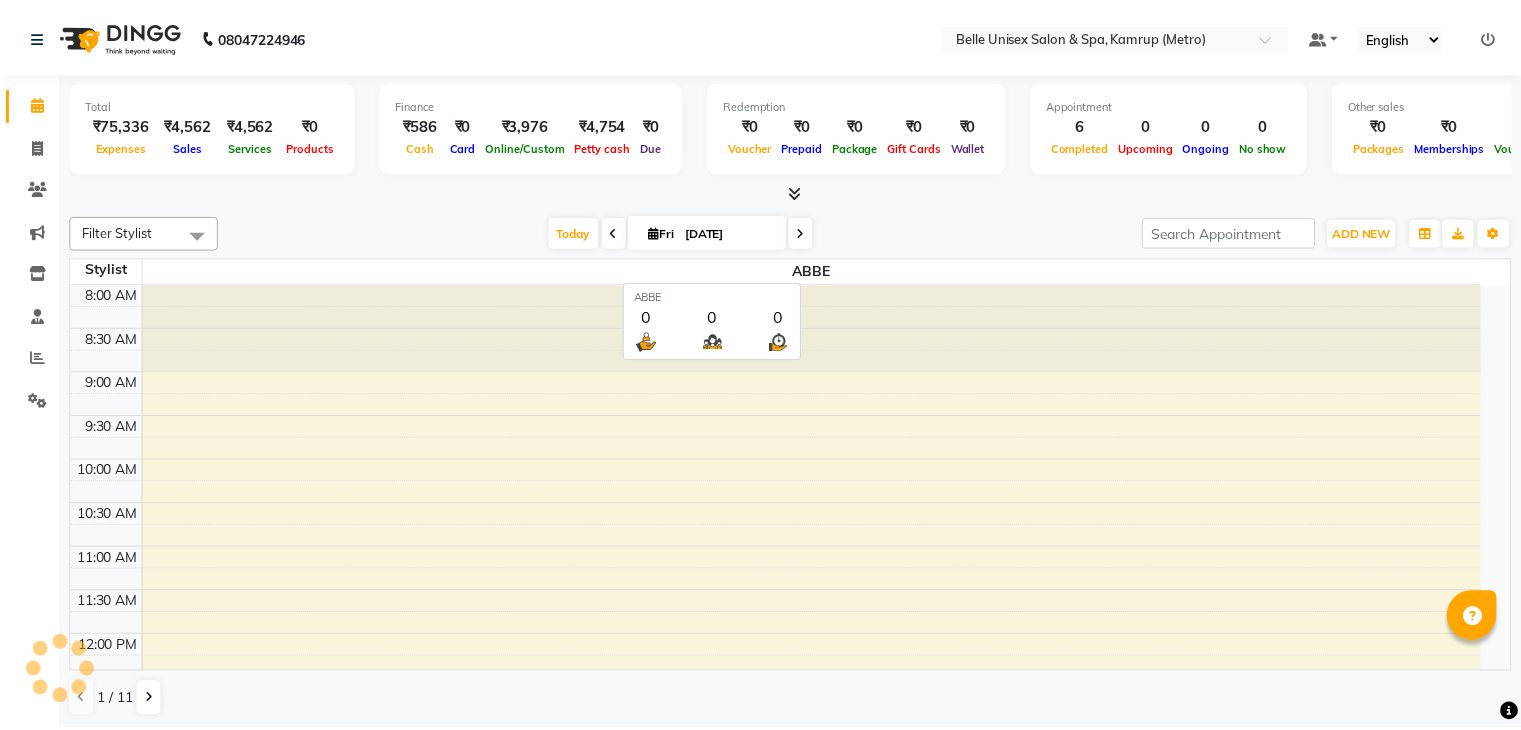 scroll, scrollTop: 0, scrollLeft: 0, axis: both 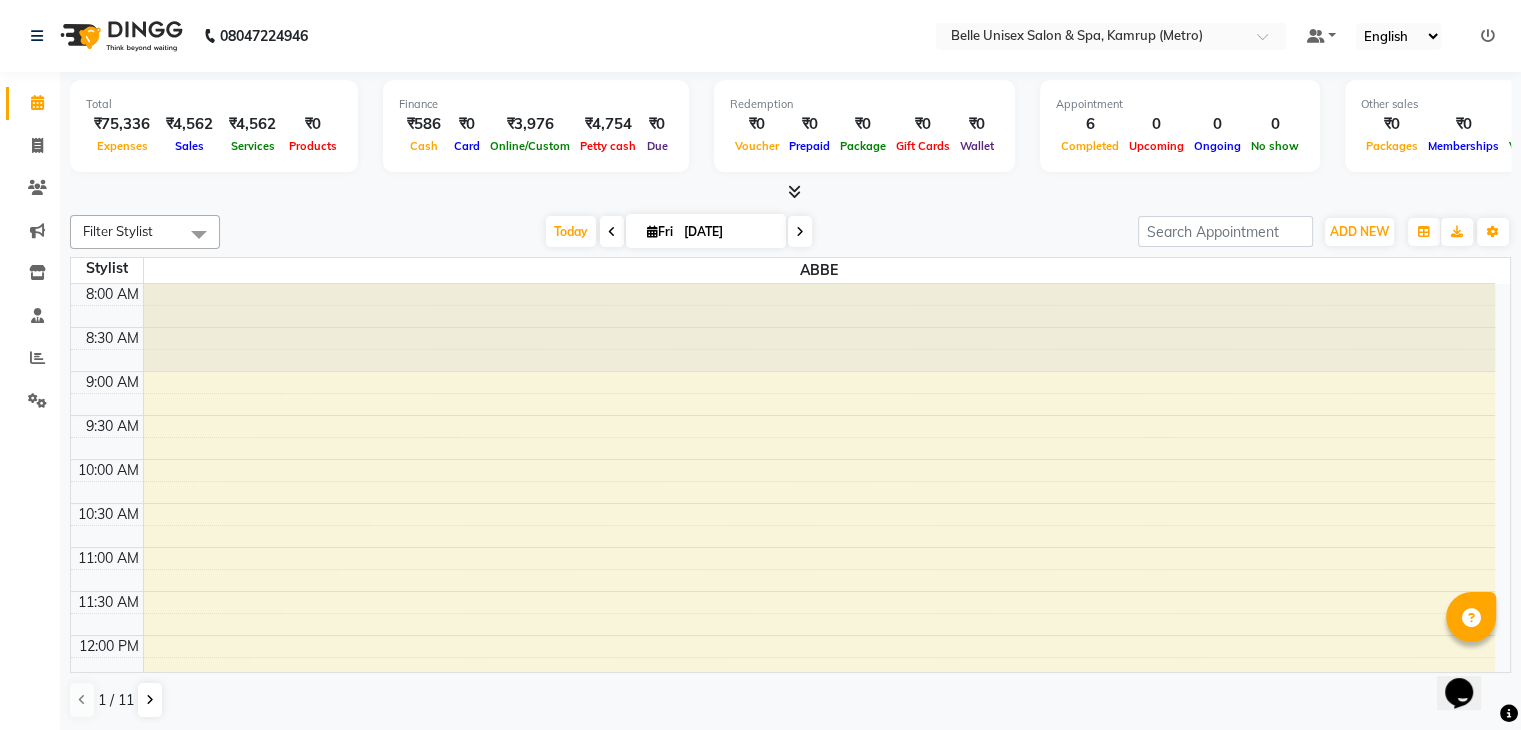 click at bounding box center (790, 192) 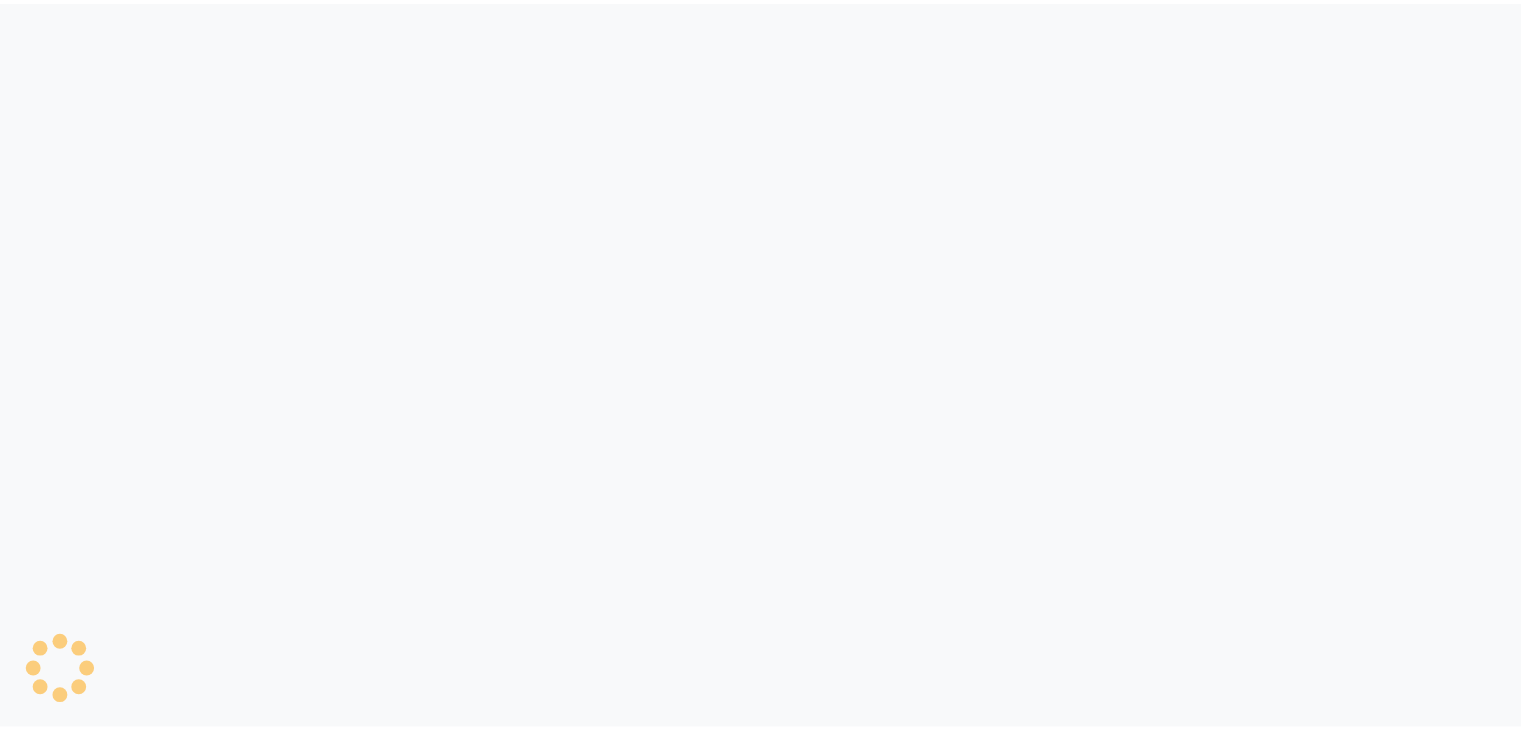 scroll, scrollTop: 0, scrollLeft: 0, axis: both 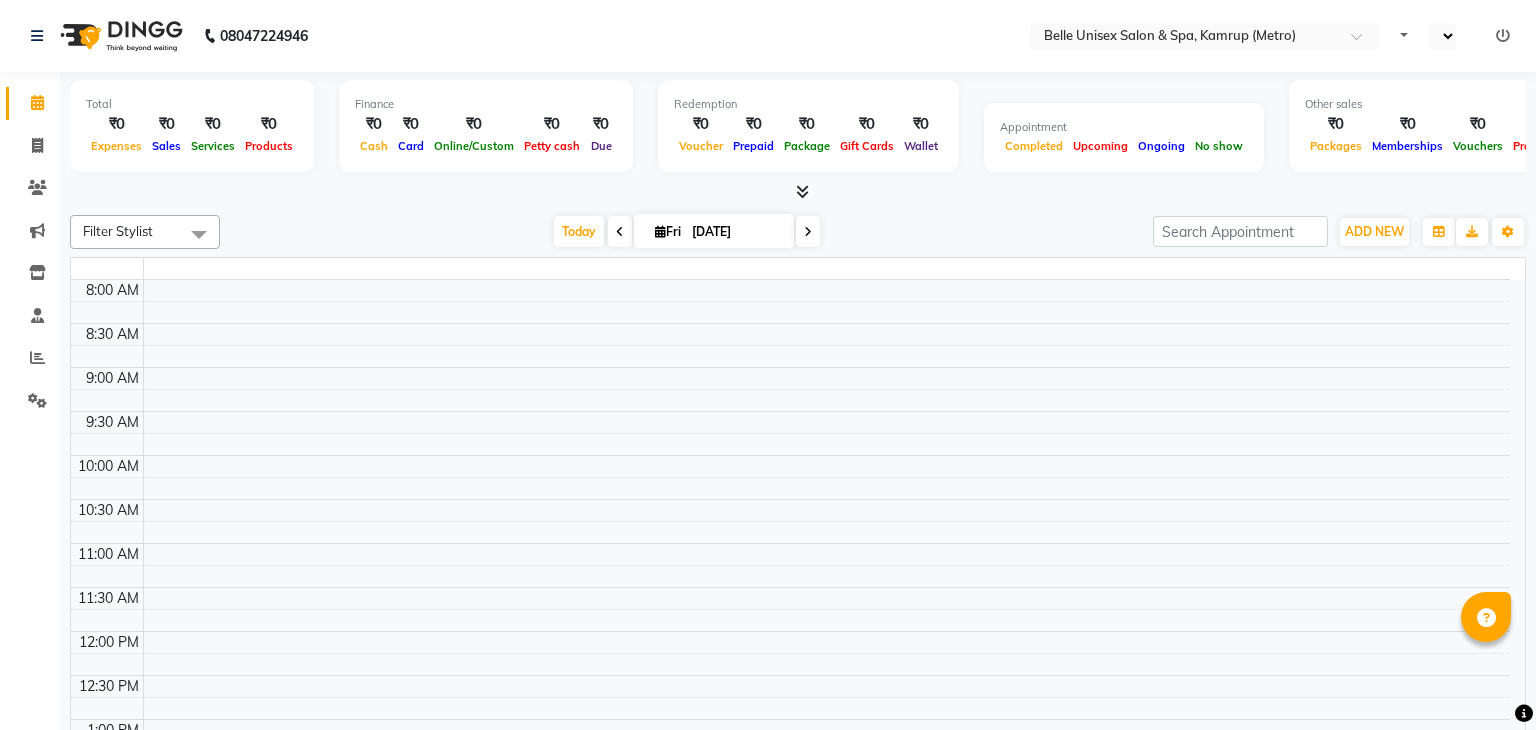 select on "en" 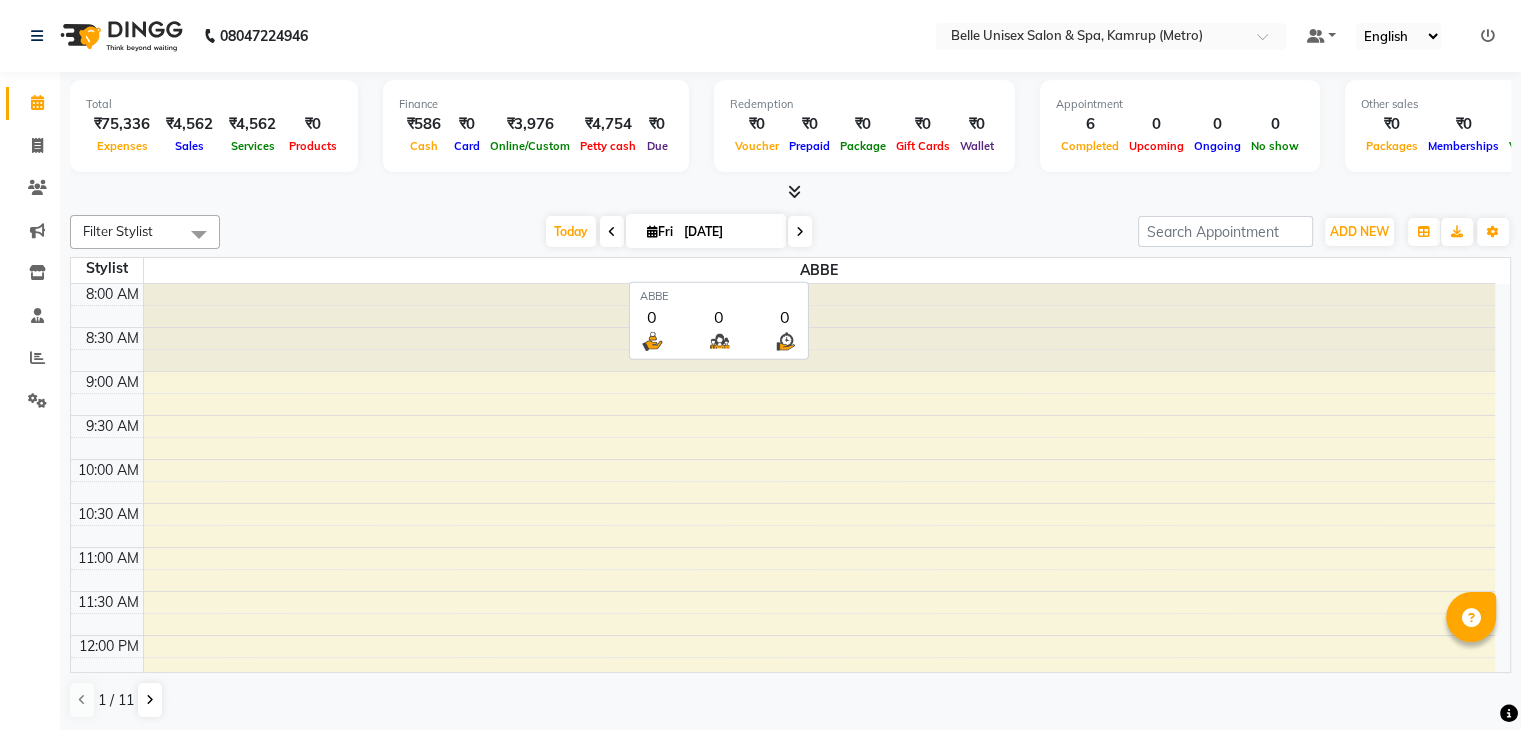 scroll, scrollTop: 0, scrollLeft: 0, axis: both 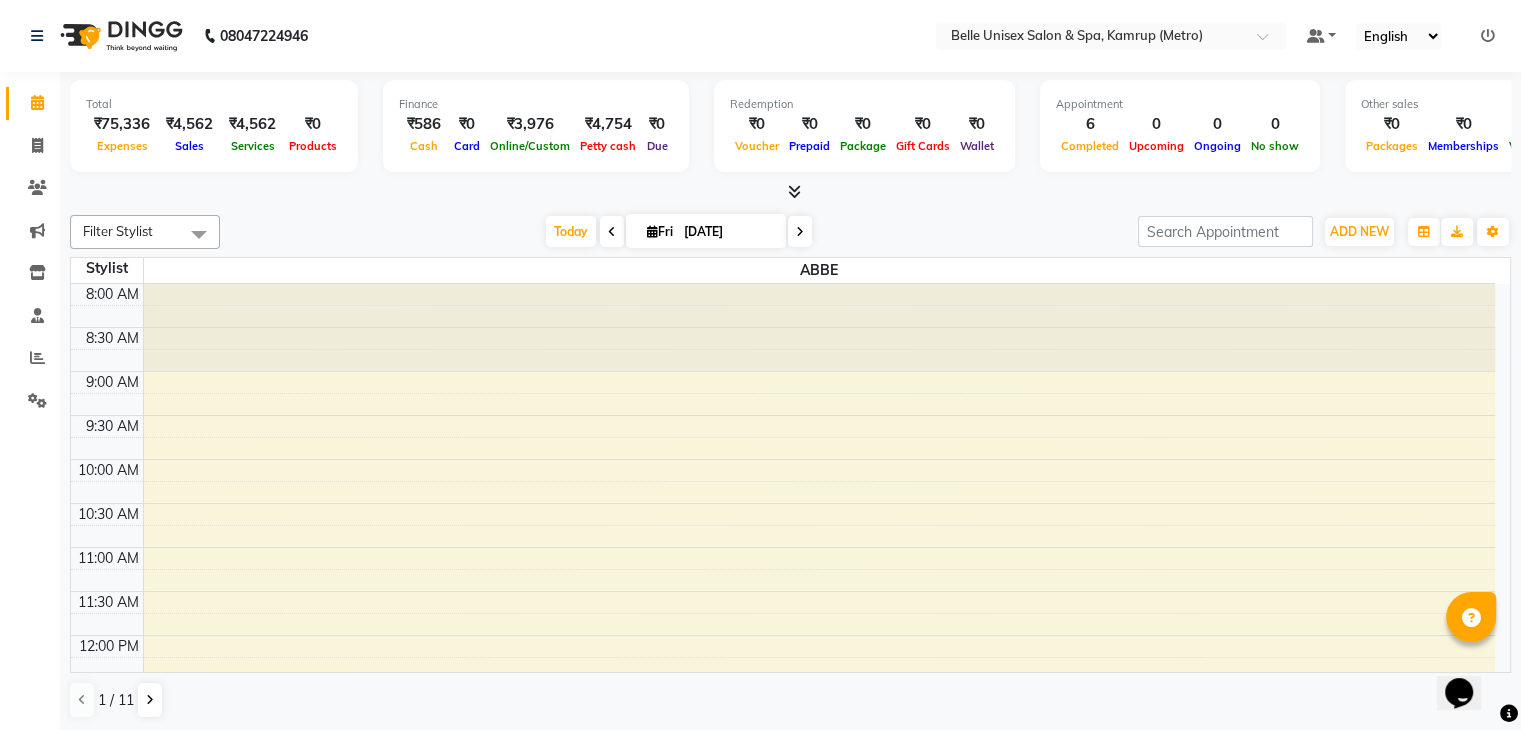 click on "Filter Stylist Select All ABBE ALEX UHD  ASEM  COUNTER SALE  IMLE AO JUPITARA(HK) PURNIMA HK  RANA KANTI SINHA  SANGAM THERAPIST SOBITA BU THOIBA M. Today  Fri 11-07-2025 Toggle Dropdown Add Appointment Add Invoice Add Expense Add Attendance Add Client Add Transaction Toggle Dropdown Add Appointment Add Invoice Add Expense Add Attendance Add Client ADD NEW Toggle Dropdown Add Appointment Add Invoice Add Expense Add Attendance Add Client Add Transaction Filter Stylist Select All ABBE ALEX UHD  ASEM  COUNTER SALE  IMLE AO JUPITARA(HK) PURNIMA HK  RANA KANTI SINHA  SANGAM THERAPIST SOBITA BU THOIBA M. Group By  Staff View   Room View  View as Vertical  Vertical - Week View  Horizontal  Horizontal - Week View  List  Toggle Dropdown Calendar Settings Manage Tags   Arrange Stylists   Reset Stylists  Full Screen Appointment Form Zoom 100% Staff/Room Display Count 1 Stylist ABBE 8:00 AM 8:30 AM 9:00 AM 9:30 AM 10:00 AM 10:30 AM 11:00 AM 11:30 AM 12:00 PM 12:30 PM 1:00 PM 1:30 PM 2:00 PM 2:30 PM 3:00 PM 3:30 PM 1 / 11" 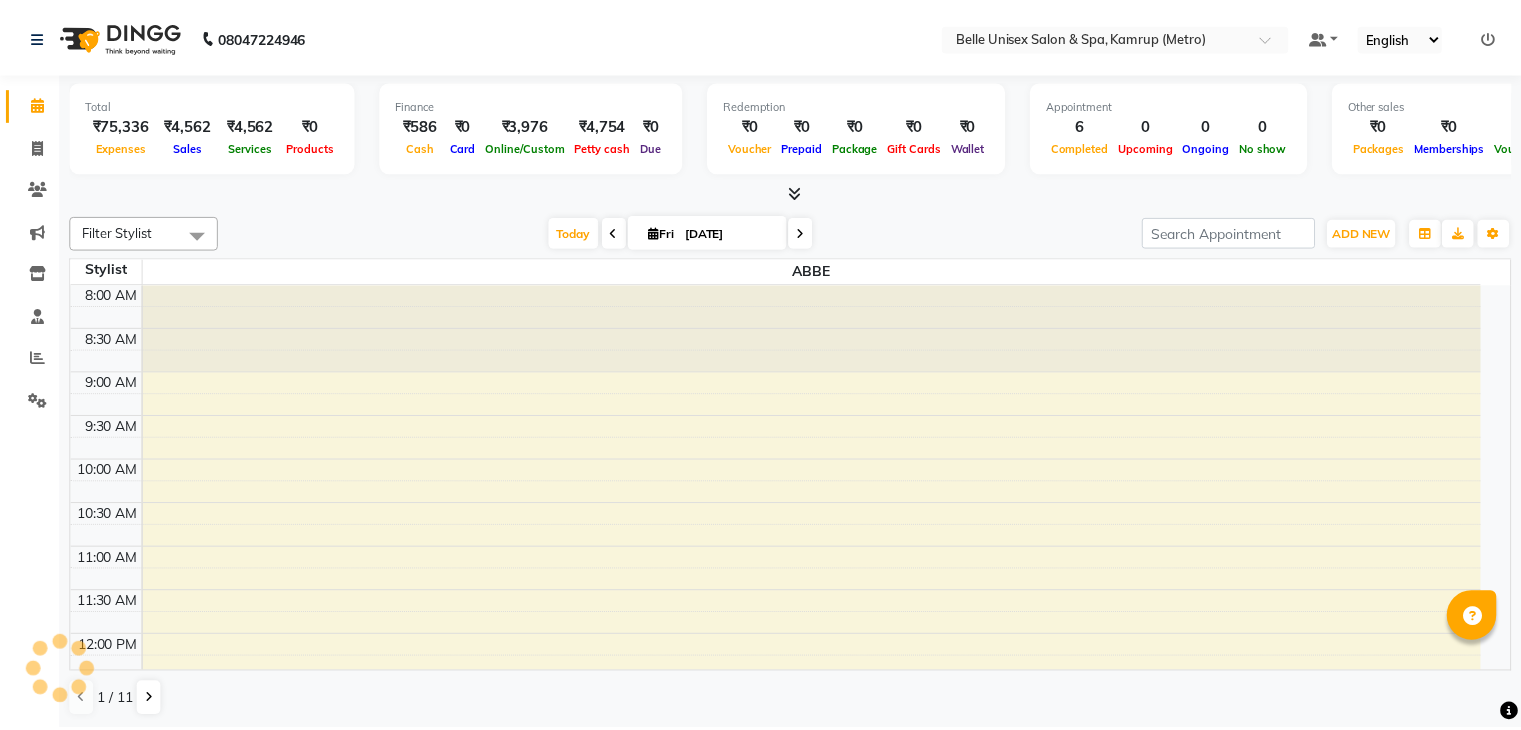 scroll, scrollTop: 0, scrollLeft: 0, axis: both 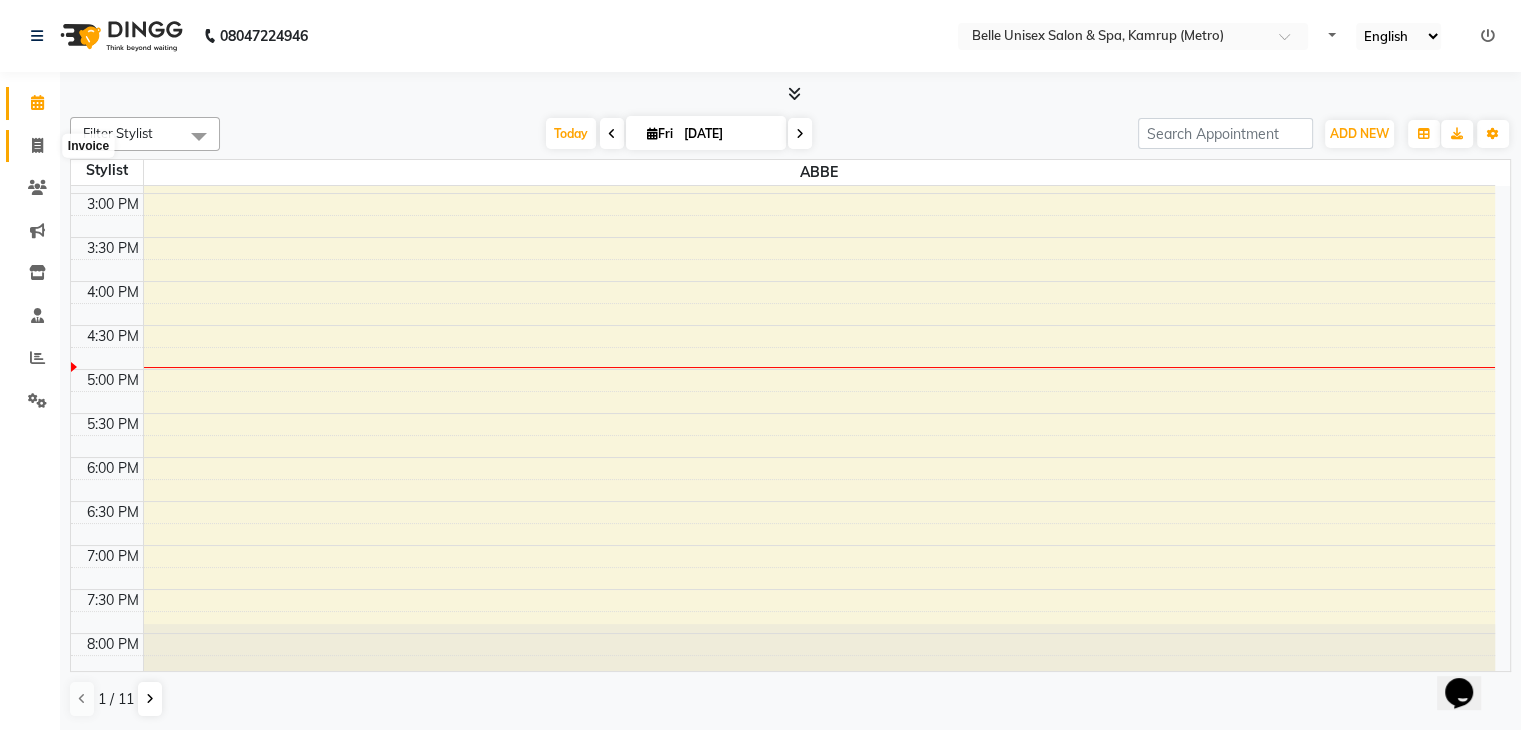 click 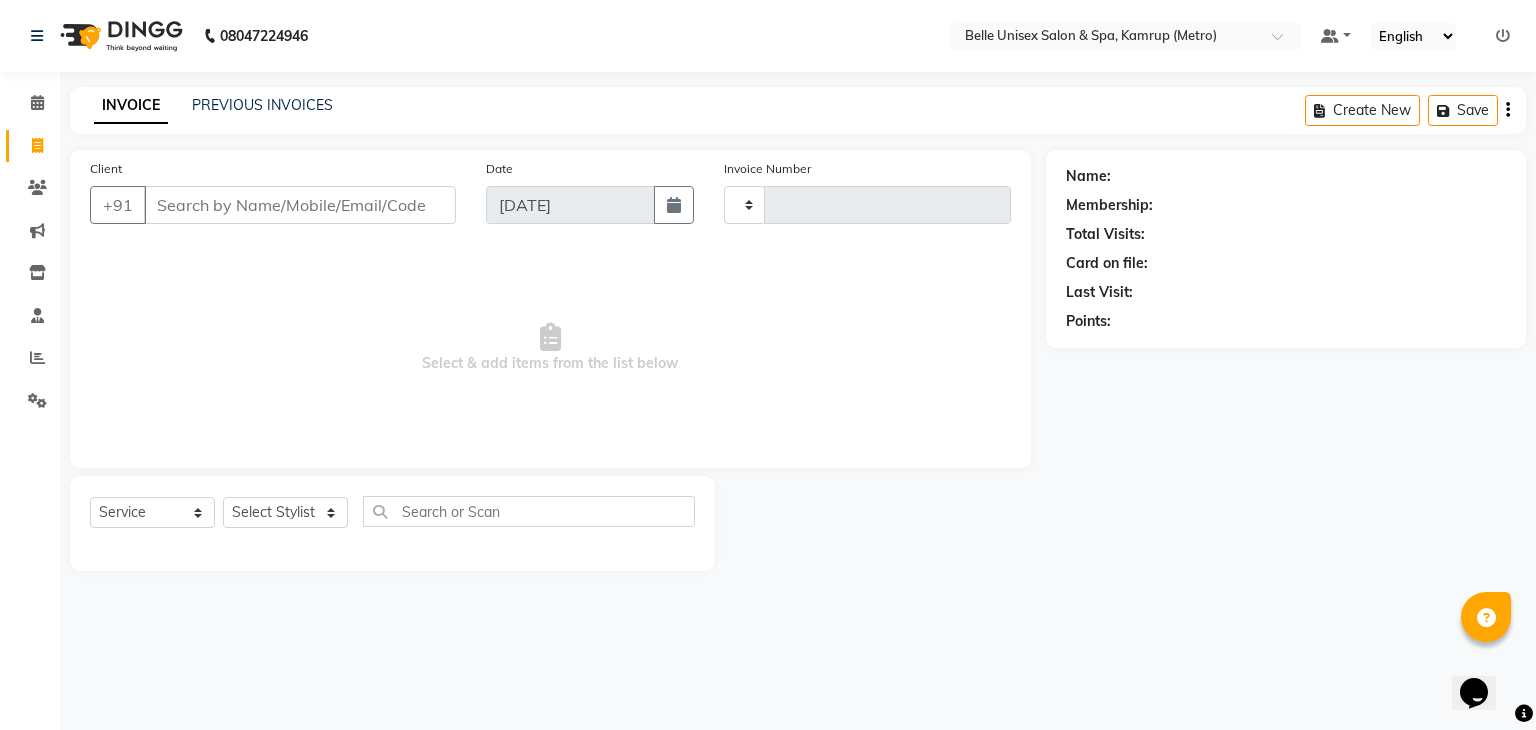 type on "0710" 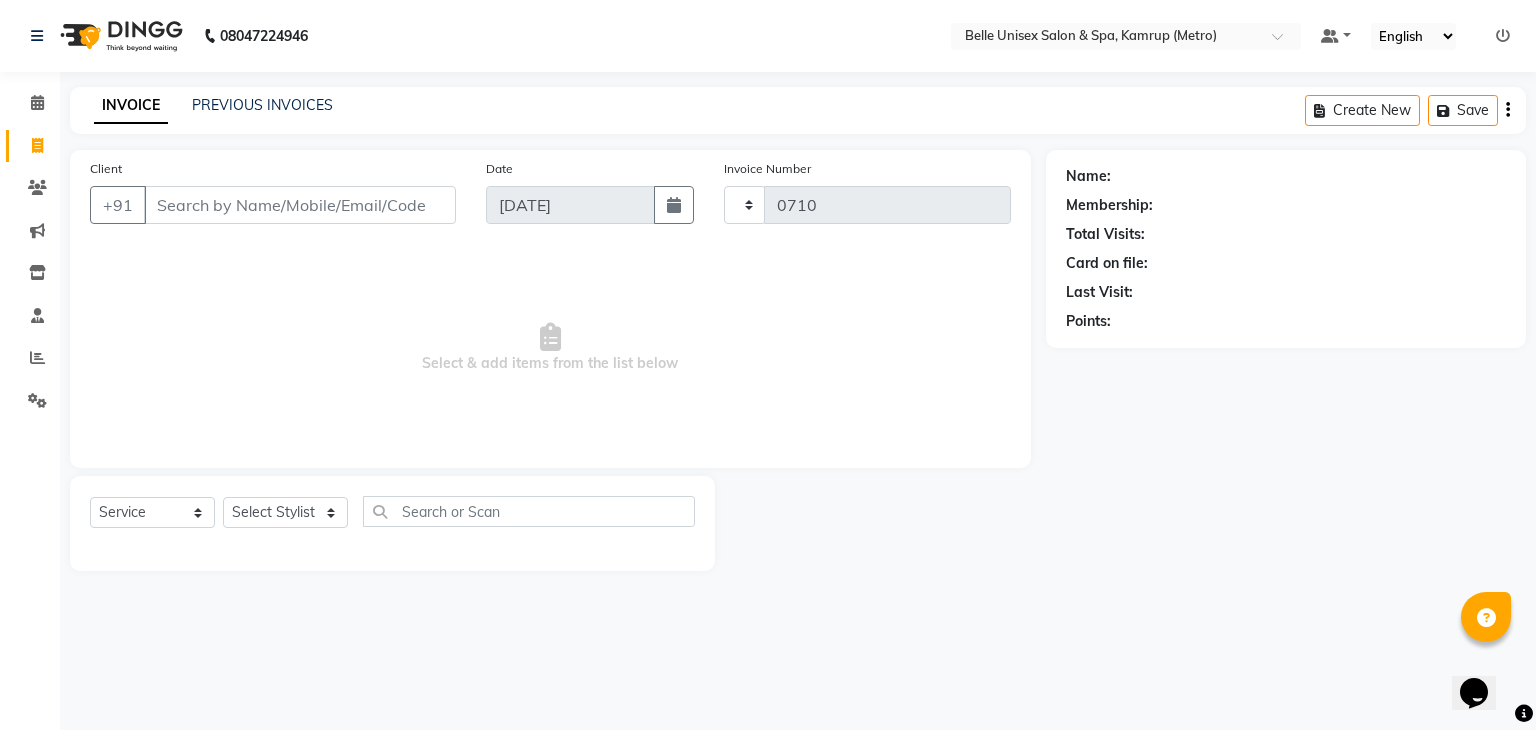 select on "7291" 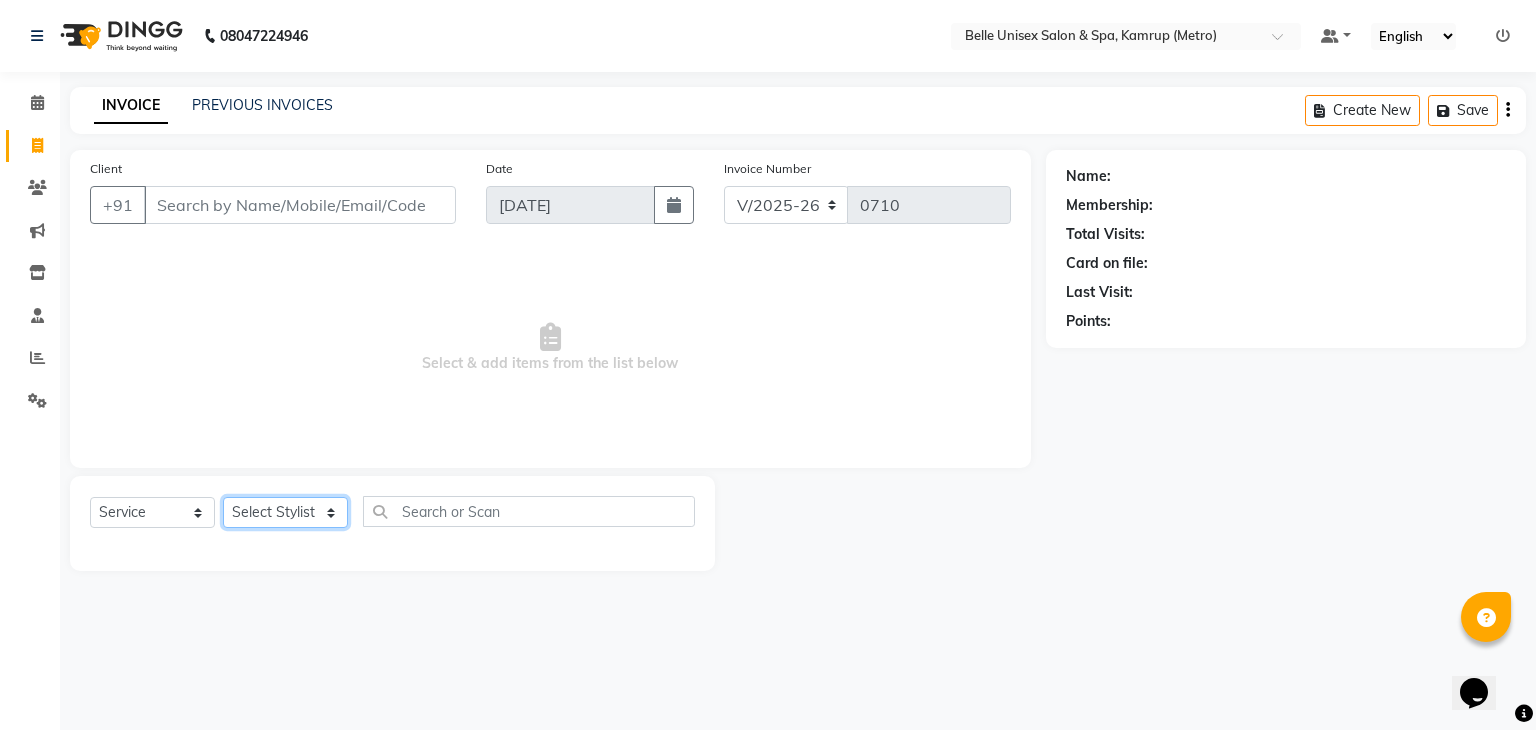 click on "Select Stylist ABBE Admin id ALEX UHD  ASEM  COUNTER SALE  IMLE AO JUPITARA(HK) PURNIMA HK  RANA KANTI SINHA   SABEHA SANGAM THERAPIST SOBITA BU THOIBA M." 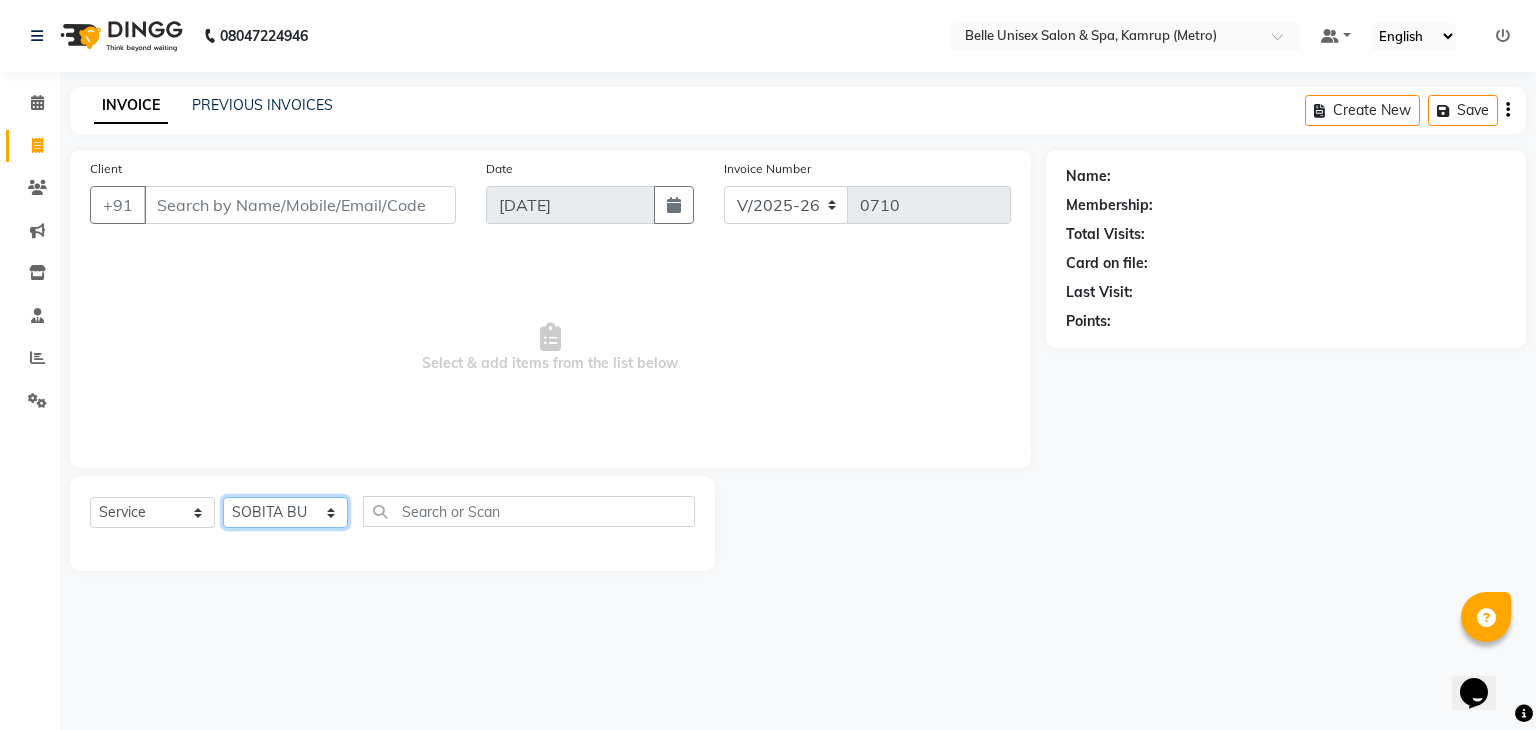 click on "Select Stylist ABBE Admin id ALEX UHD  ASEM  COUNTER SALE  IMLE AO JUPITARA(HK) PURNIMA HK  RANA KANTI SINHA   SABEHA SANGAM THERAPIST SOBITA BU THOIBA M." 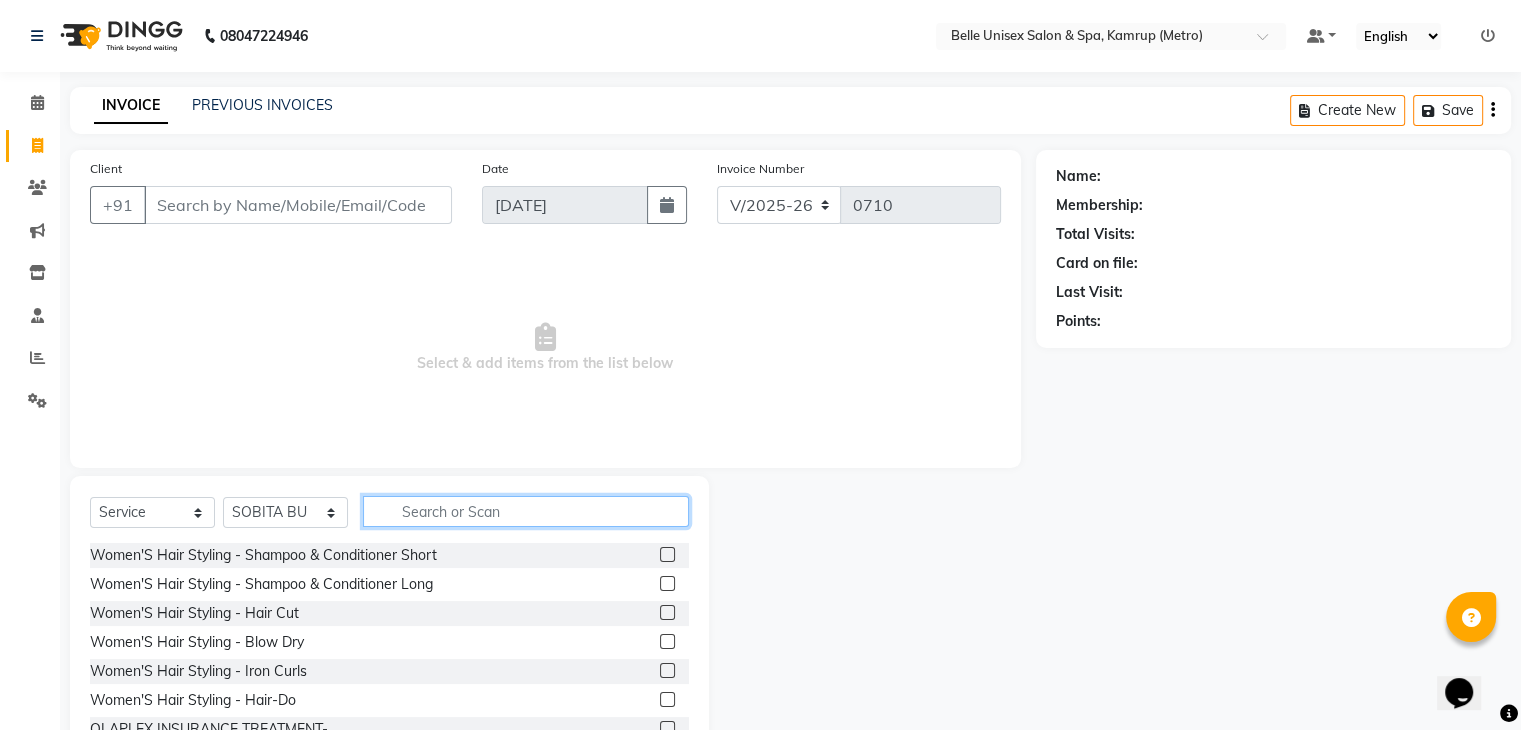 click 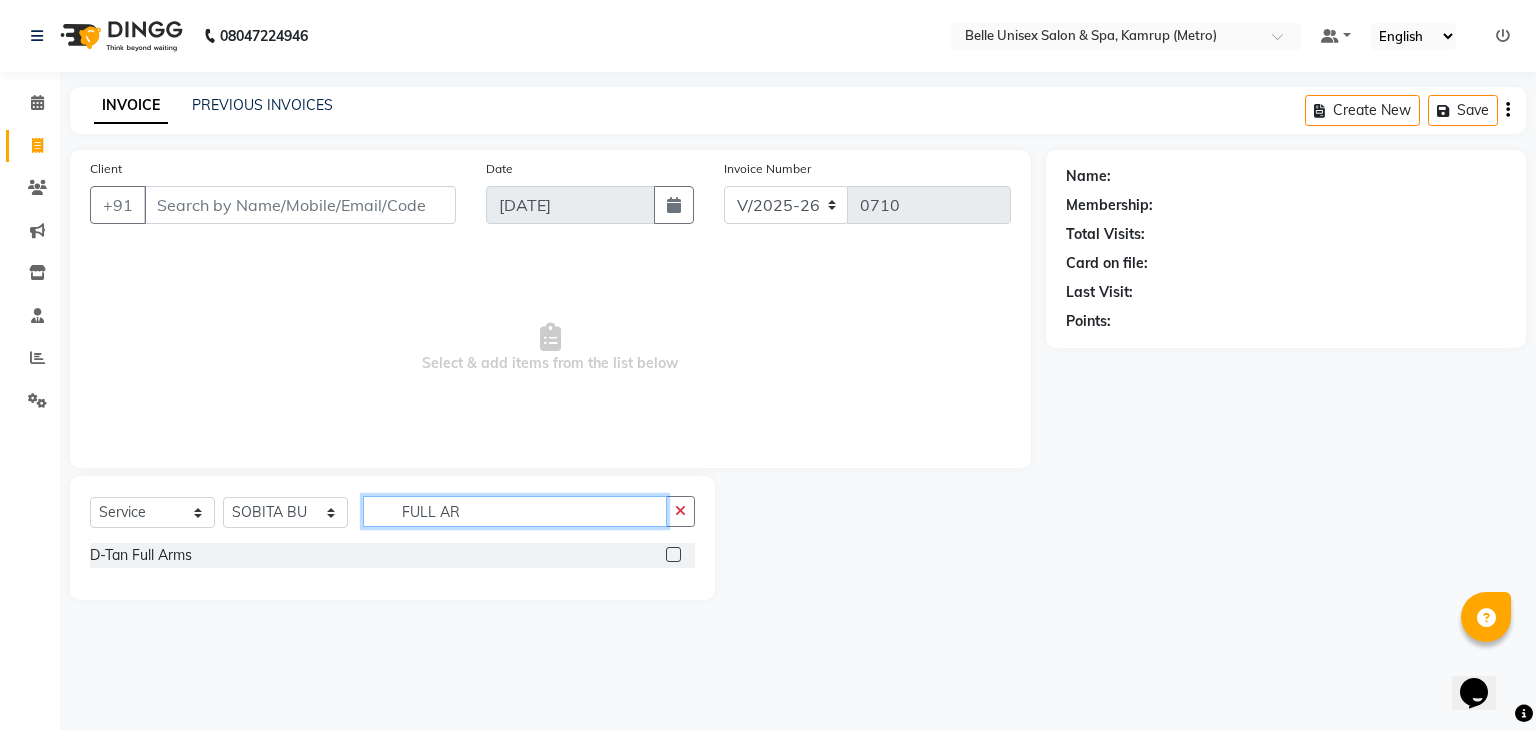 type on "FULL ARM" 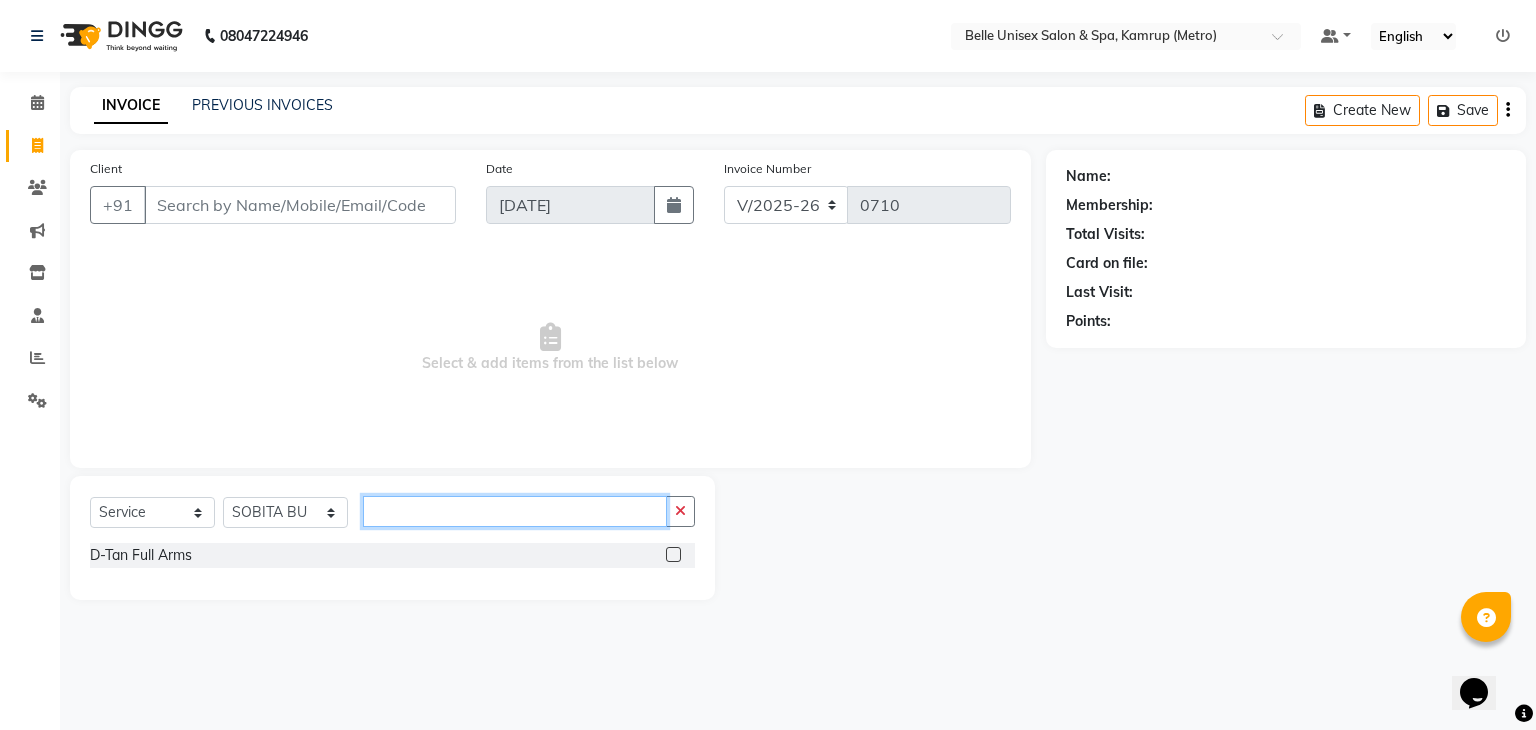 drag, startPoint x: 490, startPoint y: 508, endPoint x: 244, endPoint y: 505, distance: 246.0183 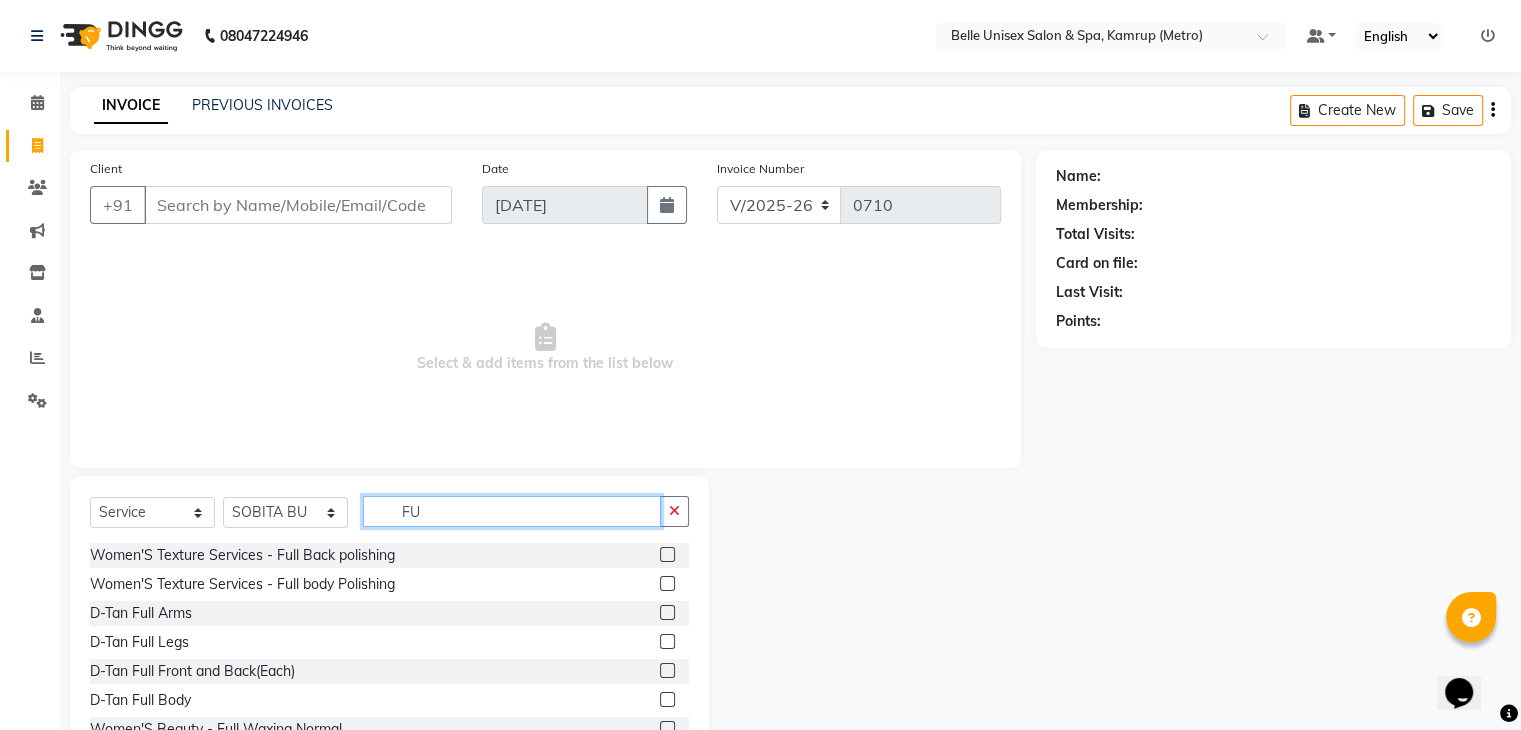 type on "F" 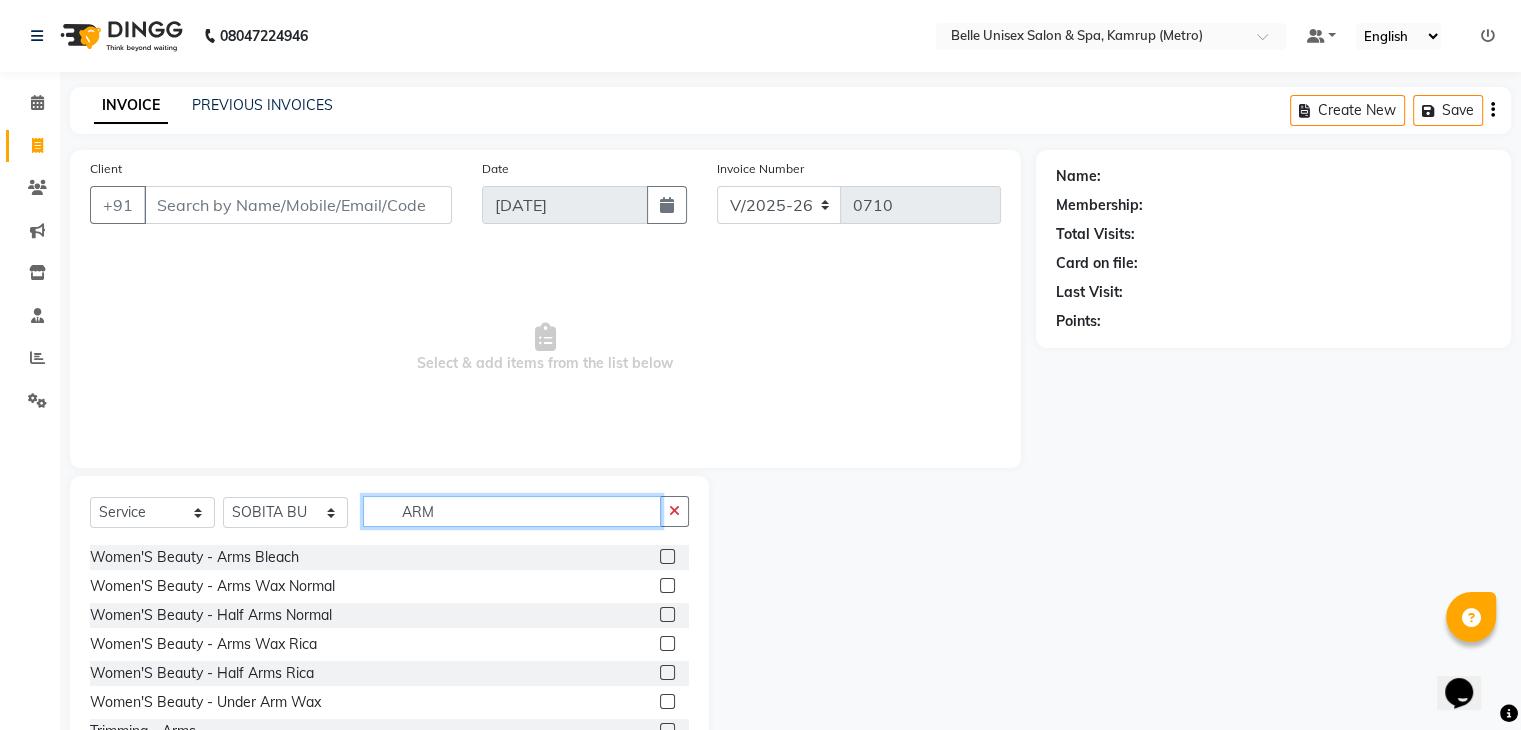 scroll, scrollTop: 60, scrollLeft: 0, axis: vertical 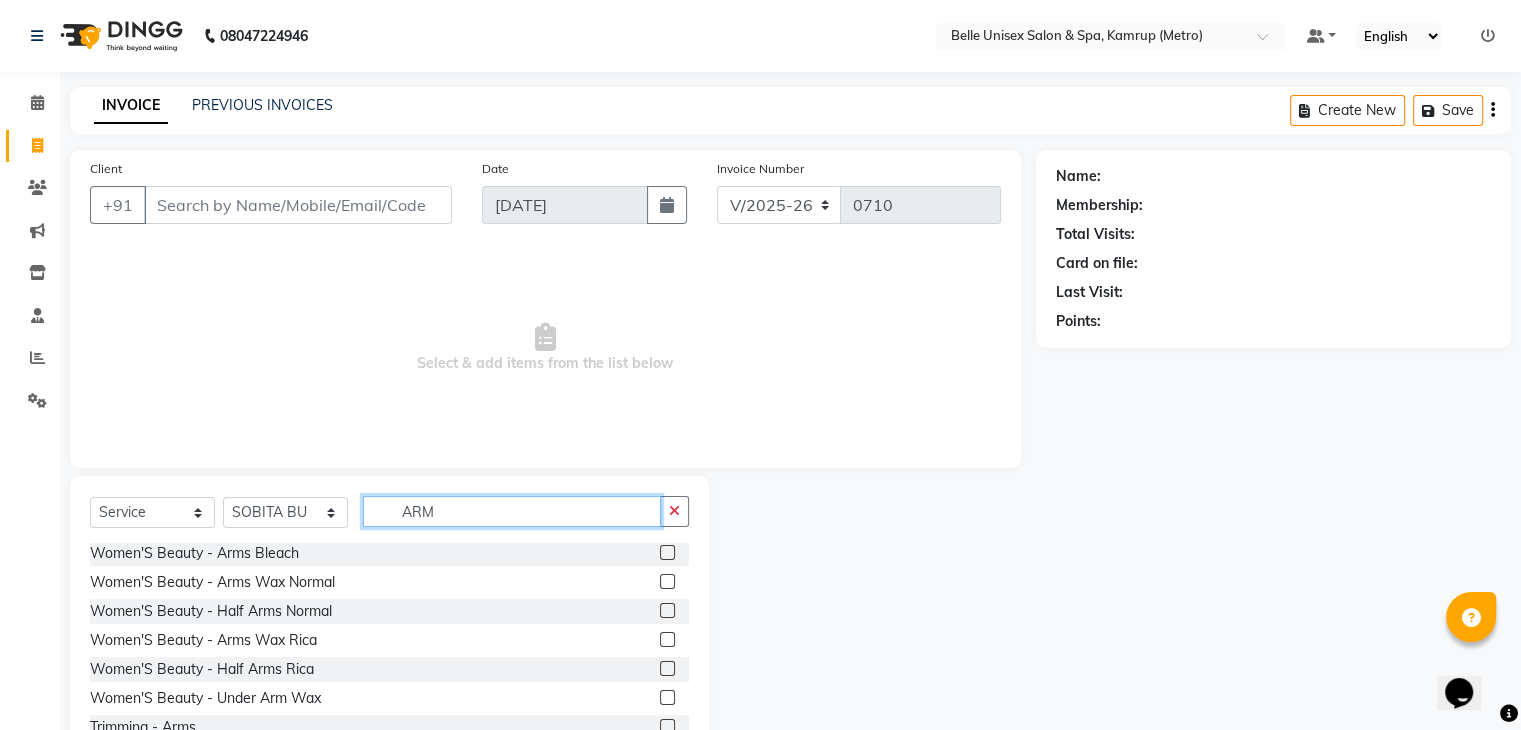 type on "ARM" 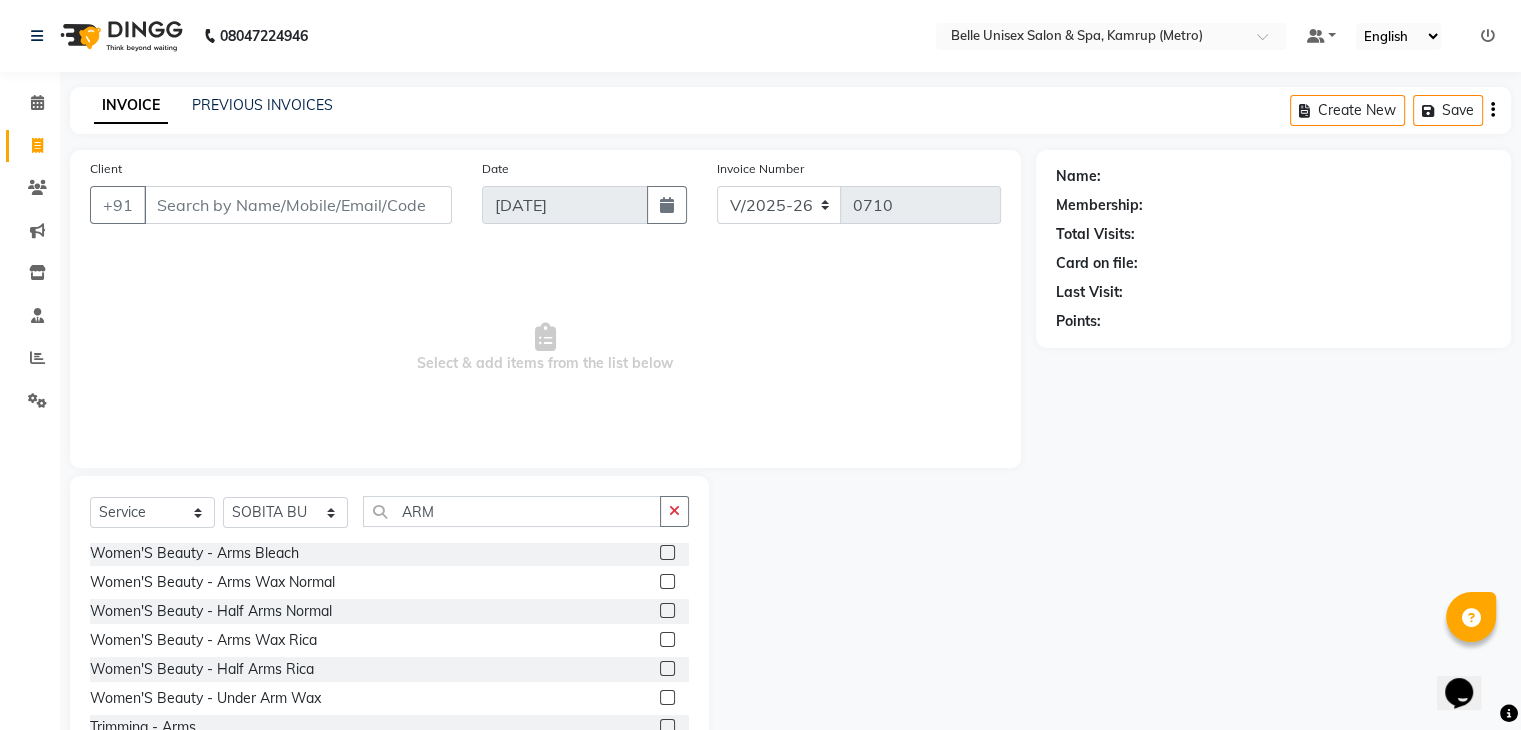 click 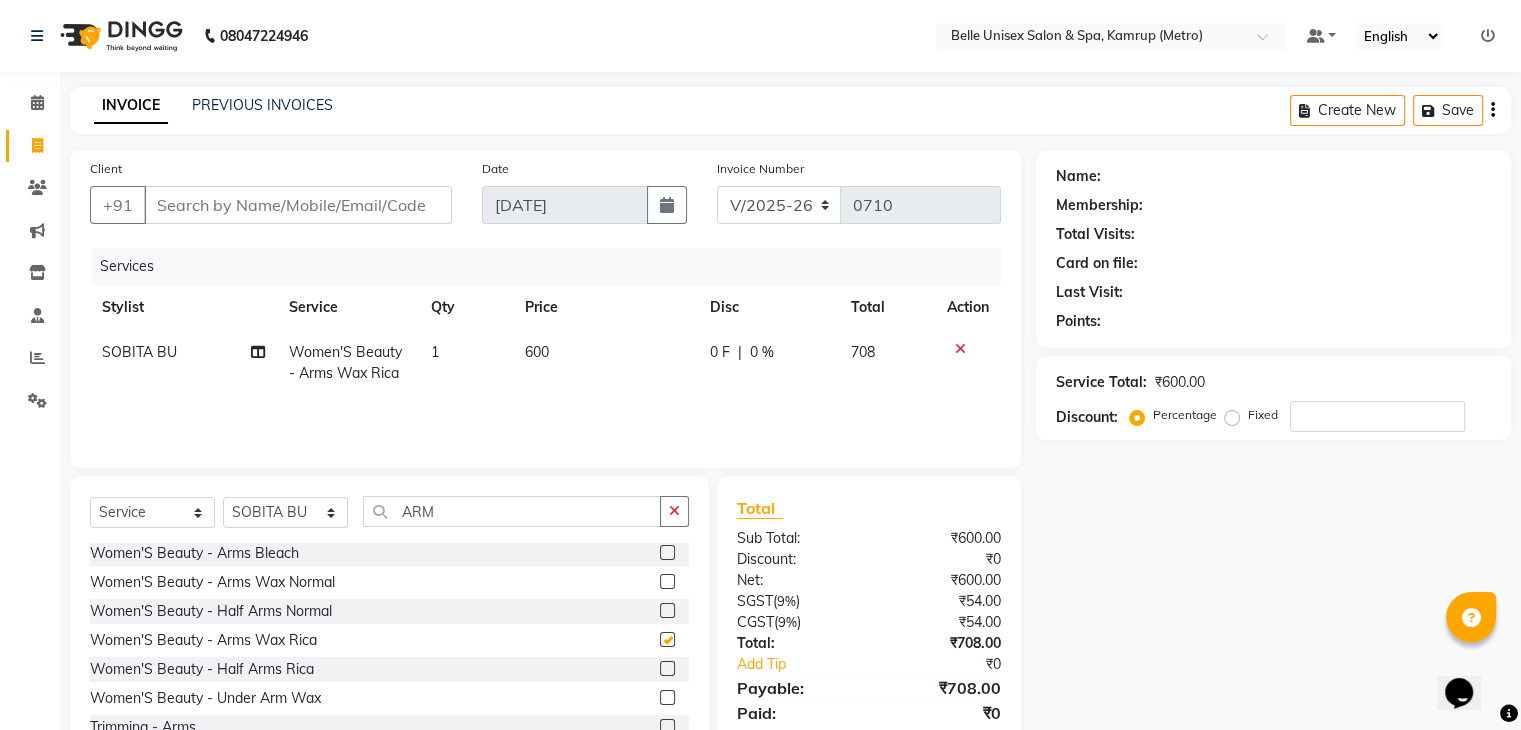 checkbox on "false" 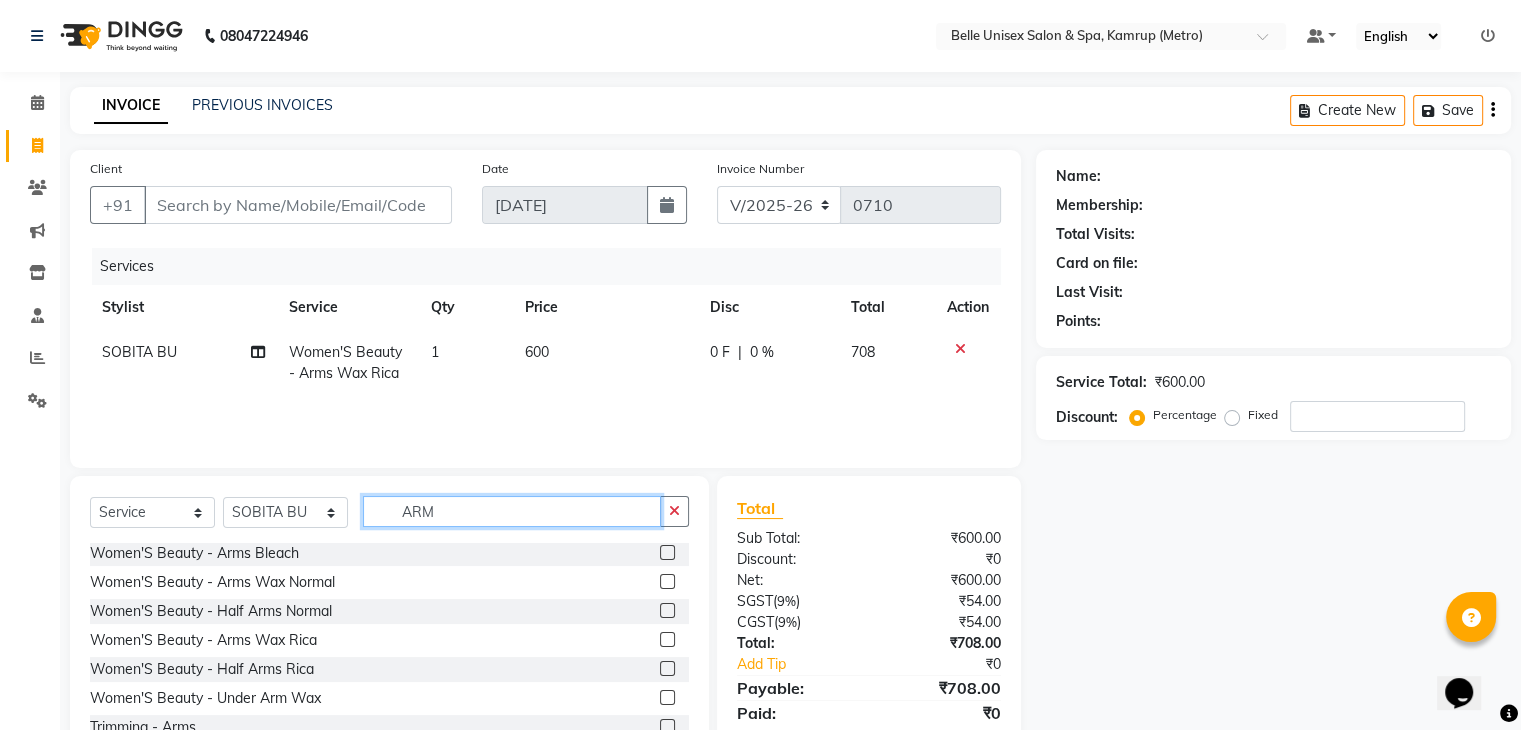 drag, startPoint x: 458, startPoint y: 514, endPoint x: 351, endPoint y: 517, distance: 107.042046 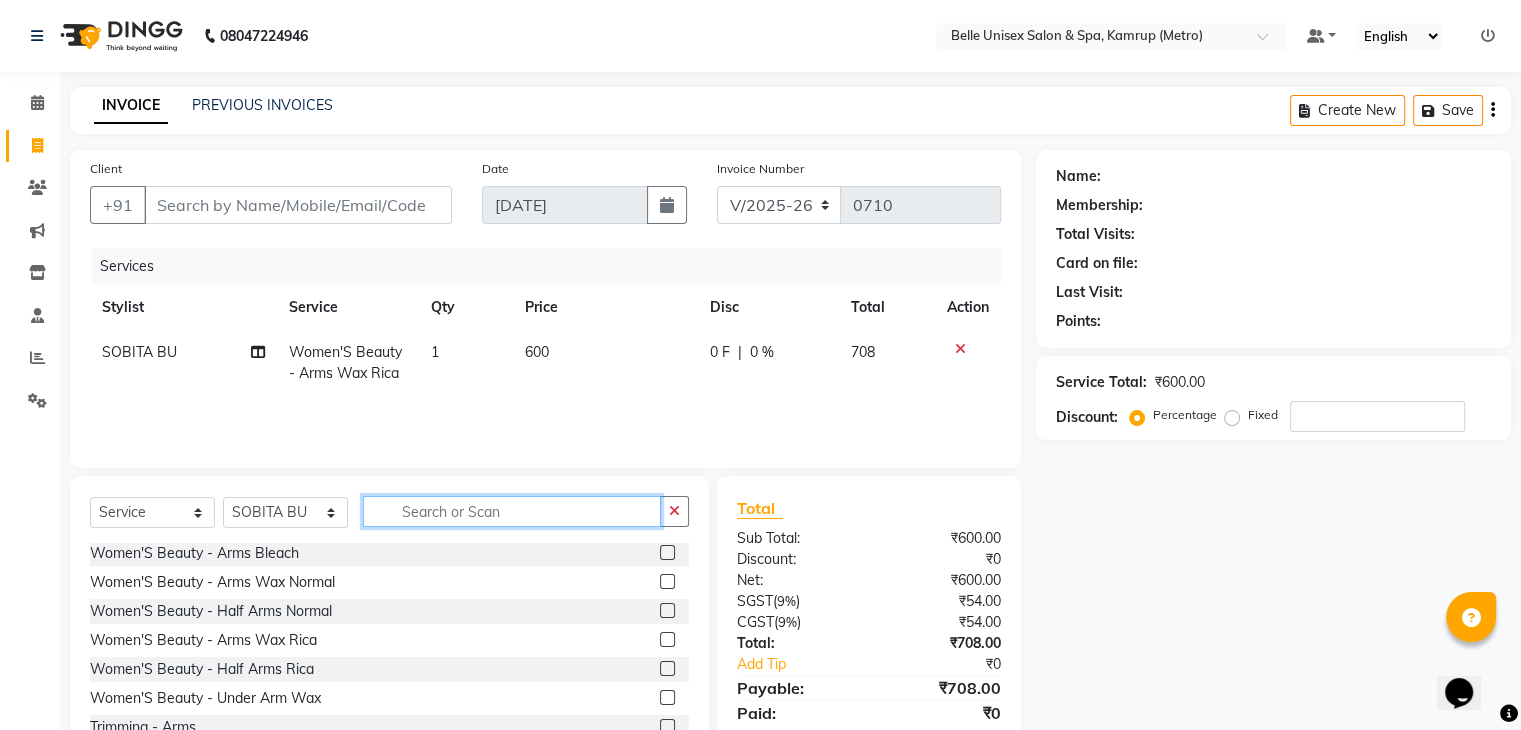 type on "\" 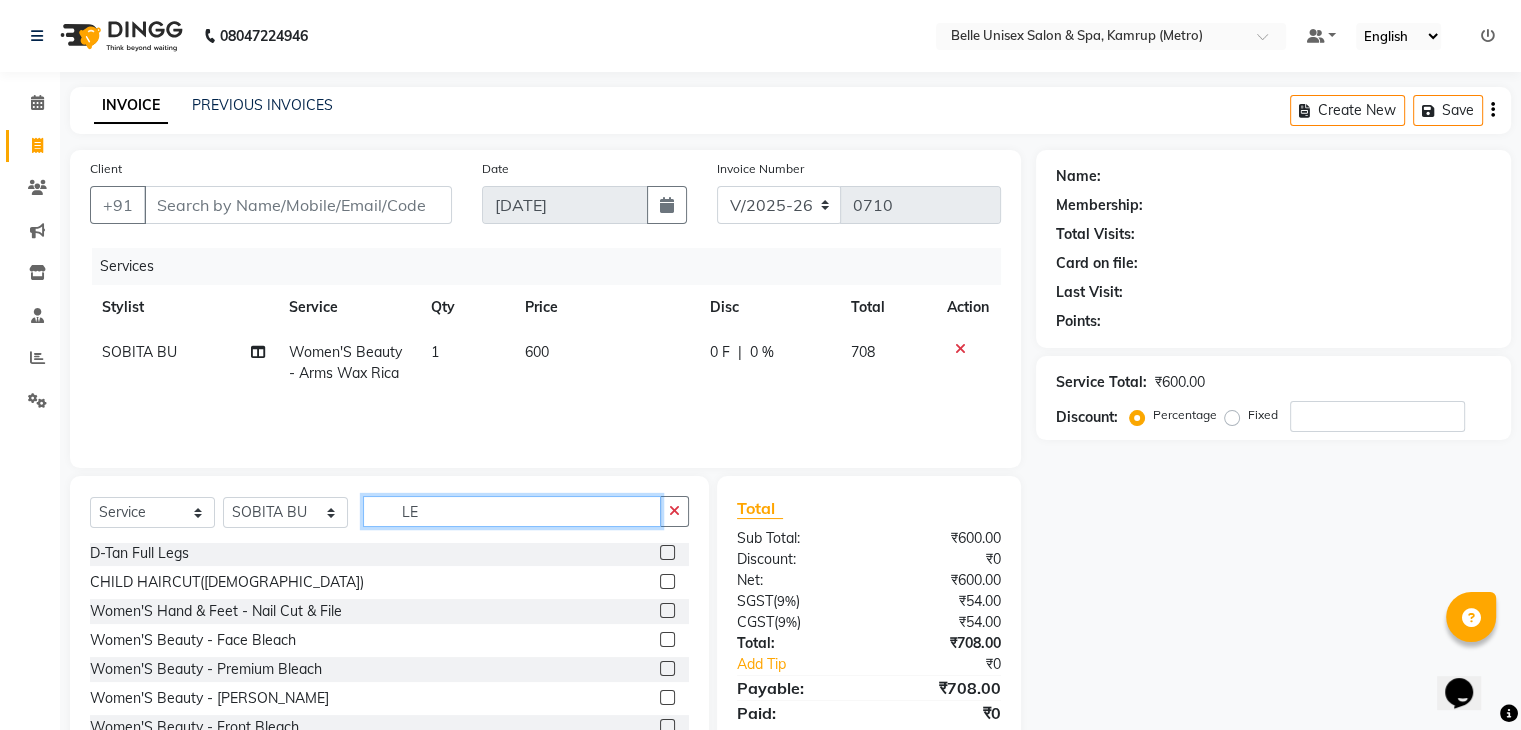 scroll, scrollTop: 0, scrollLeft: 0, axis: both 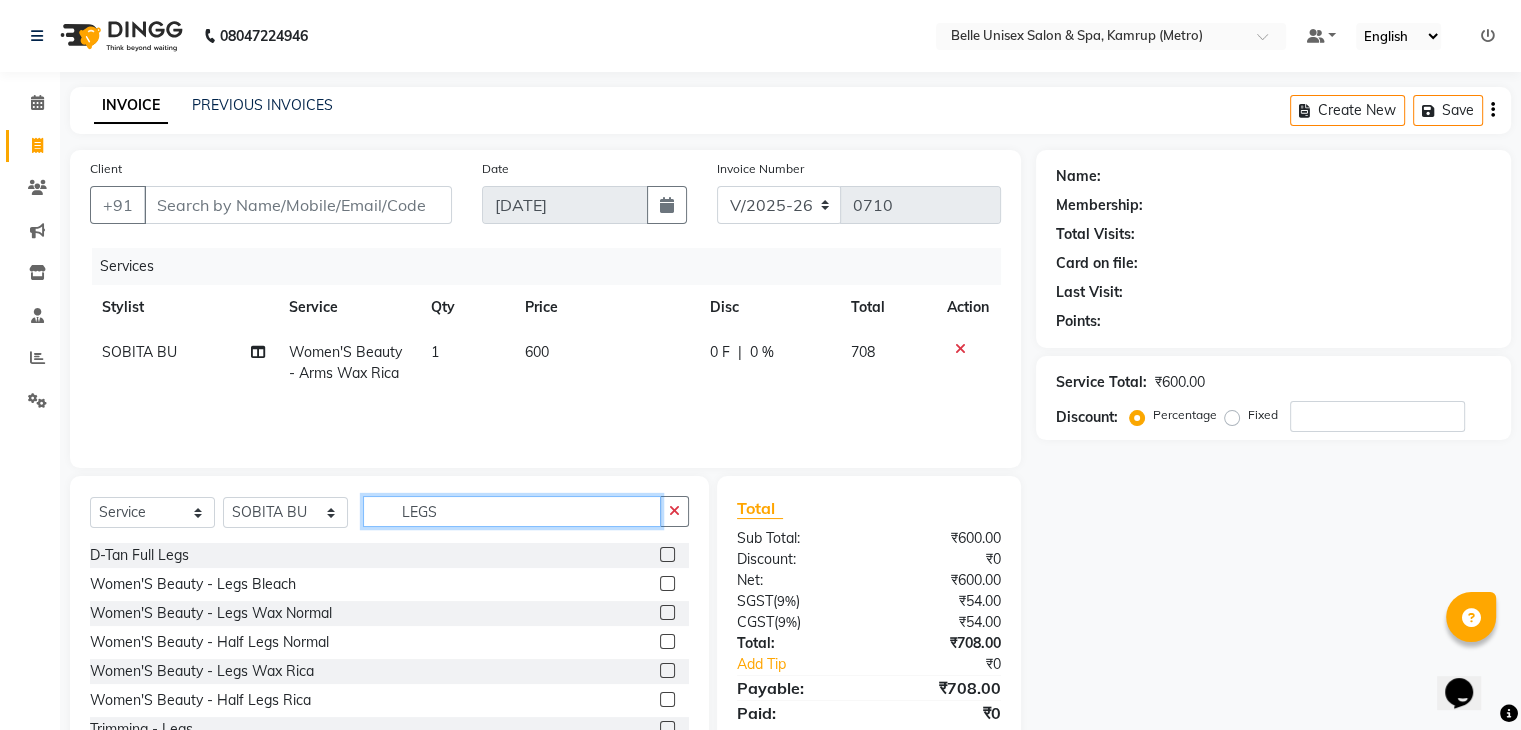 type on "LEGS" 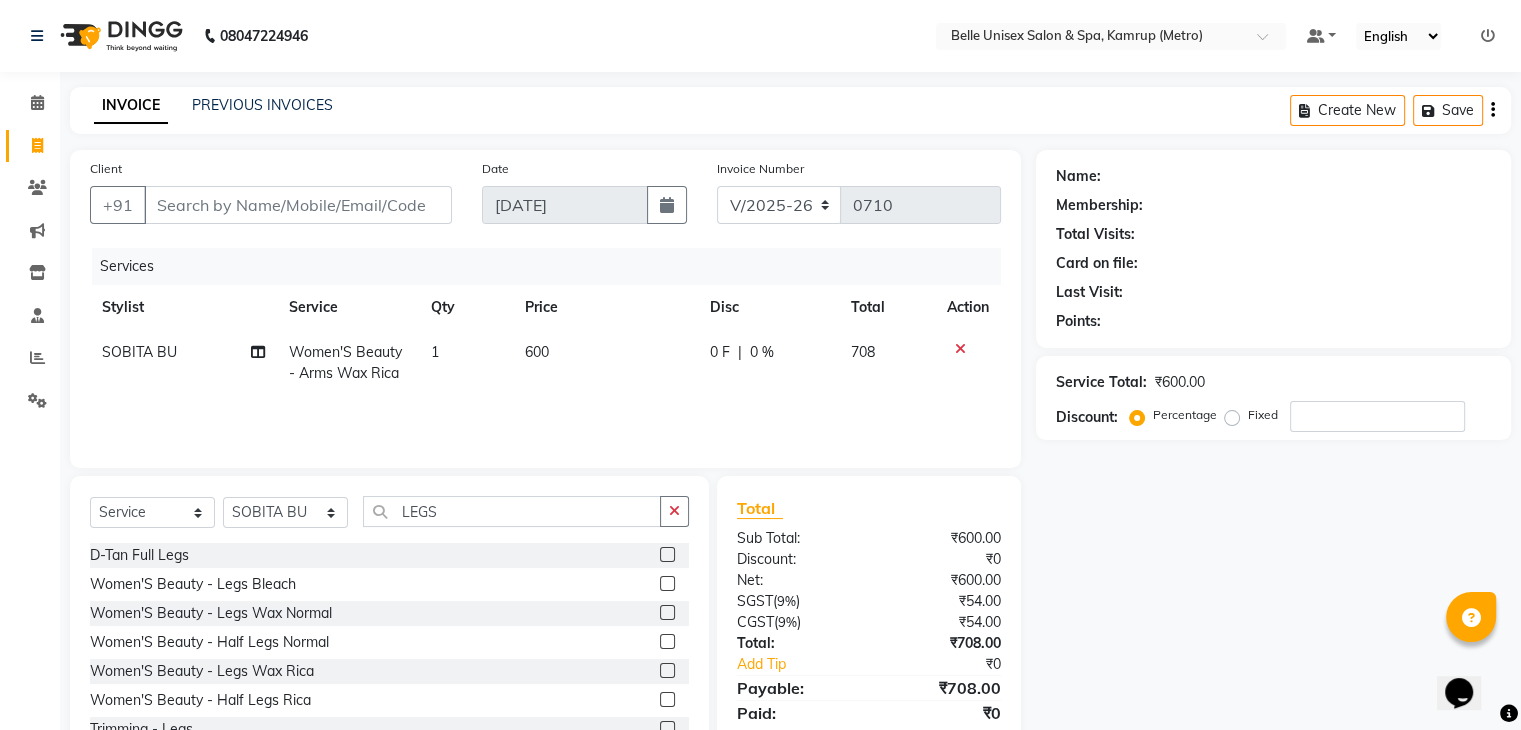 click 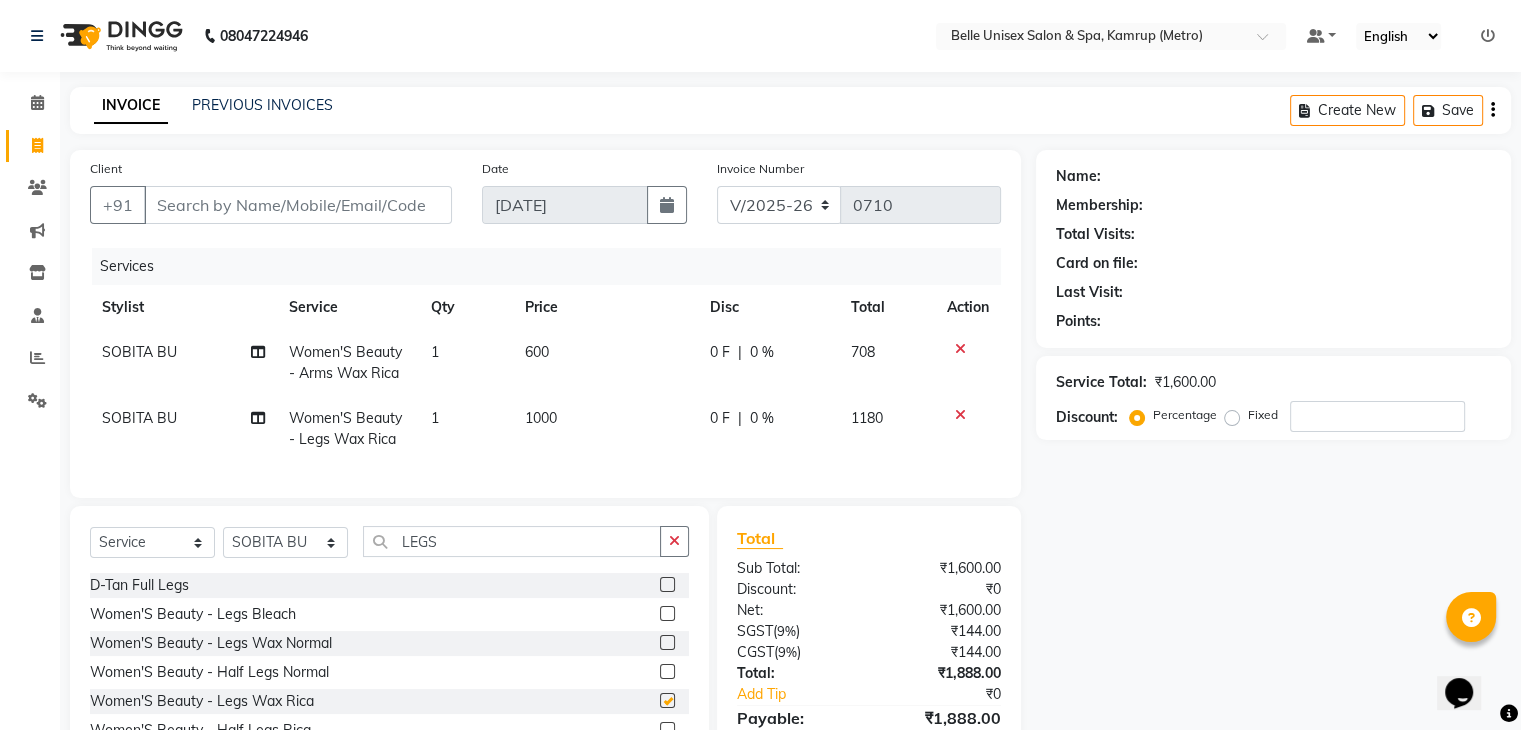 checkbox on "false" 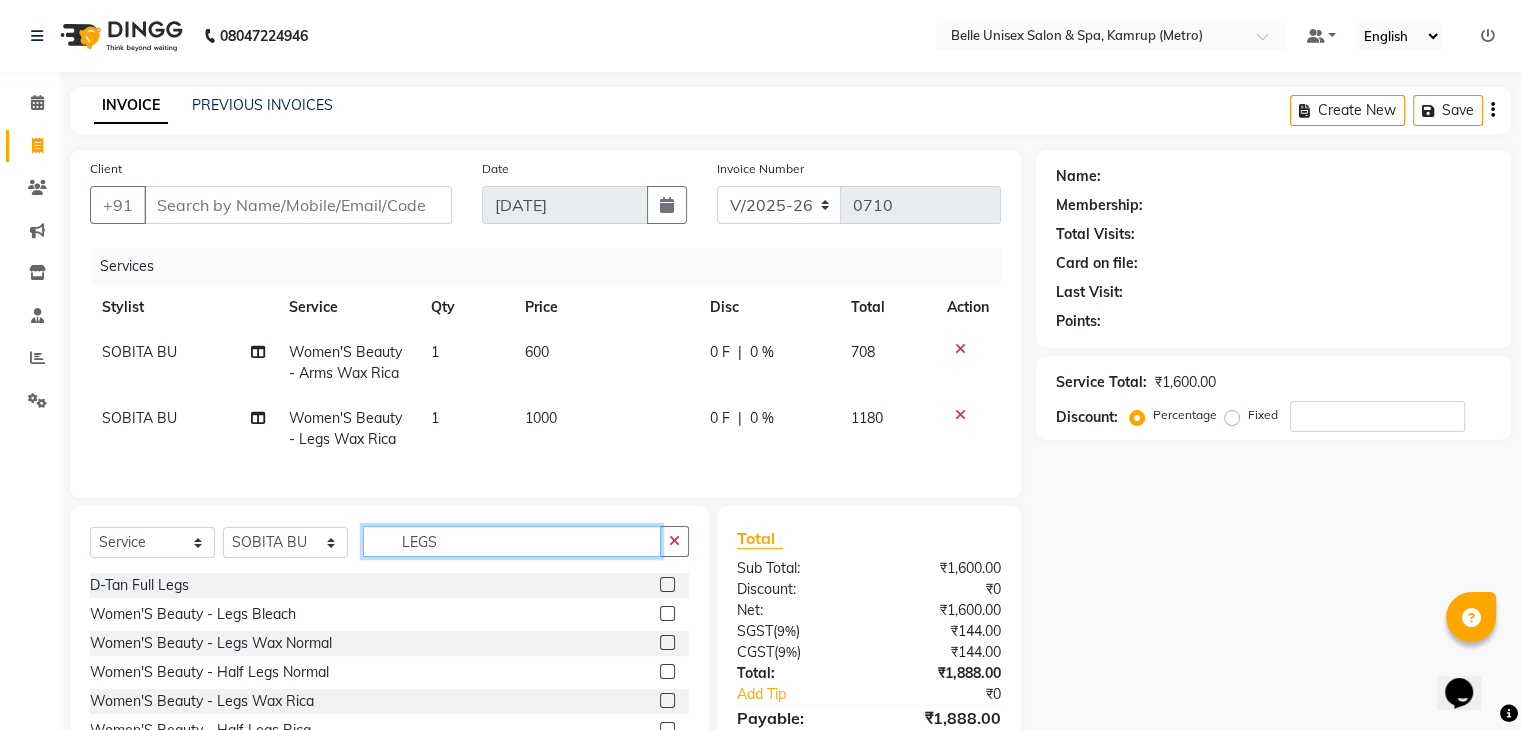 drag, startPoint x: 357, startPoint y: 557, endPoint x: 280, endPoint y: 575, distance: 79.07591 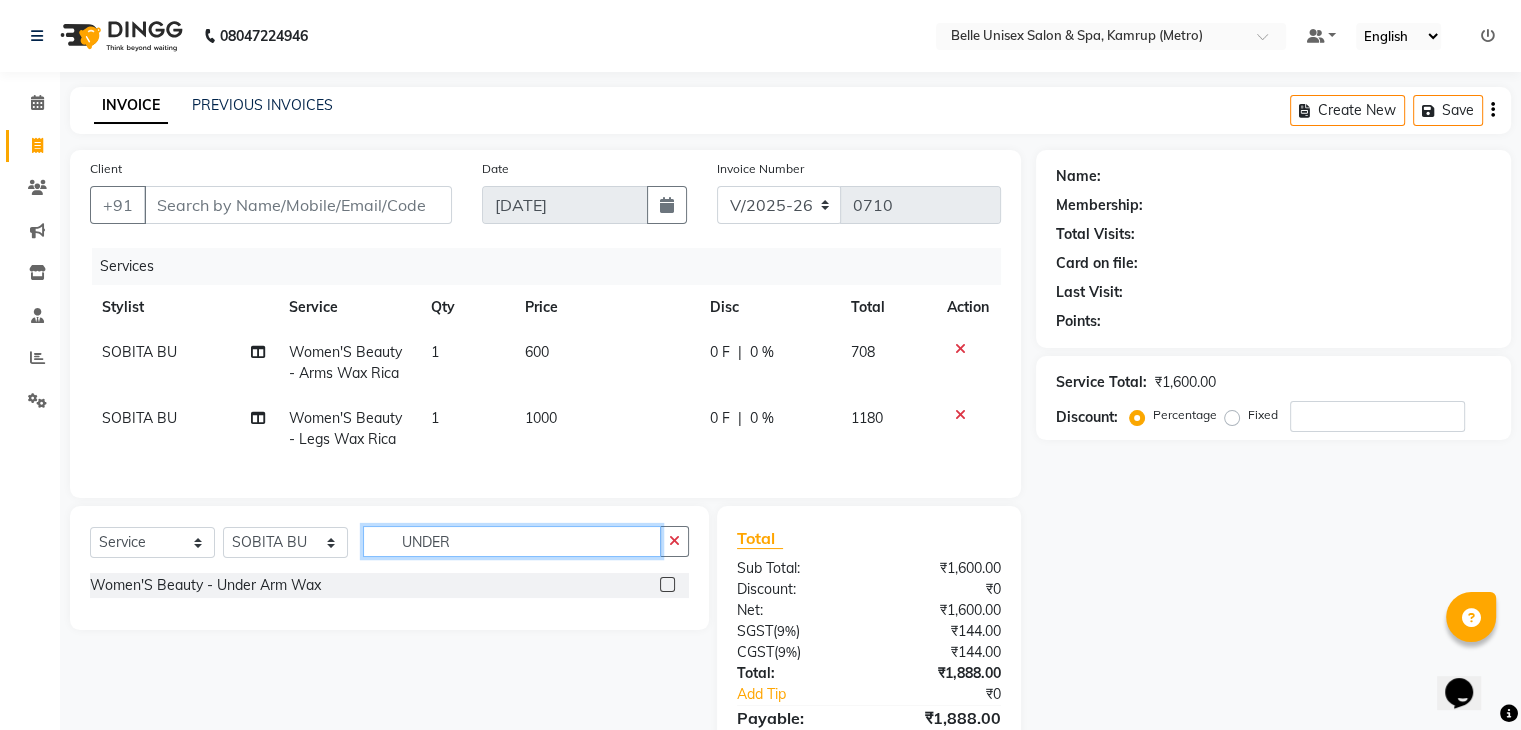 type on "UNDER" 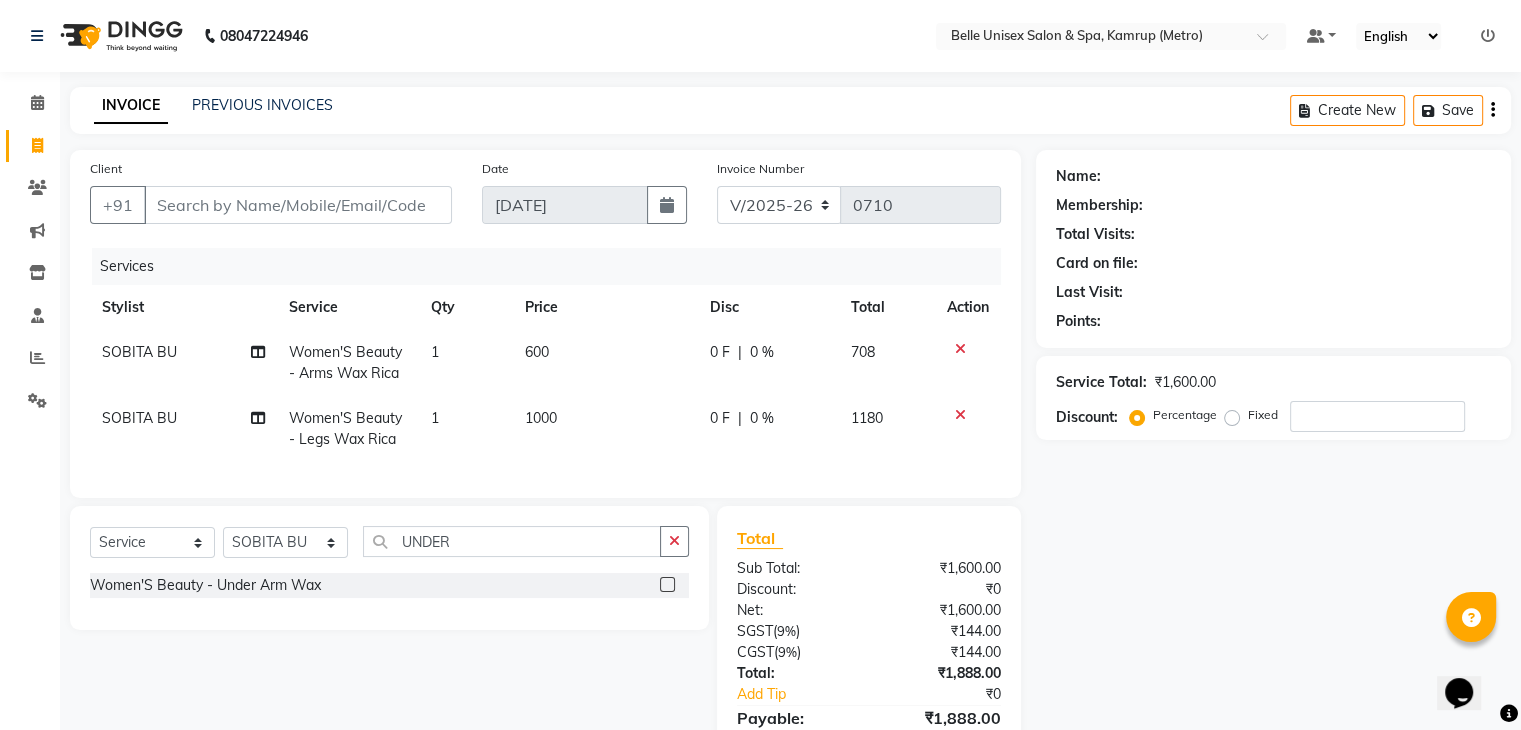 click 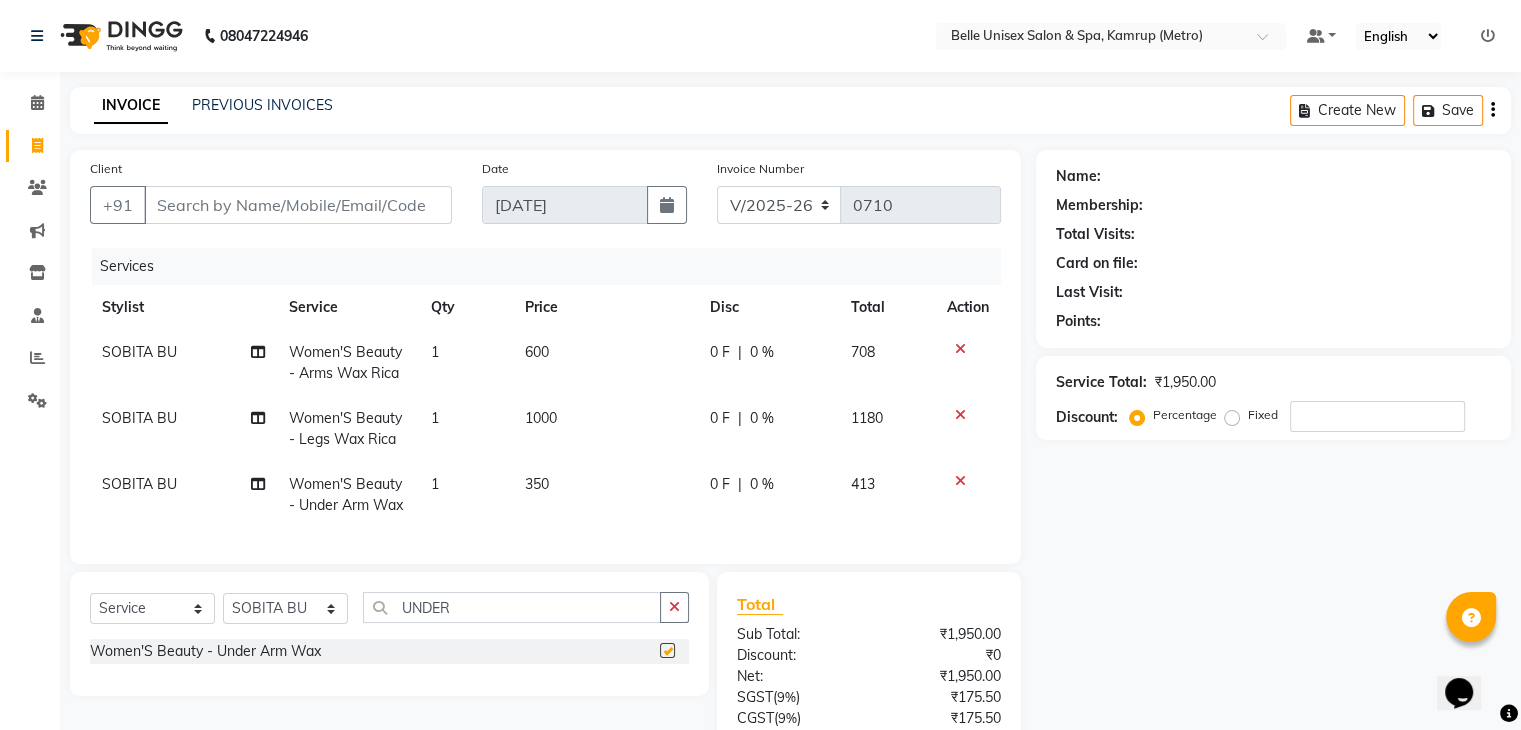 checkbox on "false" 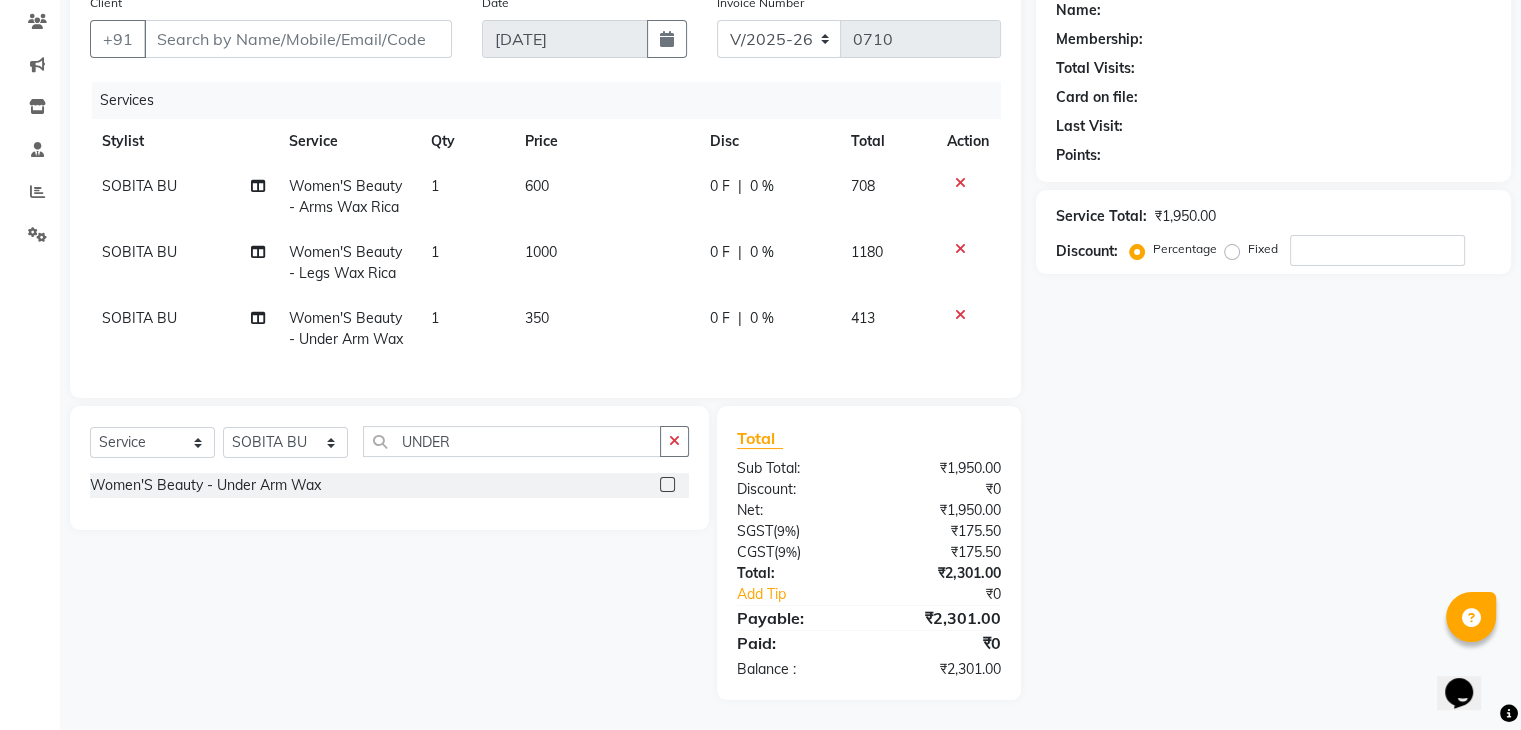 scroll, scrollTop: 182, scrollLeft: 0, axis: vertical 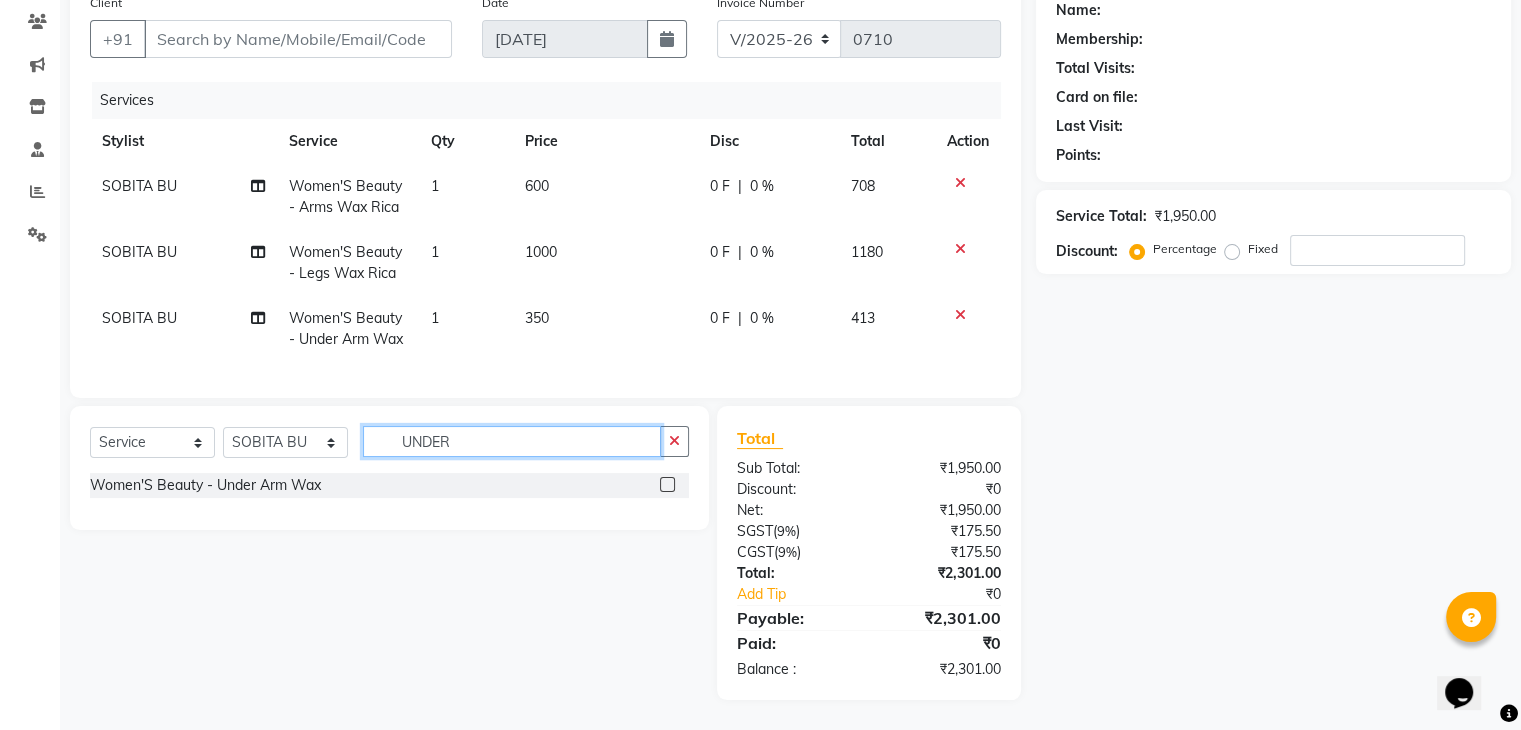 click on "UNDER" 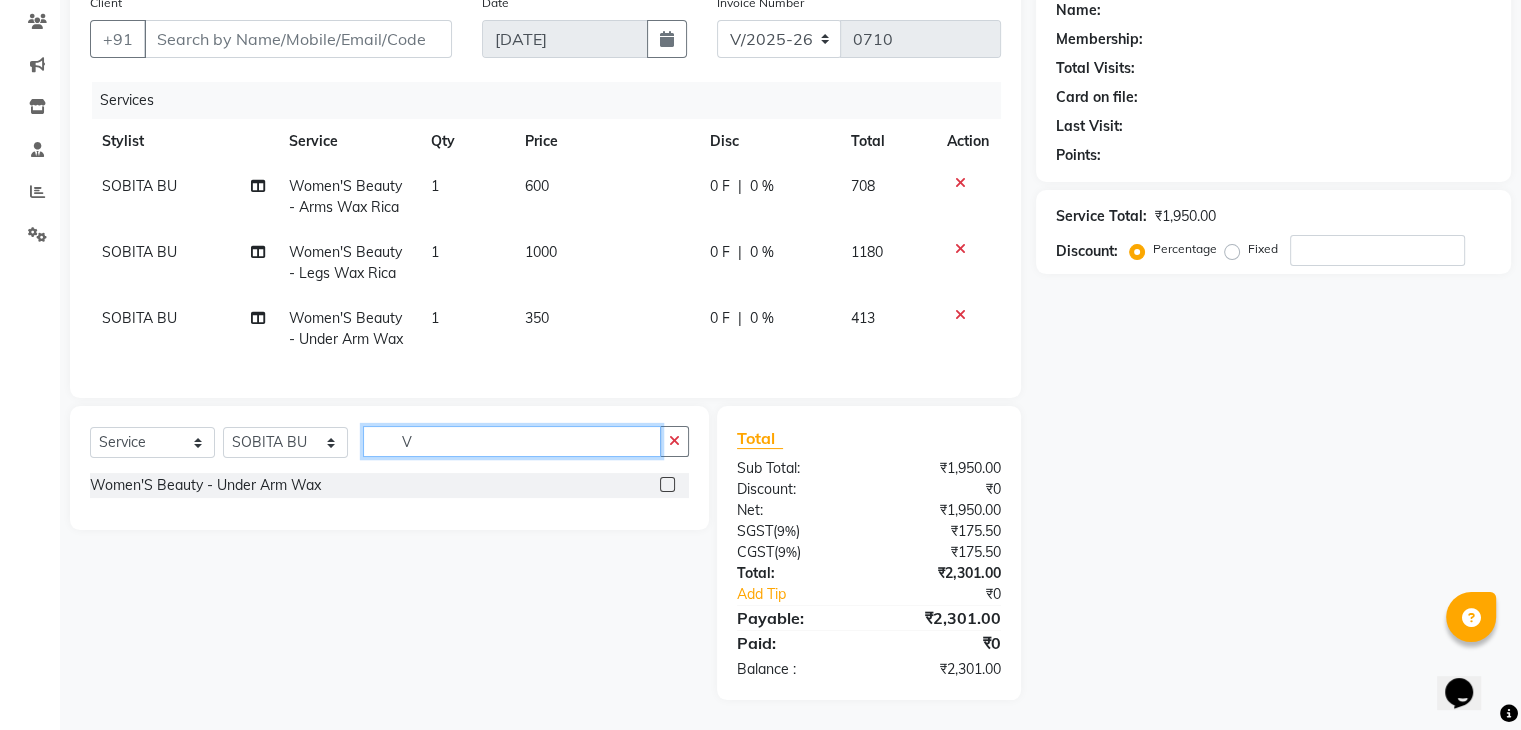 drag, startPoint x: 492, startPoint y: 446, endPoint x: 221, endPoint y: 460, distance: 271.3614 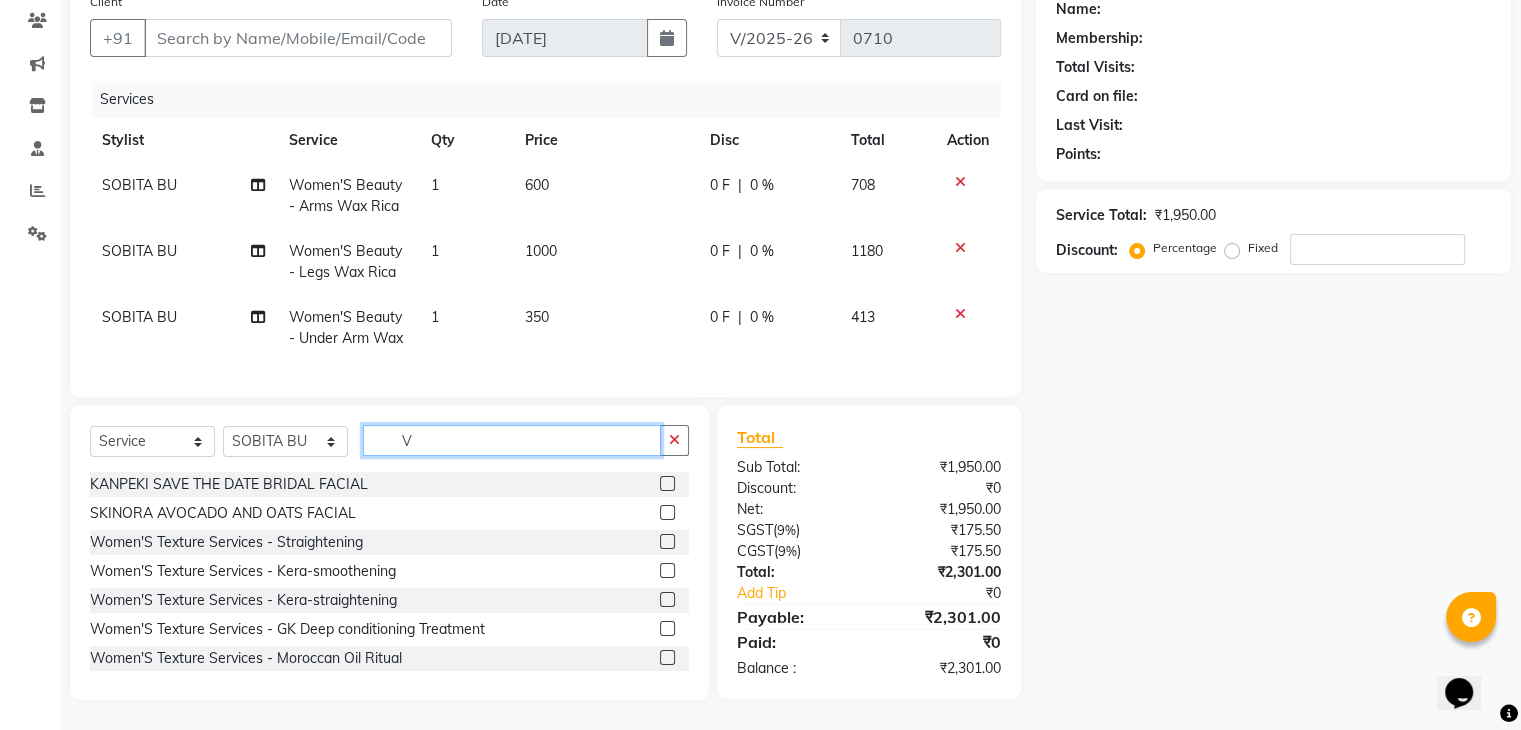 click on "V" 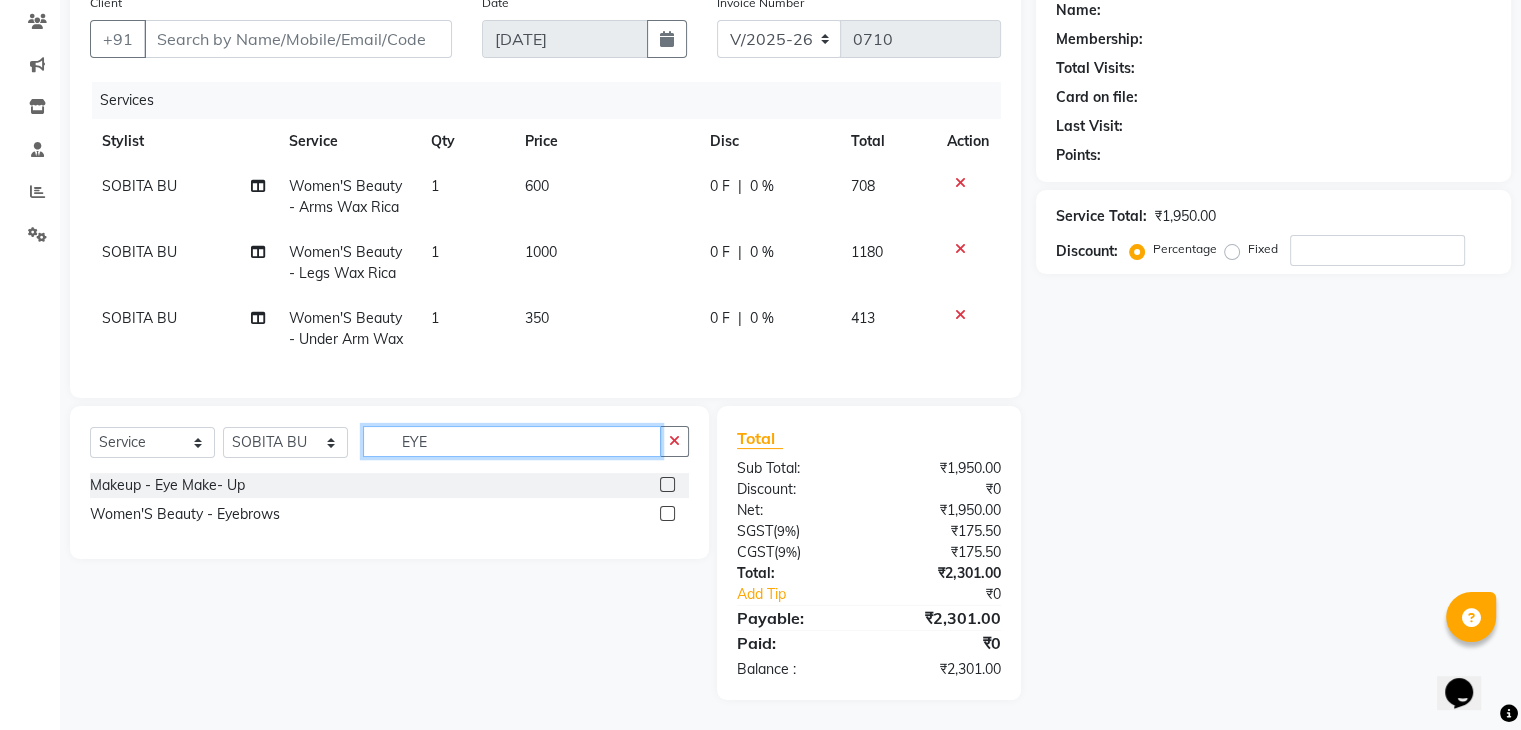 type on "EYE" 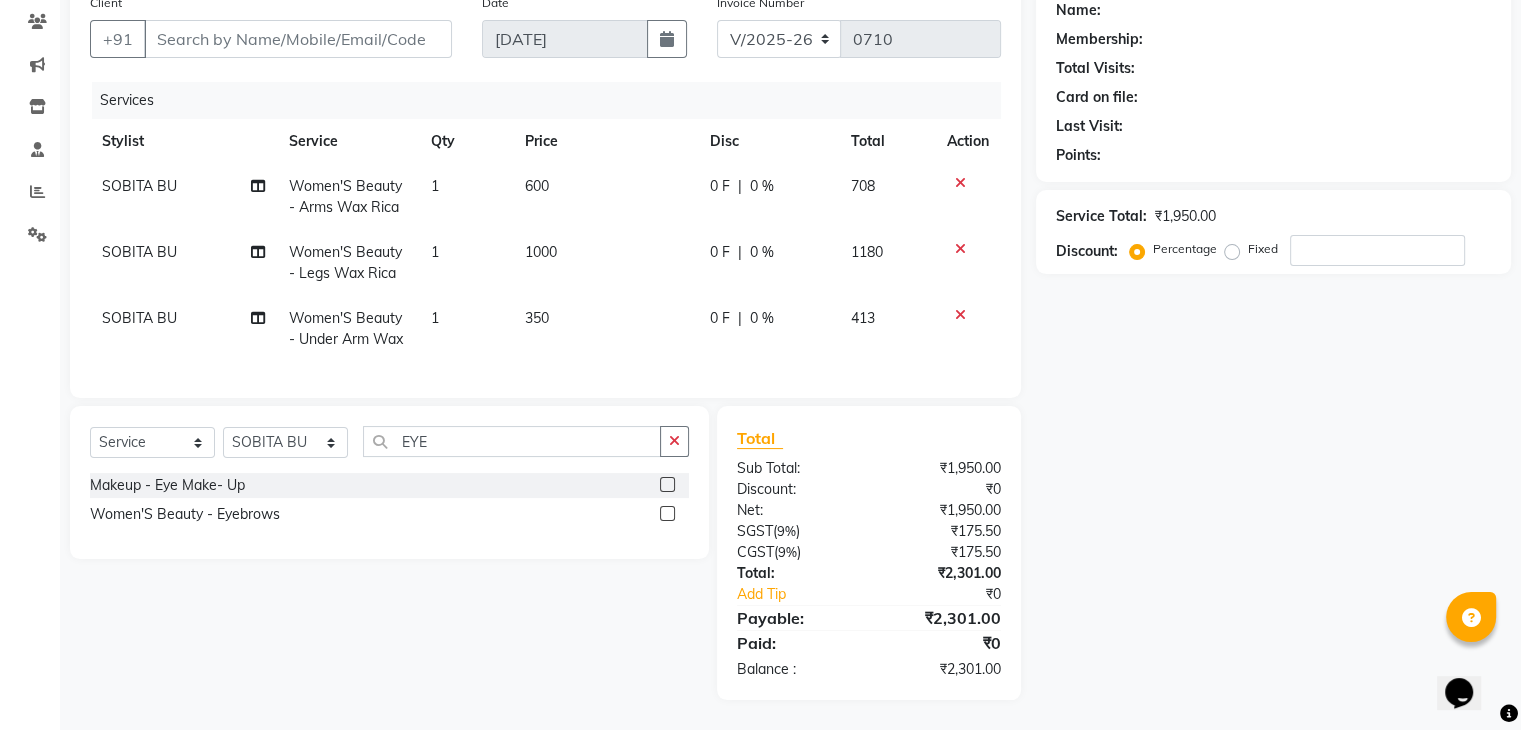 click 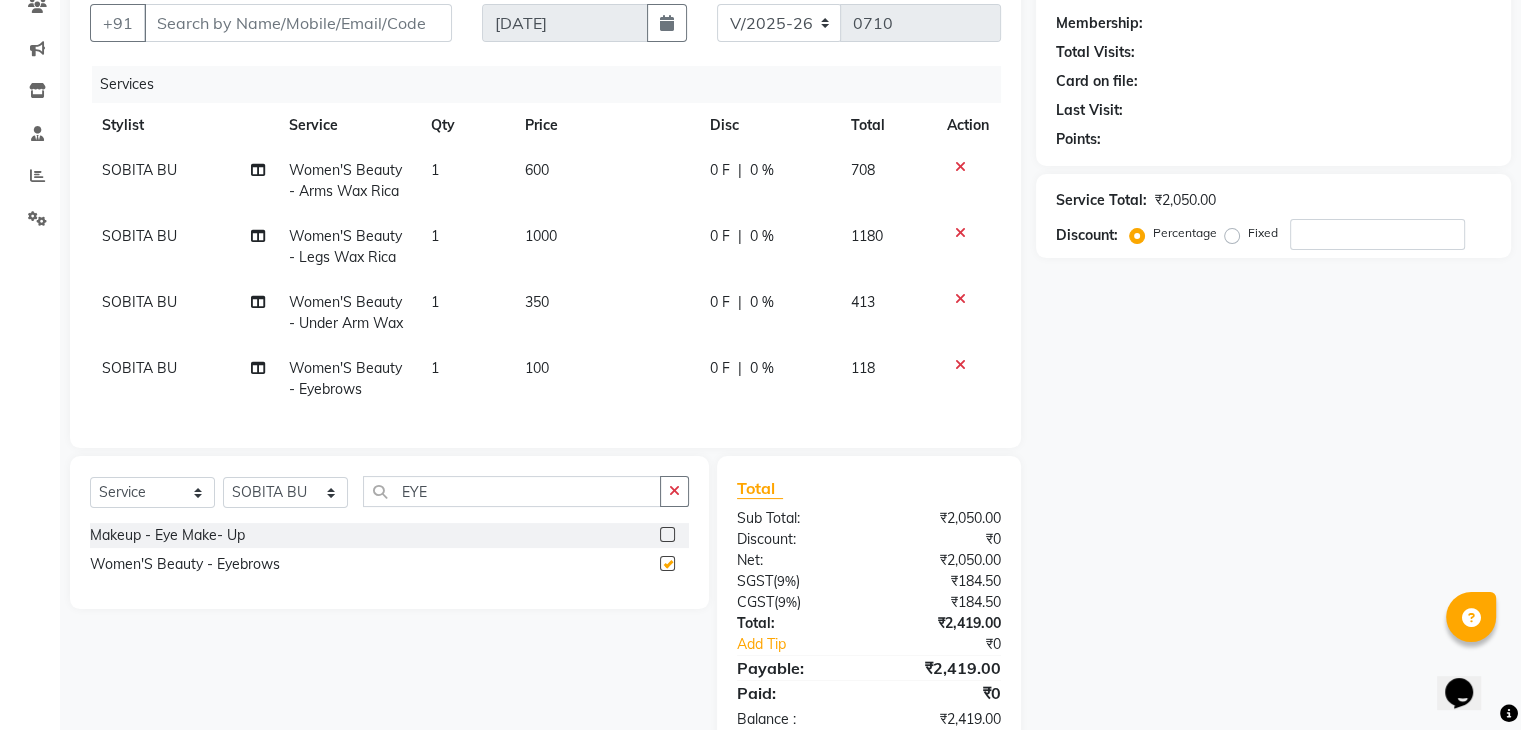checkbox on "false" 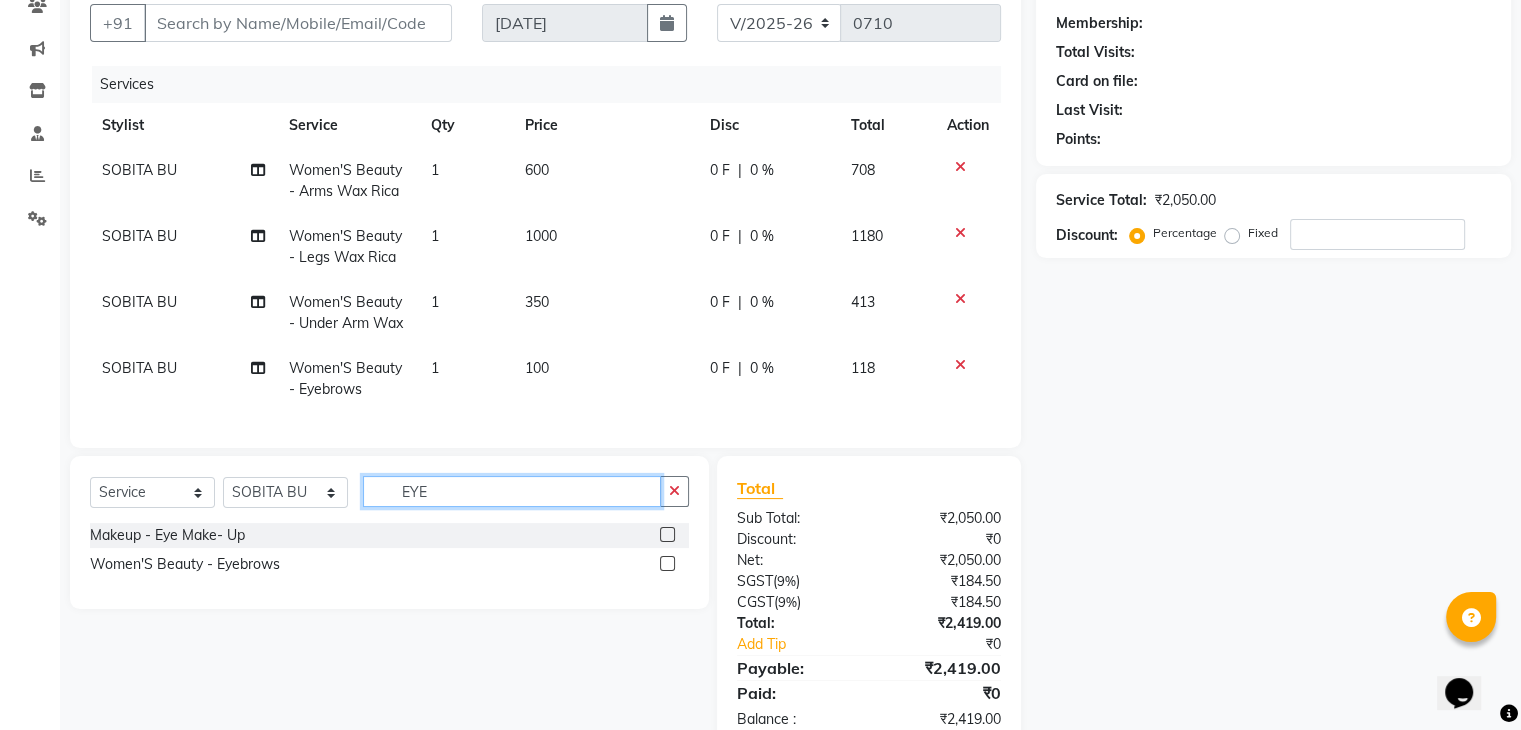drag, startPoint x: 488, startPoint y: 511, endPoint x: 87, endPoint y: 547, distance: 402.61273 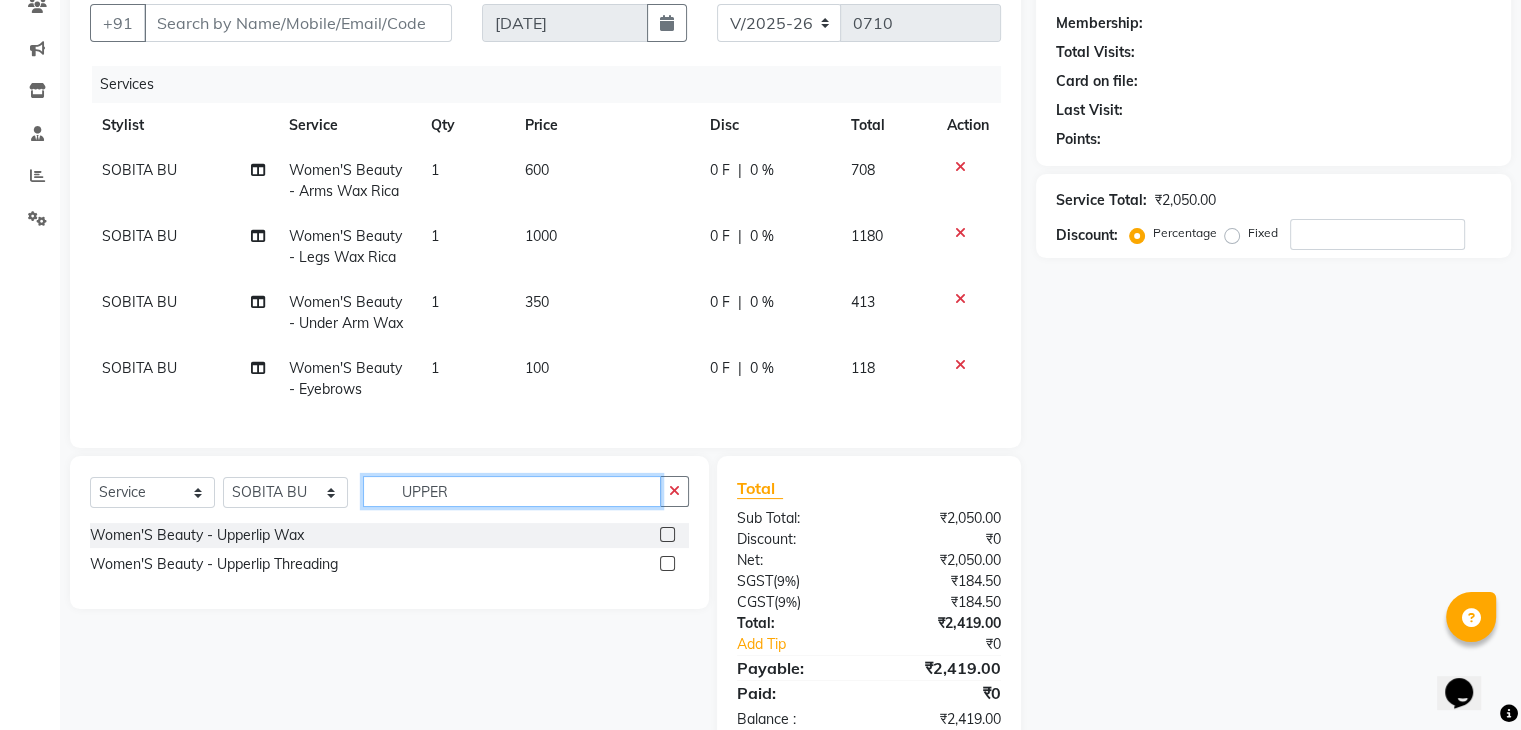 type on "UPPER" 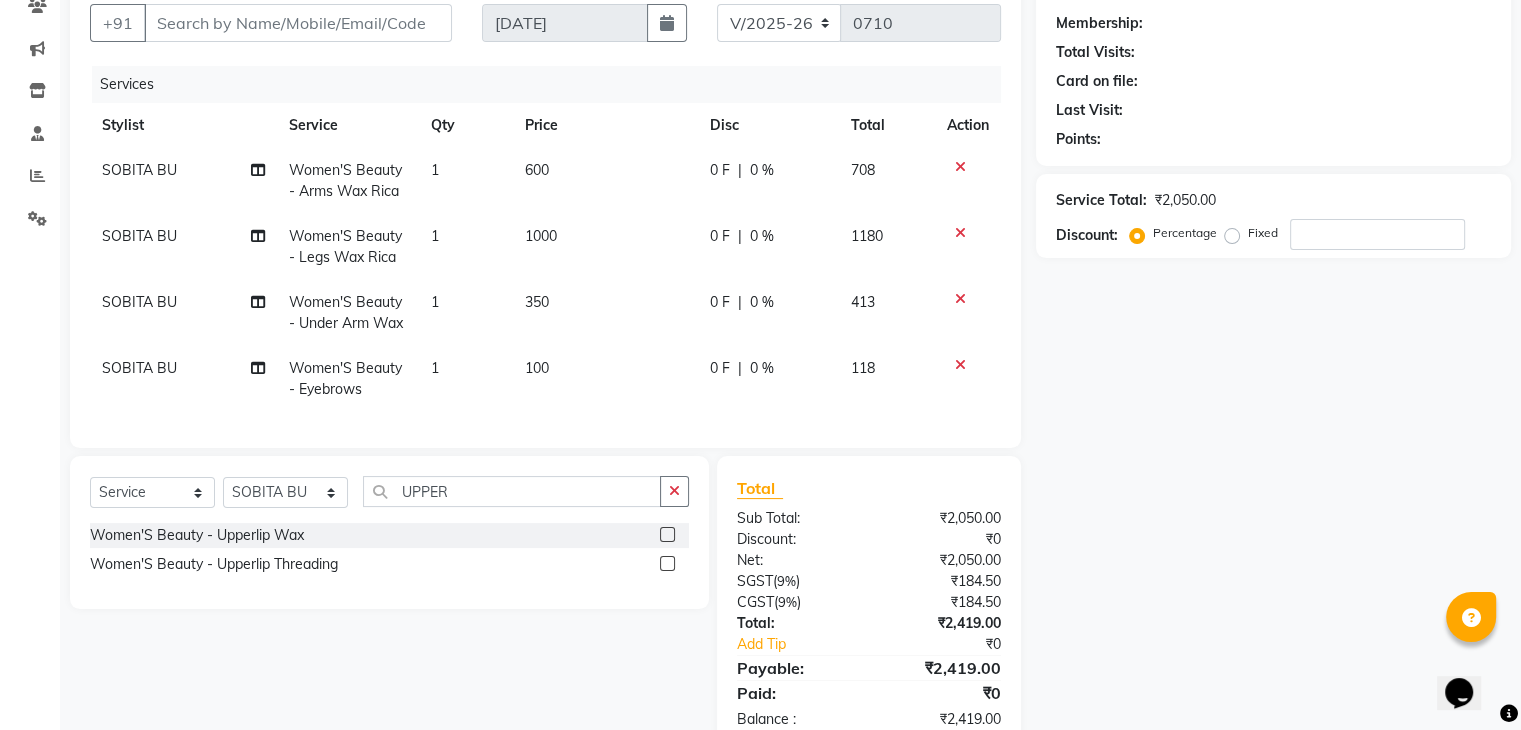 click 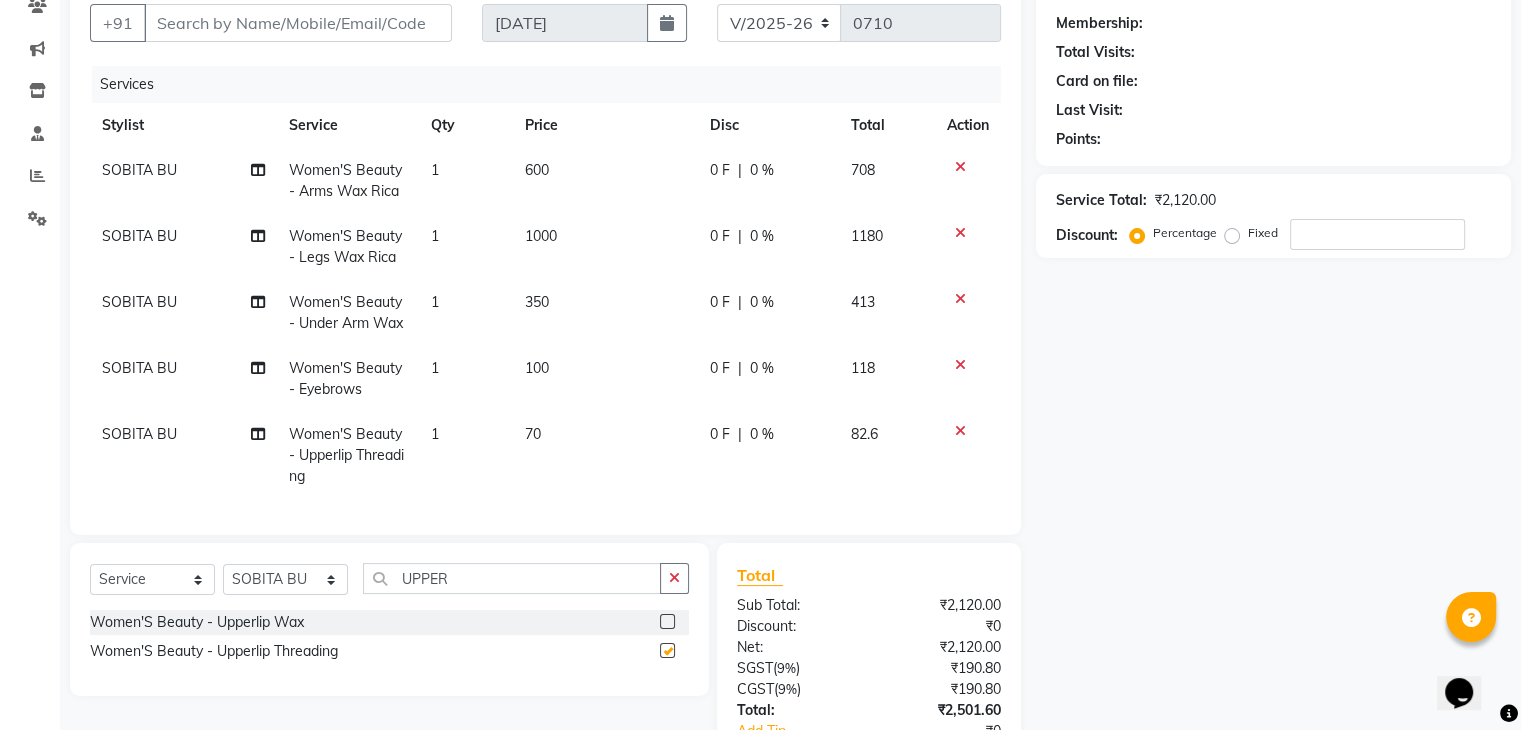 checkbox on "false" 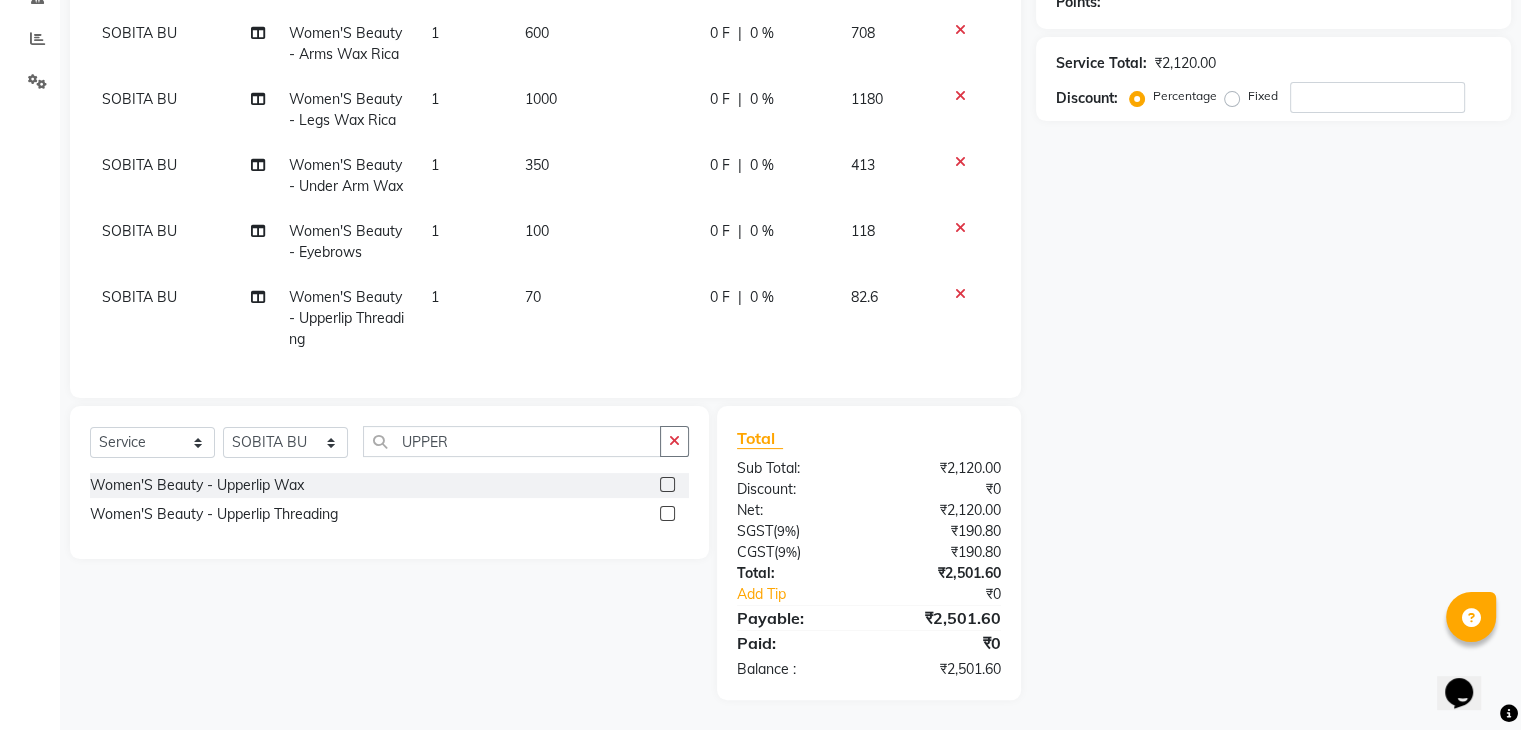 scroll, scrollTop: 0, scrollLeft: 0, axis: both 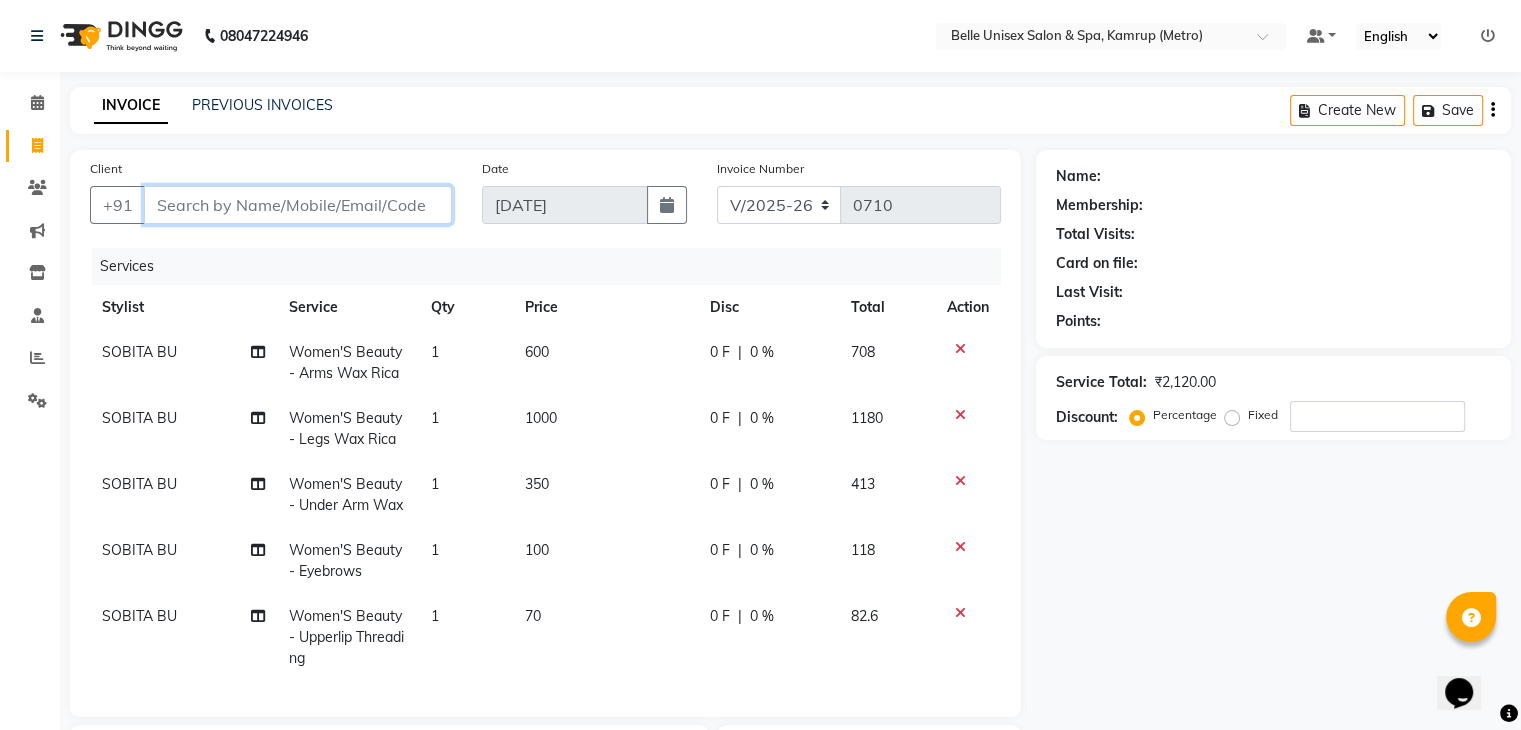 click on "Client" at bounding box center [298, 205] 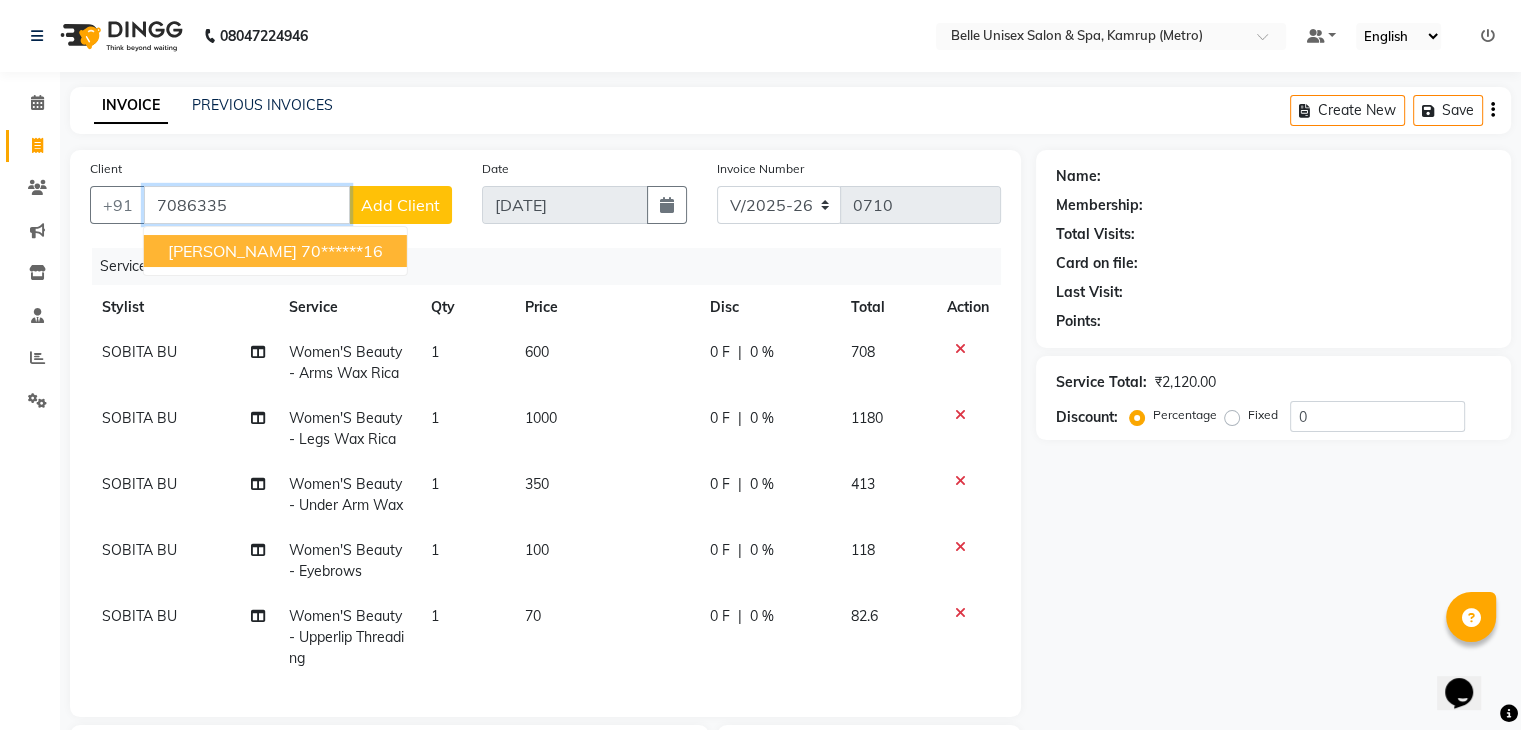 click on "70******16" at bounding box center [342, 251] 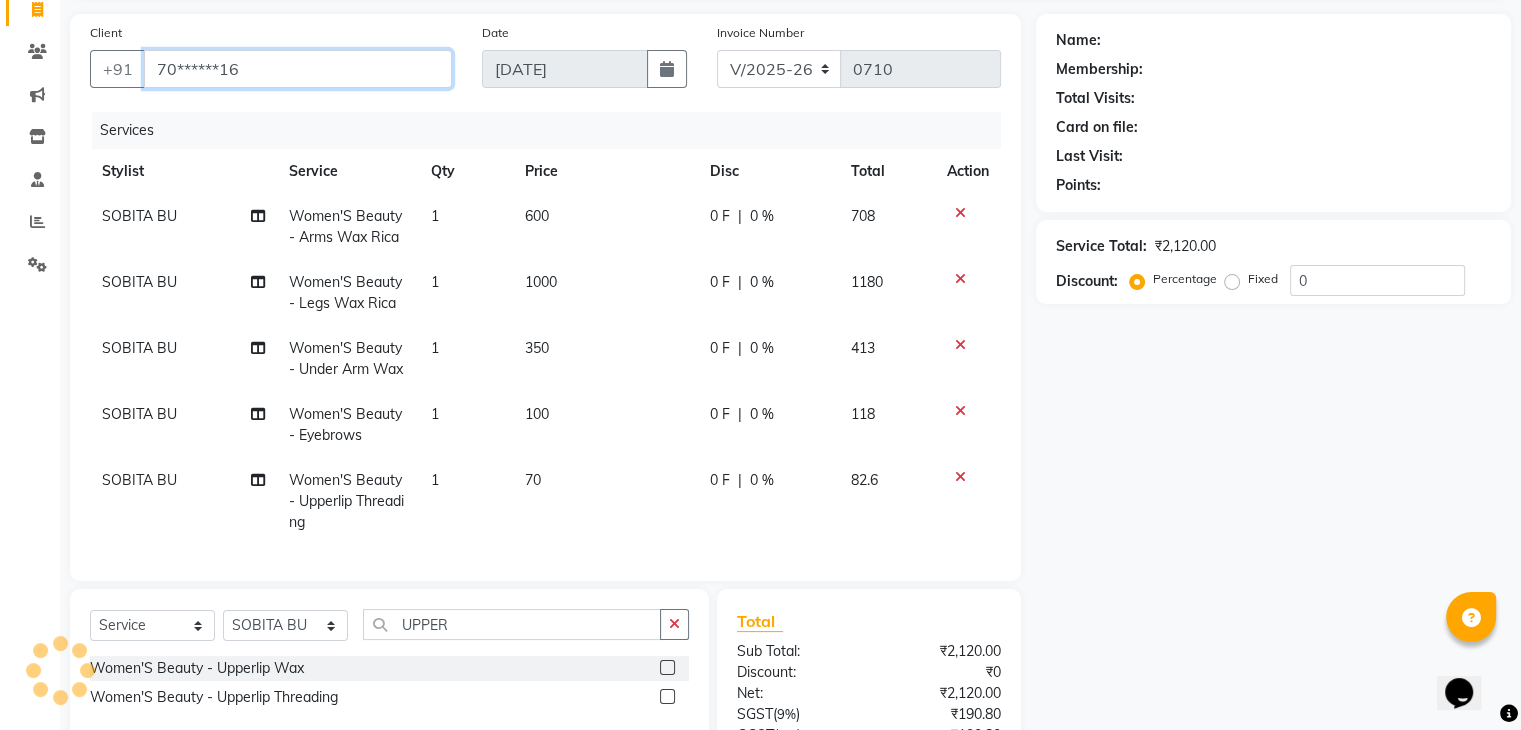 scroll, scrollTop: 335, scrollLeft: 0, axis: vertical 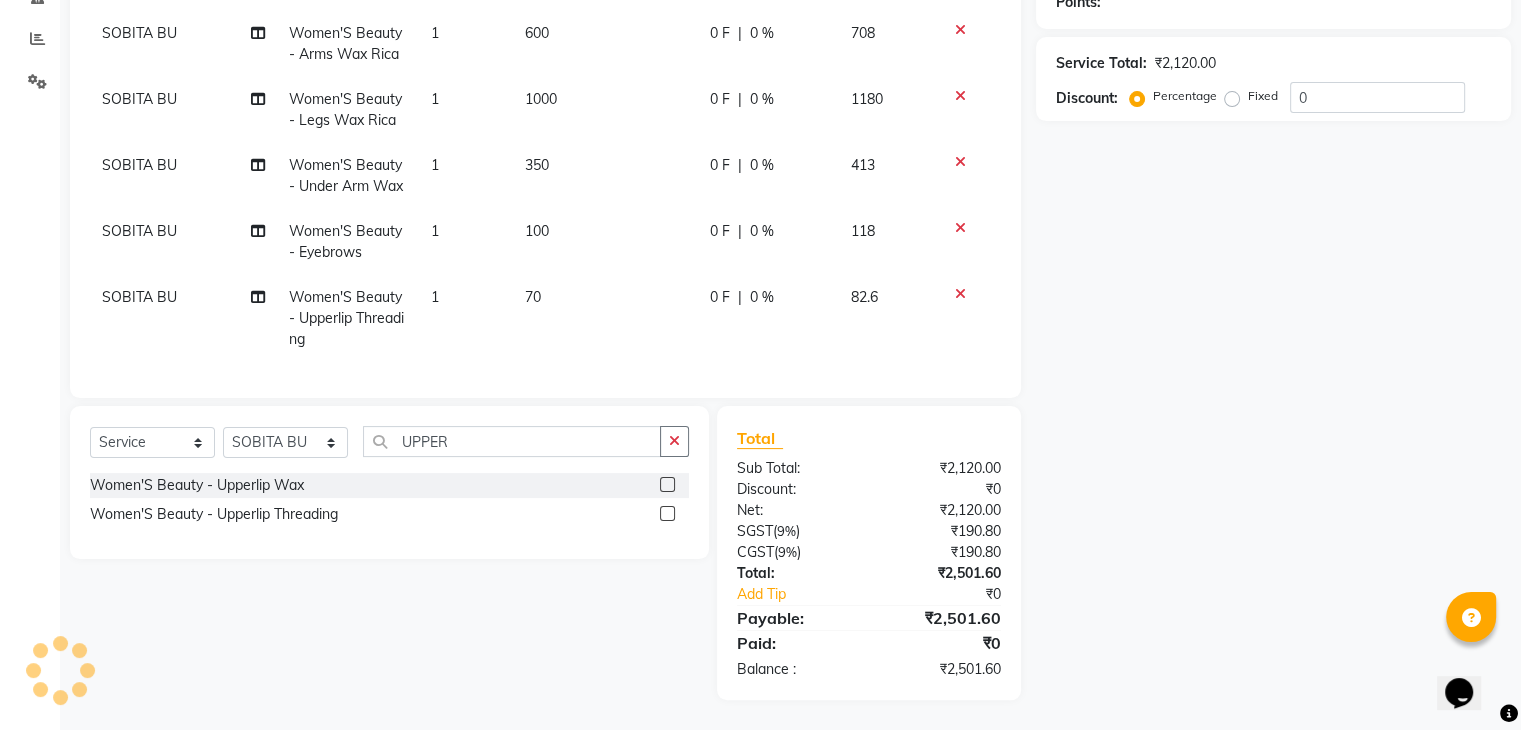 type on "70******16" 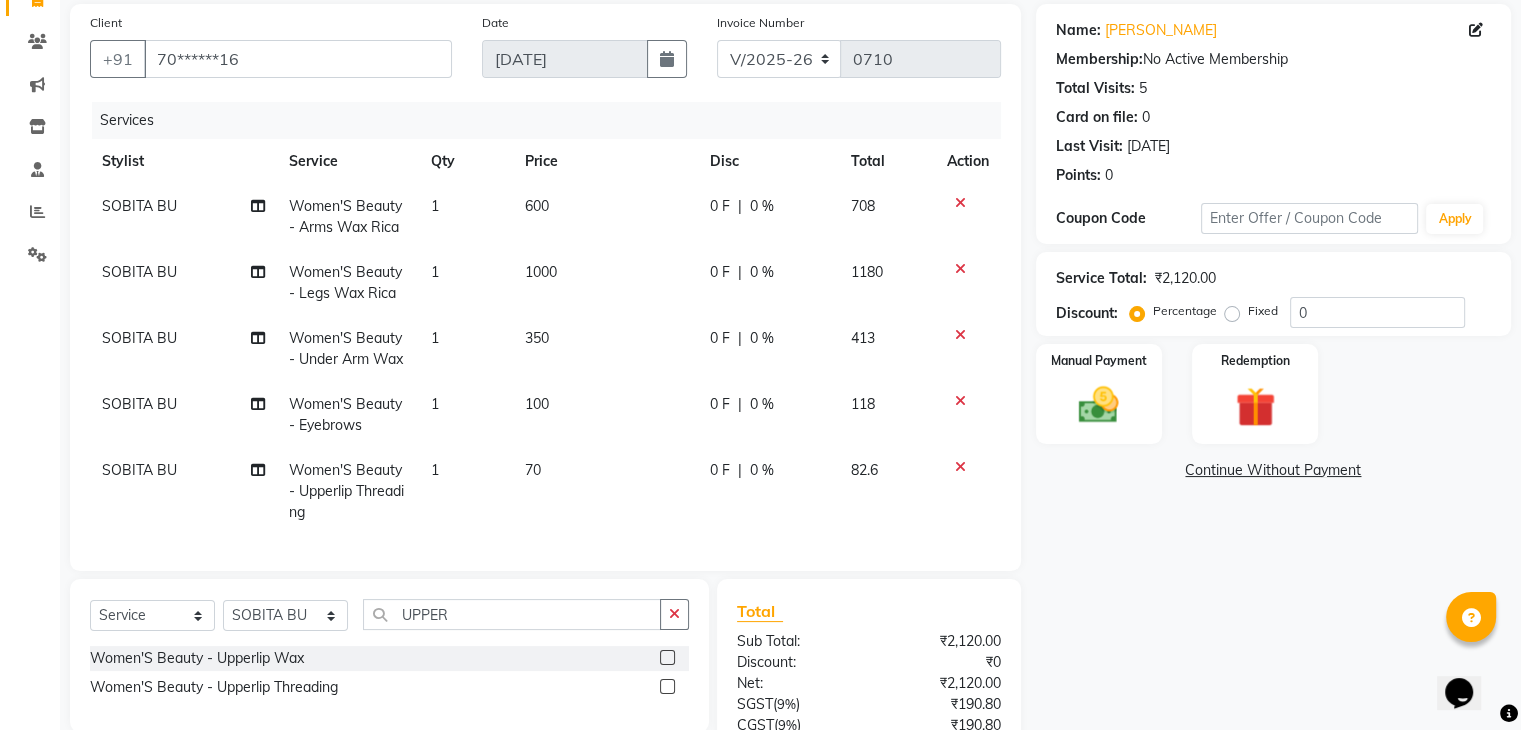 scroll, scrollTop: 335, scrollLeft: 0, axis: vertical 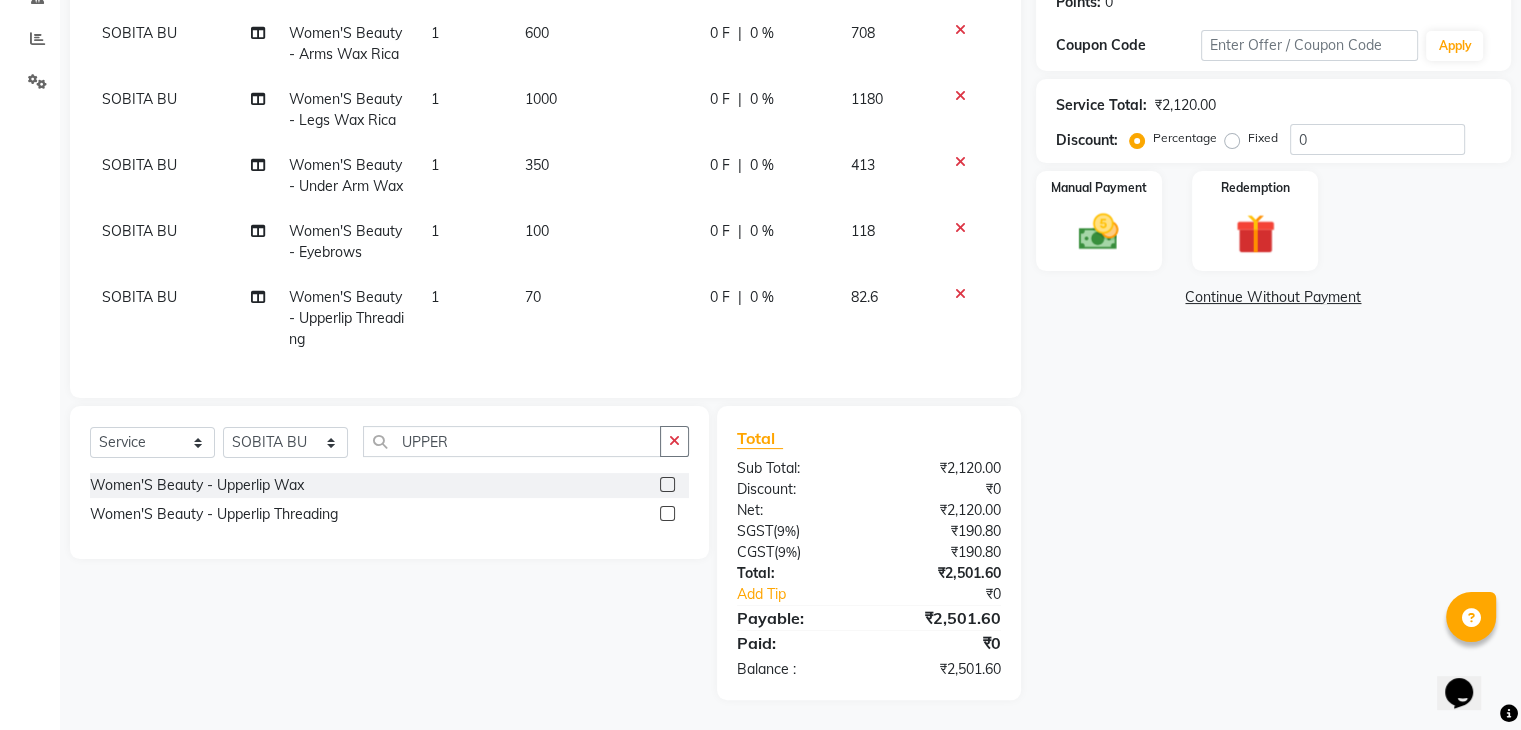 click on "Fixed" 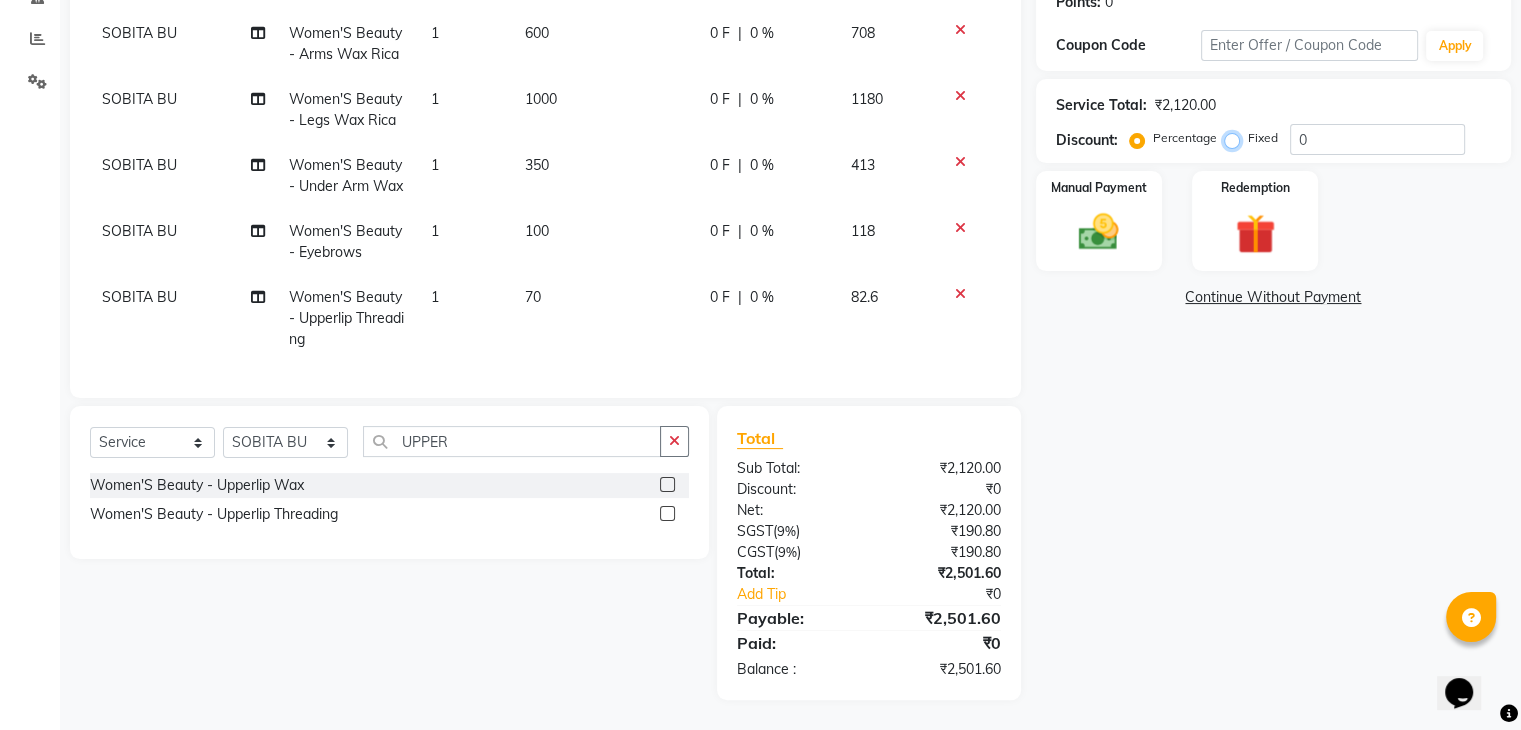 click on "Fixed" at bounding box center (1236, 138) 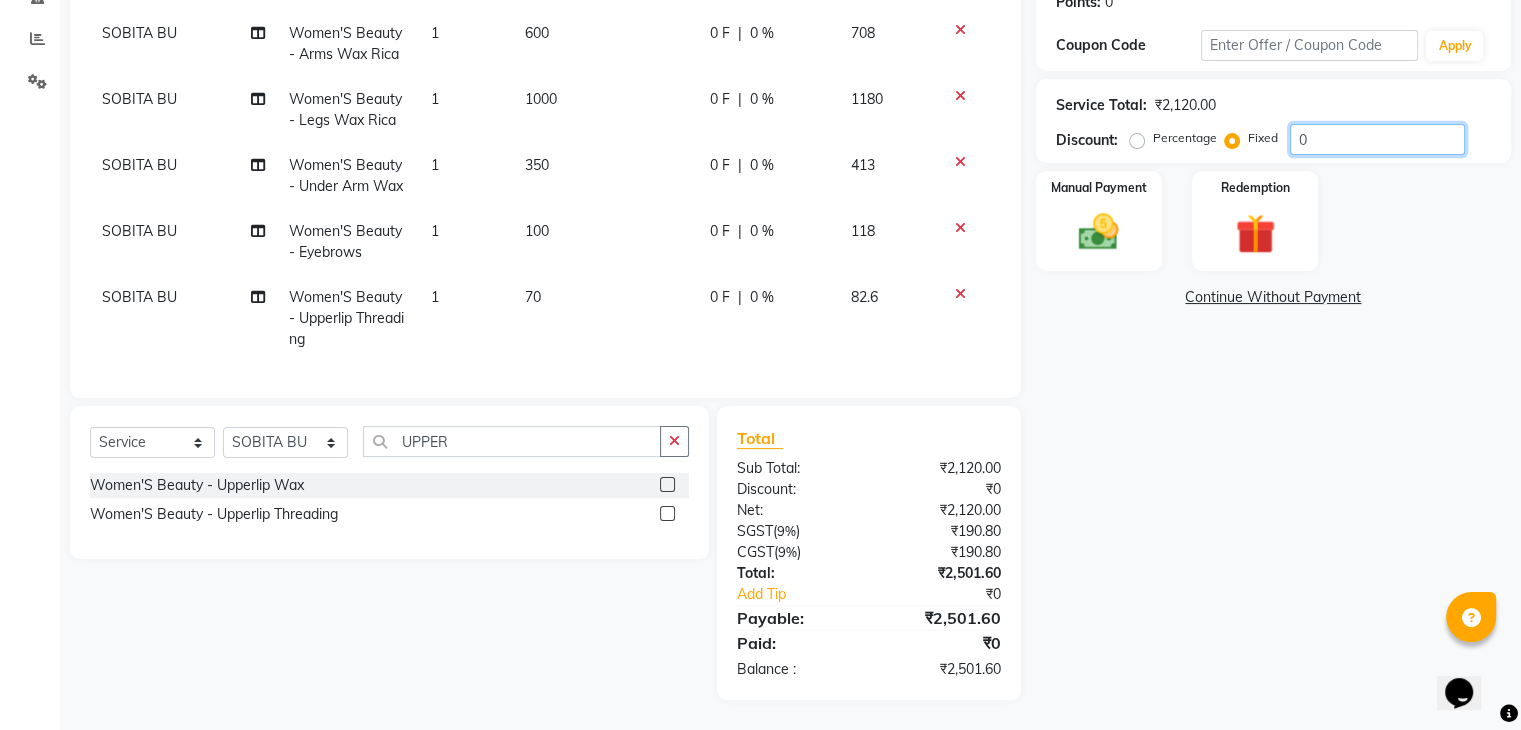 click on "0" 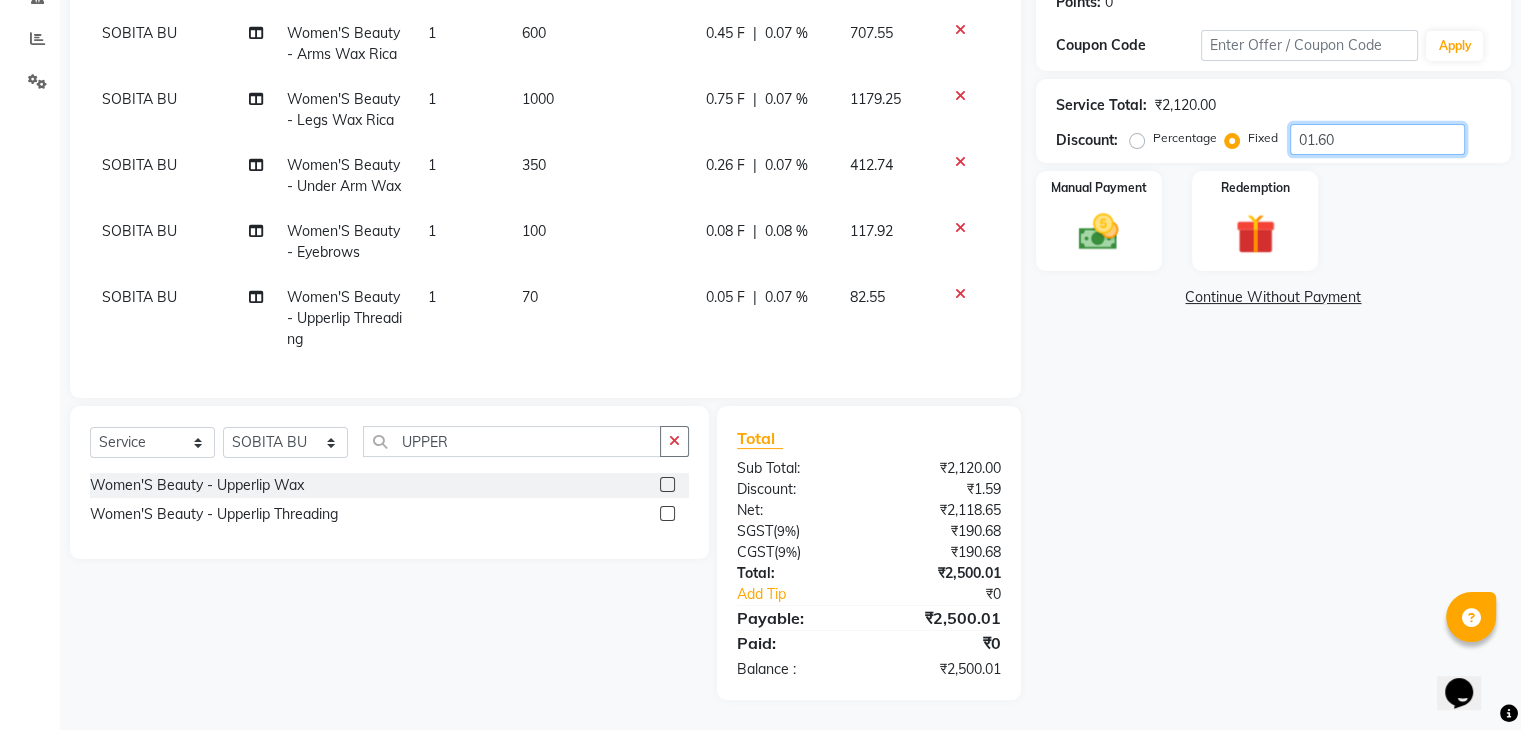 click on "01.60" 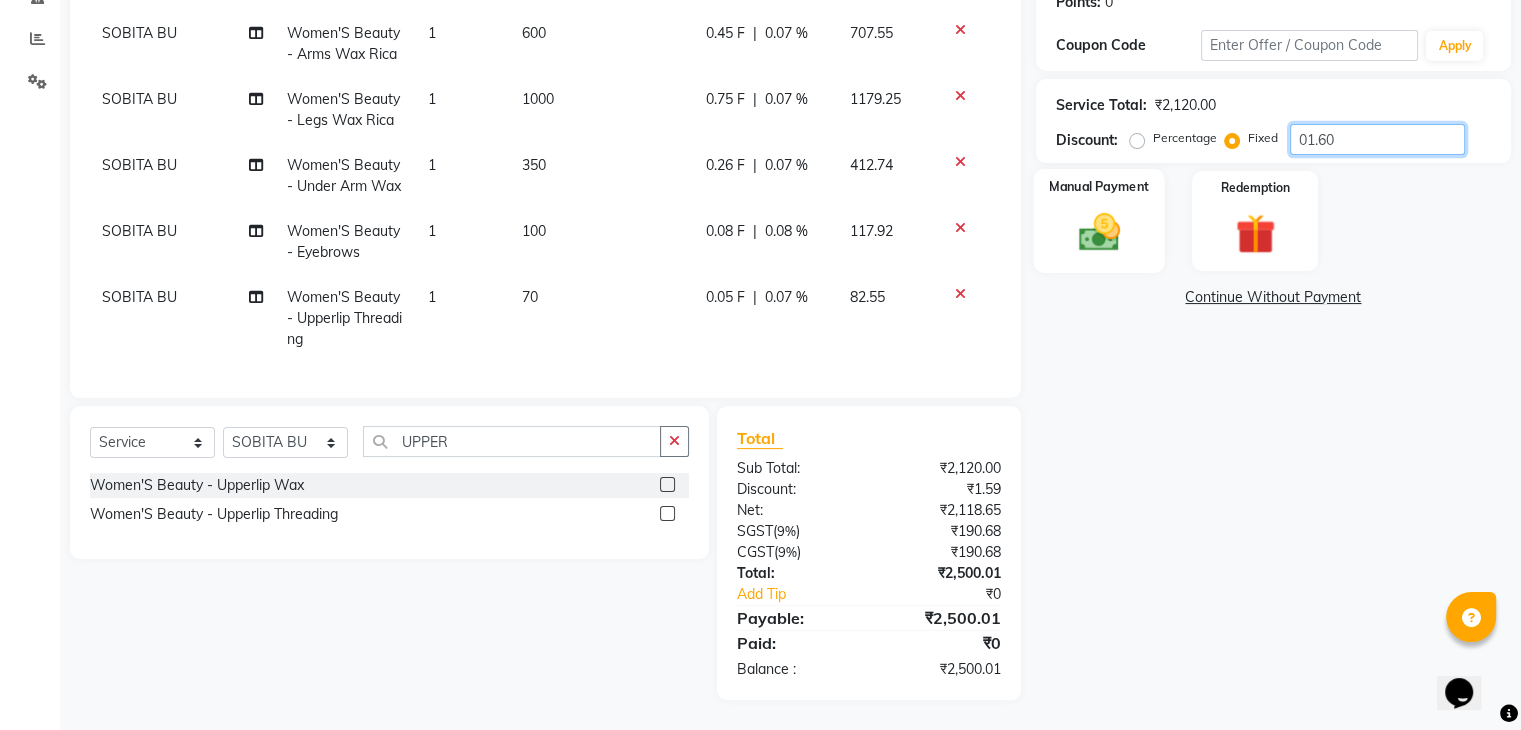 type on "01.60" 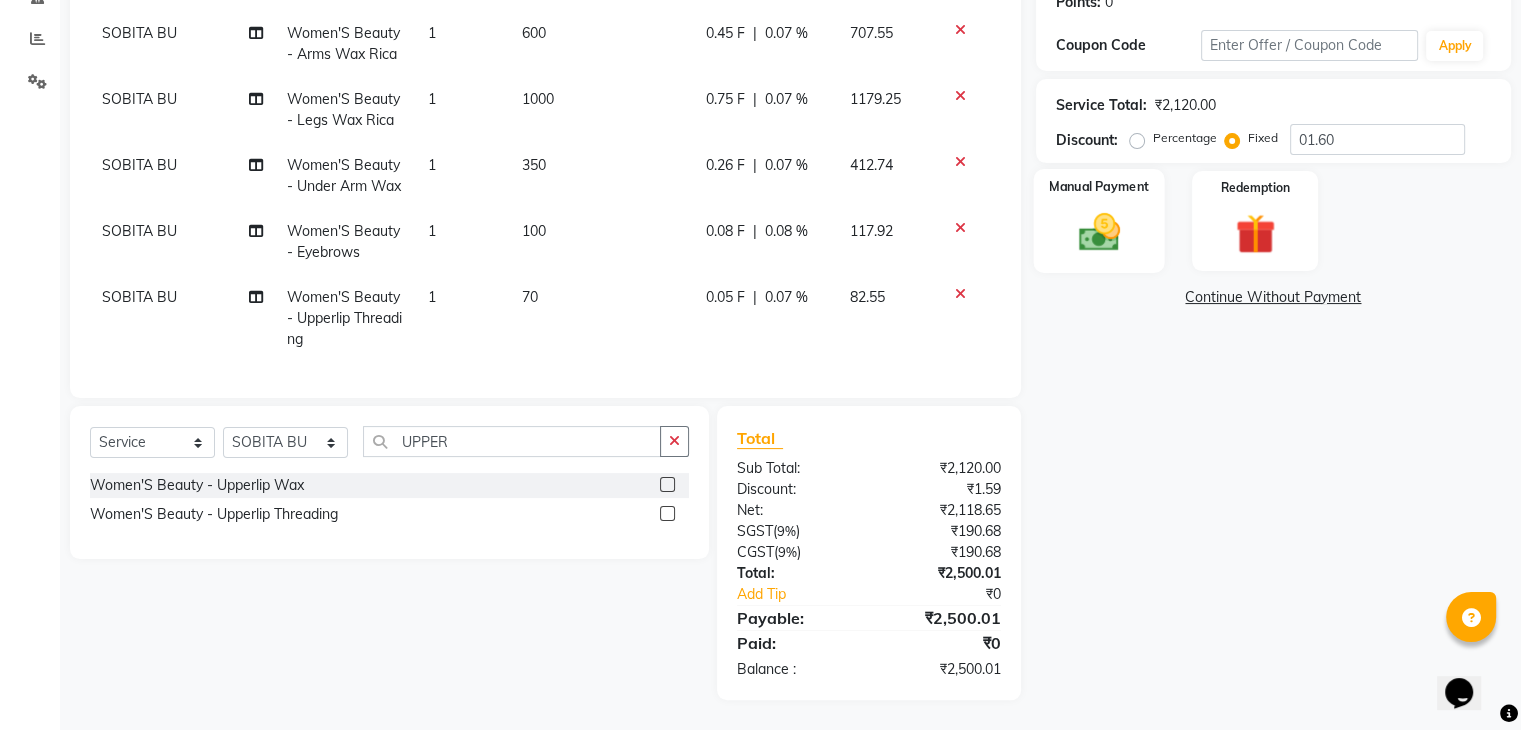 click 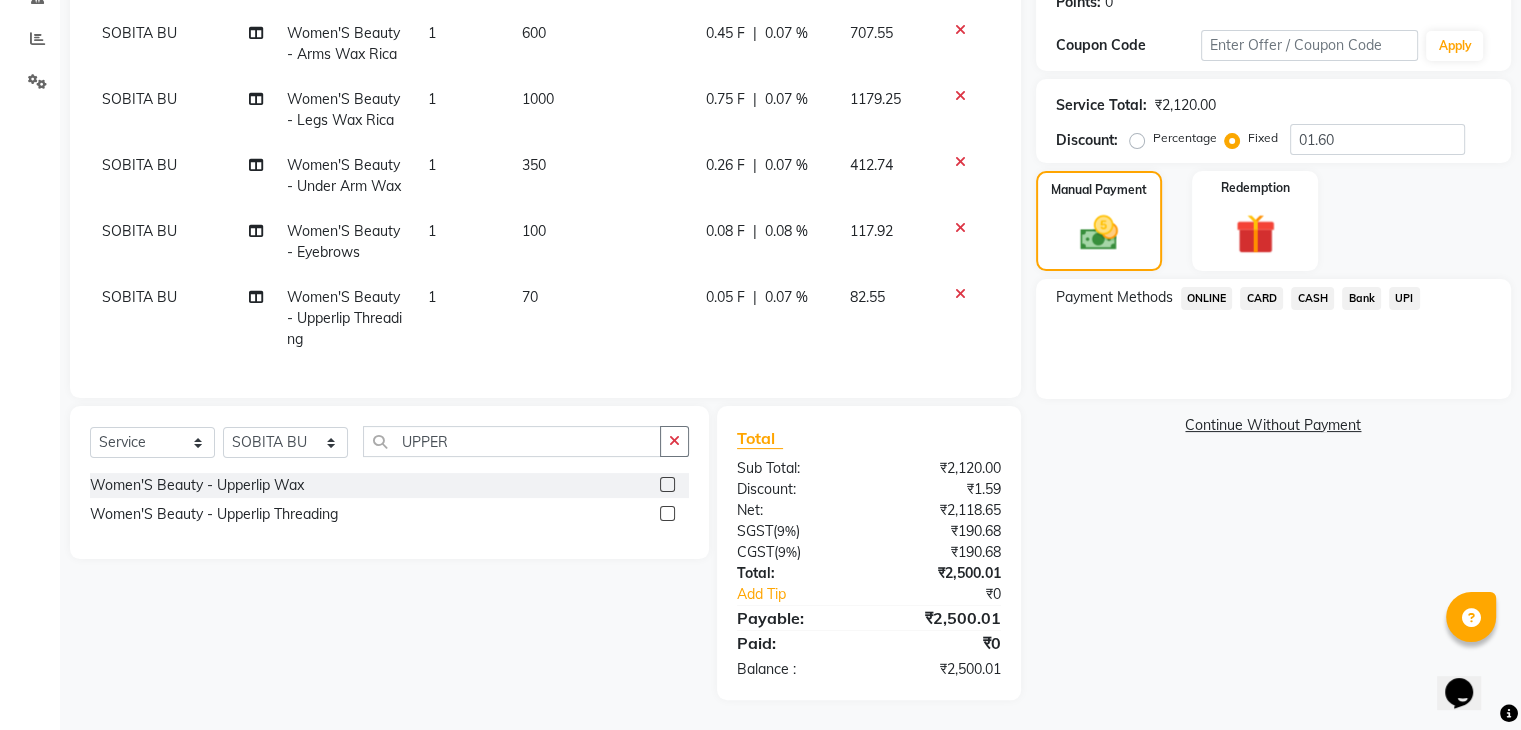 click on "CASH" 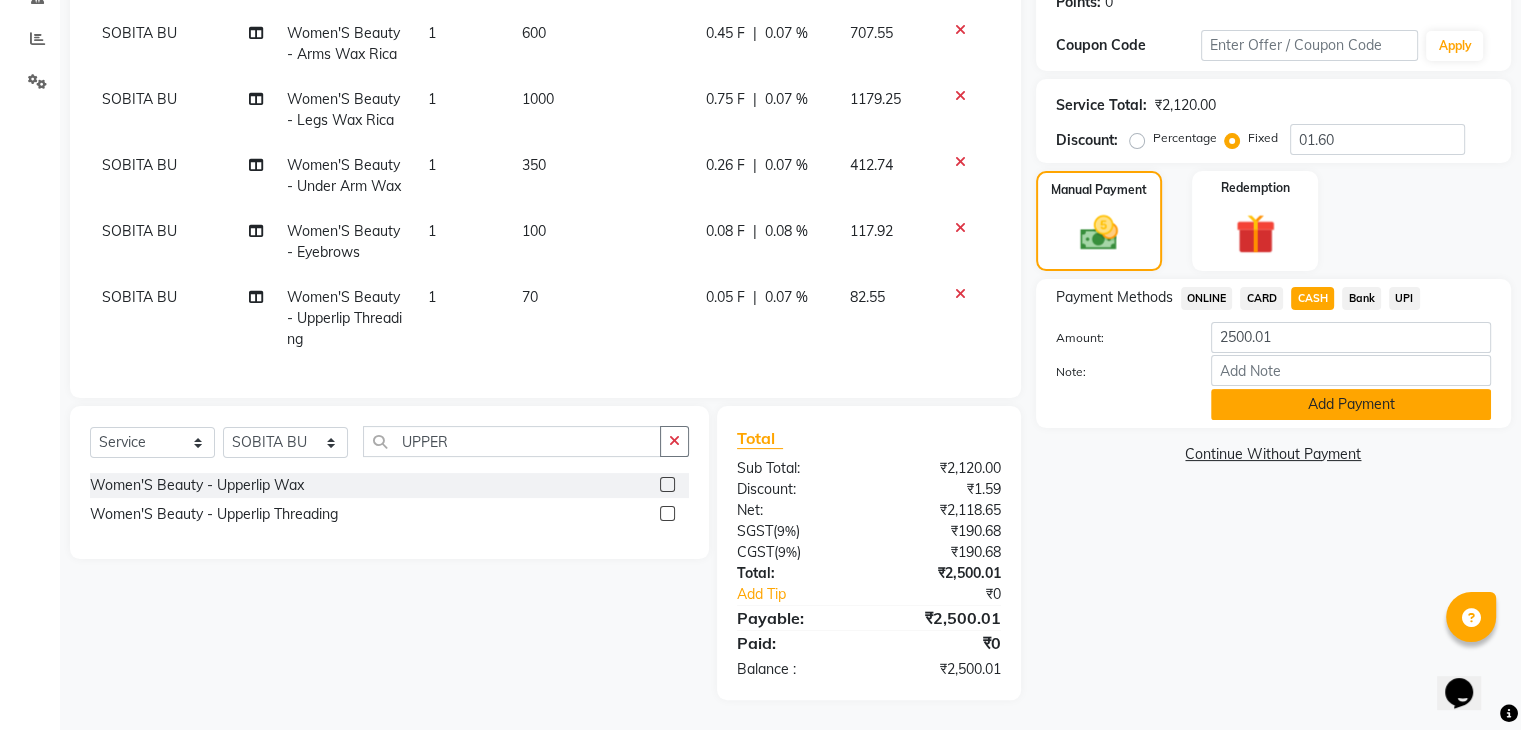 click on "Add Payment" 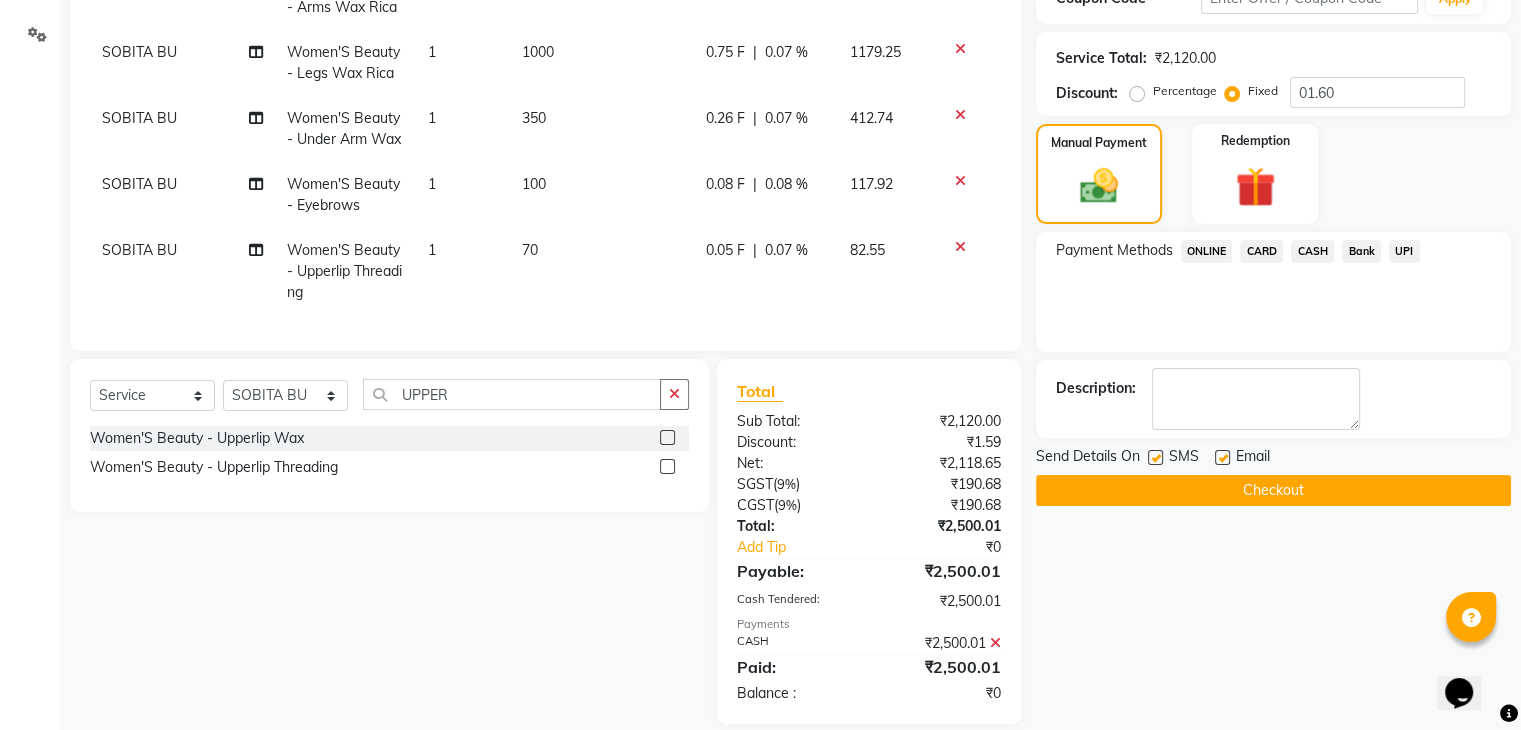 scroll, scrollTop: 406, scrollLeft: 0, axis: vertical 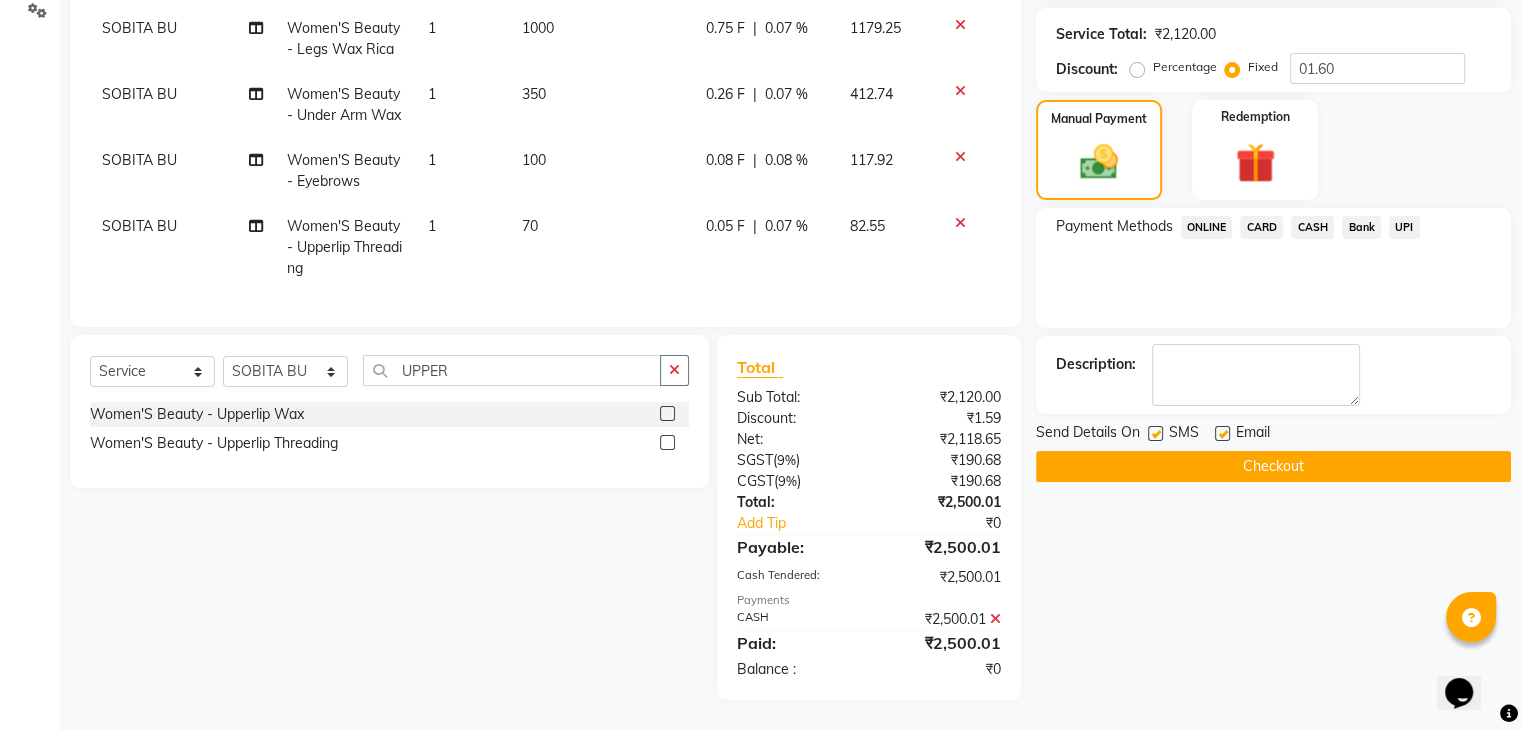 click on "Checkout" 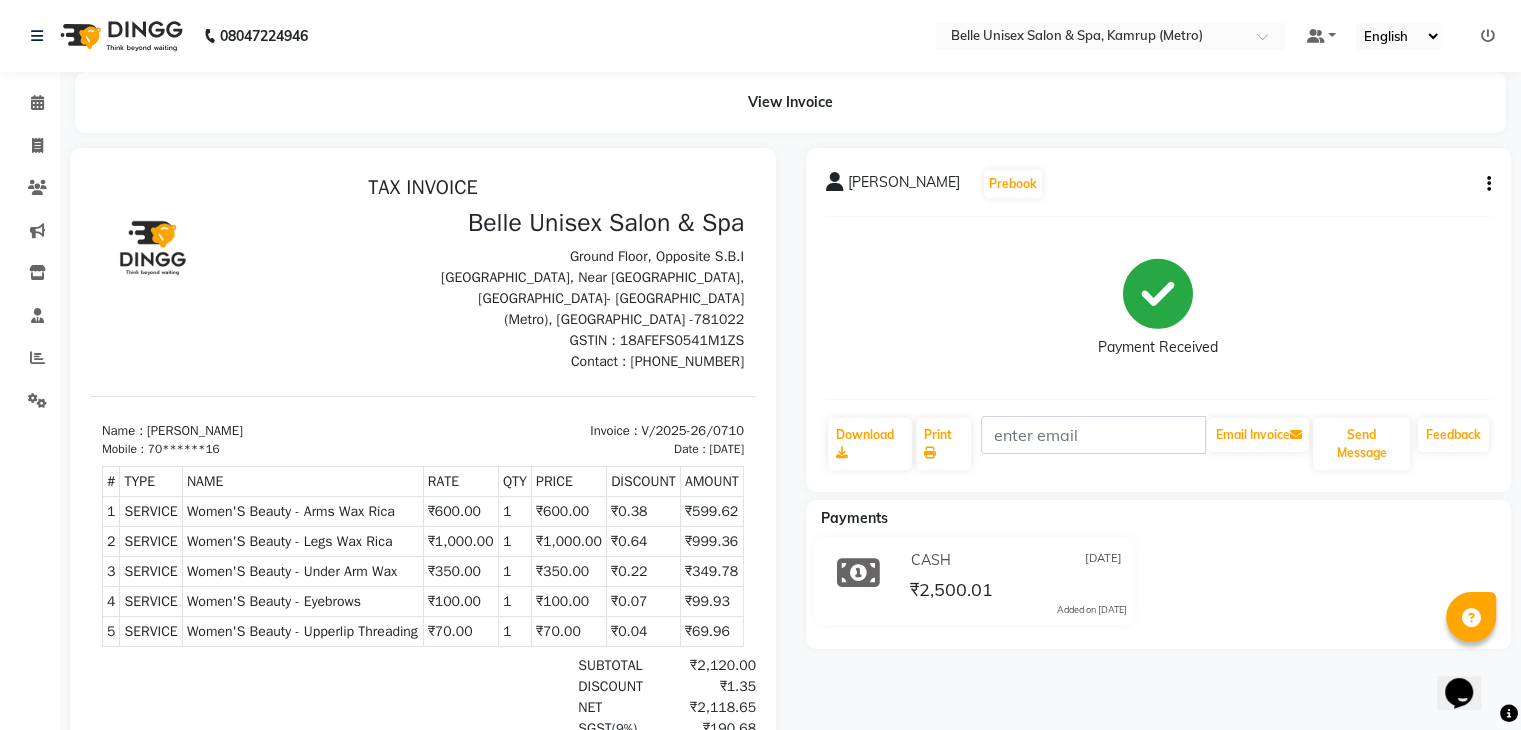 scroll, scrollTop: 0, scrollLeft: 0, axis: both 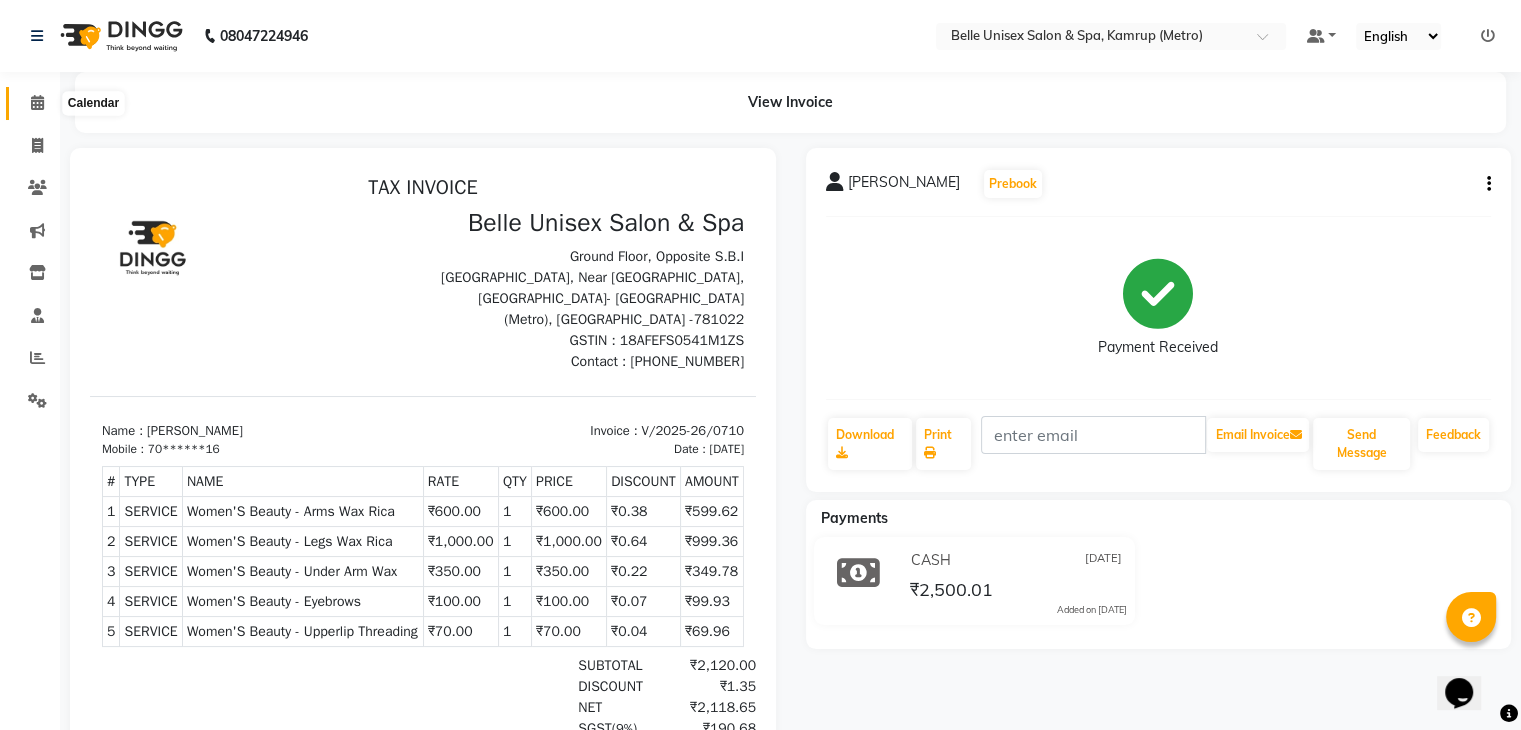 click 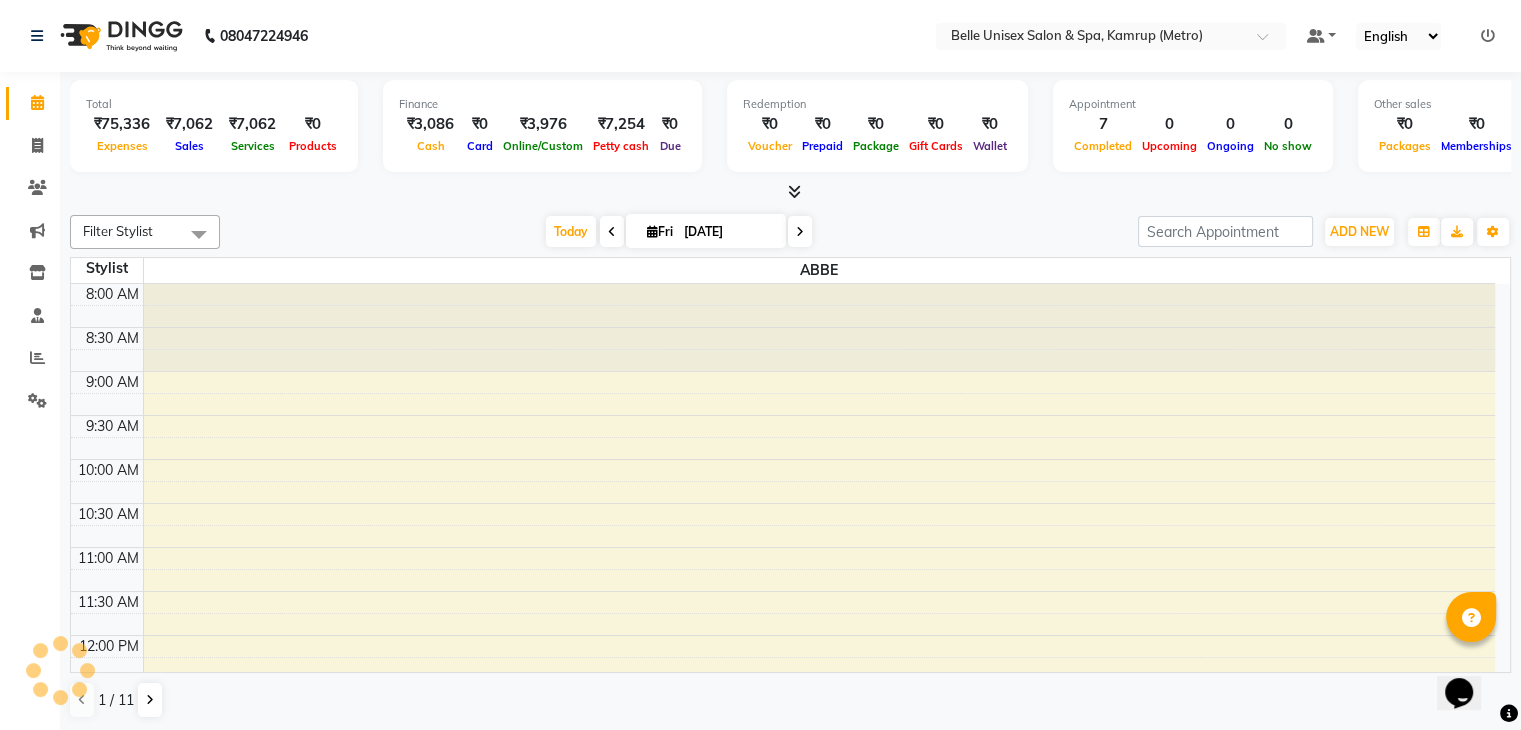 scroll, scrollTop: 0, scrollLeft: 0, axis: both 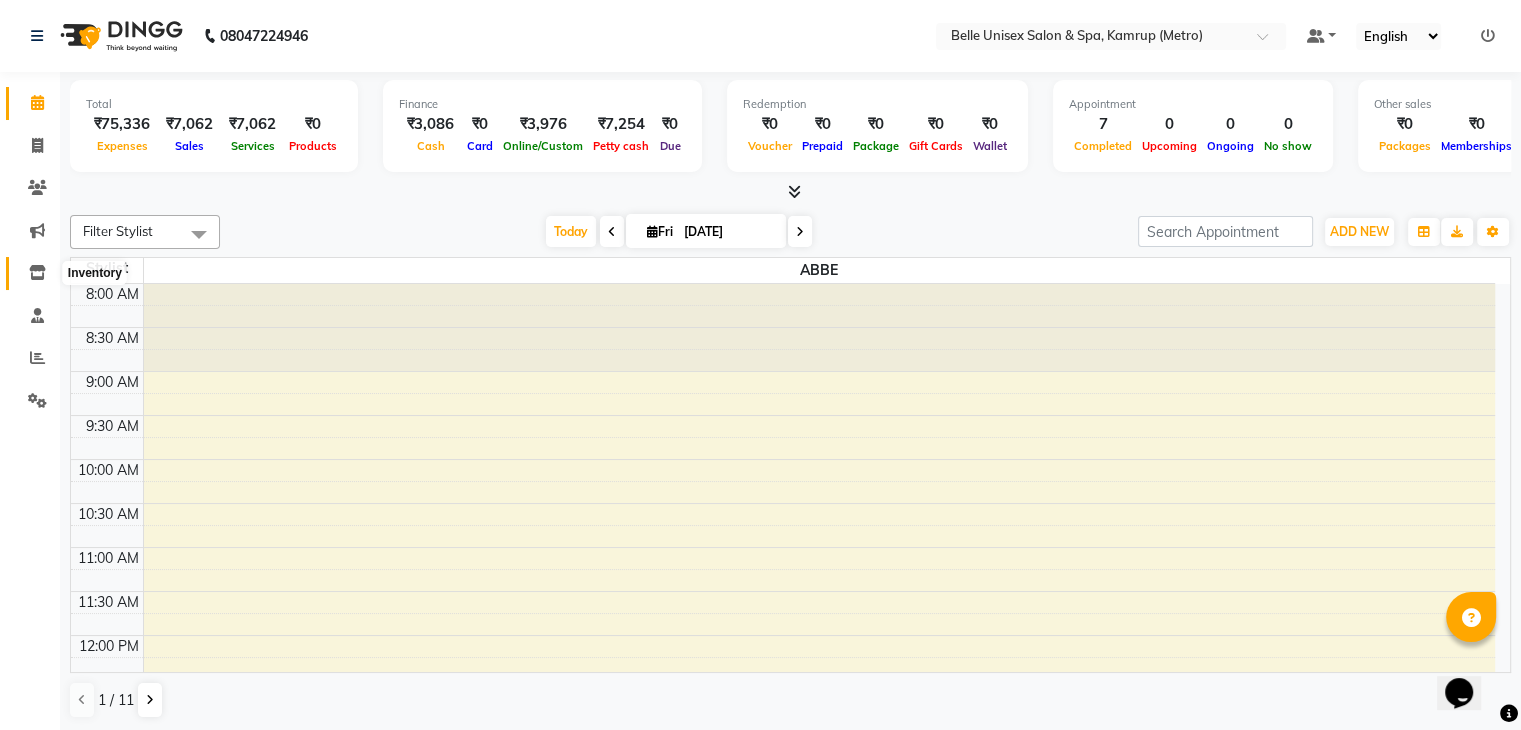 click 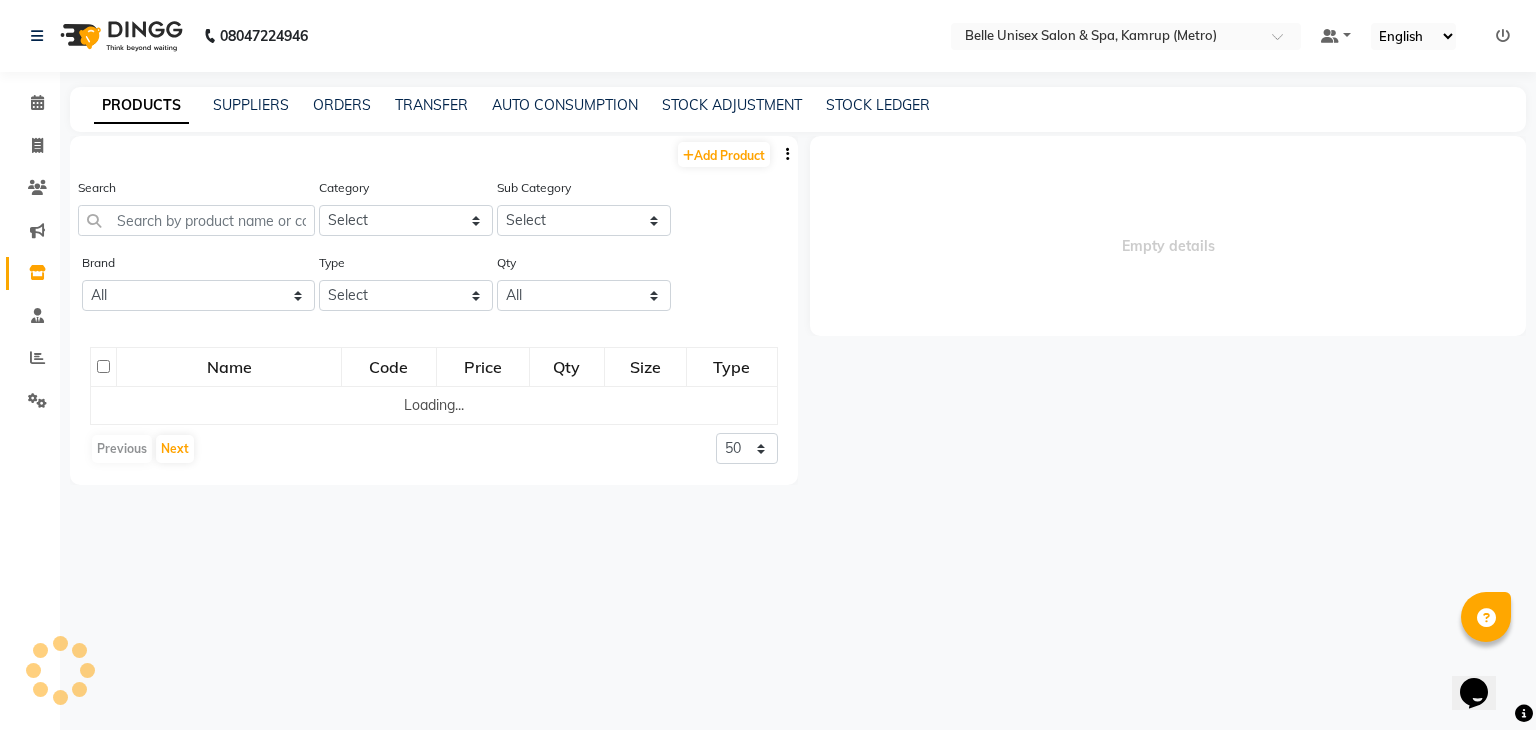select 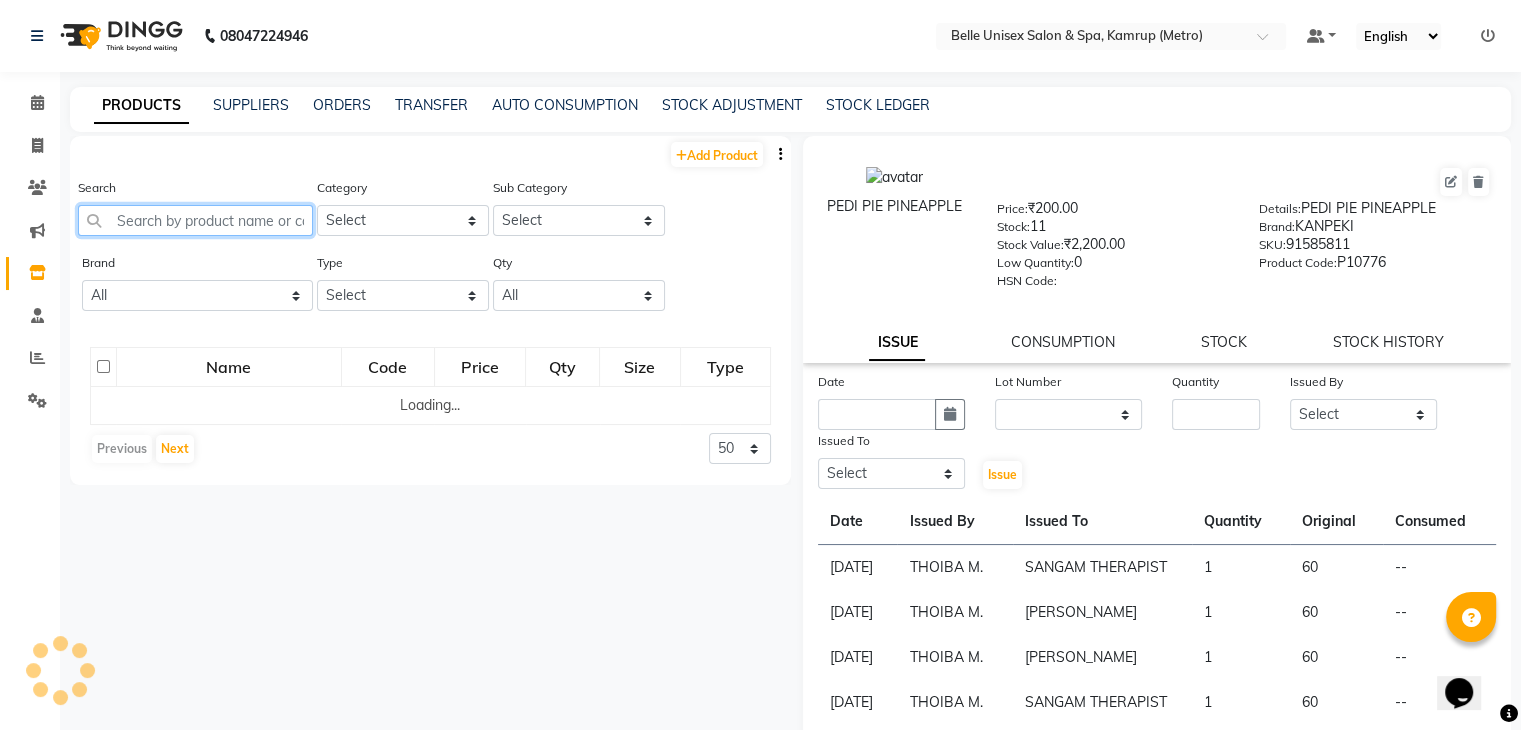 click 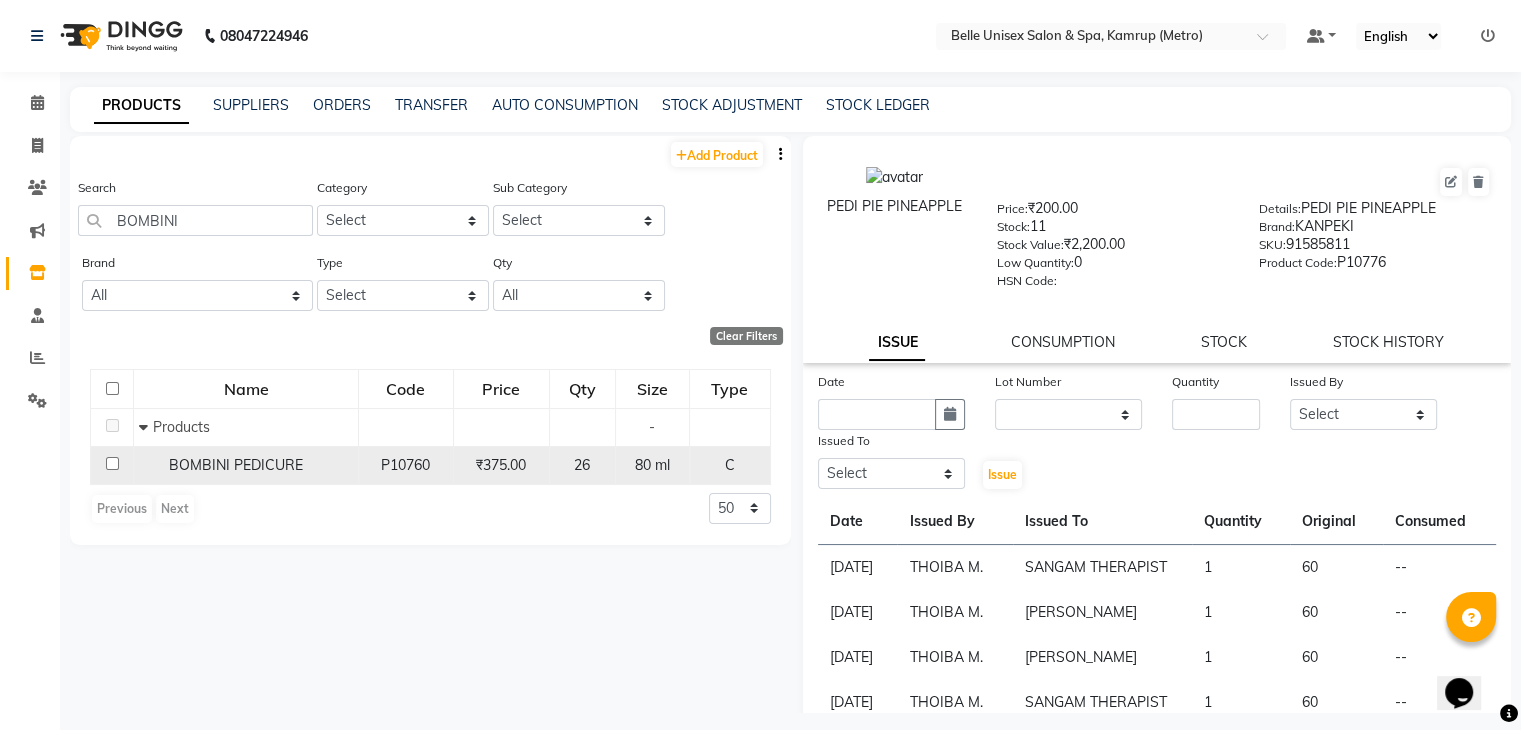 click 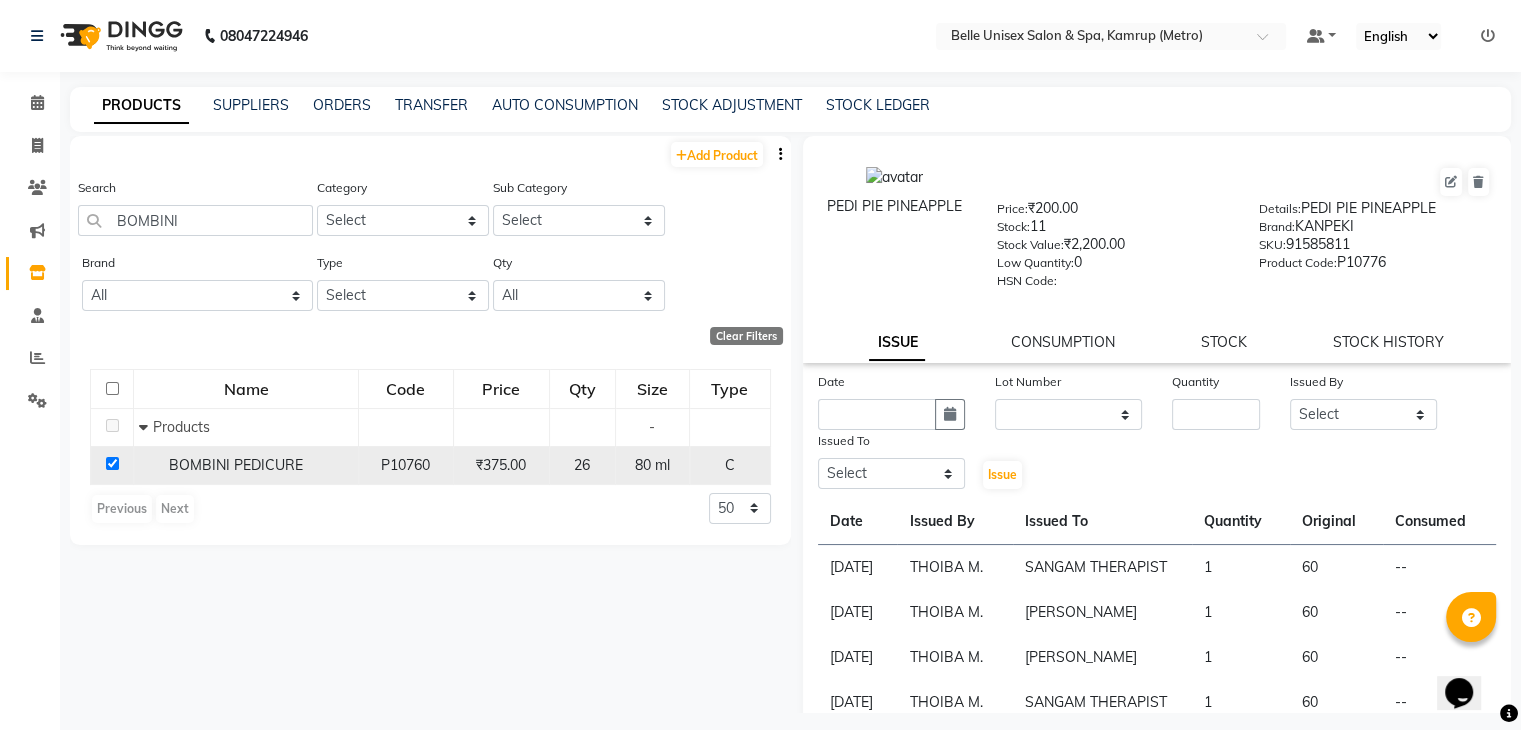 checkbox on "true" 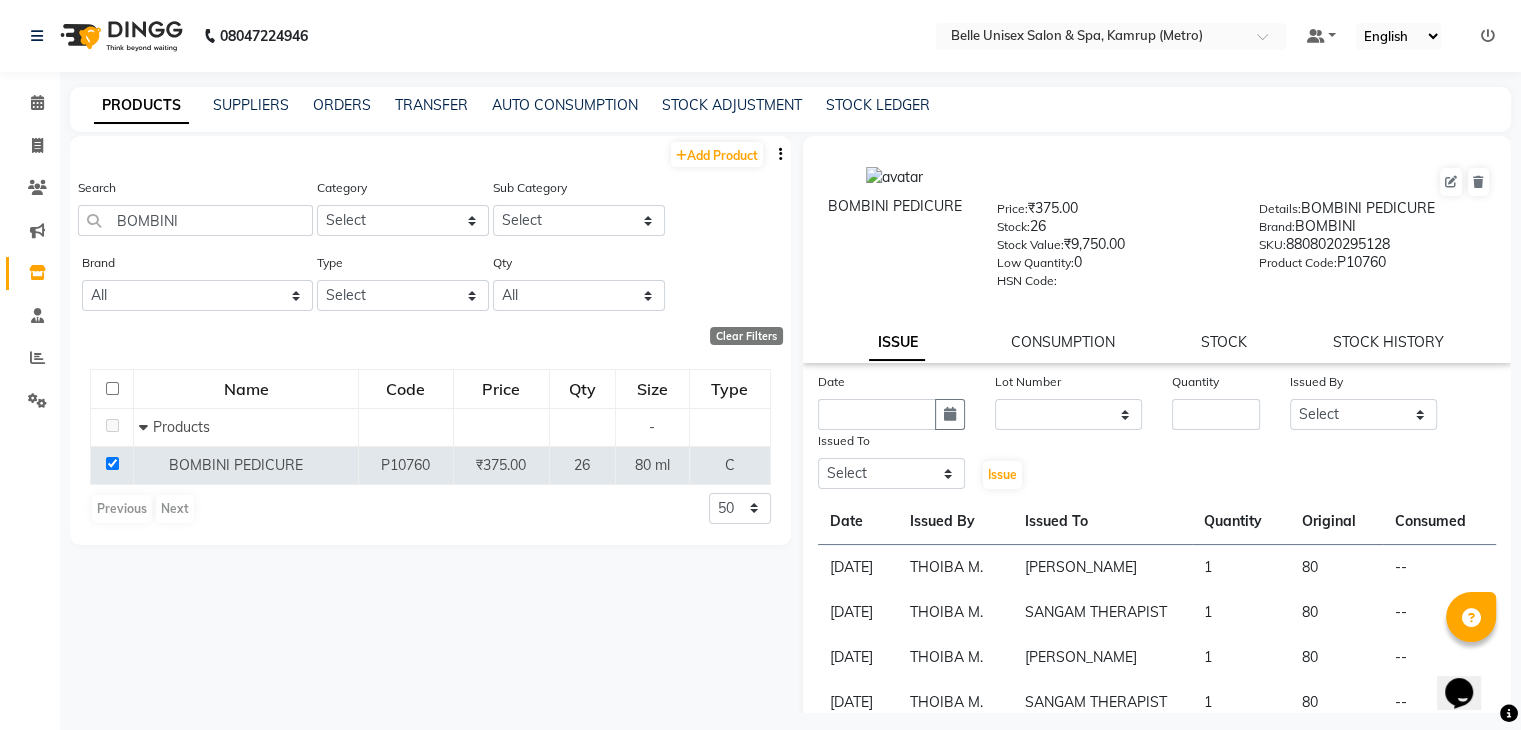 click on "Lot Number" 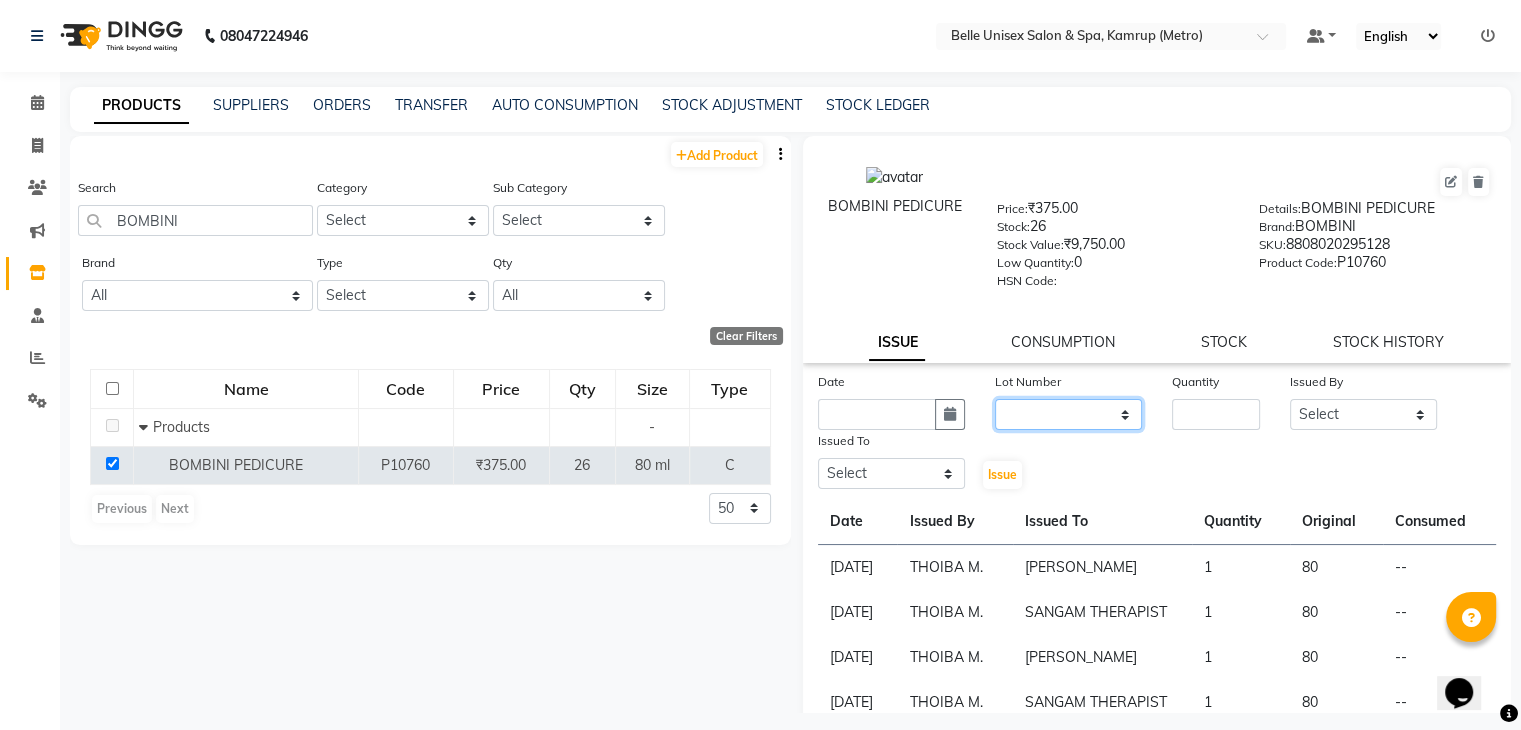 click on "None" 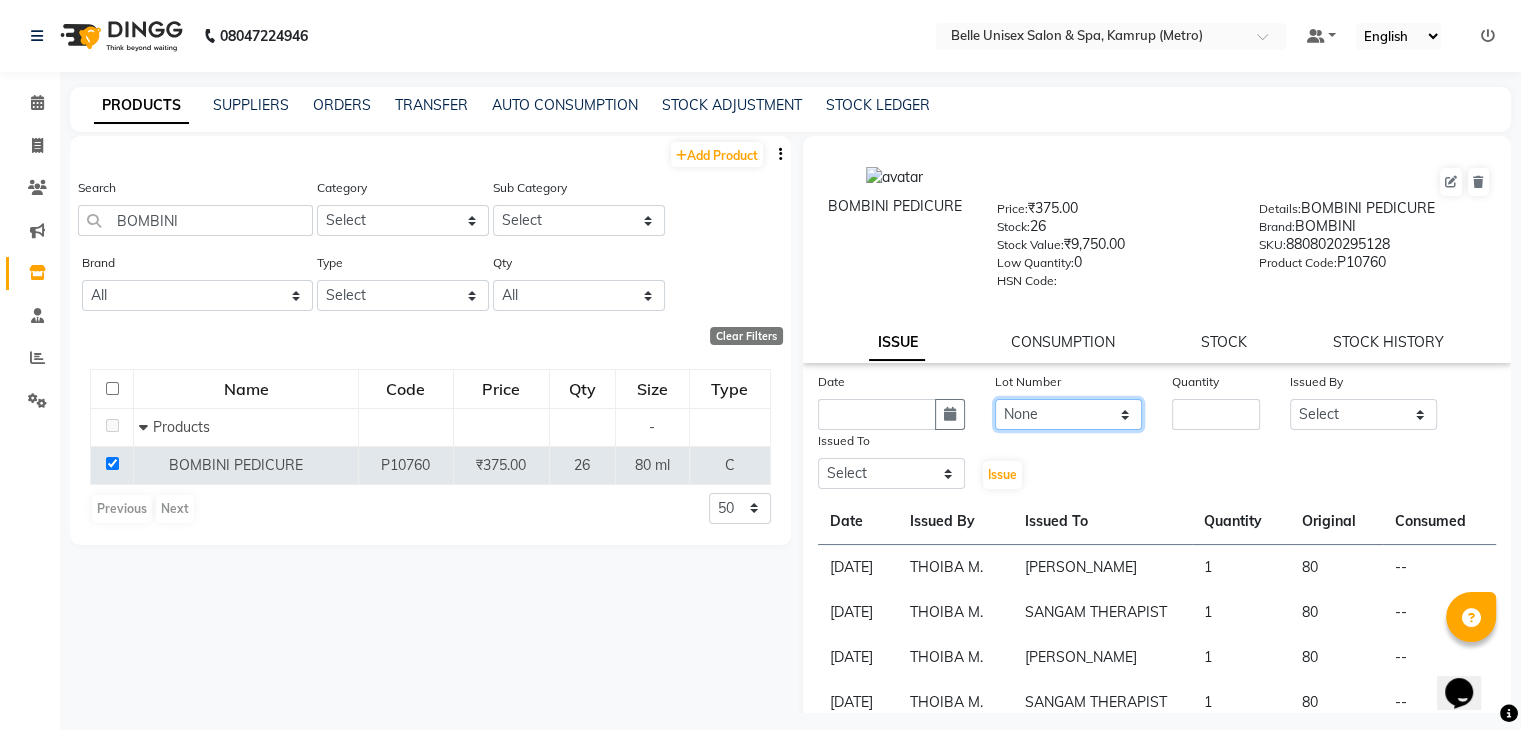 click on "None" 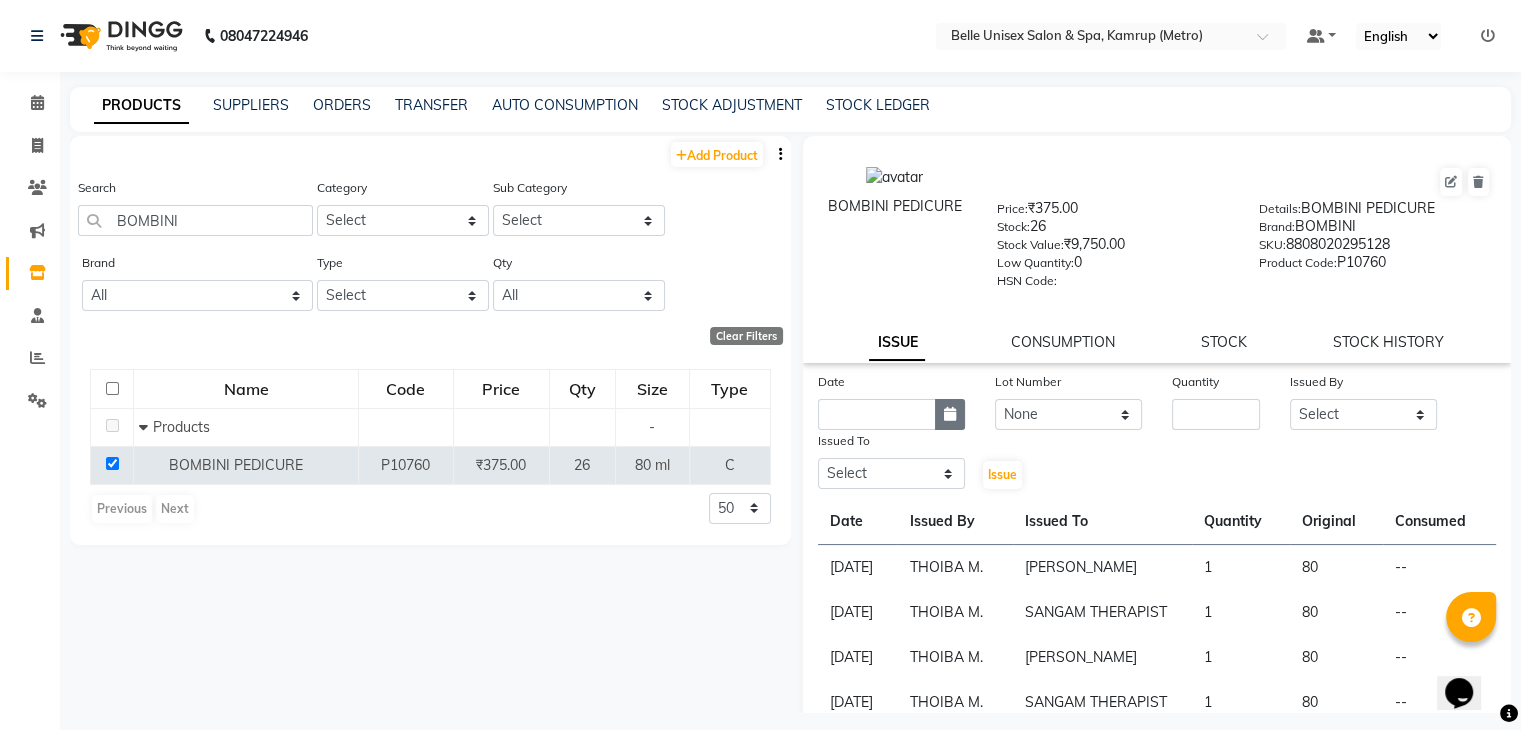 click 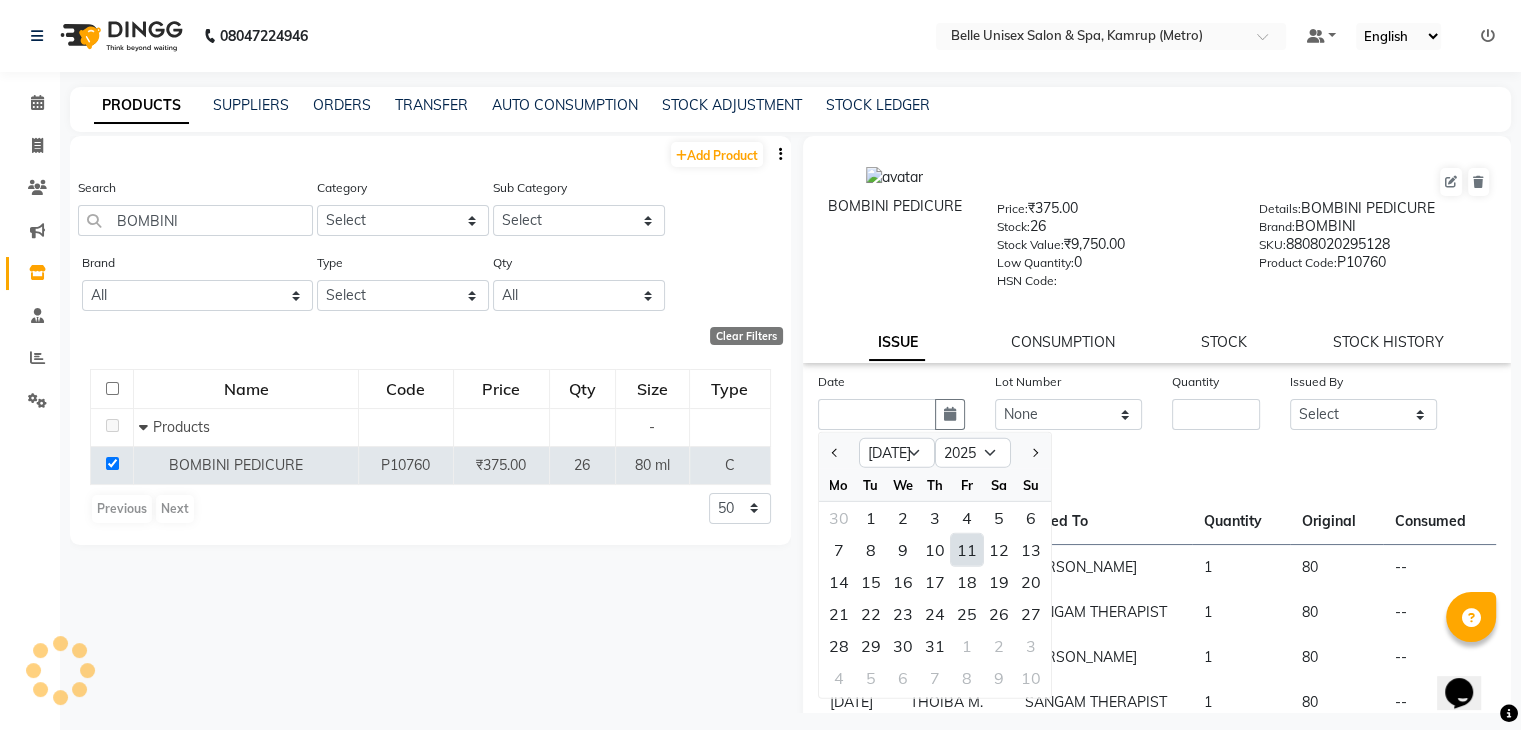 click on "11" 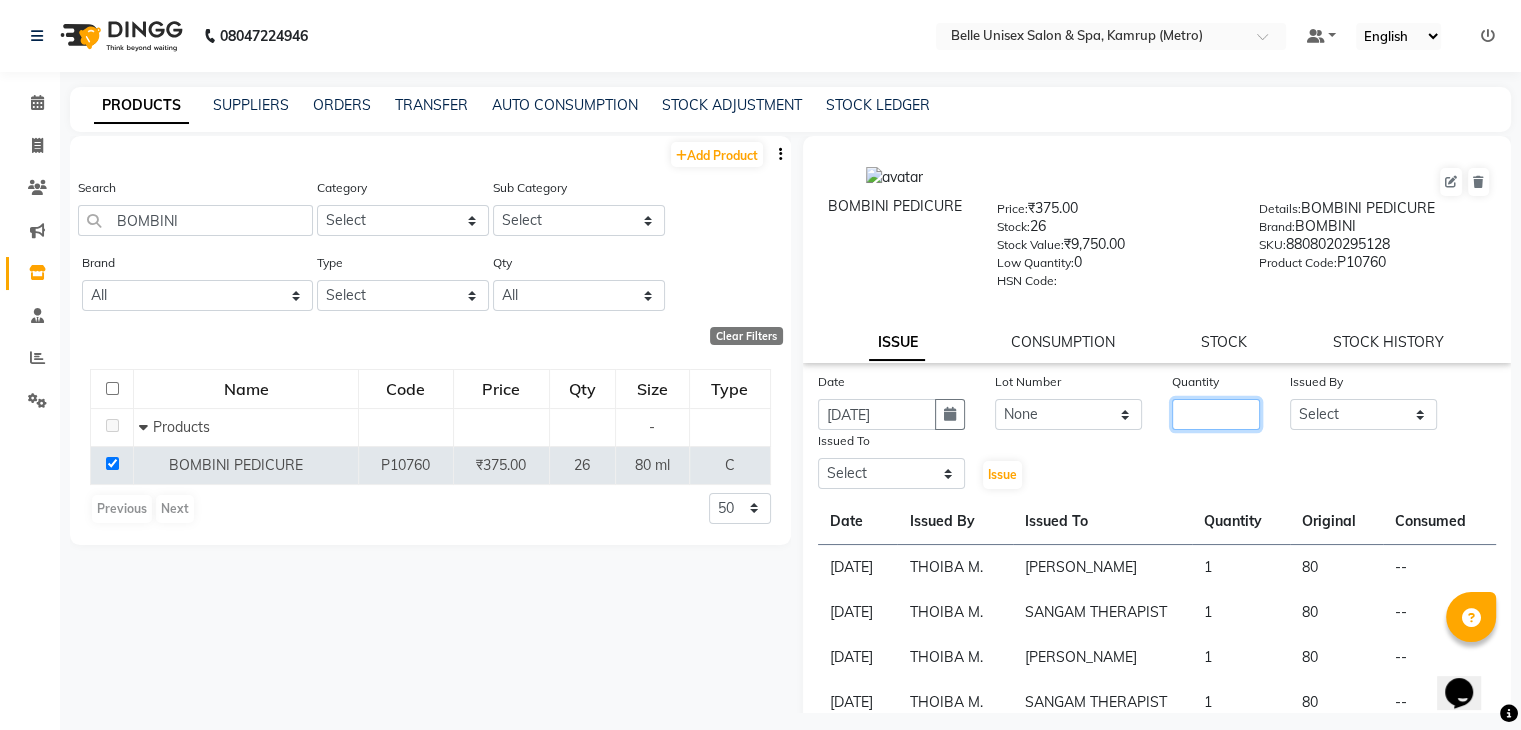 click 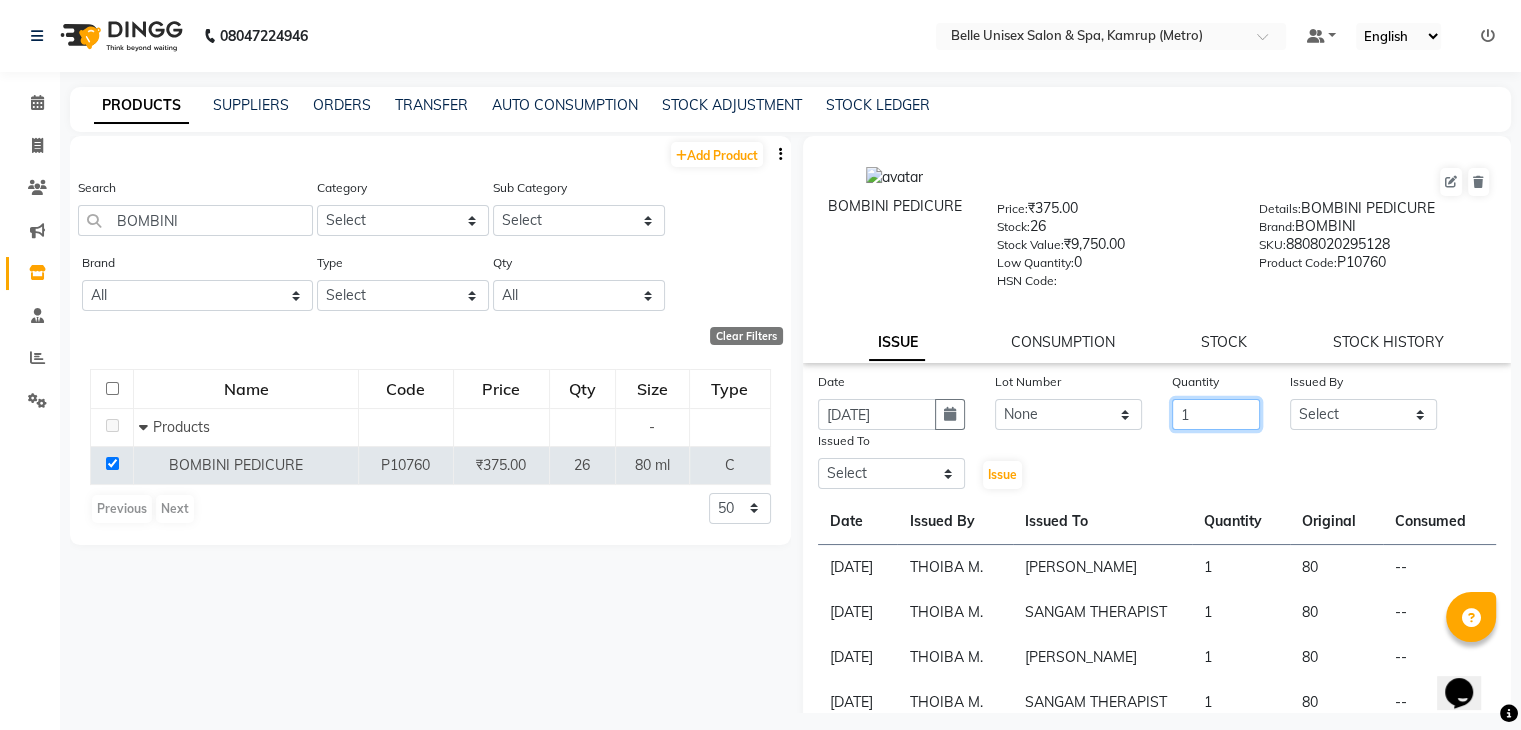 type on "1" 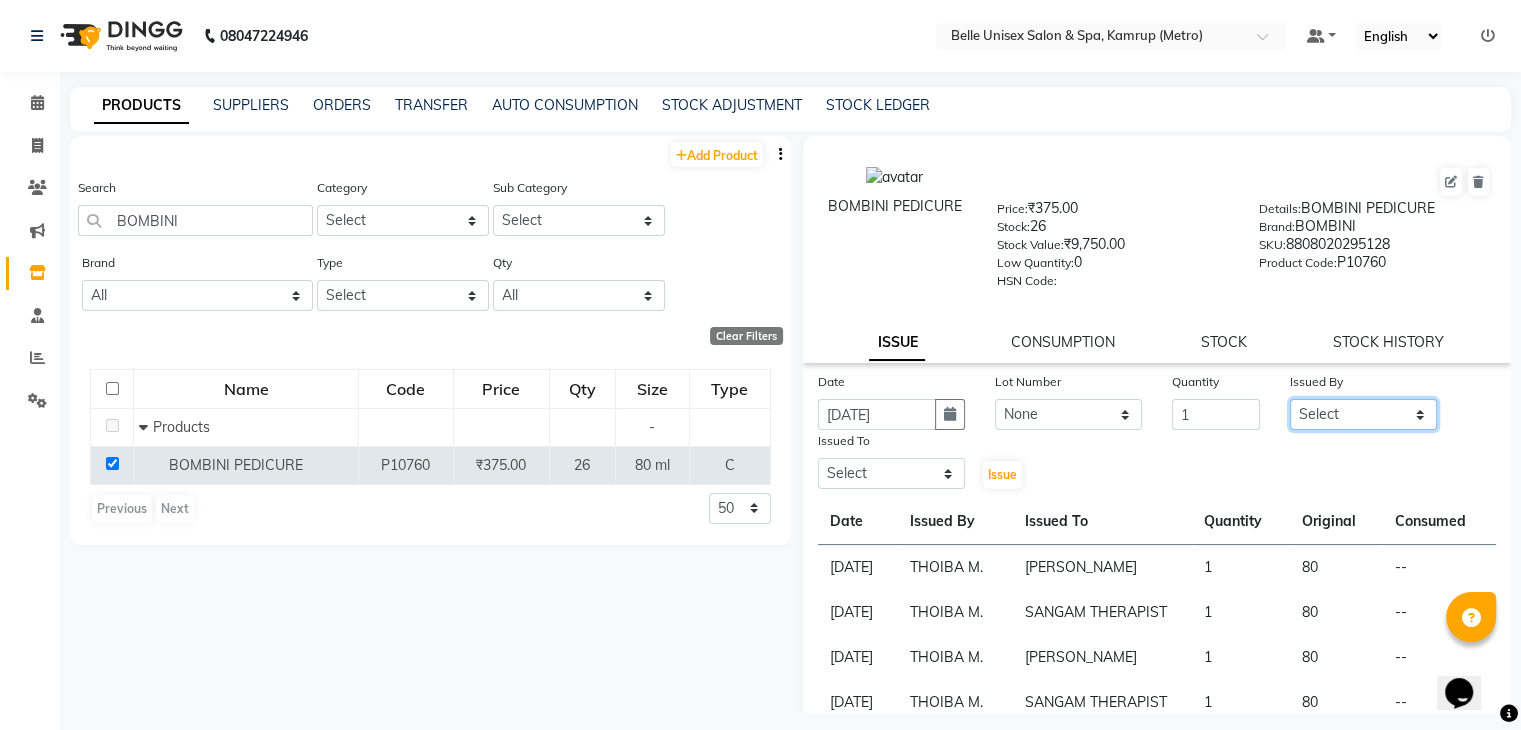 click on "Select ABBE Admin id ALEX UHD  ASEM  COUNTER SALE  IMLE AO JUPITARA(HK) PURNIMA HK  RANA KANTI SINHA   SABEHA SANGAM THERAPIST SOBITA BU THOIBA M." 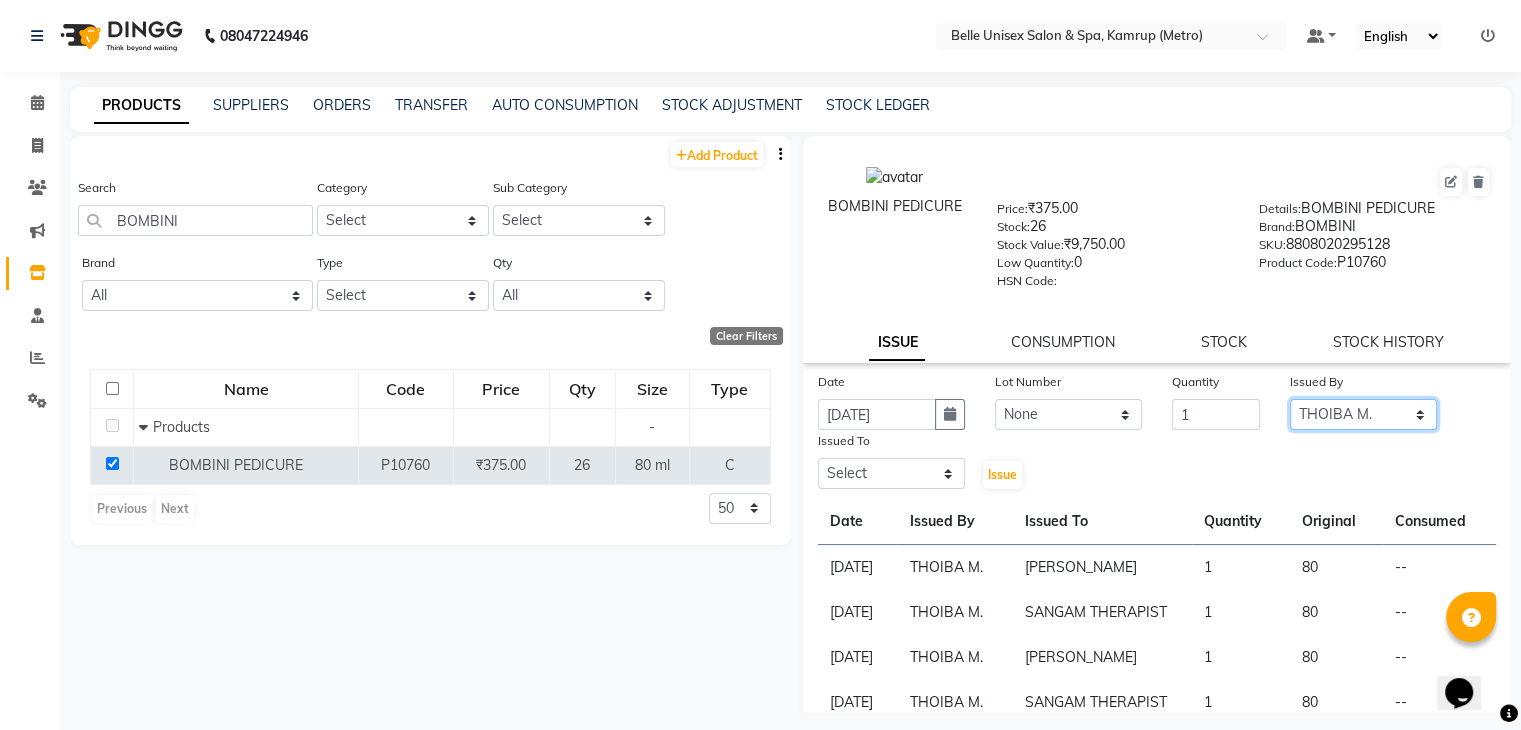 click on "Select ABBE Admin id ALEX UHD  ASEM  COUNTER SALE  IMLE AO JUPITARA(HK) PURNIMA HK  RANA KANTI SINHA   SABEHA SANGAM THERAPIST SOBITA BU THOIBA M." 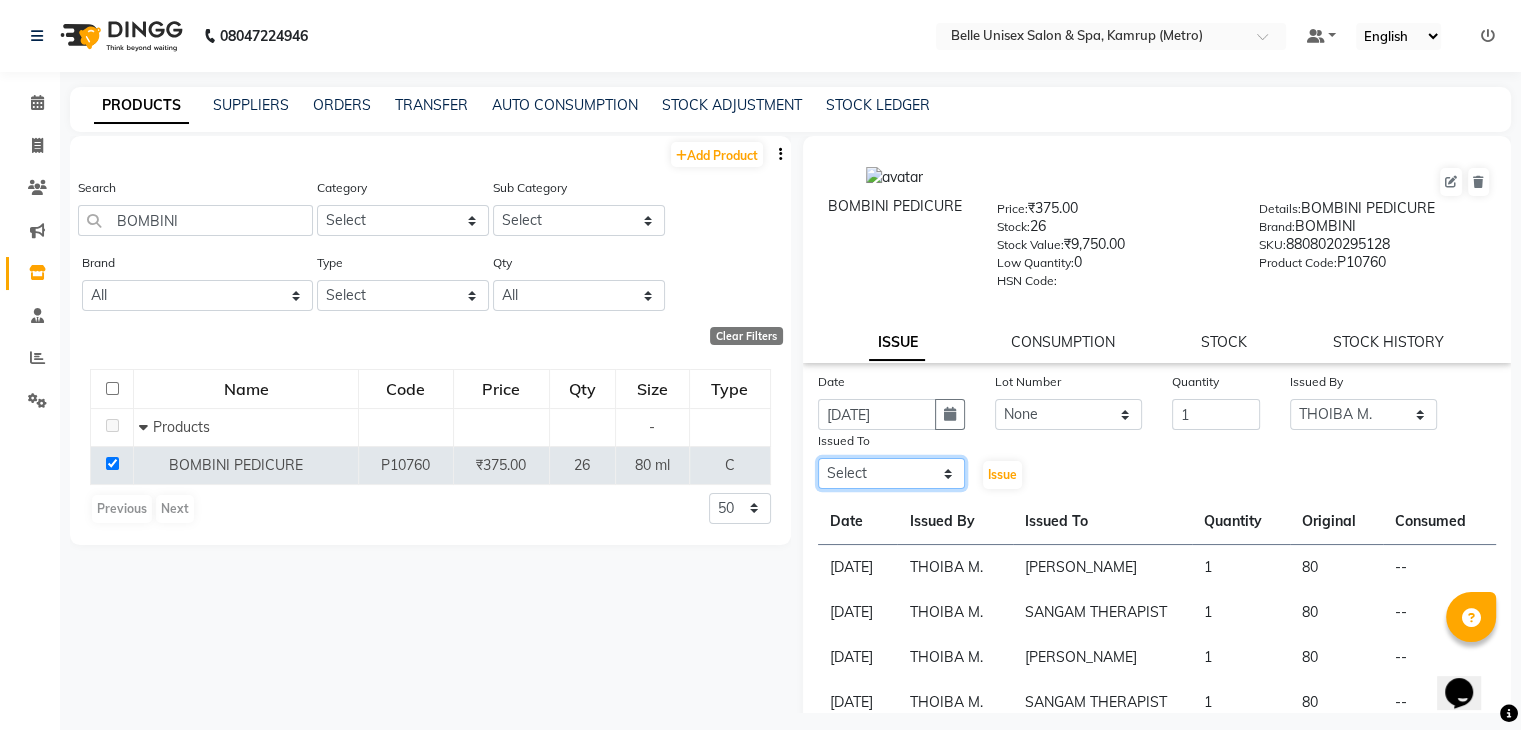 click on "Select ABBE Admin id ALEX UHD  ASEM  COUNTER SALE  IMLE AO JUPITARA(HK) PURNIMA HK  RANA KANTI SINHA   SABEHA SANGAM THERAPIST SOBITA BU THOIBA M." 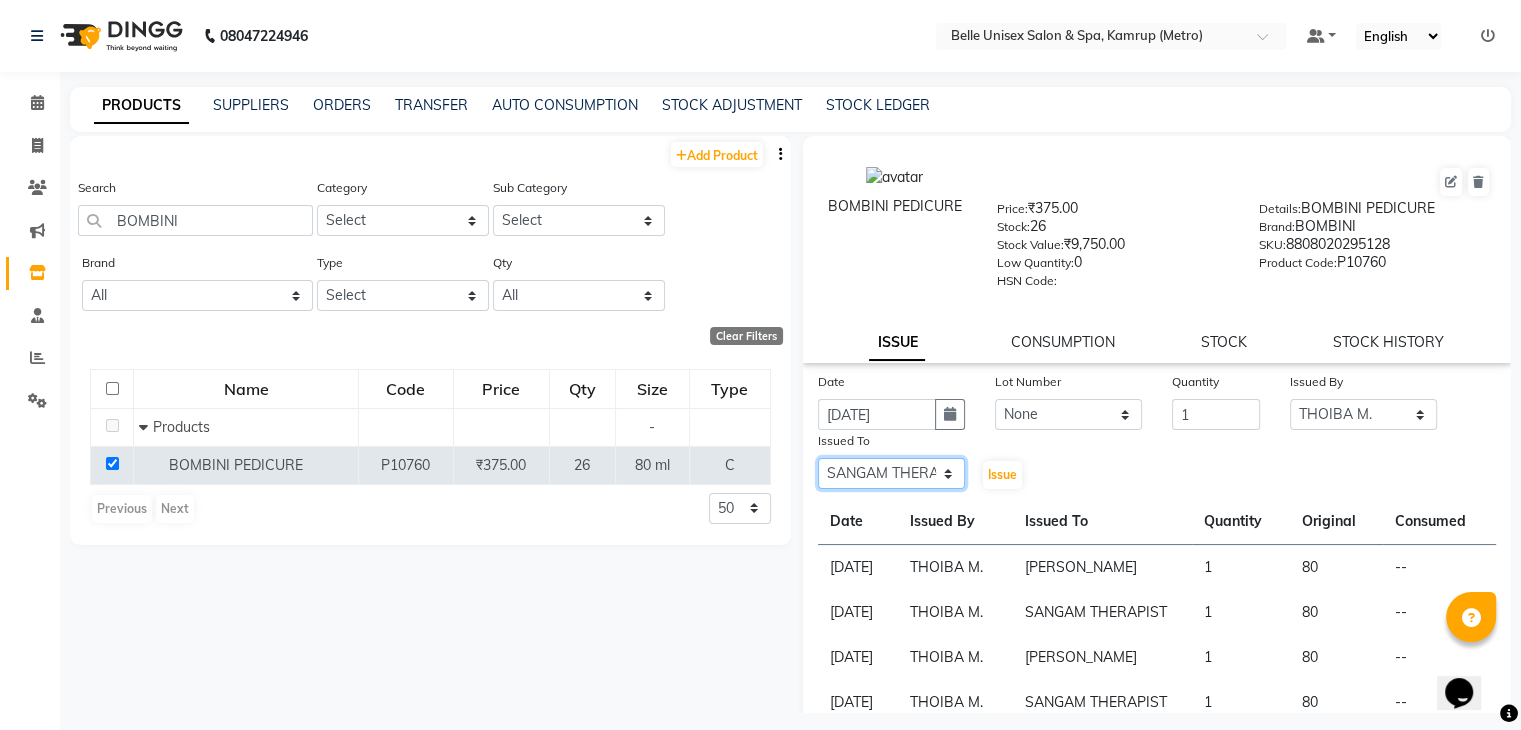 click on "Select ABBE Admin id ALEX UHD  ASEM  COUNTER SALE  IMLE AO JUPITARA(HK) PURNIMA HK  RANA KANTI SINHA   SABEHA SANGAM THERAPIST SOBITA BU THOIBA M." 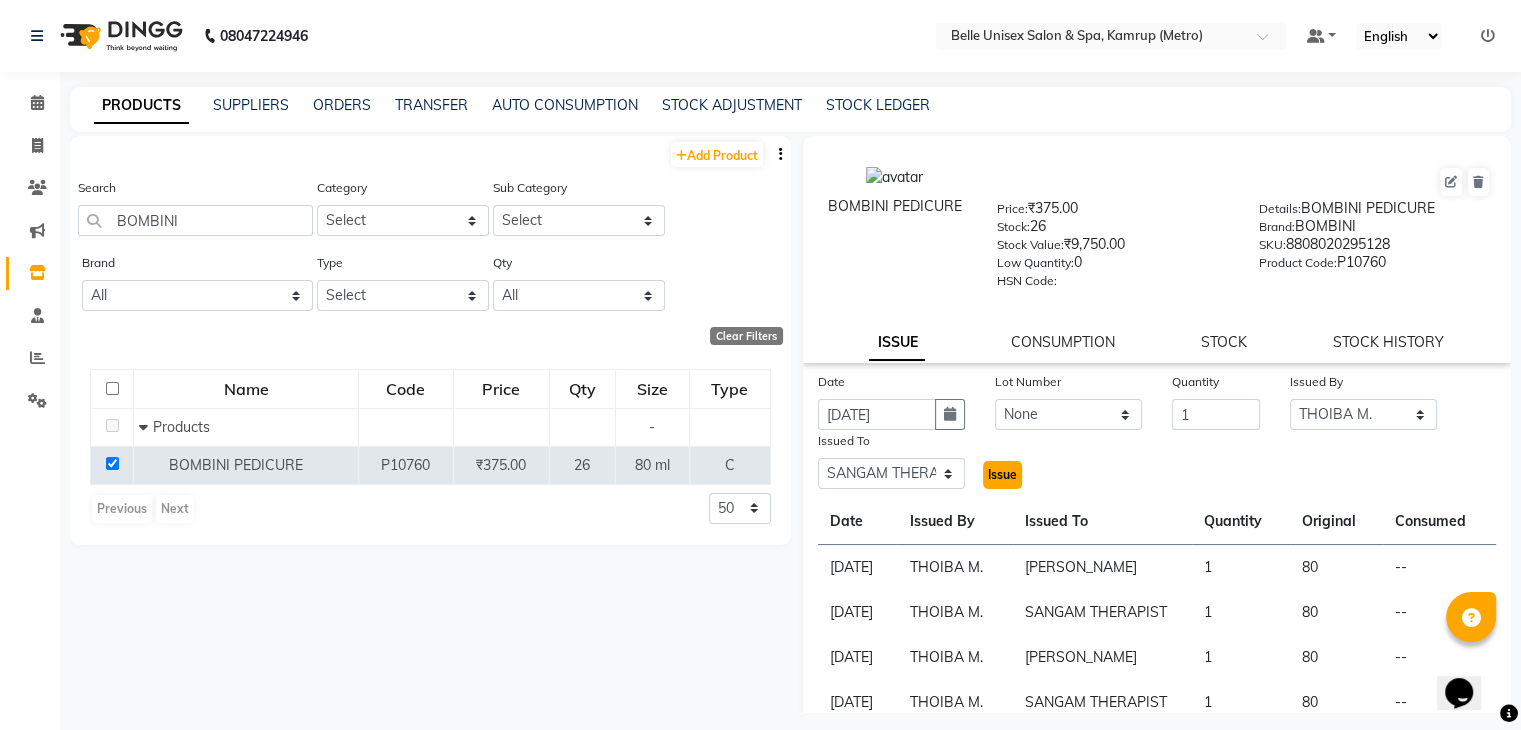 click on "Issue" 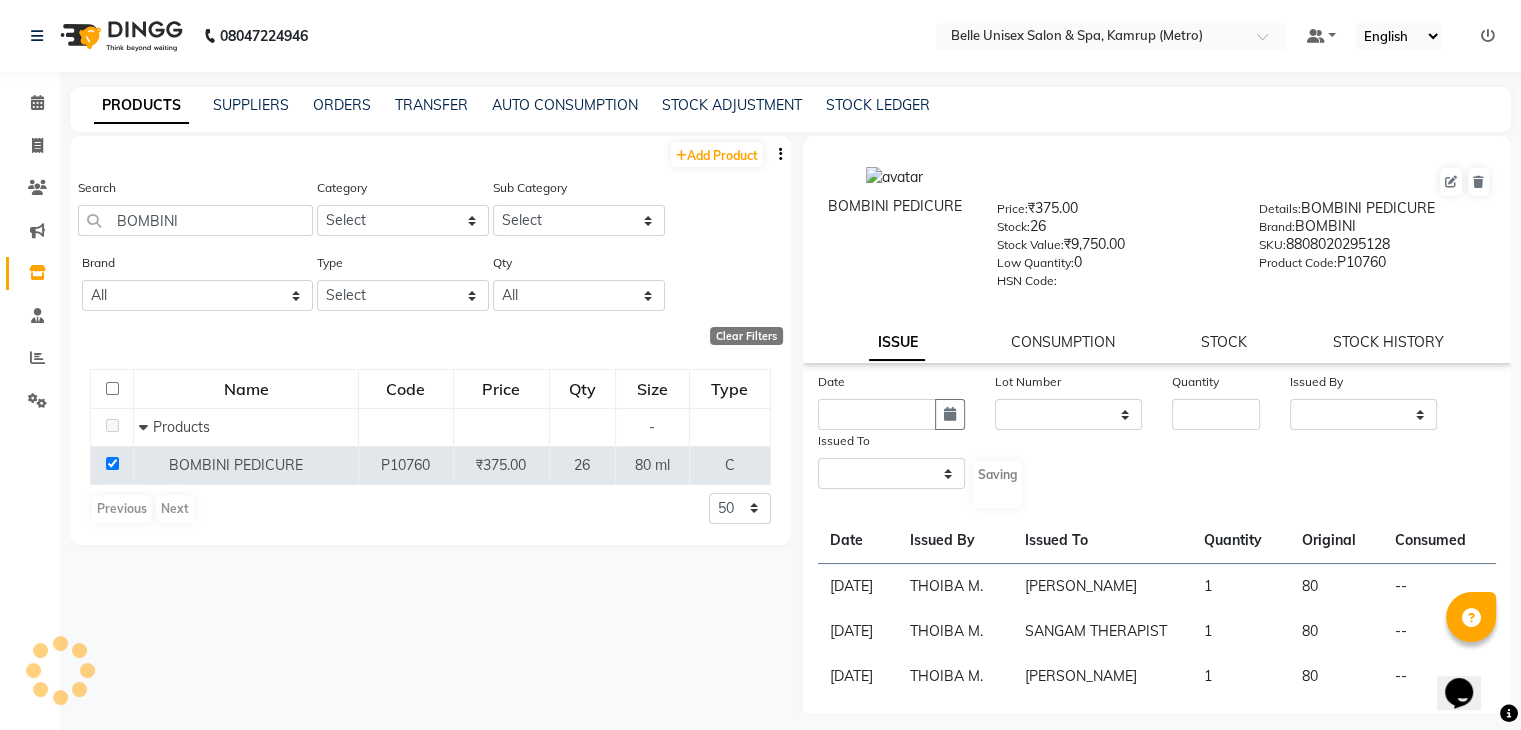 select 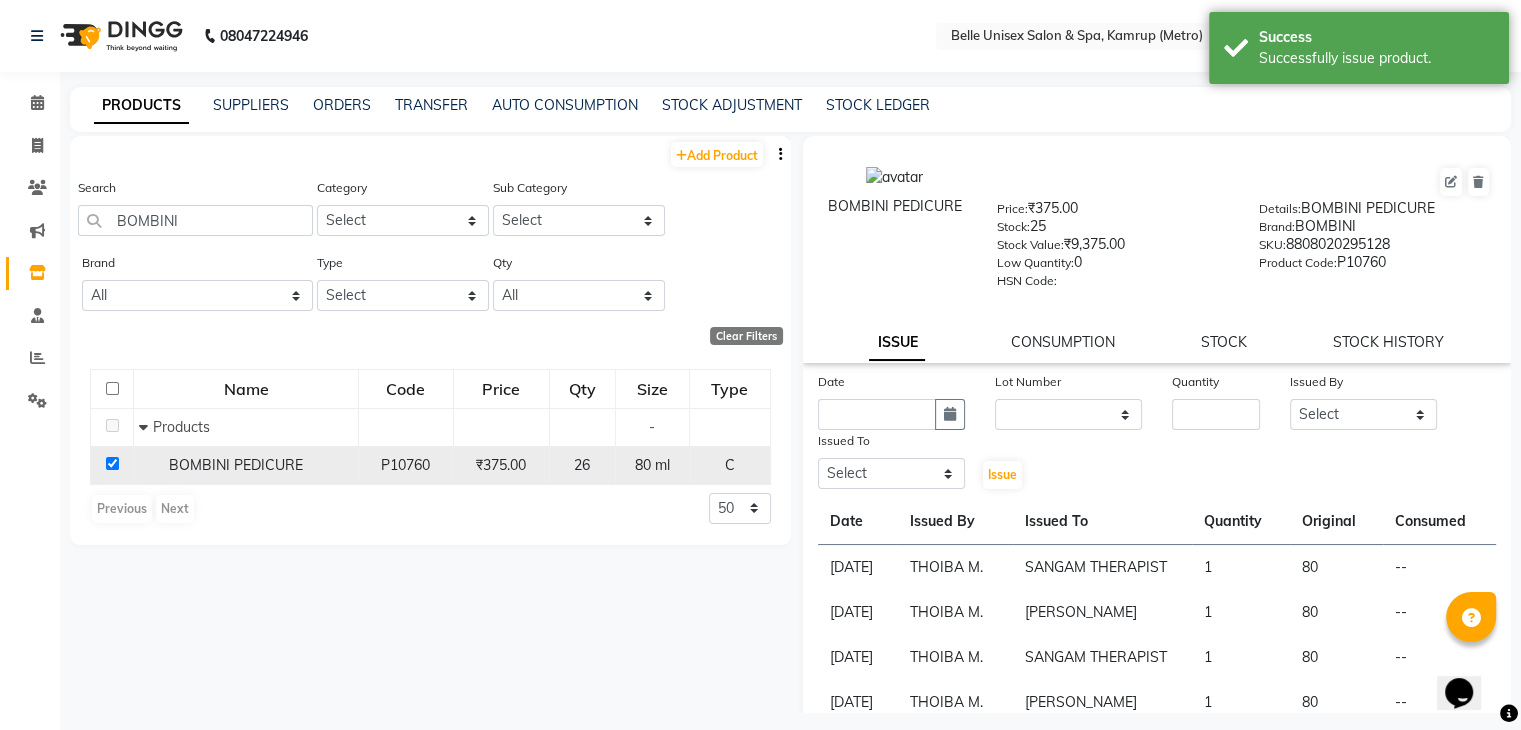 click 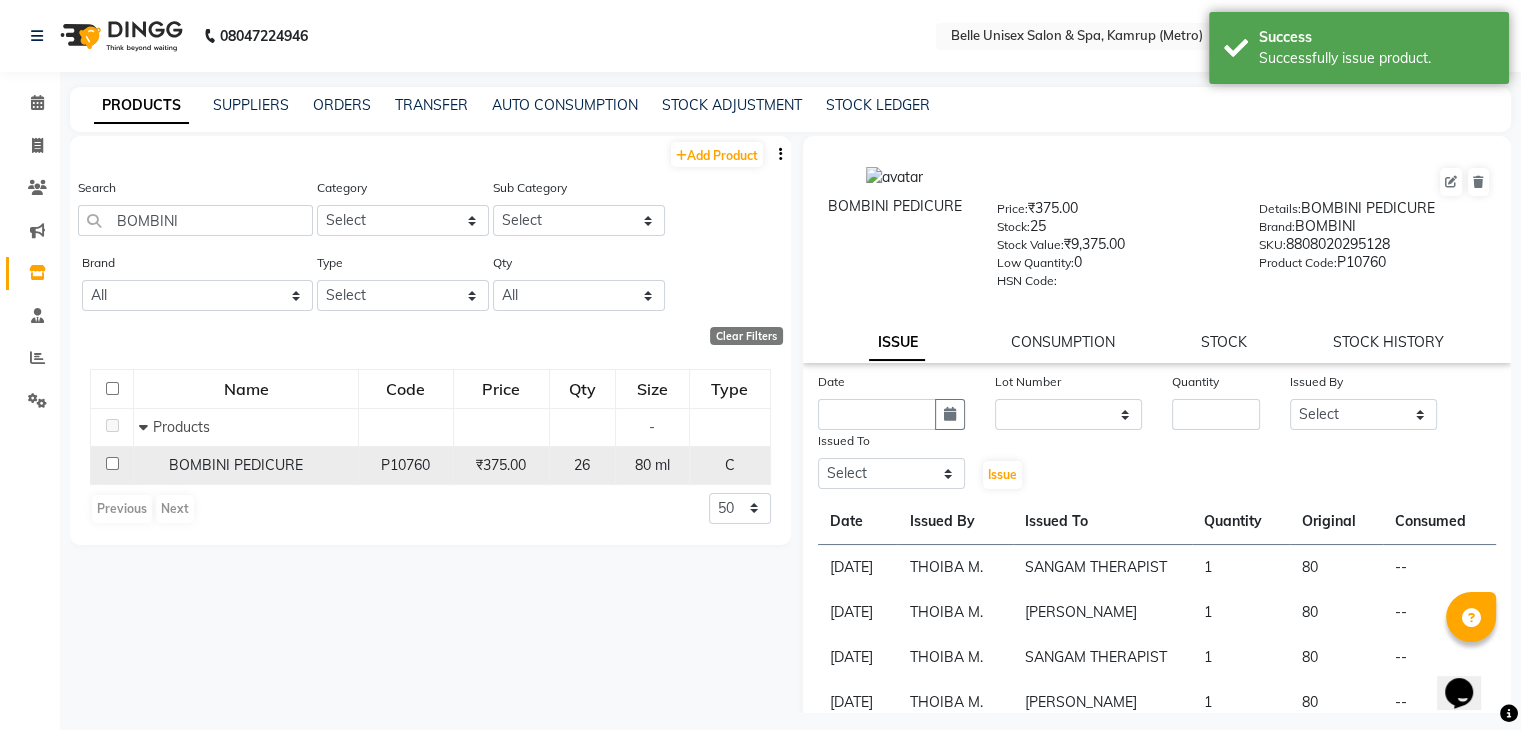 checkbox on "false" 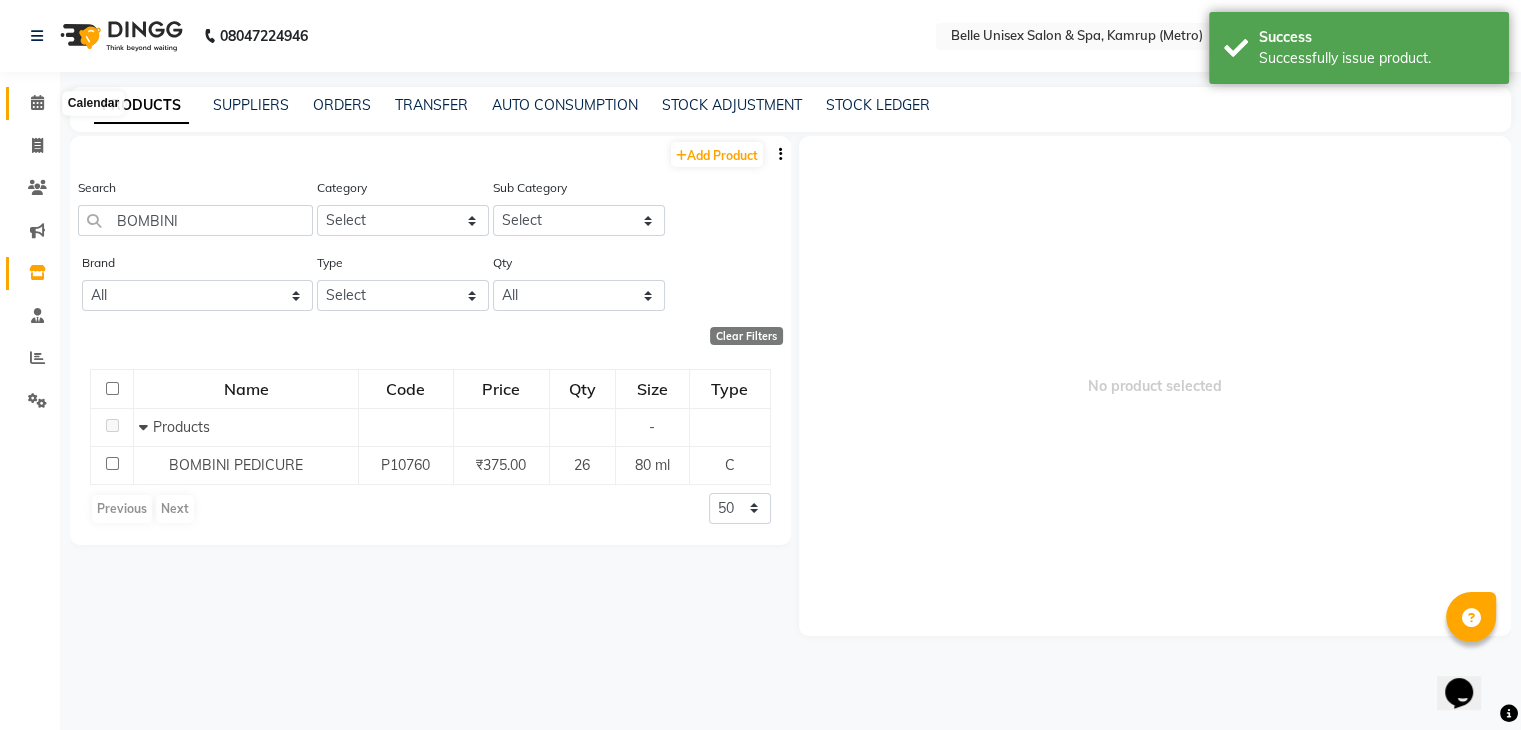 click 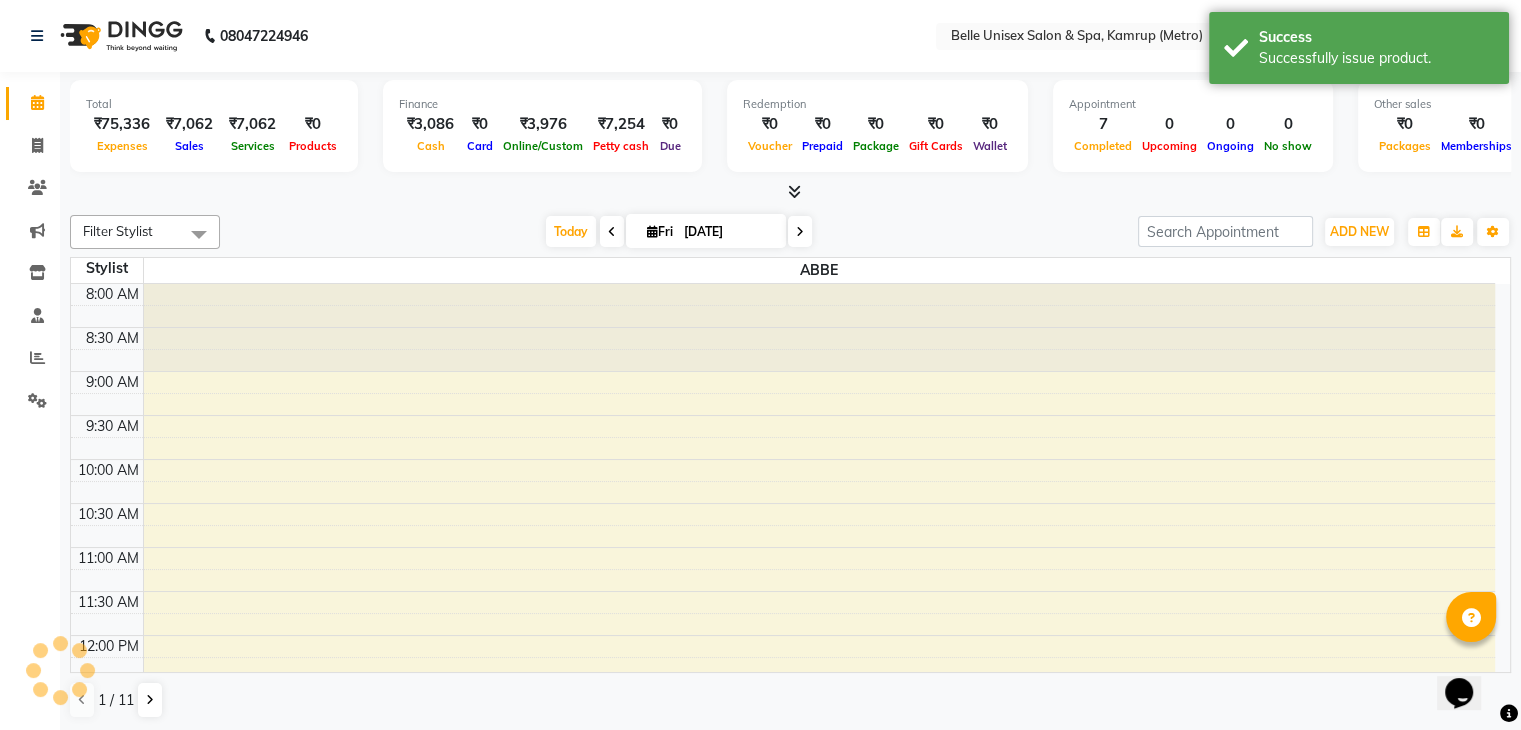 scroll, scrollTop: 0, scrollLeft: 0, axis: both 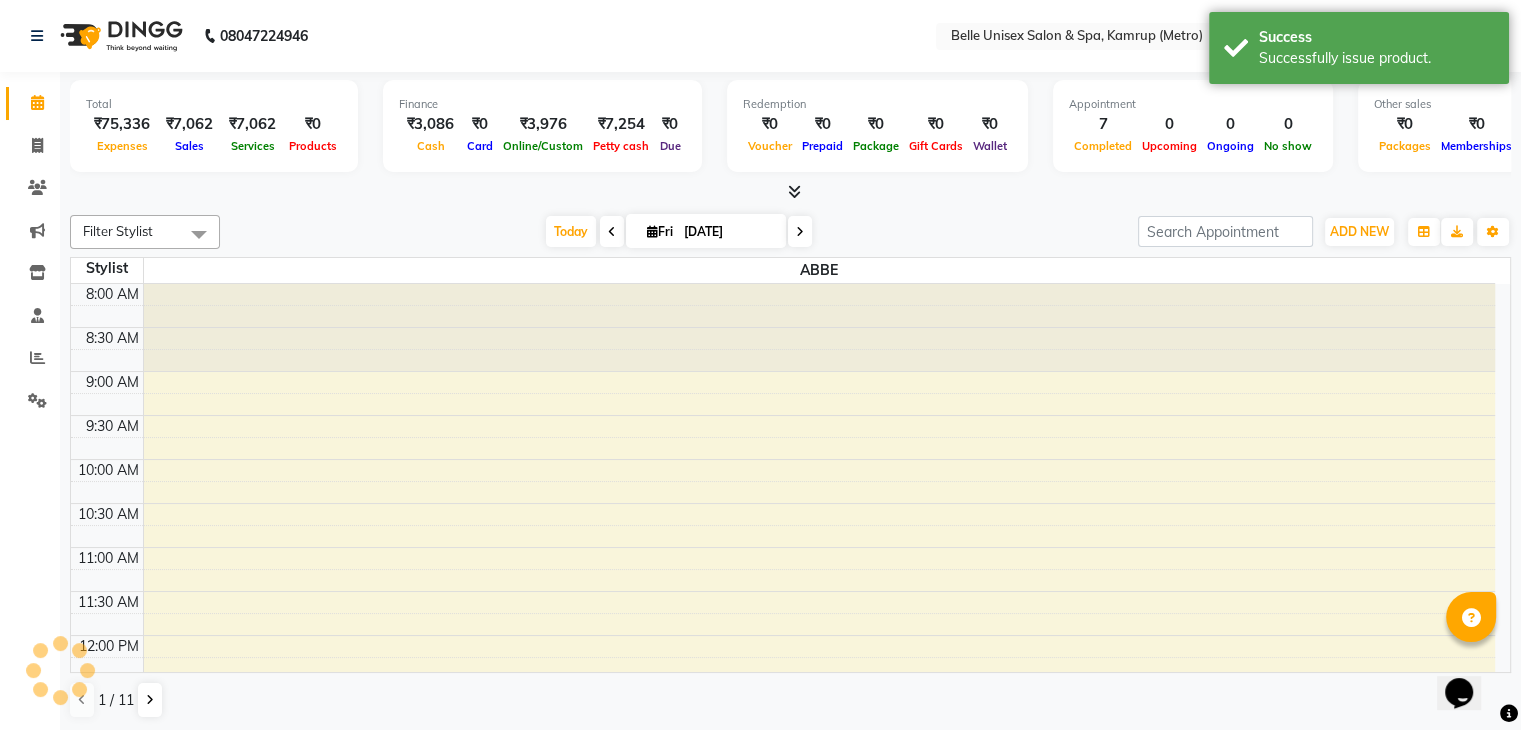 click at bounding box center (790, 192) 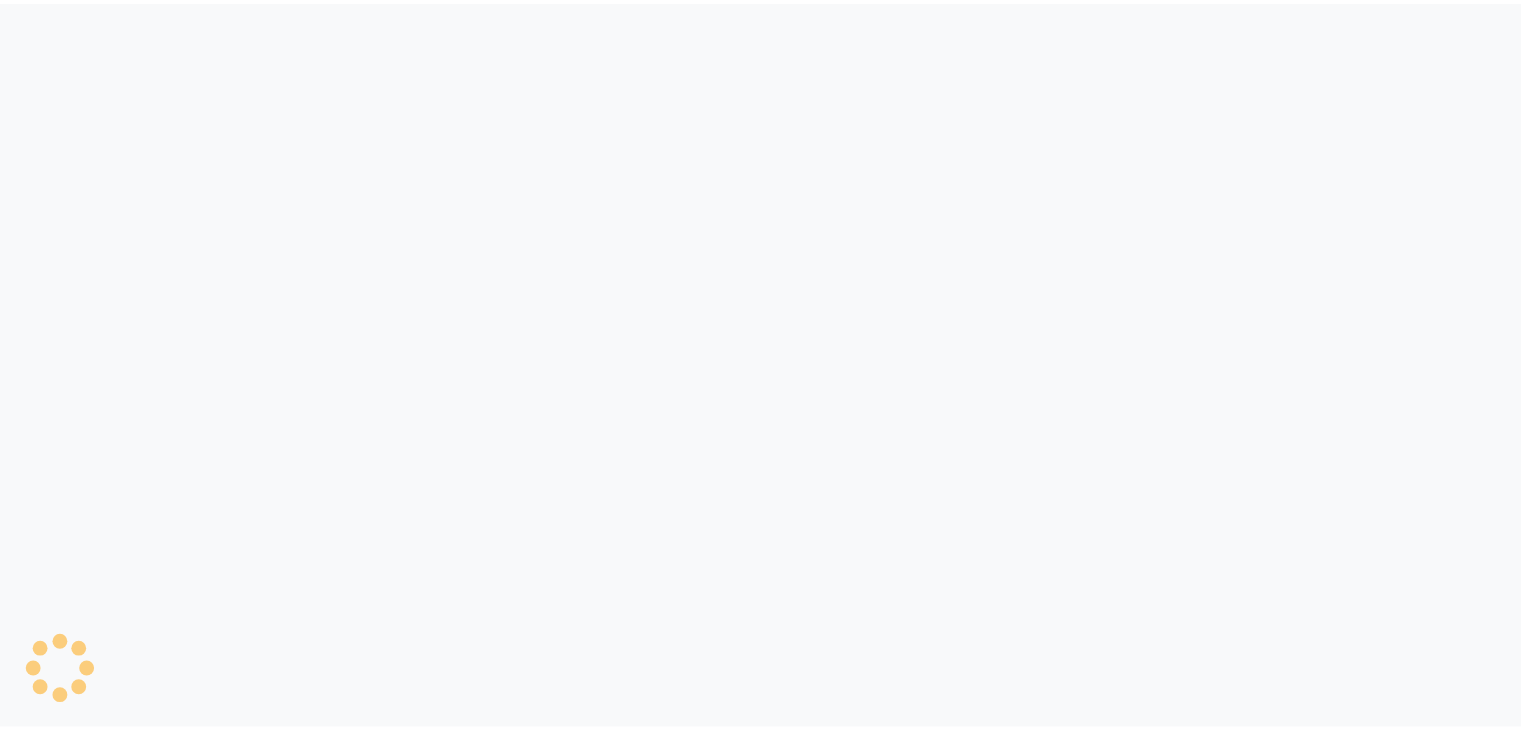 scroll, scrollTop: 0, scrollLeft: 0, axis: both 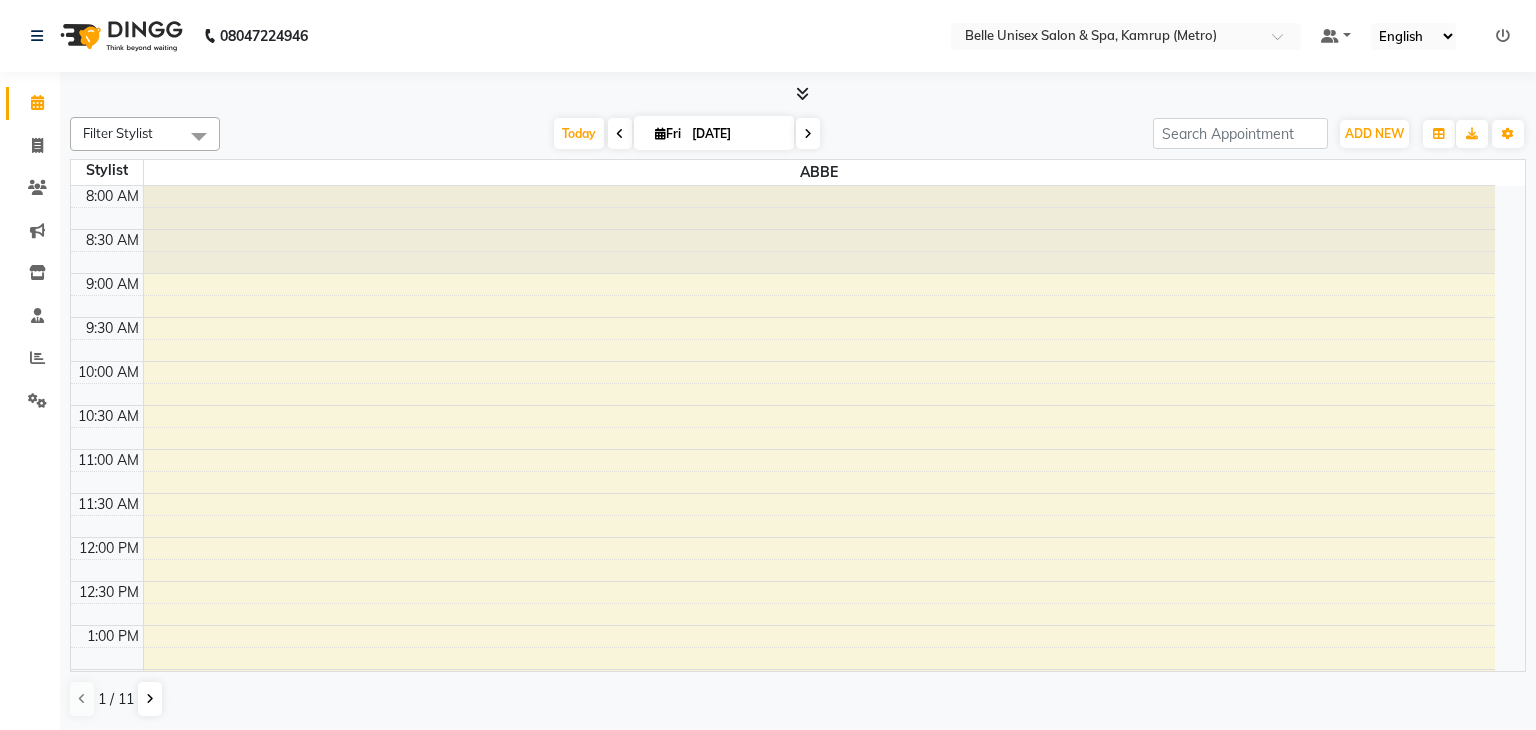 select on "en" 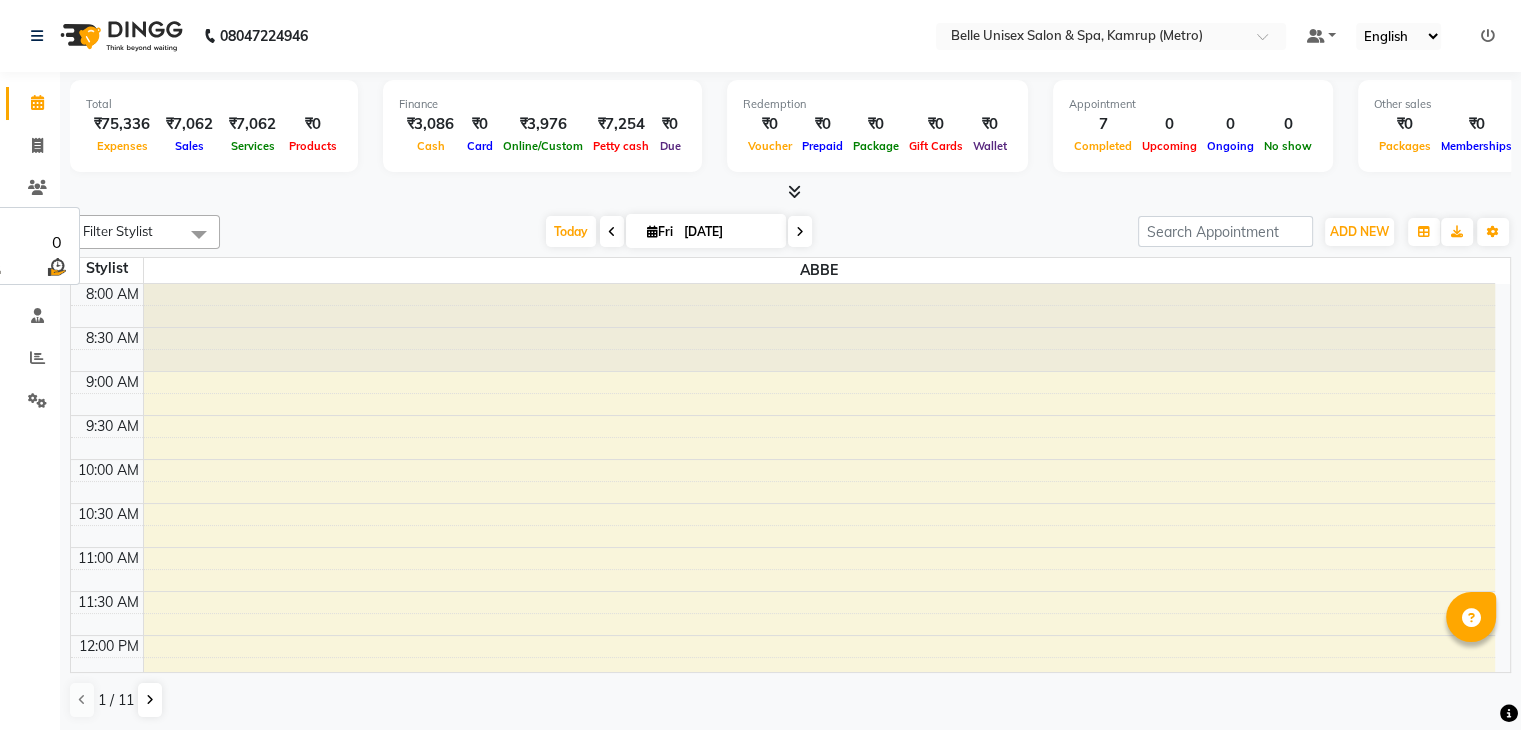 scroll, scrollTop: 0, scrollLeft: 0, axis: both 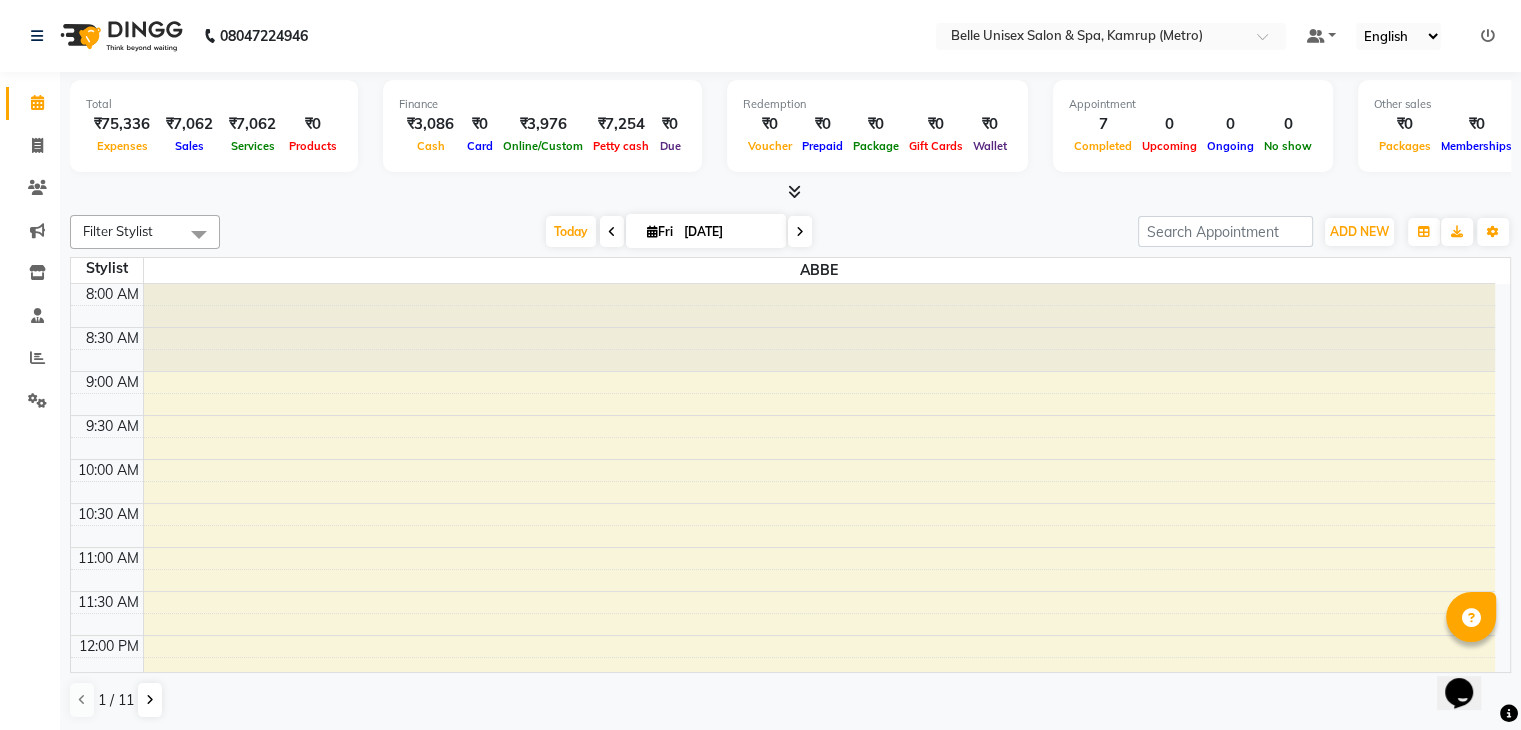 click on "Filter Stylist Select All [PERSON_NAME]  ASEM  COUNTER SALE  [PERSON_NAME] [PERSON_NAME](HK) PURNIMA [PERSON_NAME] [PERSON_NAME]  [PERSON_NAME] THERAPIST SOBITA BU THOIBA M. [DATE]  [DATE] Toggle Dropdown Add Appointment Add Invoice Add Expense Add Attendance Add Client Add Transaction Toggle Dropdown Add Appointment Add Invoice Add Expense Add Attendance Add Client ADD NEW Toggle Dropdown Add Appointment Add Invoice Add Expense Add Attendance Add Client Add Transaction Filter Stylist Select All [PERSON_NAME]  ASEM  COUNTER SALE  [PERSON_NAME] [PERSON_NAME](HK) PURNIMA [PERSON_NAME] [PERSON_NAME]  [PERSON_NAME] THERAPIST SOBITA BU THOIBA M. Group By  Staff View   Room View  View as Vertical  Vertical - Week View  Horizontal  Horizontal - Week View  List  Toggle Dropdown Calendar Settings Manage Tags   Arrange Stylists   Reset Stylists  Full Screen Appointment Form Zoom 100% Staff/Room Display Count 1 Stylist ABBE 8:00 AM 8:30 AM 9:00 AM 9:30 AM 10:00 AM 10:30 AM 11:00 AM 11:30 AM 12:00 PM 12:30 PM 1:00 PM 1:30 PM 2:00 PM 2:30 PM 3:00 PM 3:30 PM [DATE]" 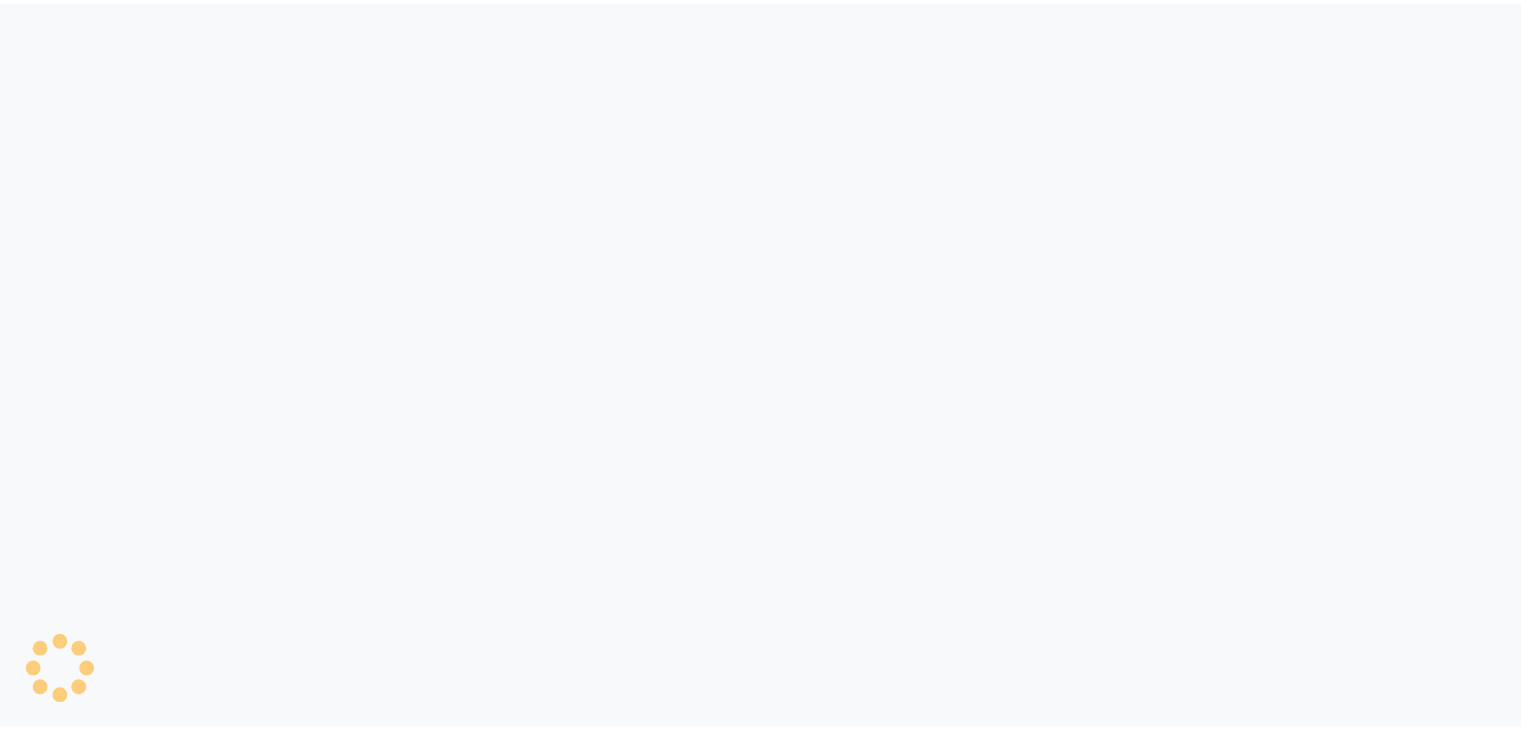 scroll, scrollTop: 0, scrollLeft: 0, axis: both 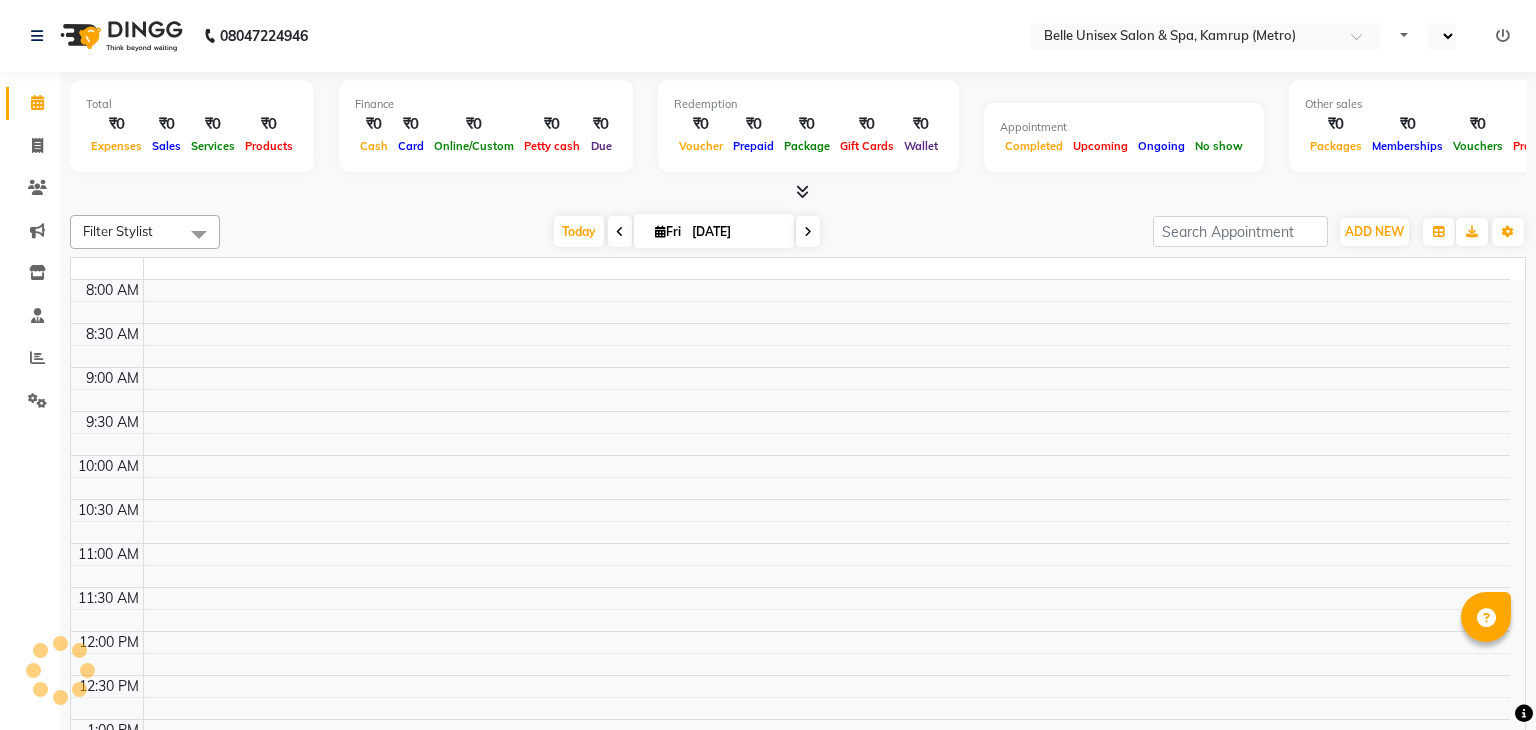 select on "en" 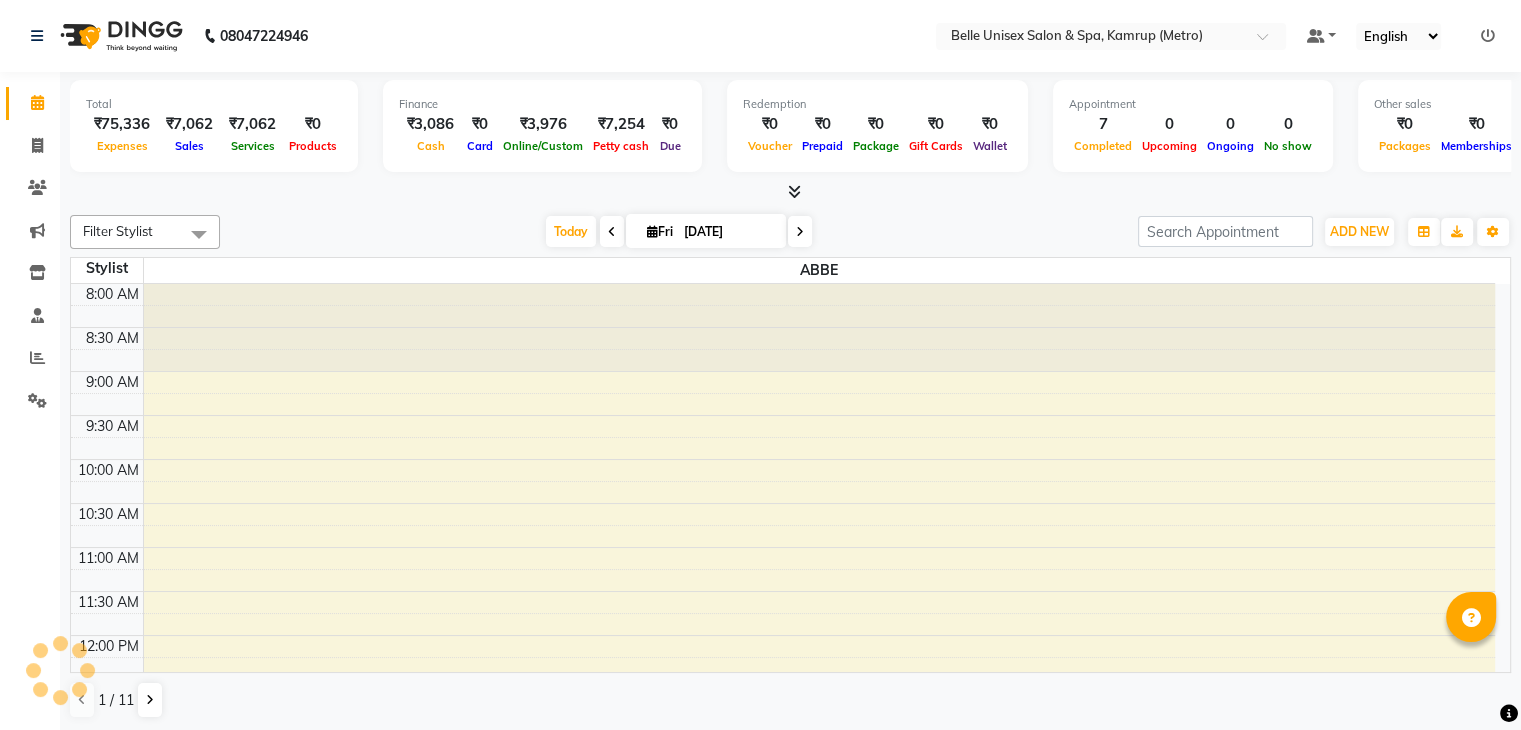 scroll, scrollTop: 0, scrollLeft: 0, axis: both 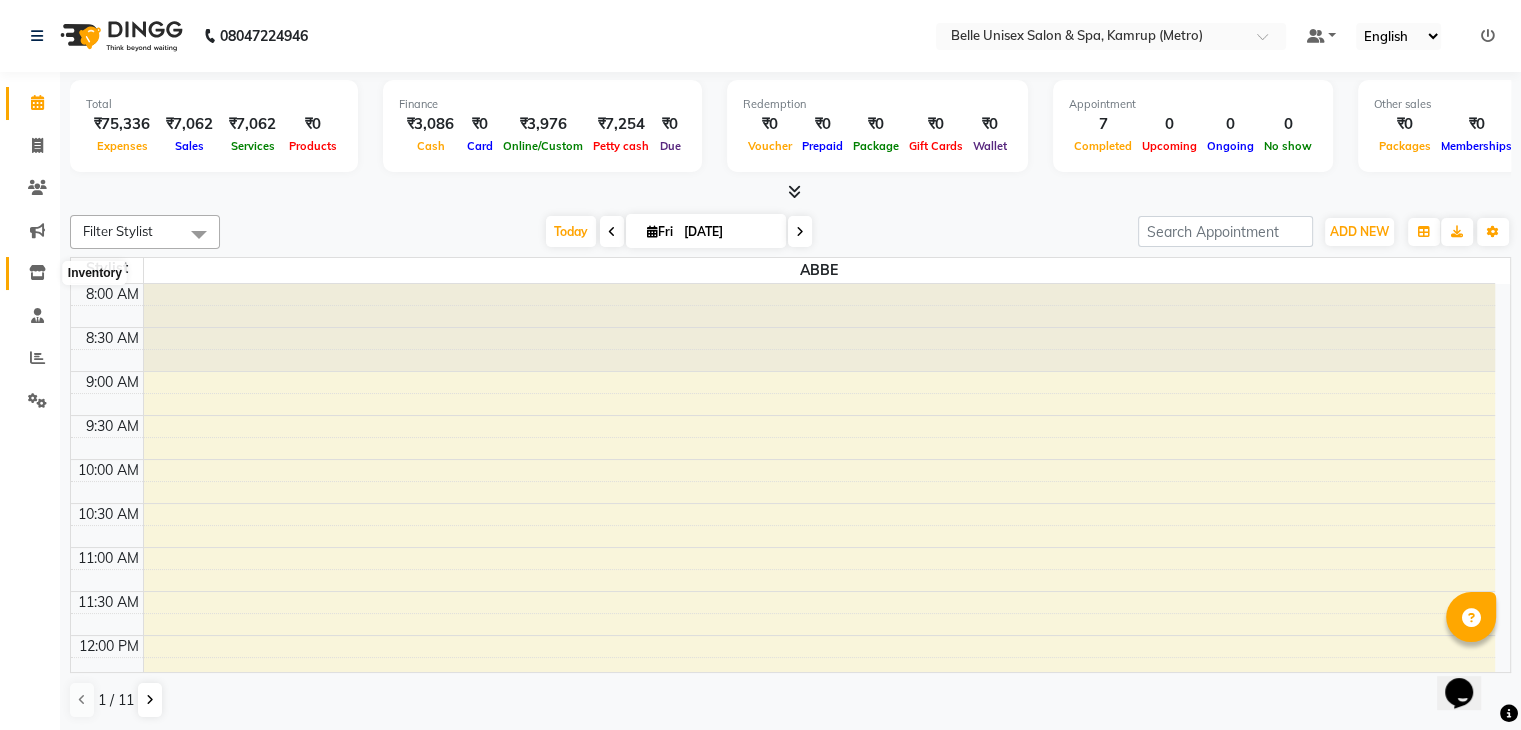 click 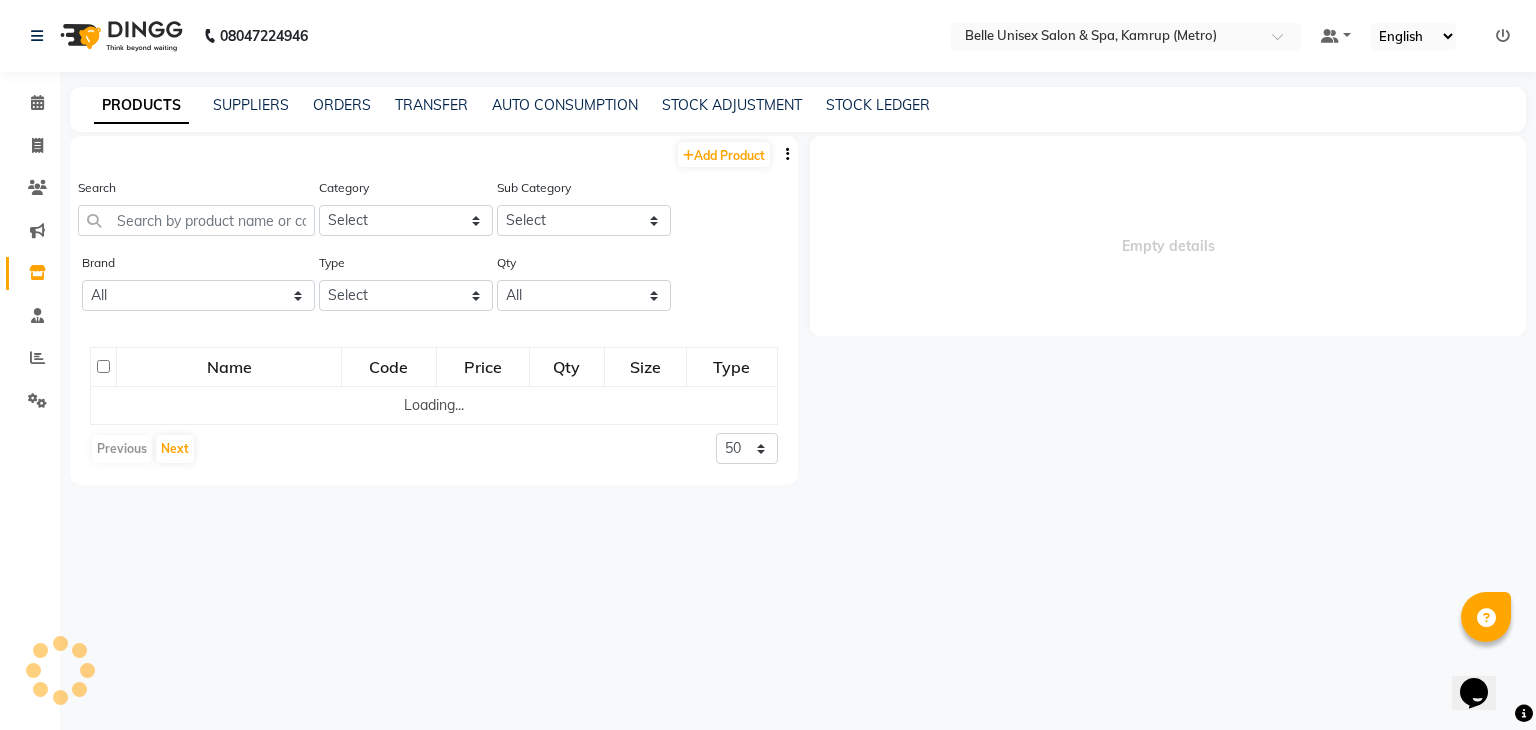 select 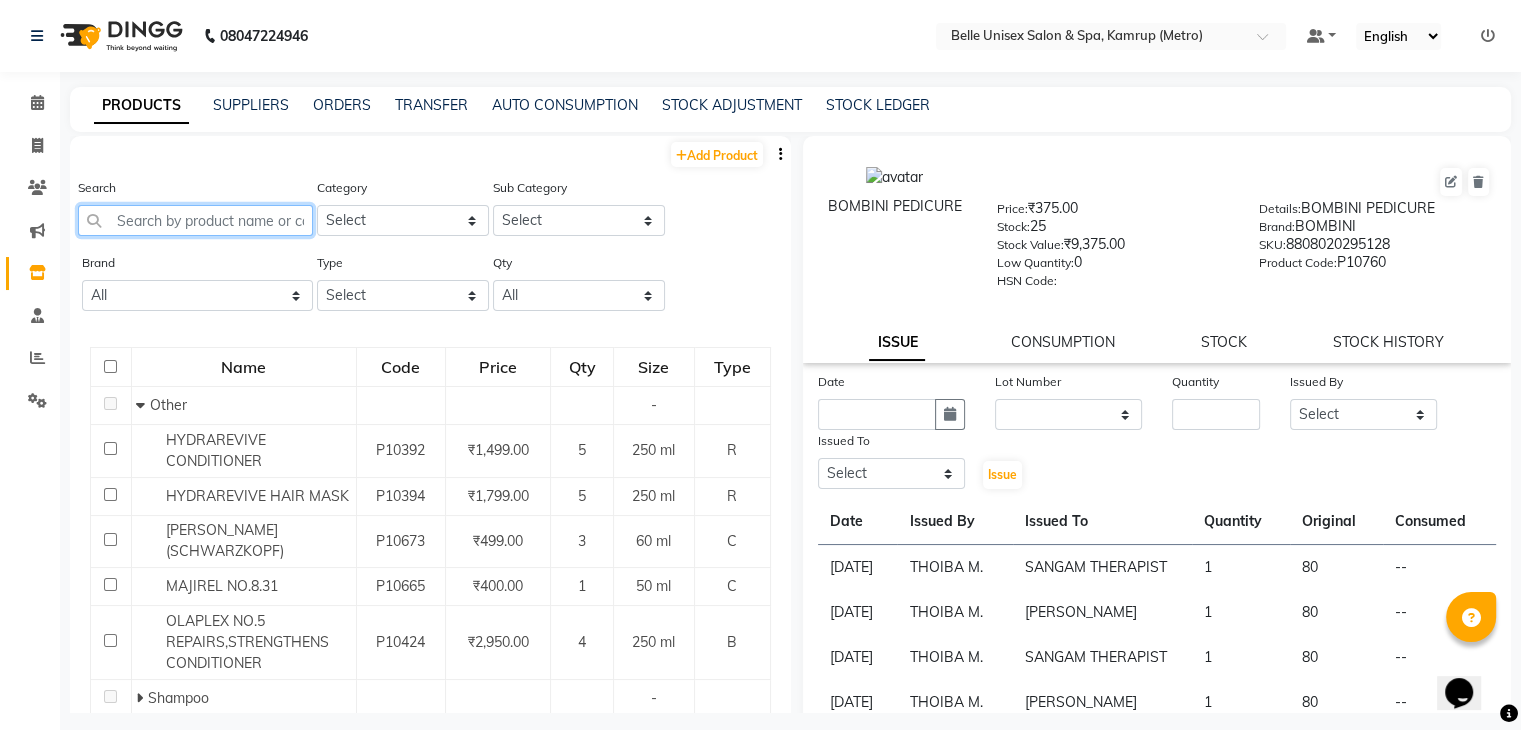click 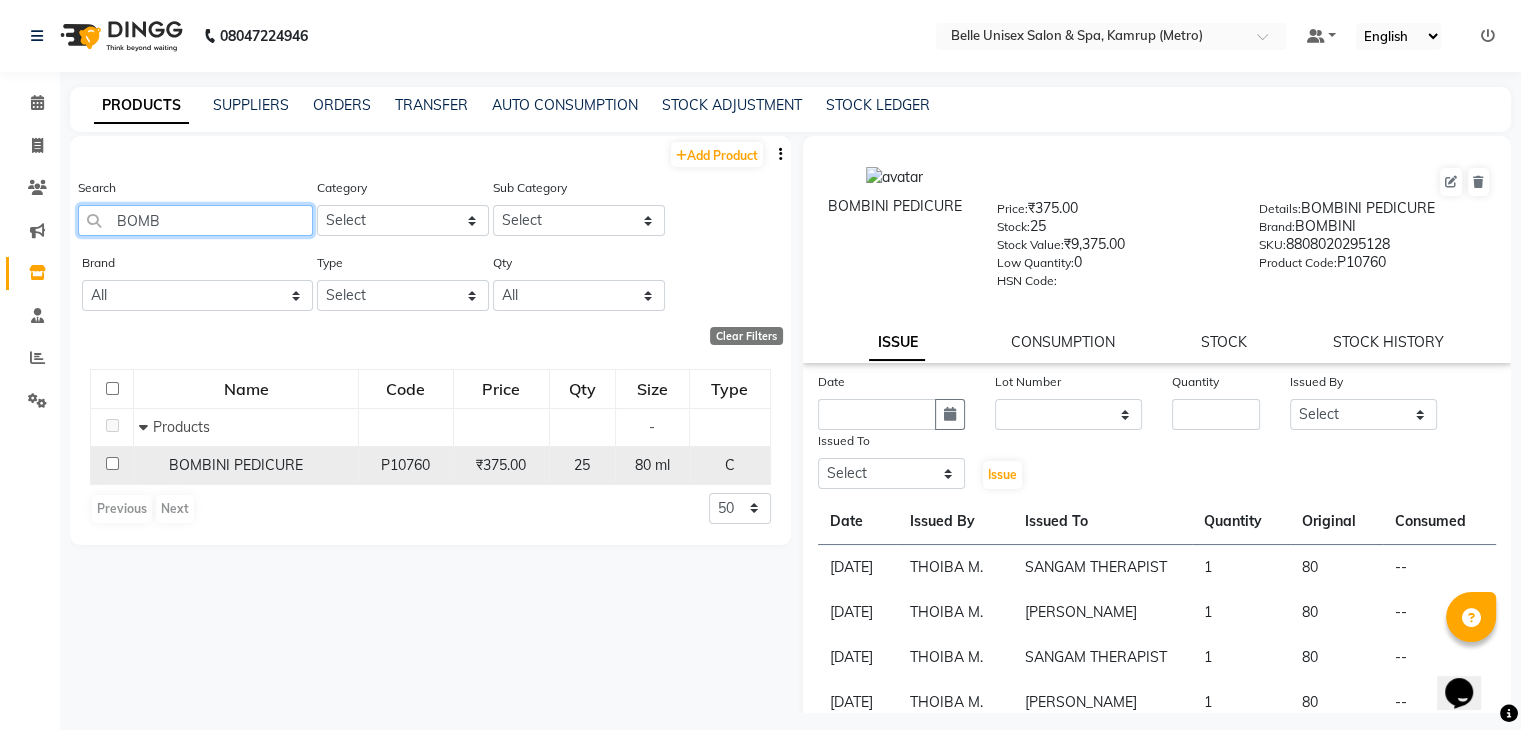 type on "BOMB" 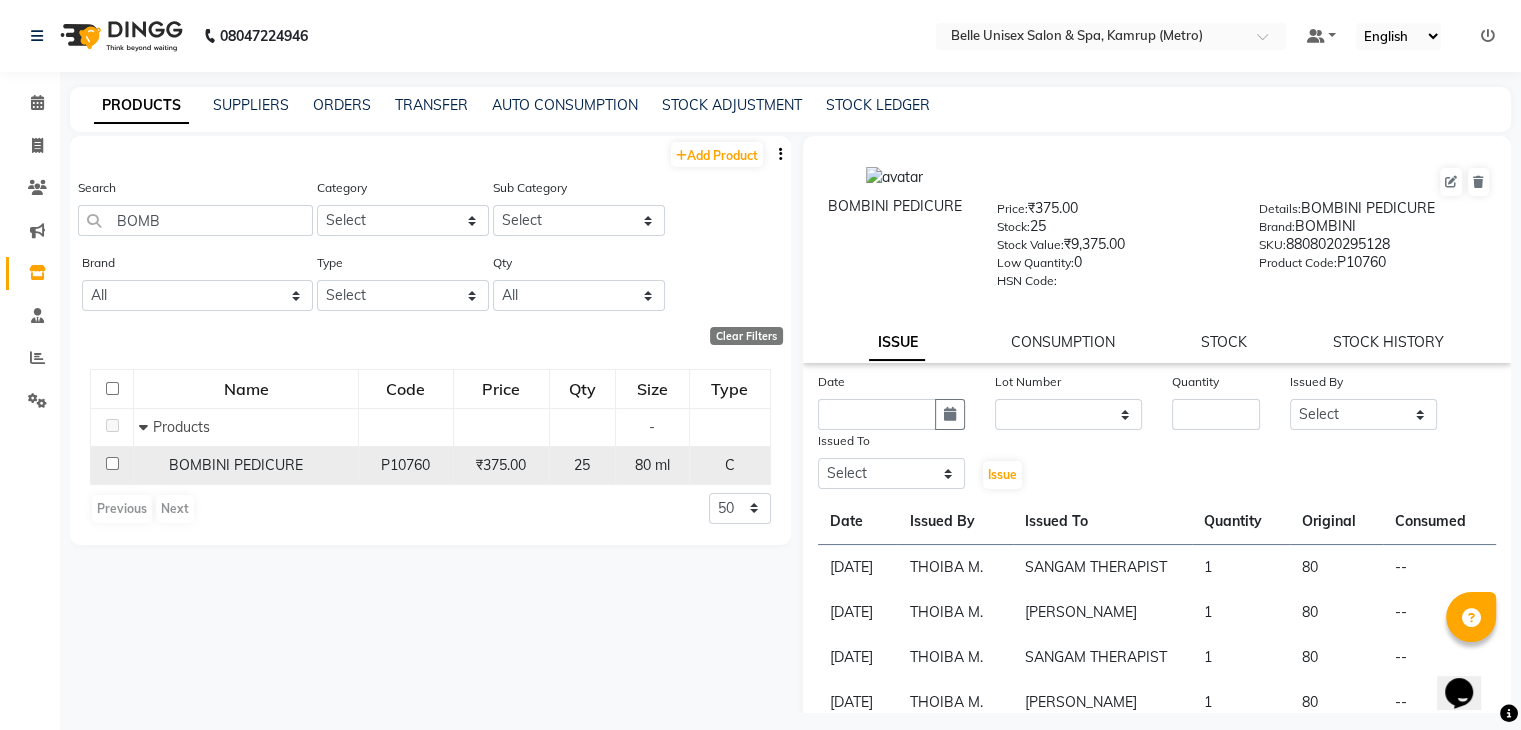 click 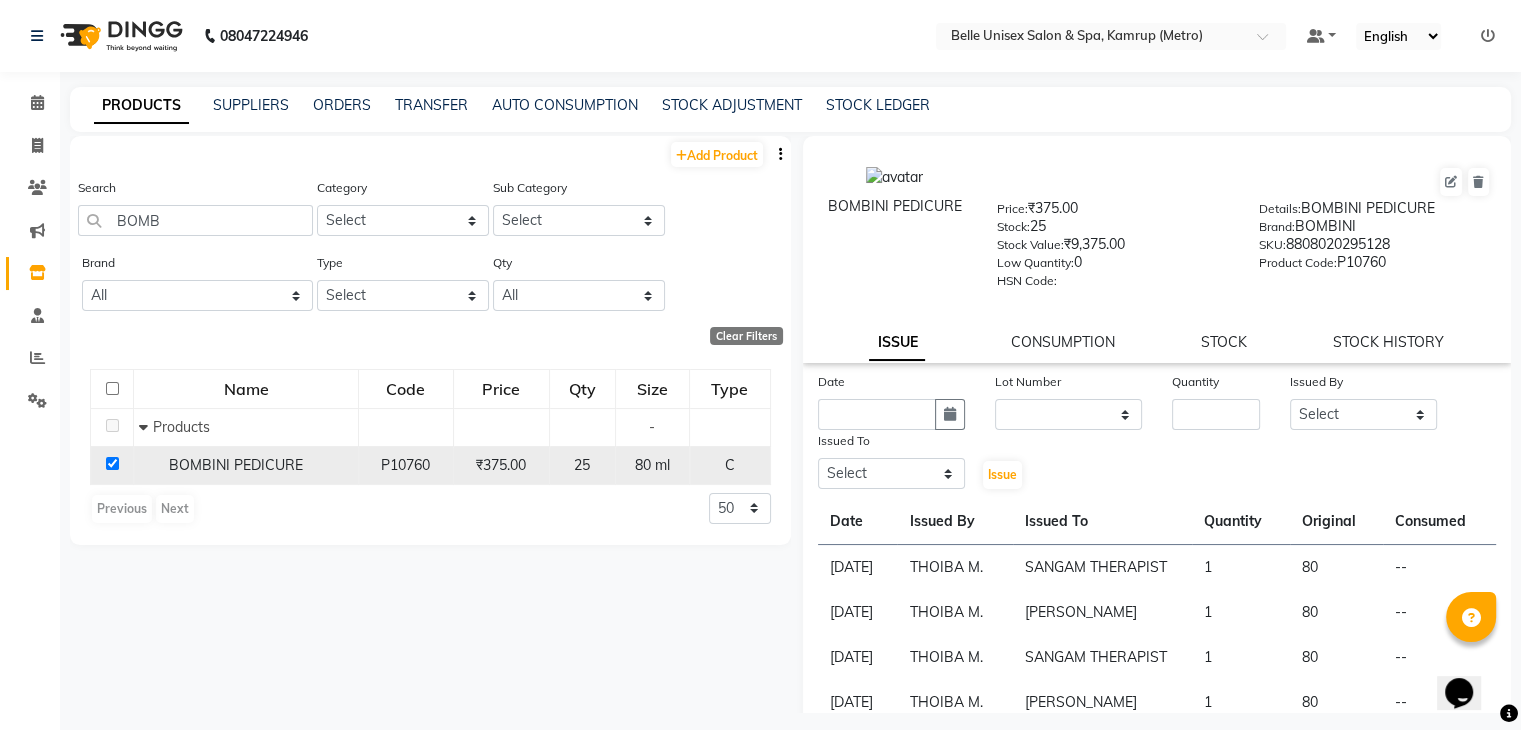 checkbox on "true" 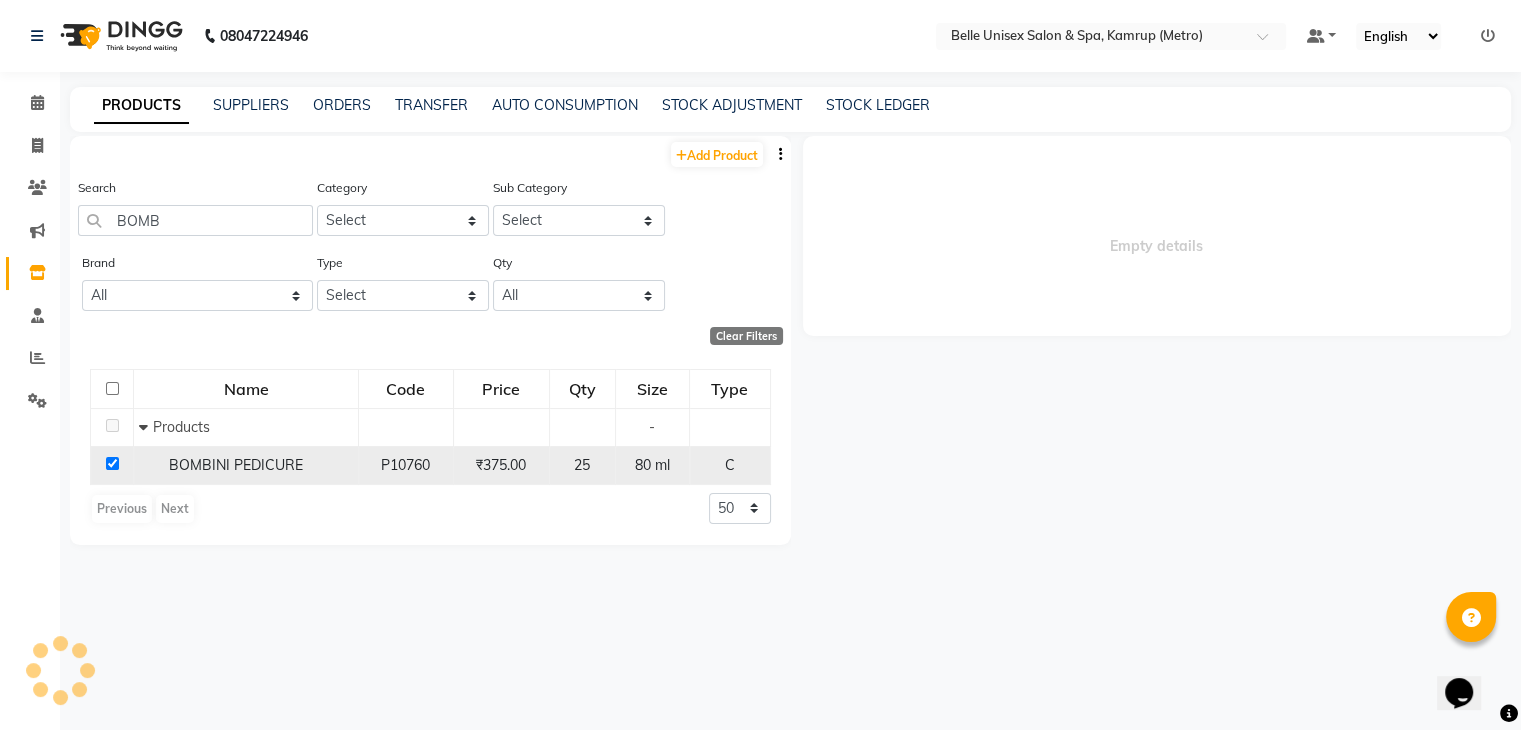 select 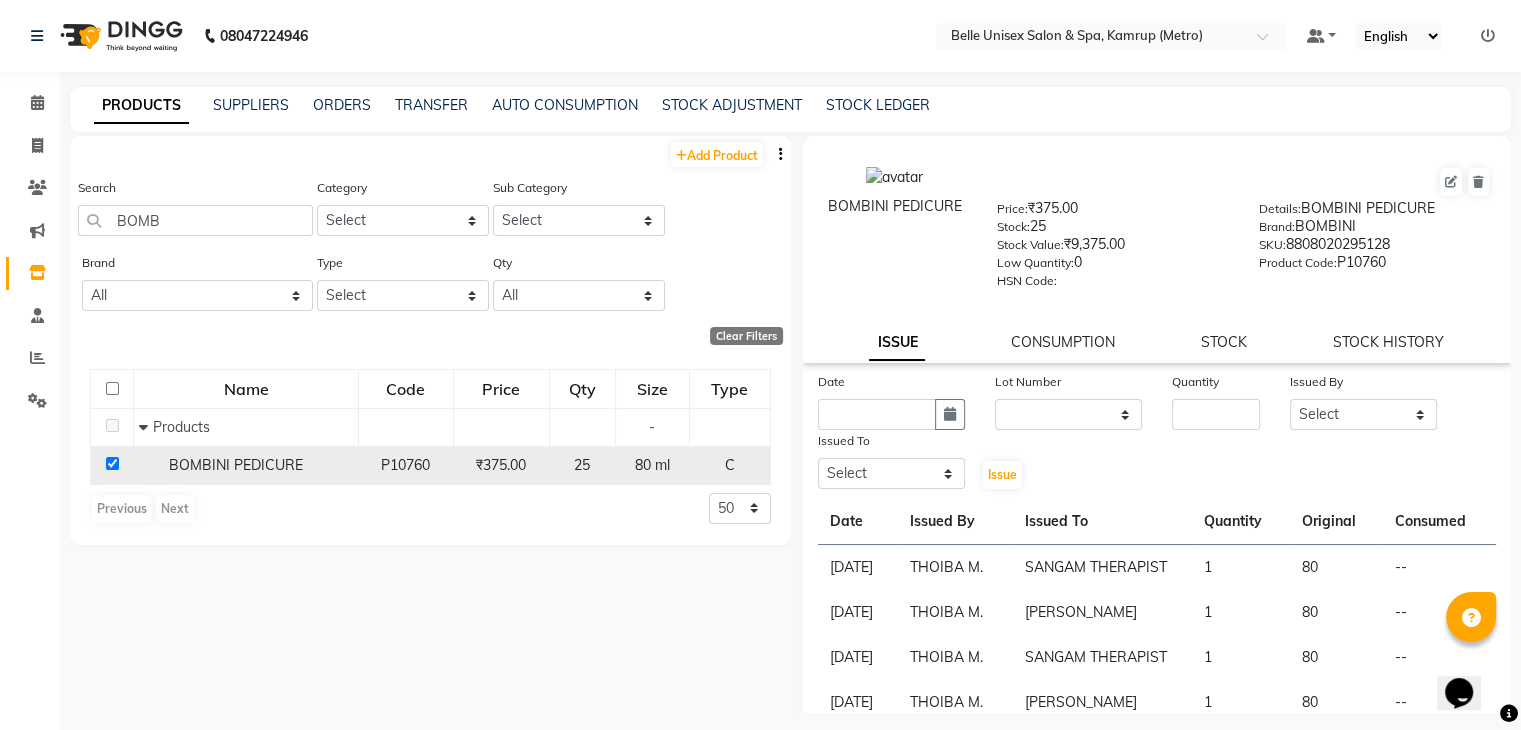 click 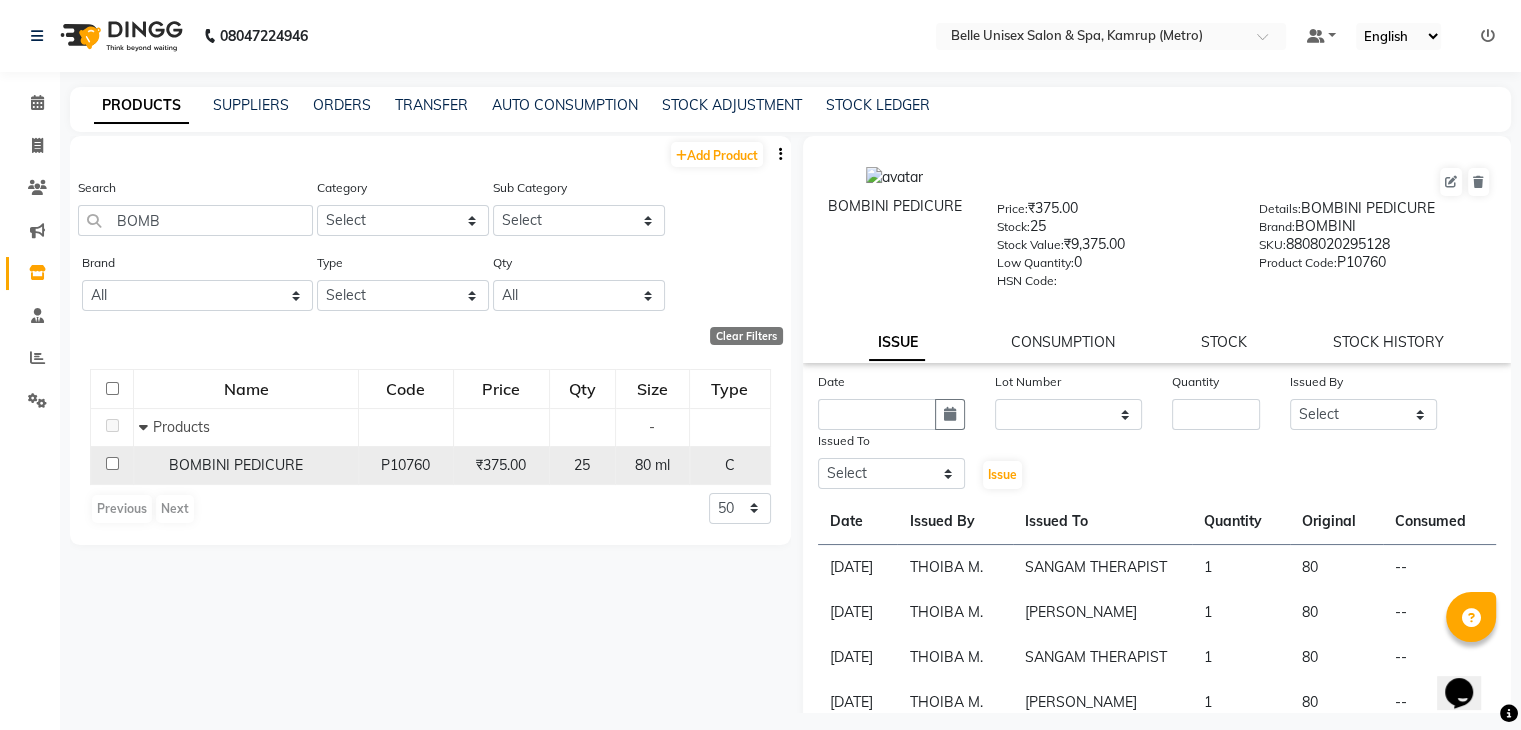 checkbox on "false" 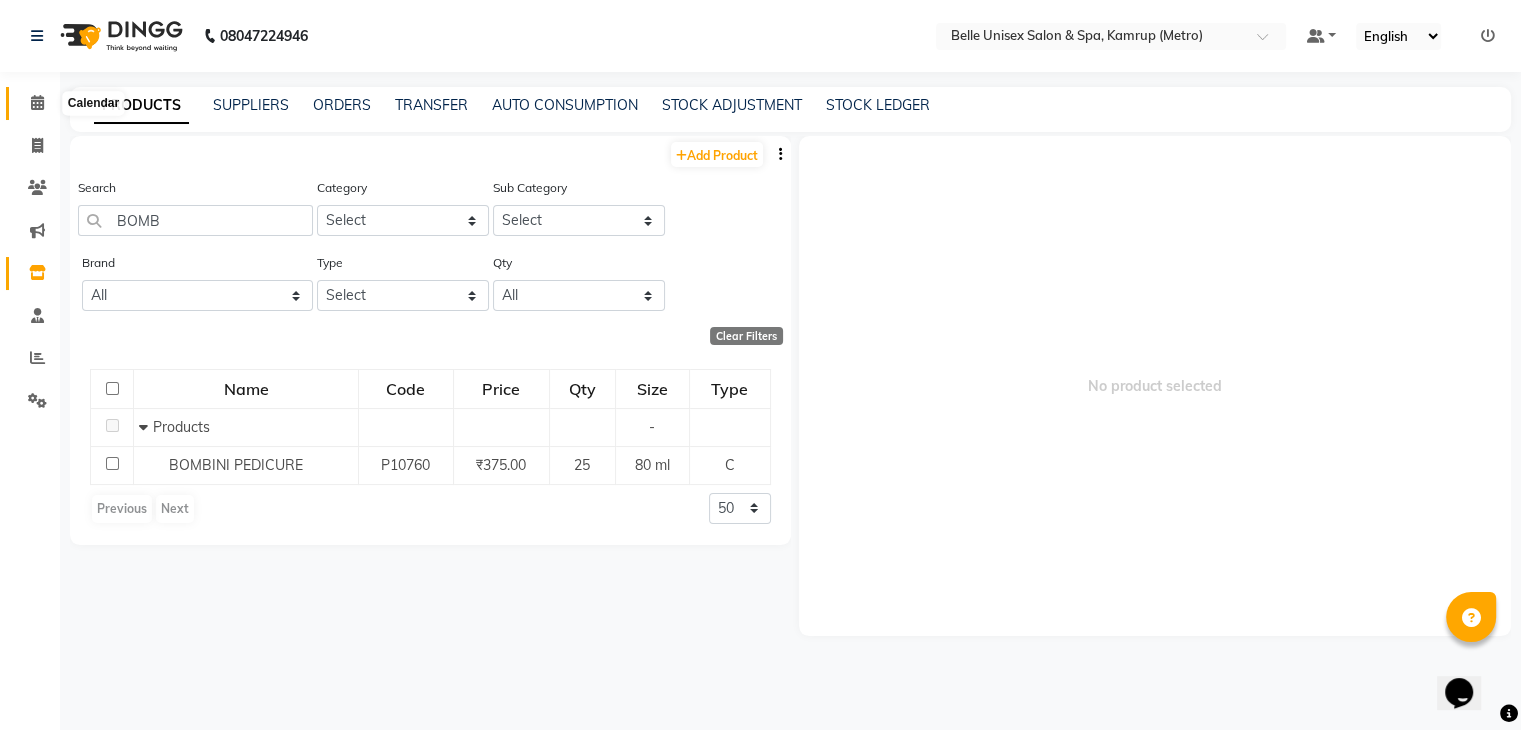 click 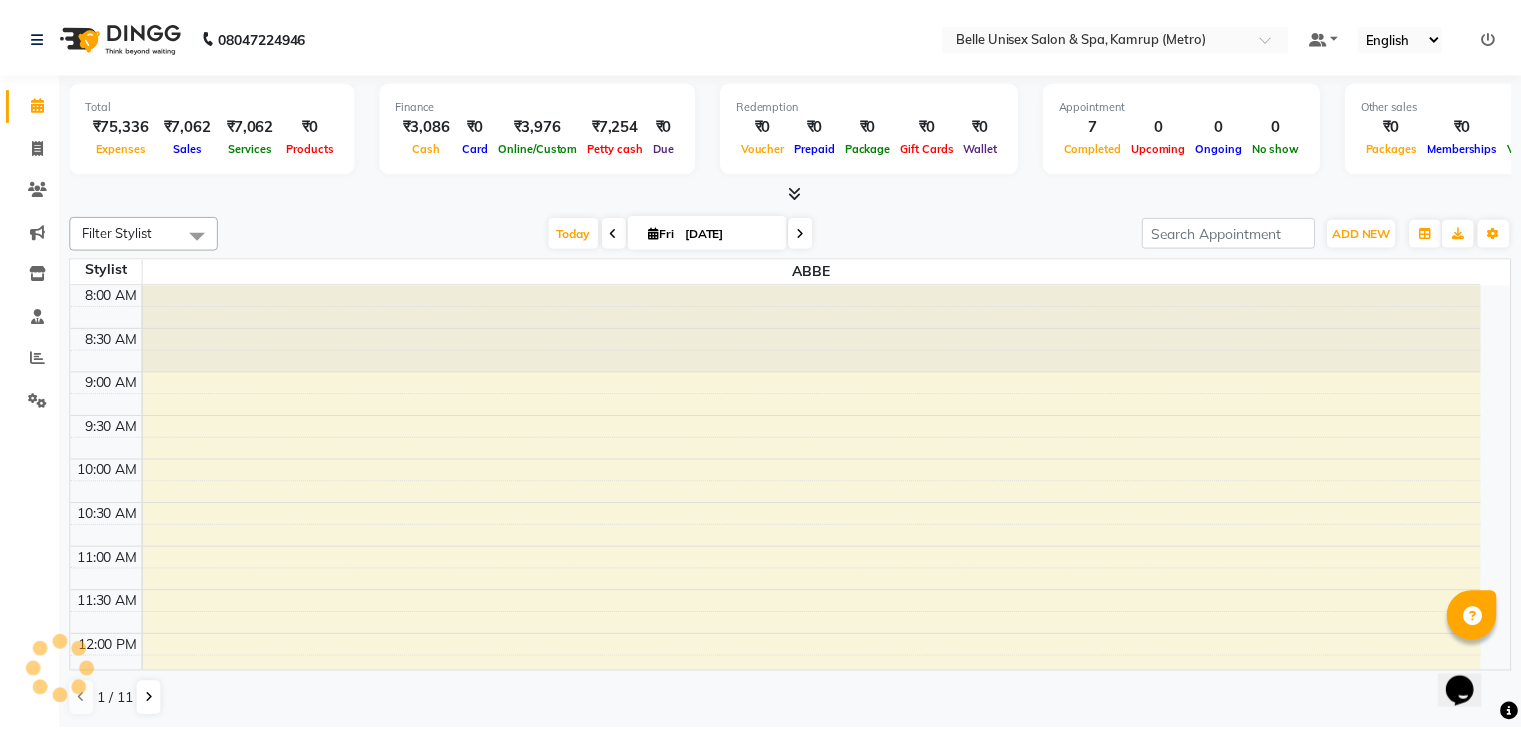 scroll, scrollTop: 0, scrollLeft: 0, axis: both 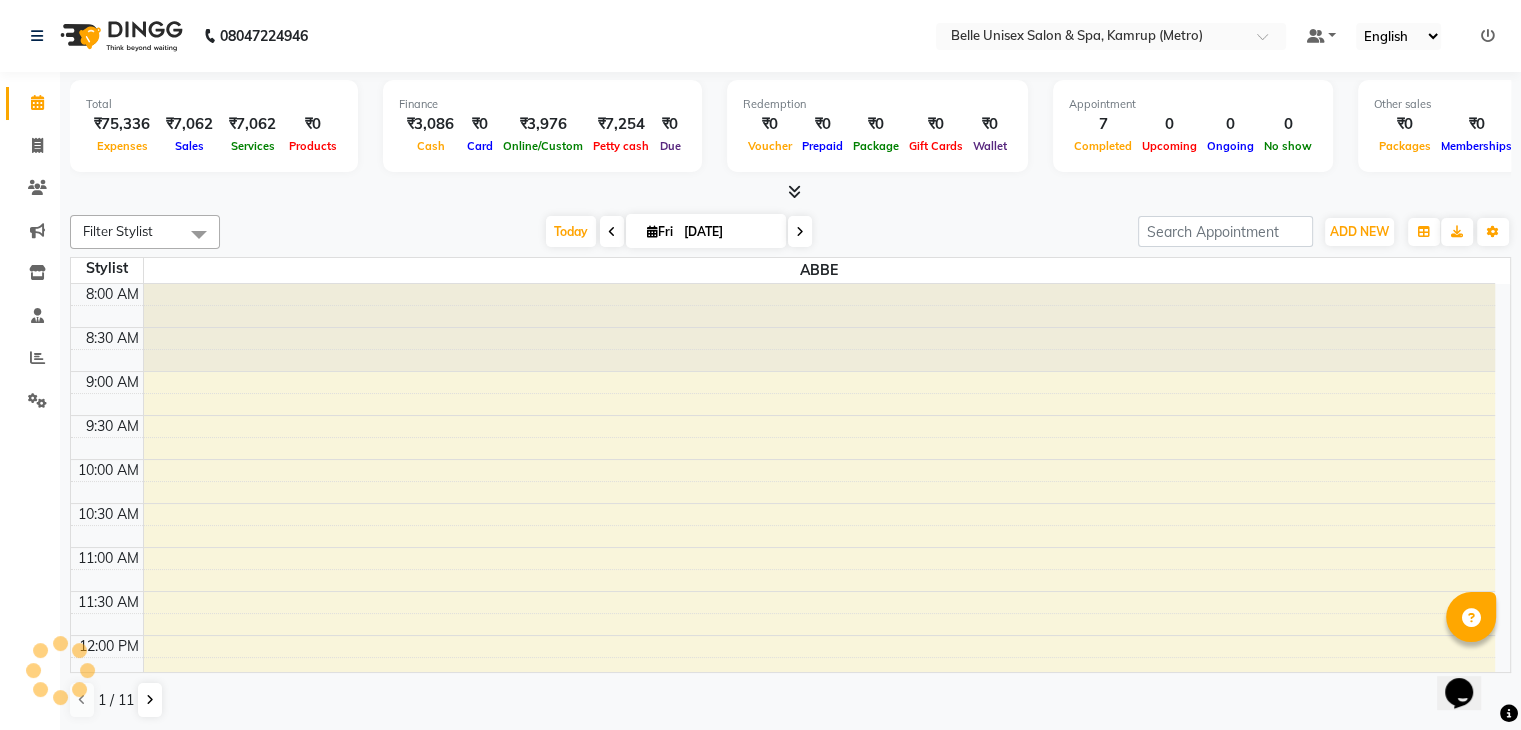 click at bounding box center (790, 192) 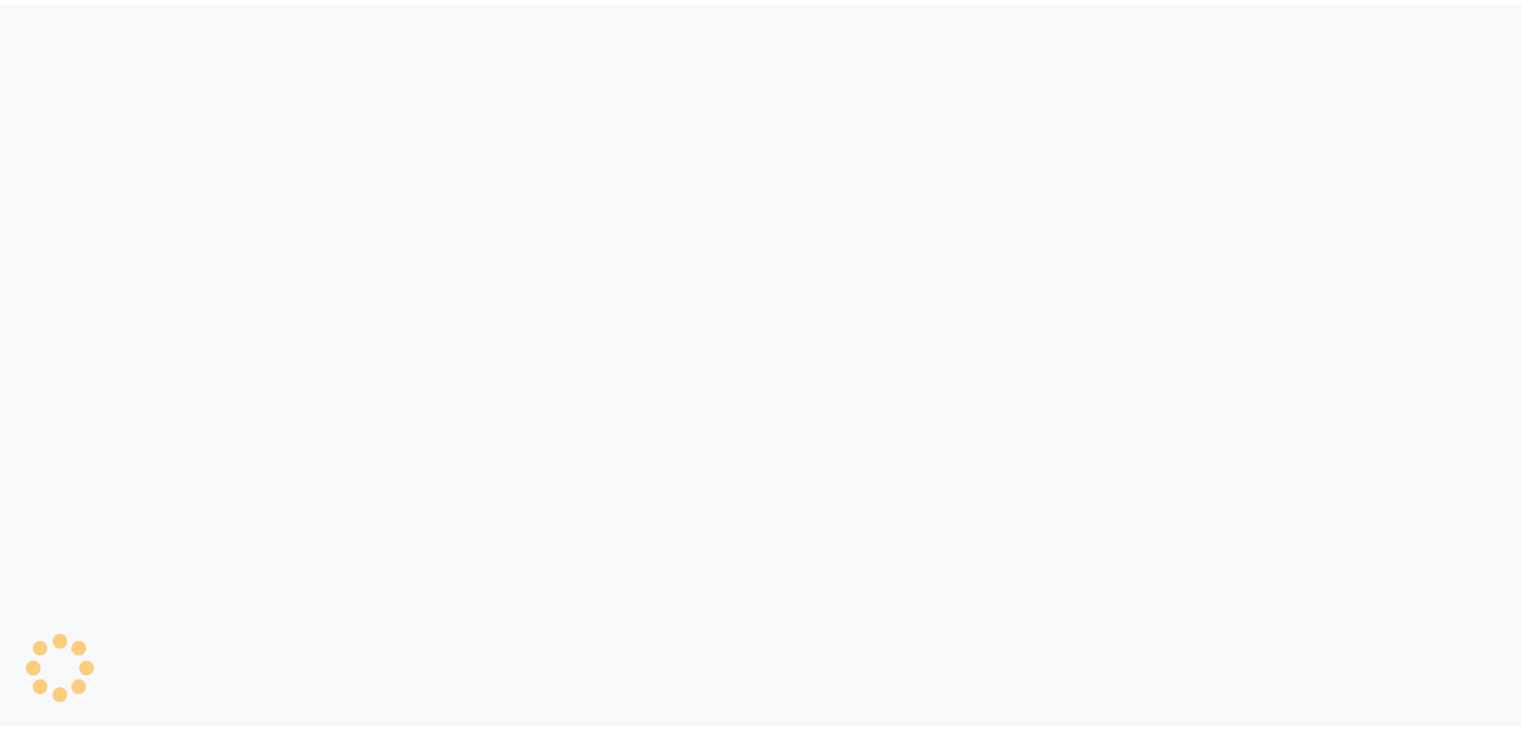 scroll, scrollTop: 0, scrollLeft: 0, axis: both 